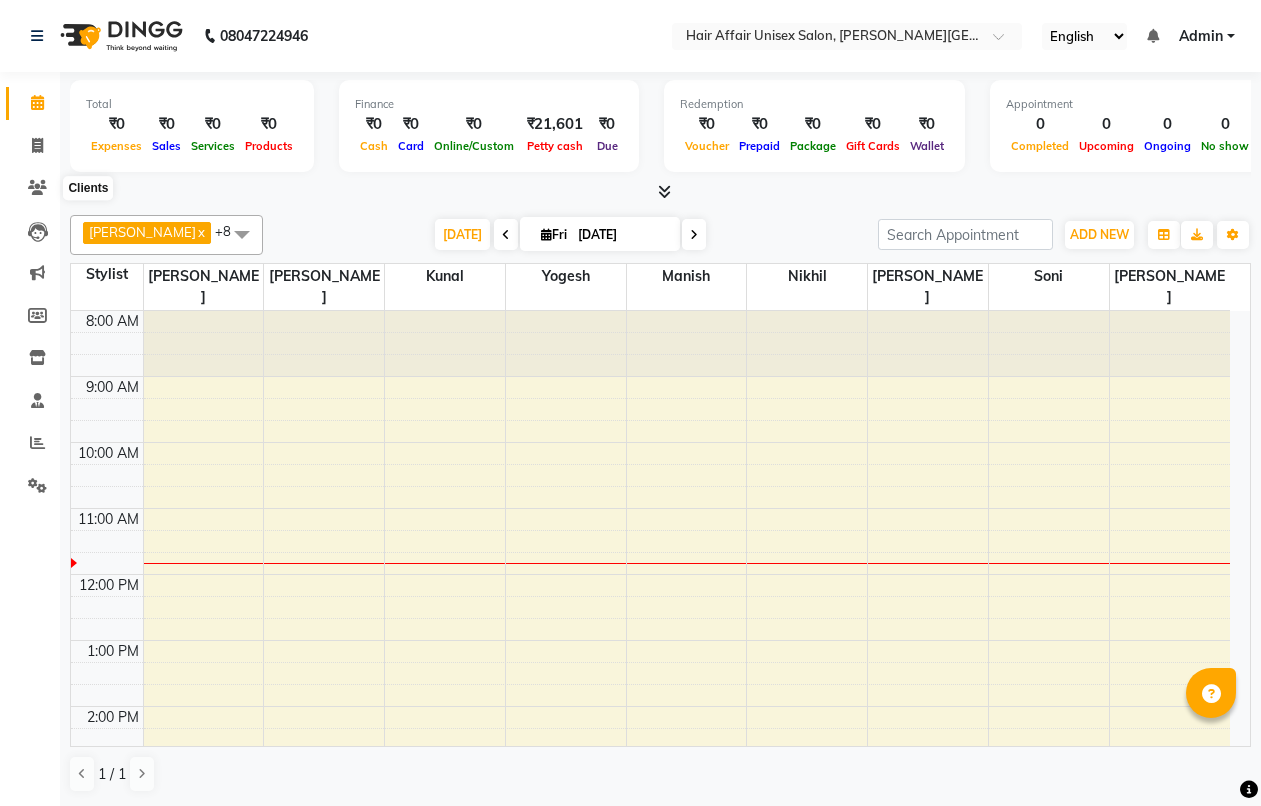 scroll, scrollTop: 0, scrollLeft: 0, axis: both 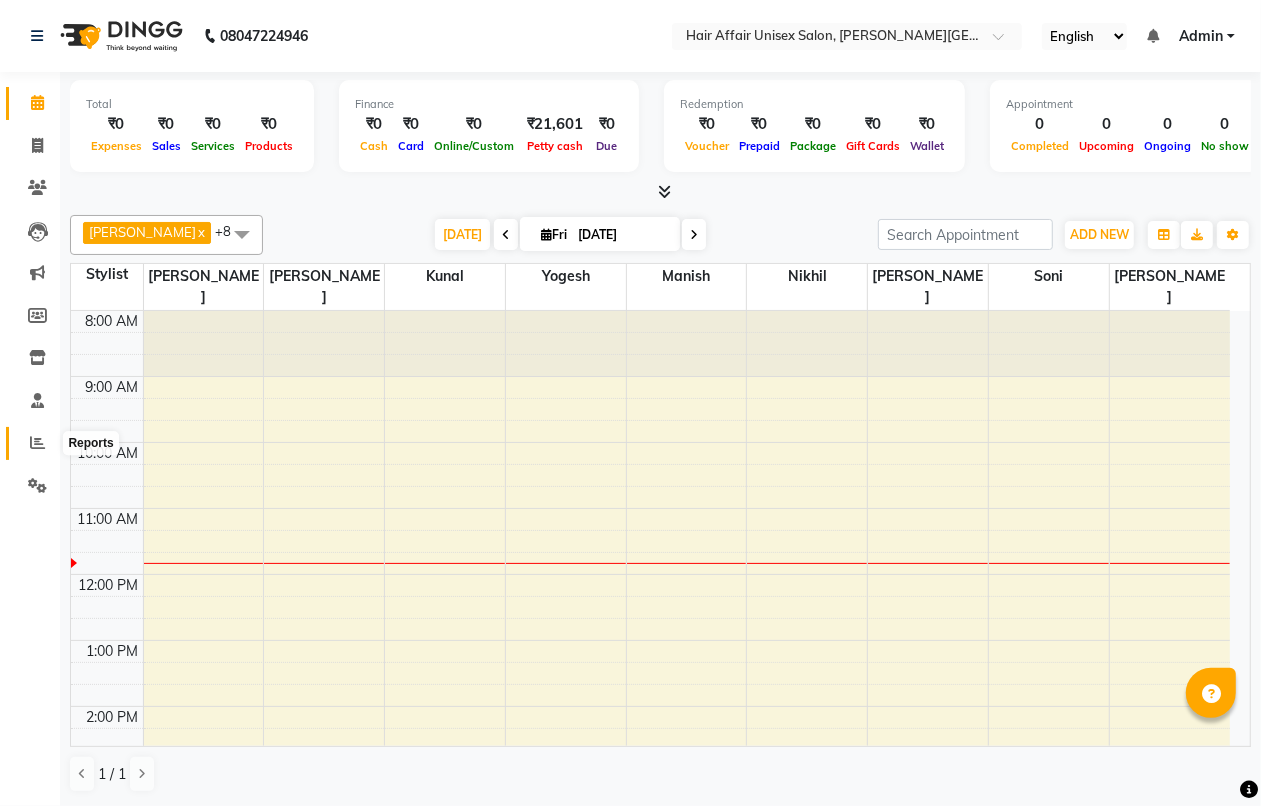 click 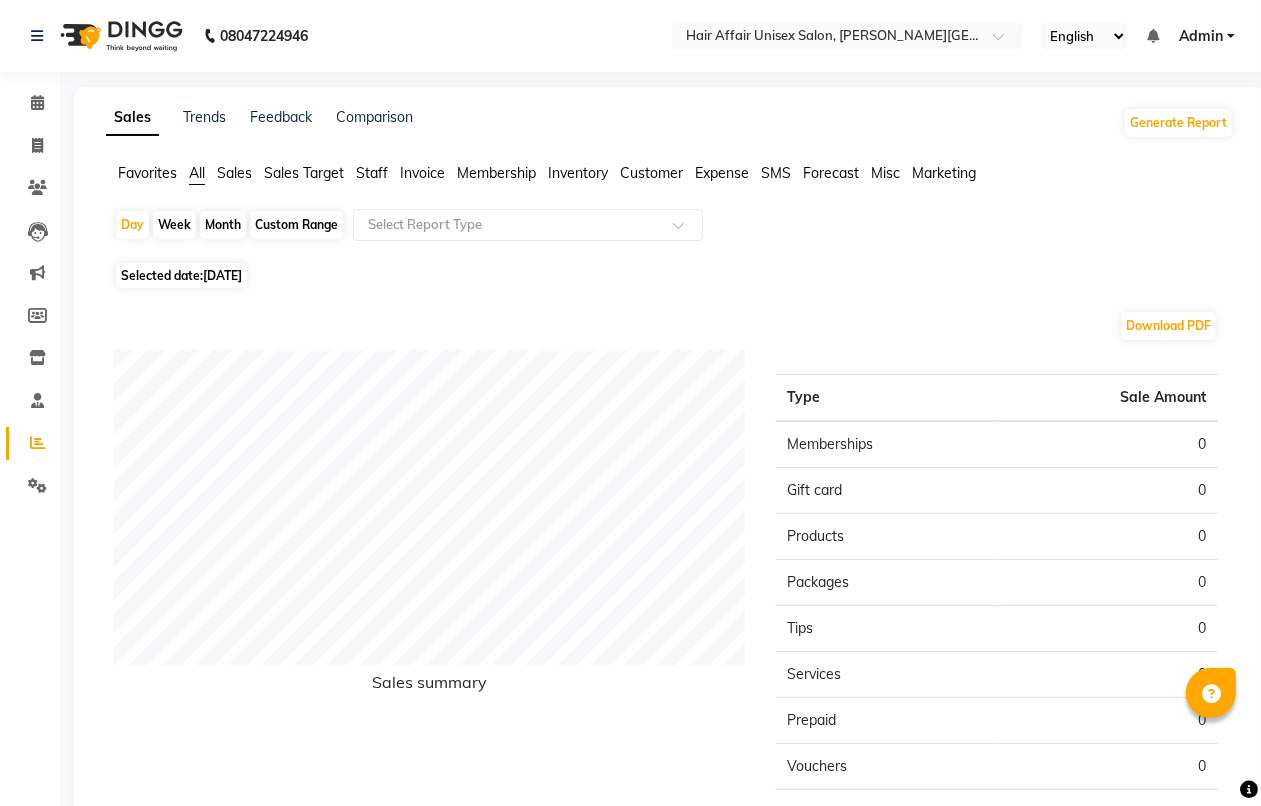 scroll, scrollTop: 0, scrollLeft: 0, axis: both 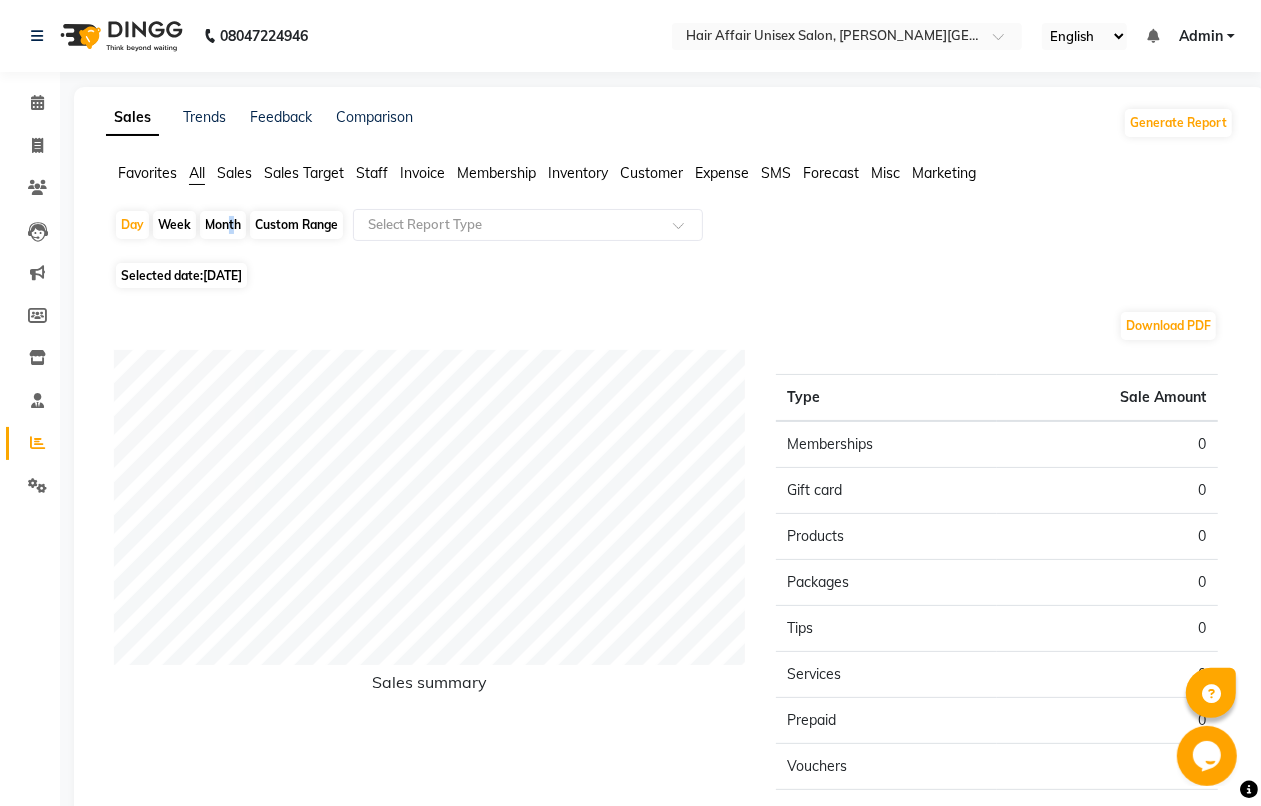 click on "Month" 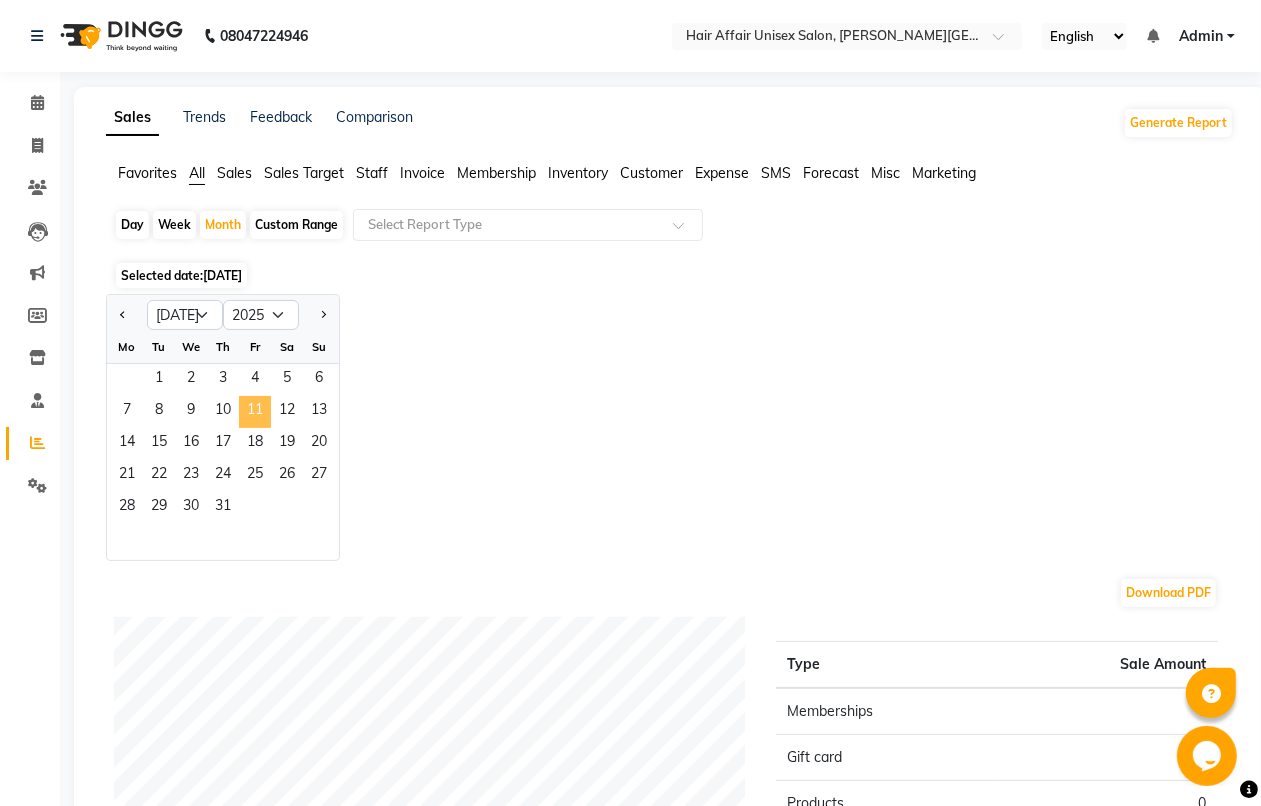 click on "11" 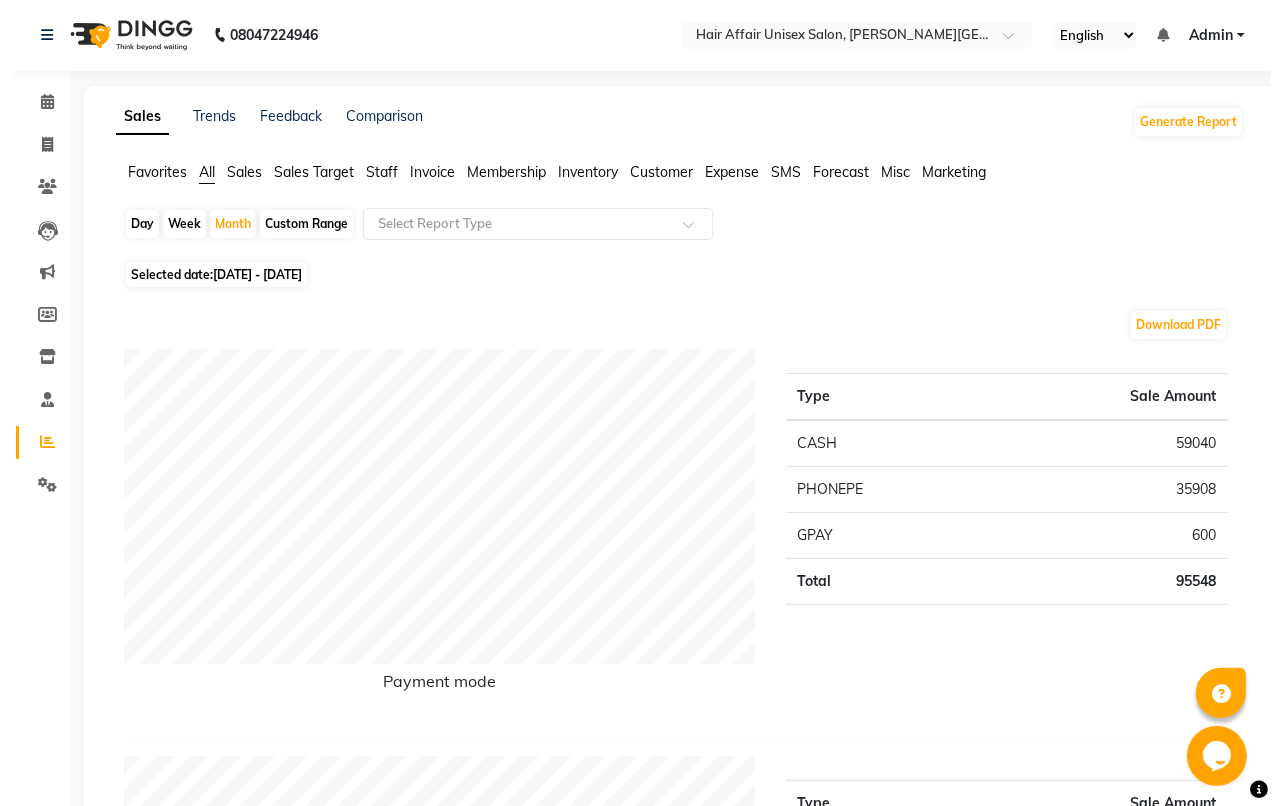 scroll, scrollTop: 0, scrollLeft: 0, axis: both 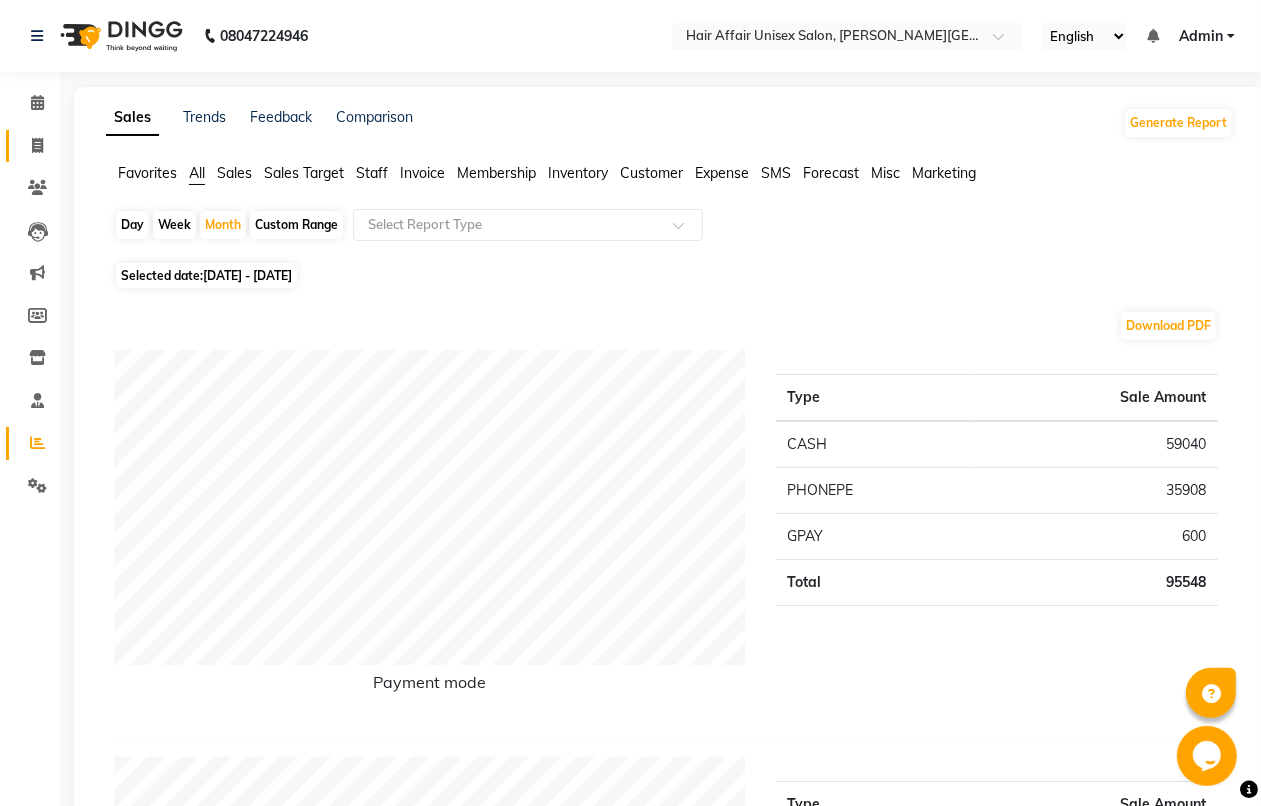click 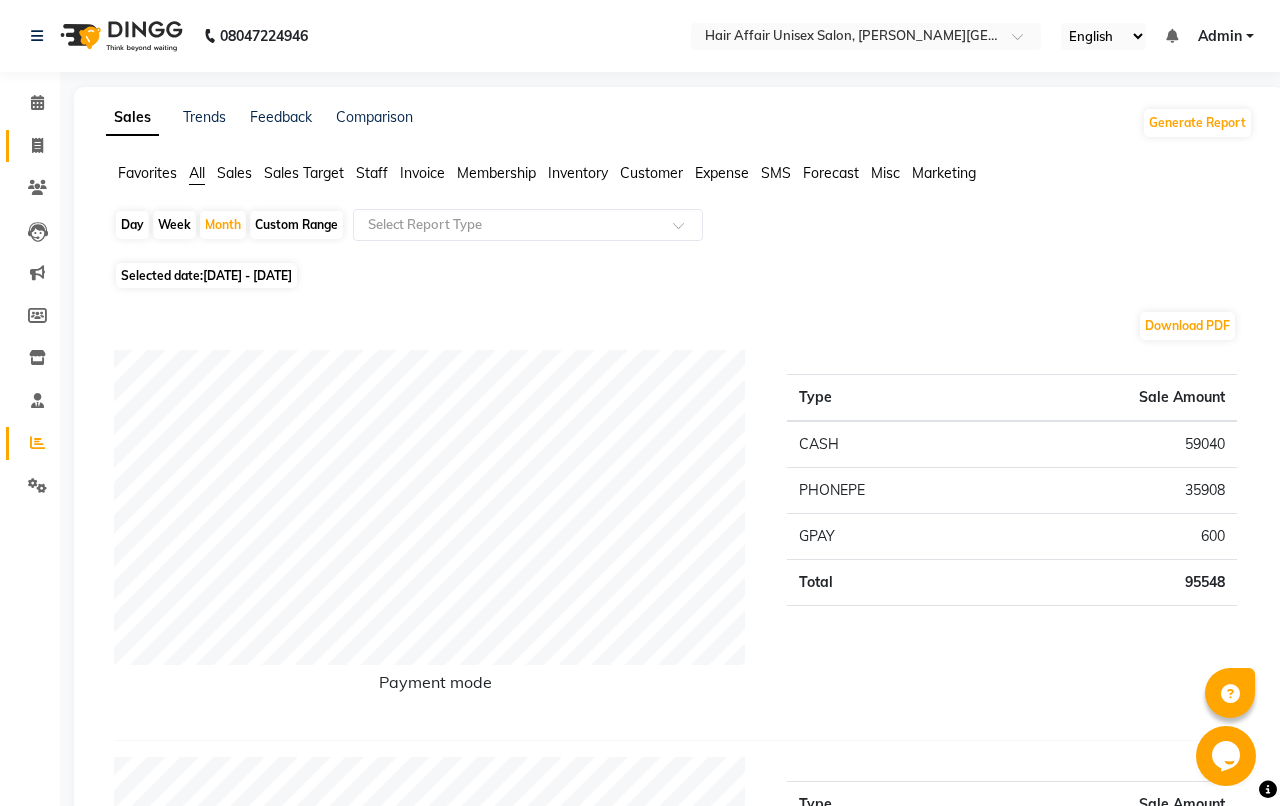 select on "service" 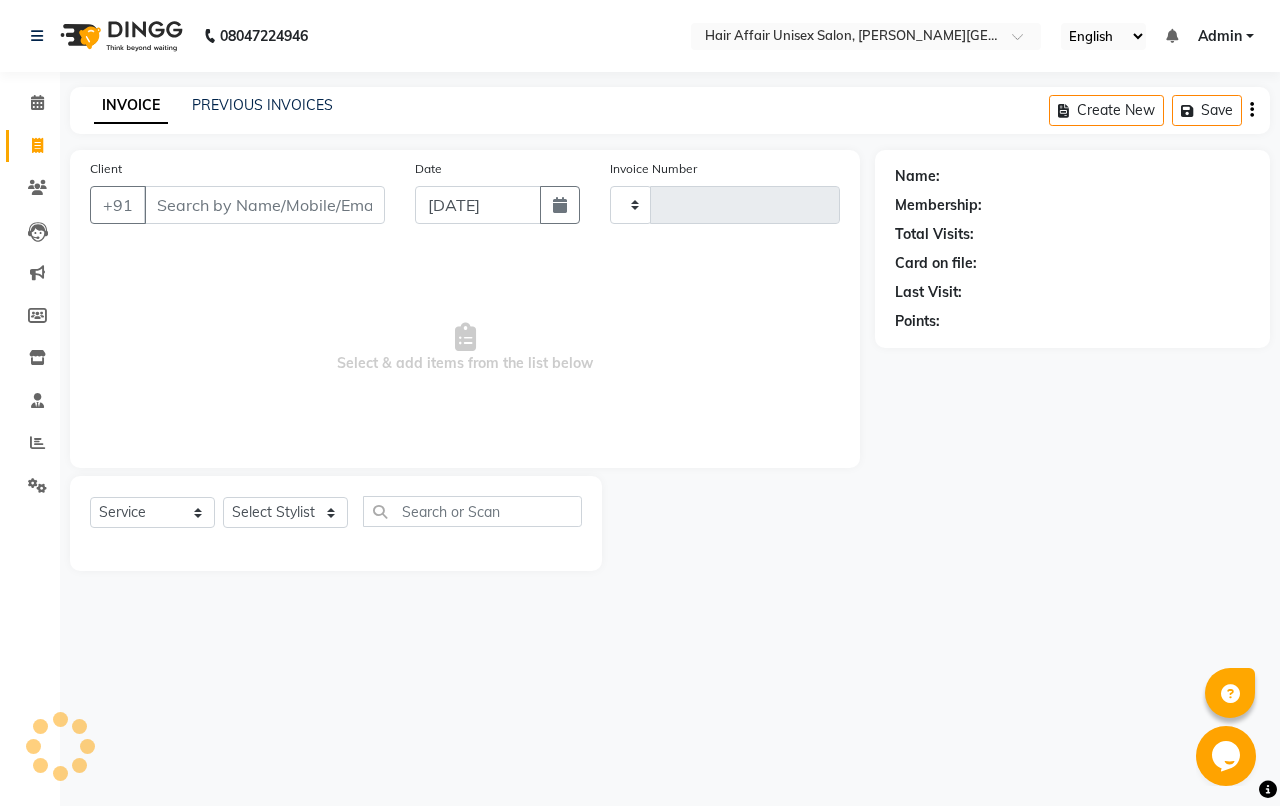 type on "1219" 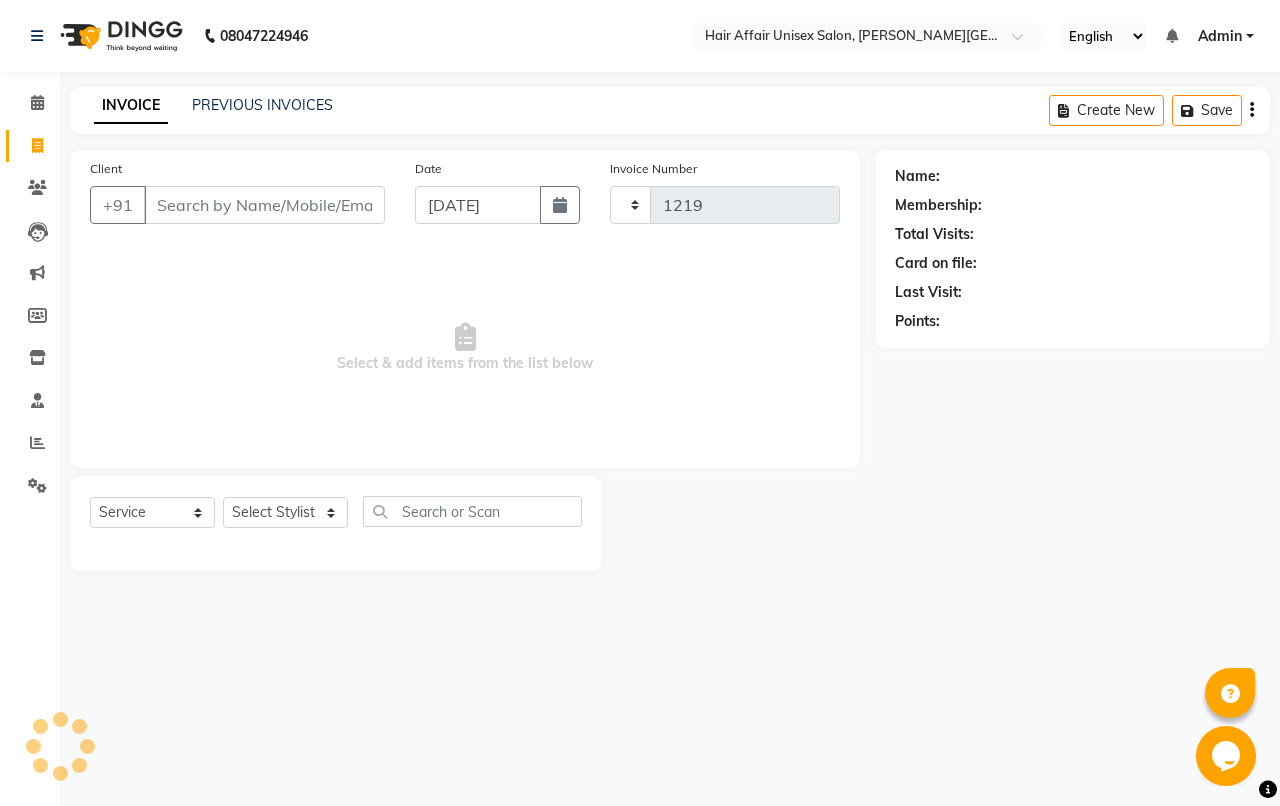 select on "6225" 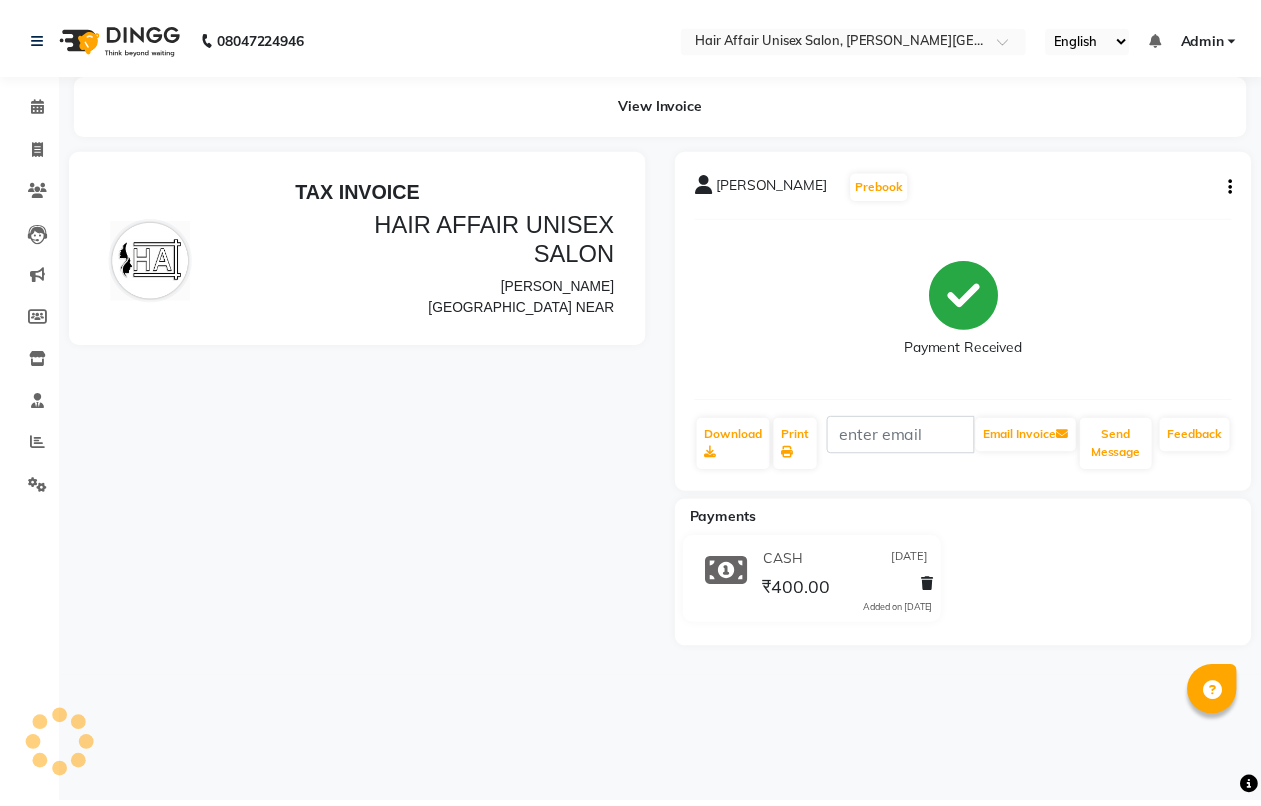 scroll, scrollTop: 0, scrollLeft: 0, axis: both 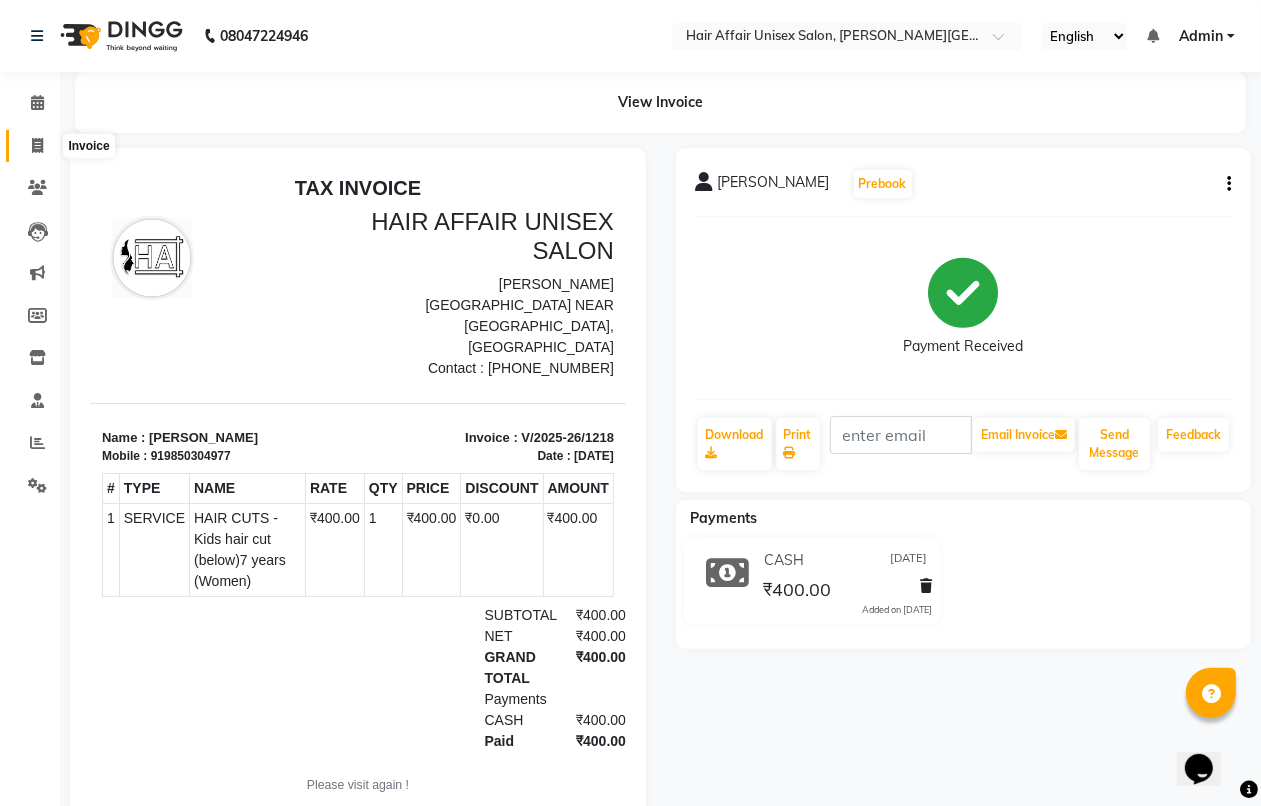 click 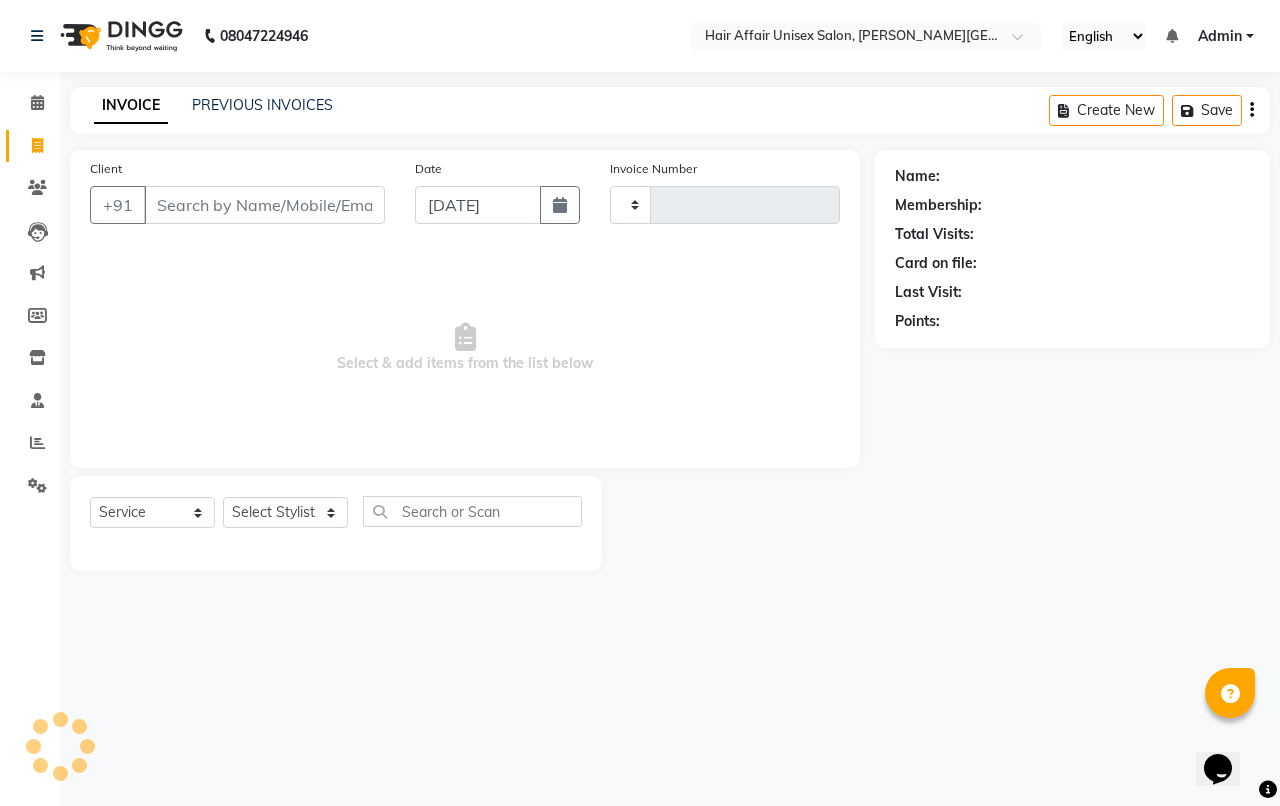 type on "1219" 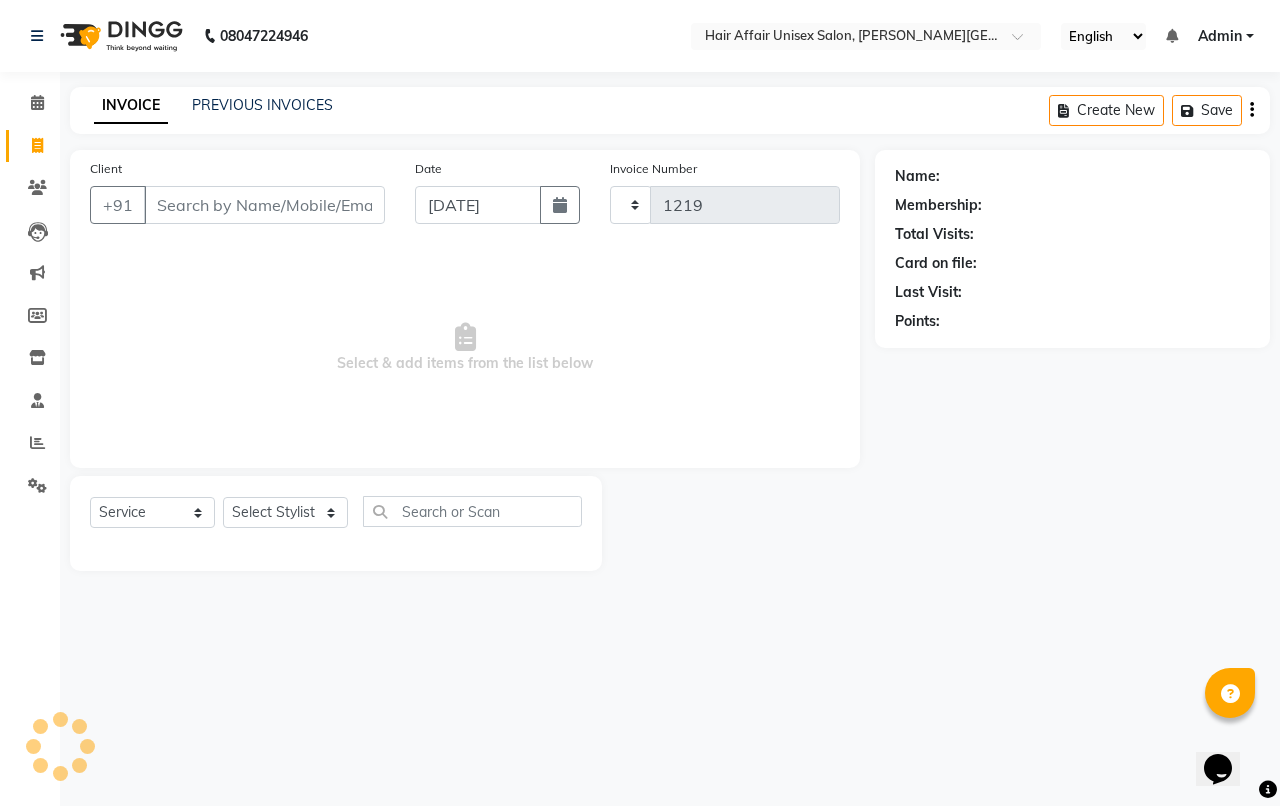 select on "6225" 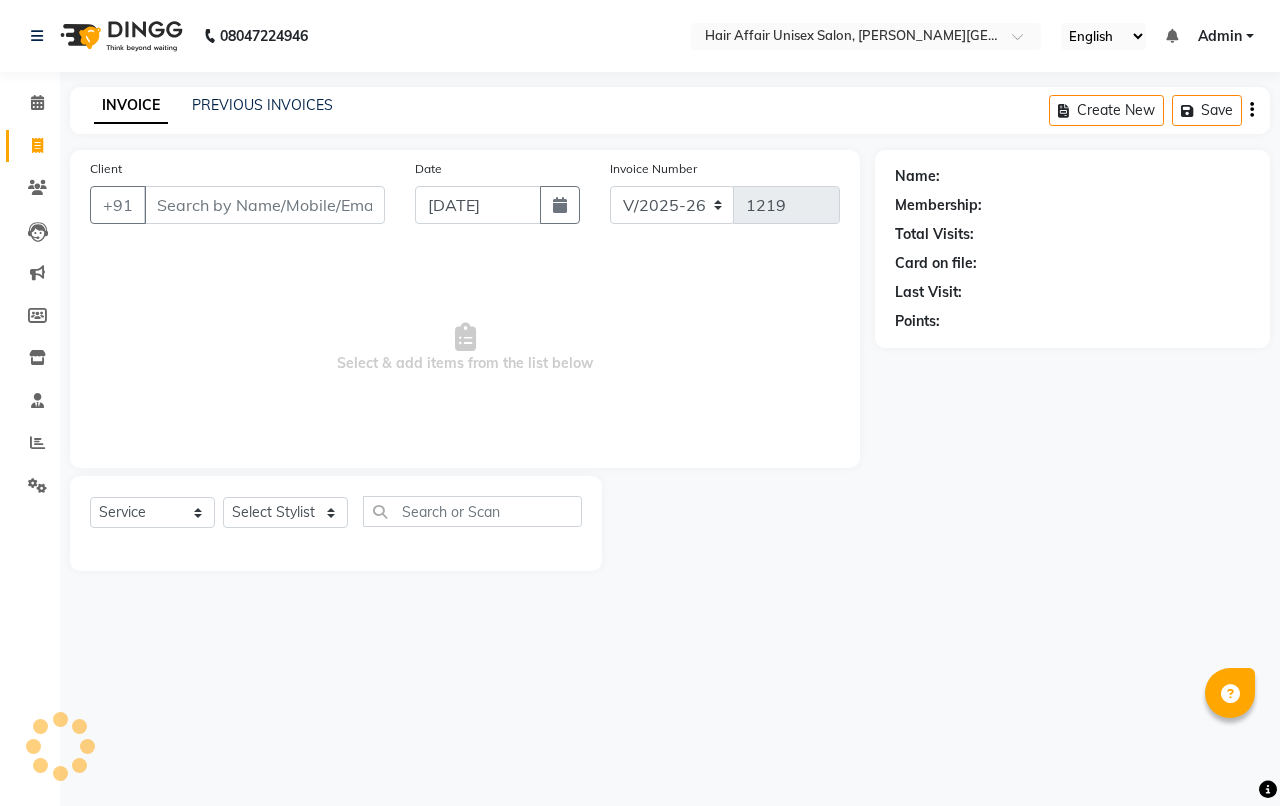 select on "6225" 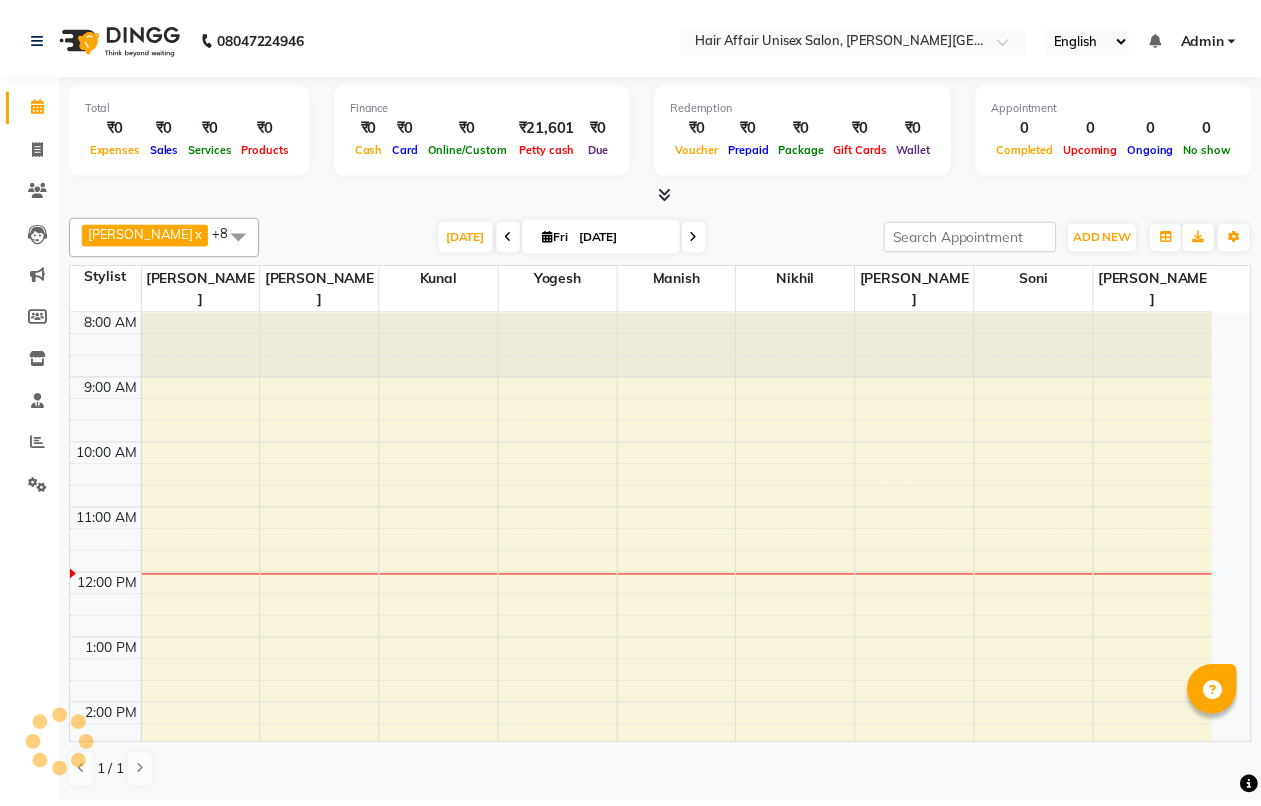 scroll, scrollTop: 0, scrollLeft: 0, axis: both 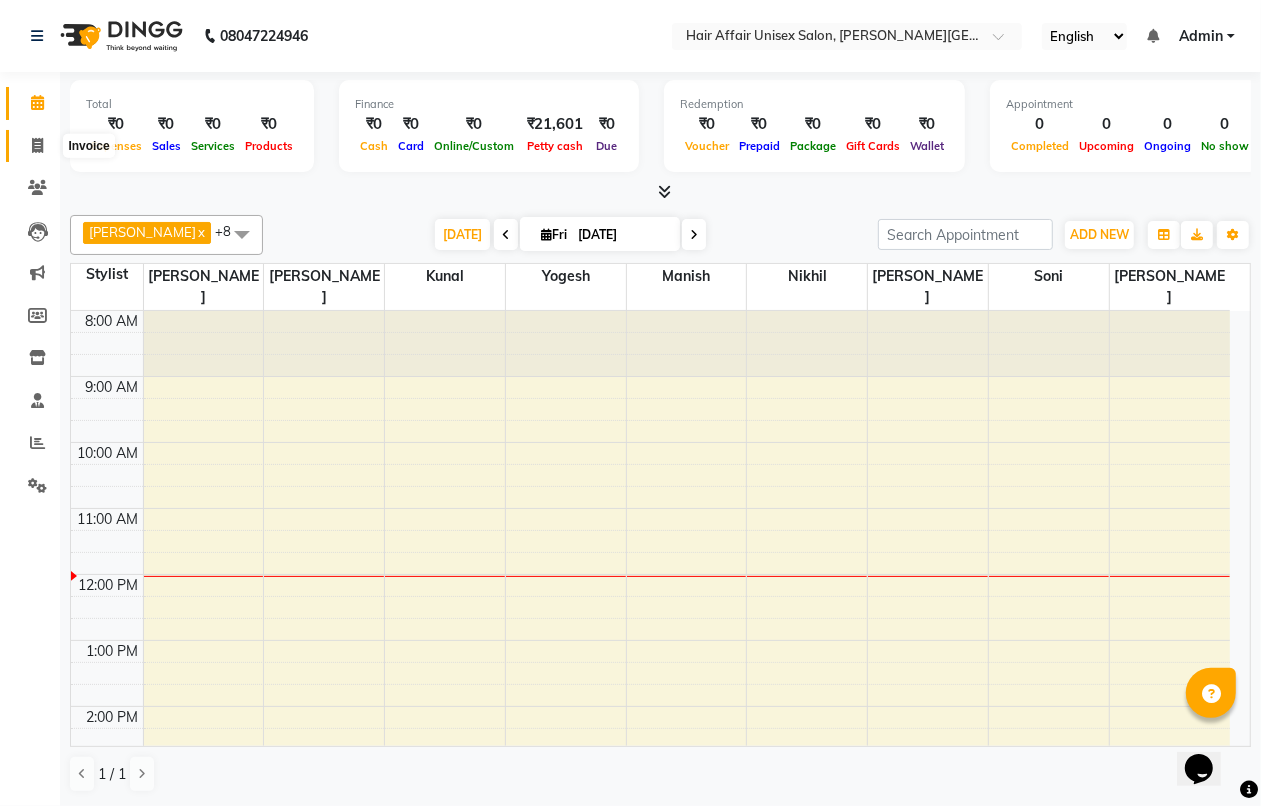 click 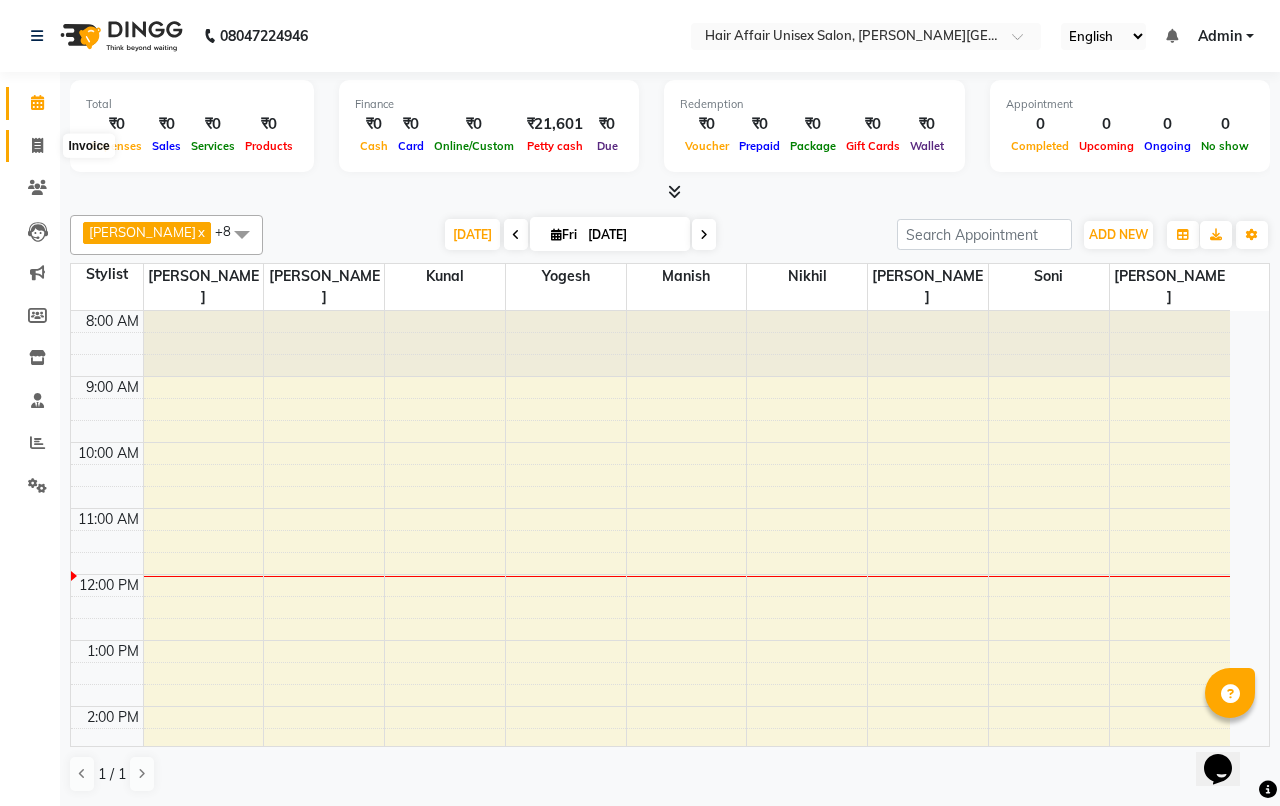 select on "6225" 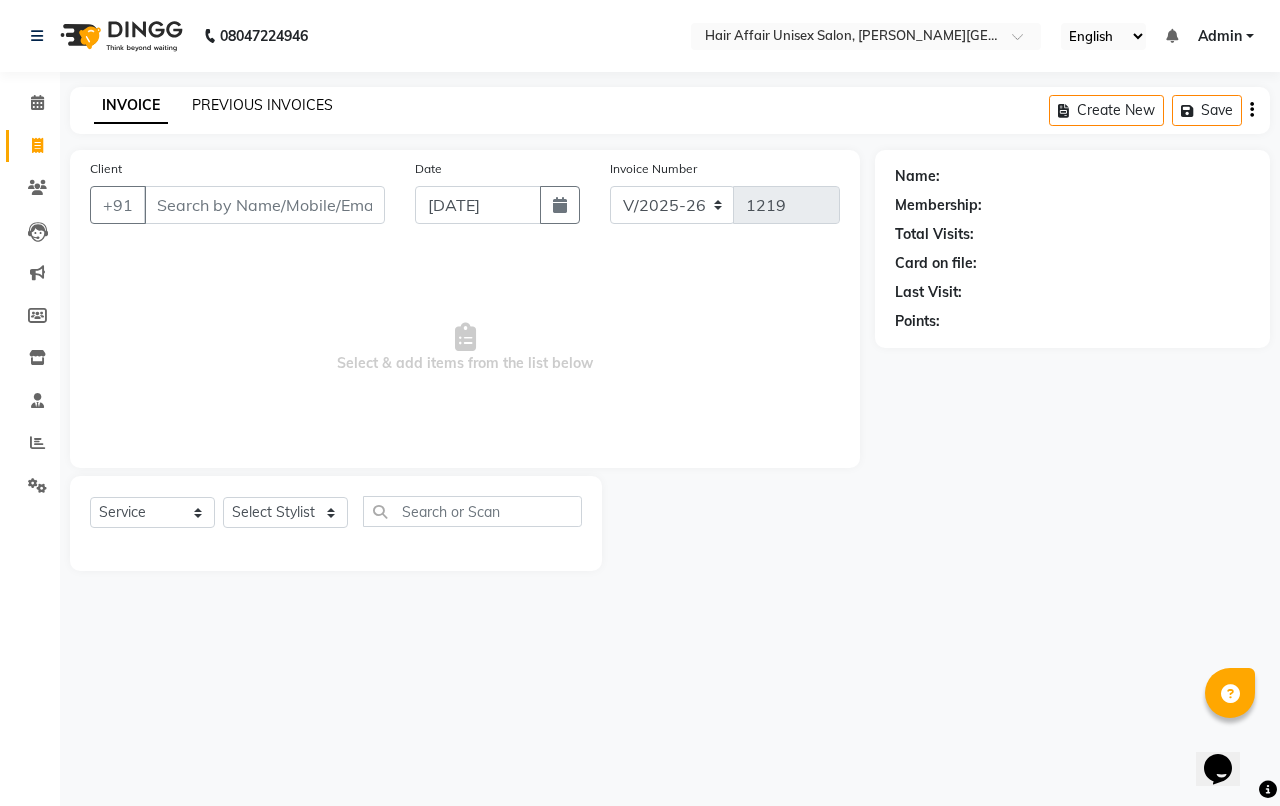 click on "PREVIOUS INVOICES" 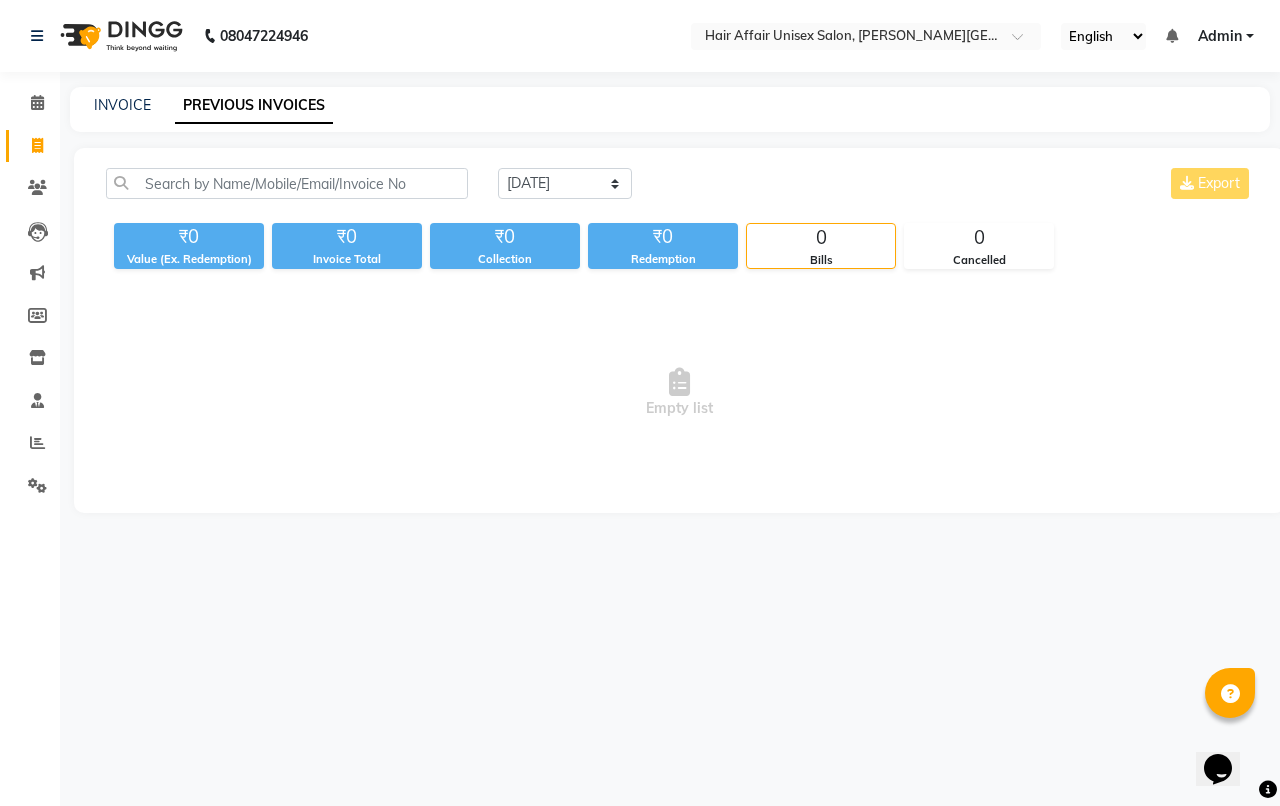click on "08047224946 Select Location × Hair Affair Unisex Salon, Bhagwati Hotel, English ENGLISH Español العربية मराठी हिंदी ગુજરાતી தமிழ் 中文 Notifications nothing to show Admin Manage Profile Change Password Sign out  Version:3.15.4  ☀ HAIR AFFAIR UNISEX SALON, BHAGWATI HOTEL,  Calendar  Invoice  Clients  Leads   Marketing  Members  Inventory  Staff  Reports  Settings Completed InProgress Upcoming Dropped Tentative Check-In Confirm Bookings Generate Report Segments Page Builder INVOICE PREVIOUS INVOICES Today Yesterday Custom Range Export ₹0 Value (Ex. Redemption) ₹0 Invoice Total  ₹0 Collection ₹0 Redemption 0 Bills 0 Cancelled  Empty list" at bounding box center (640, 403) 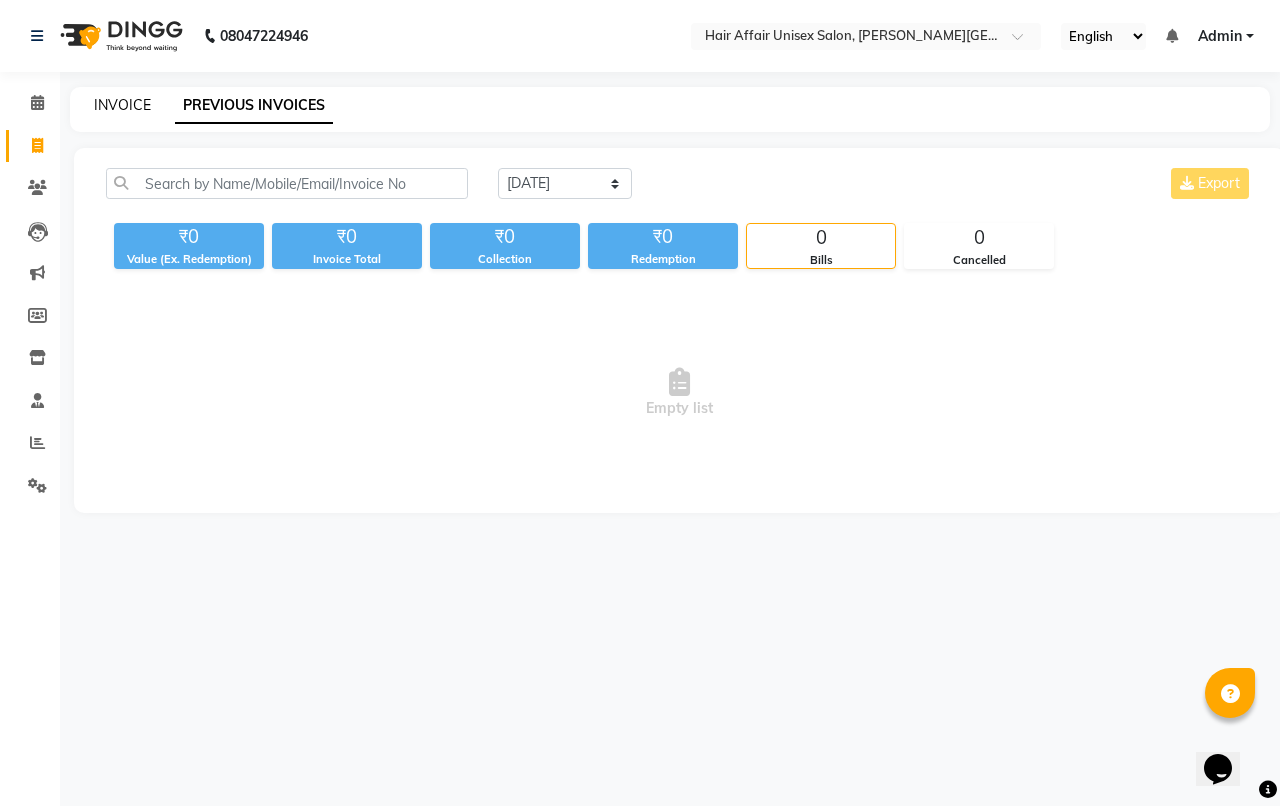 click on "INVOICE" 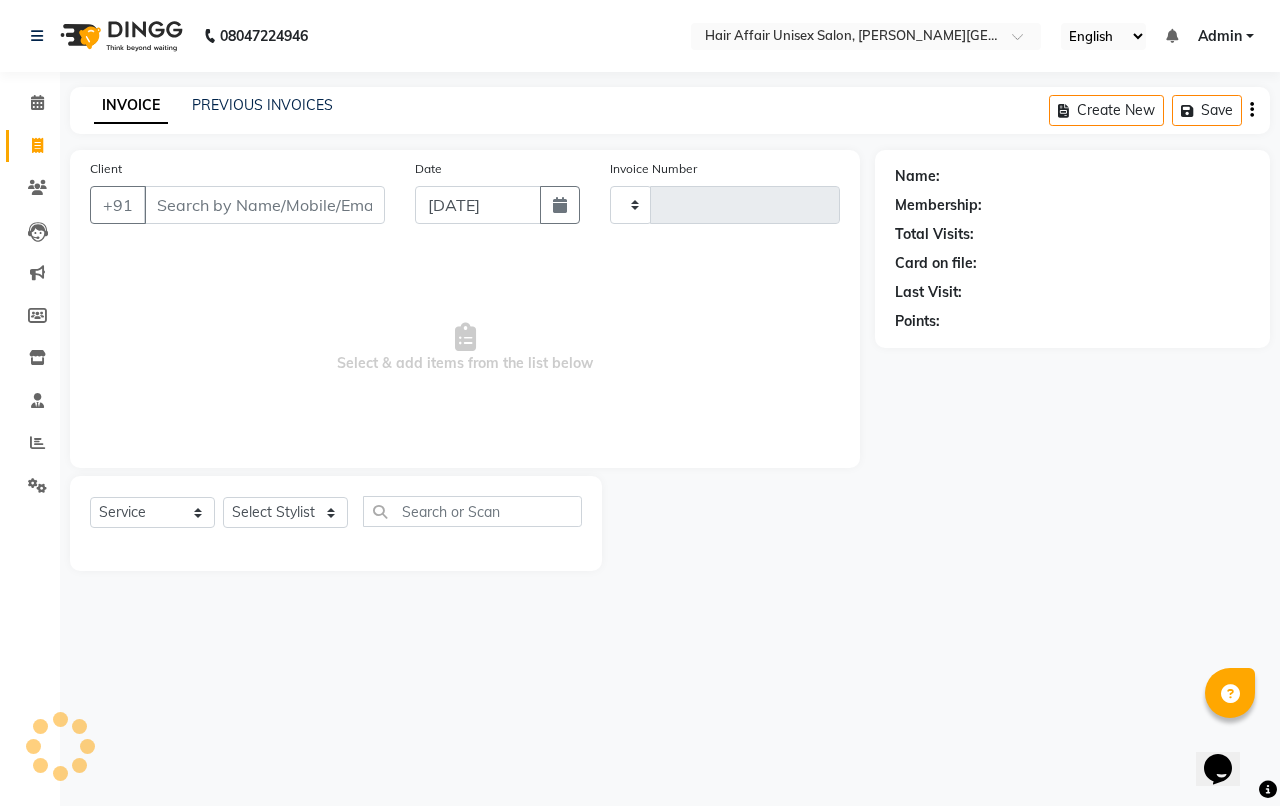 type on "1219" 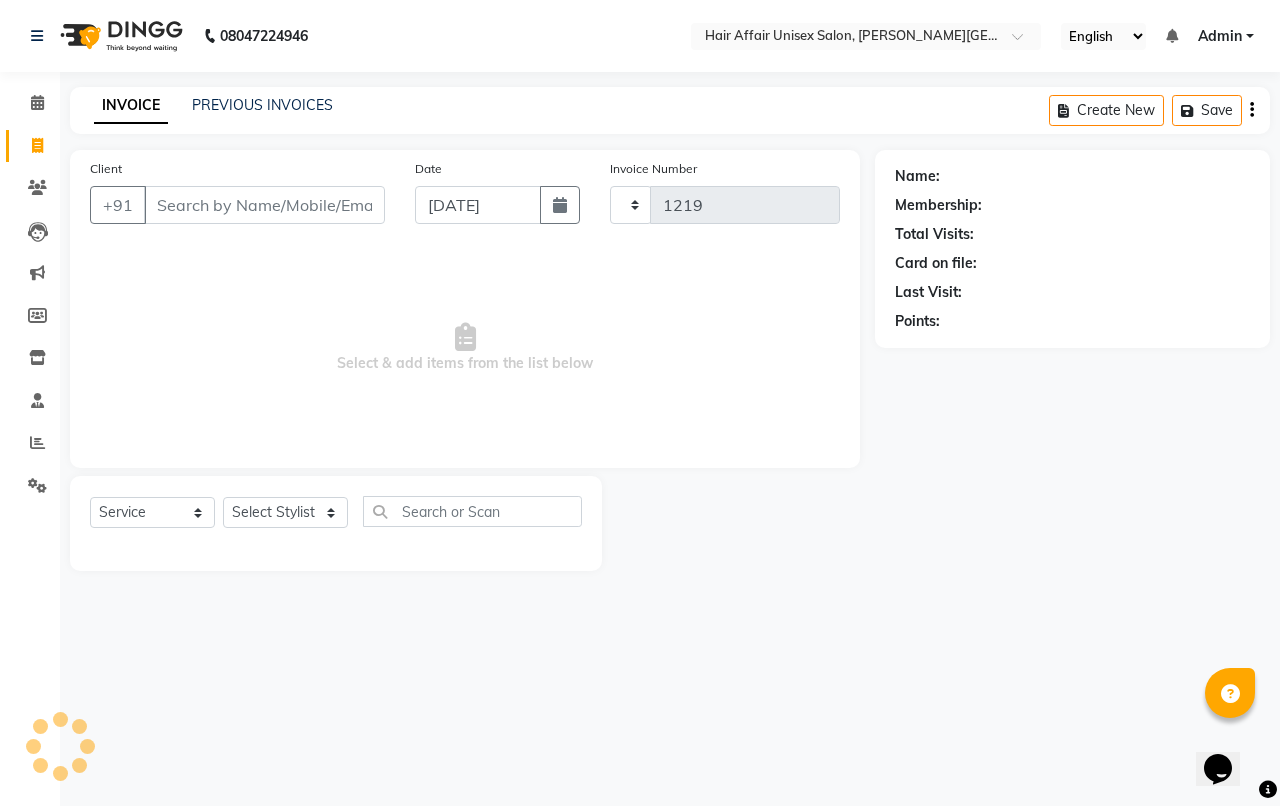 select on "6225" 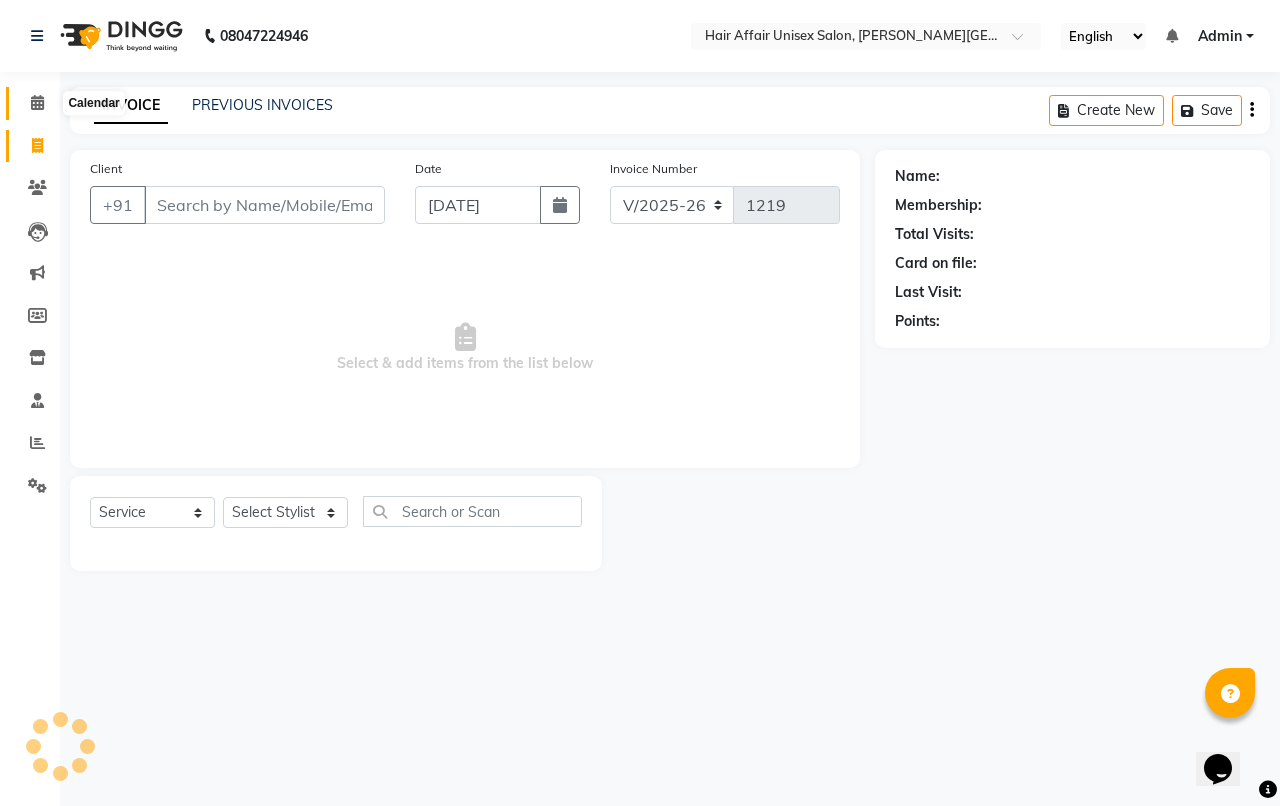 click 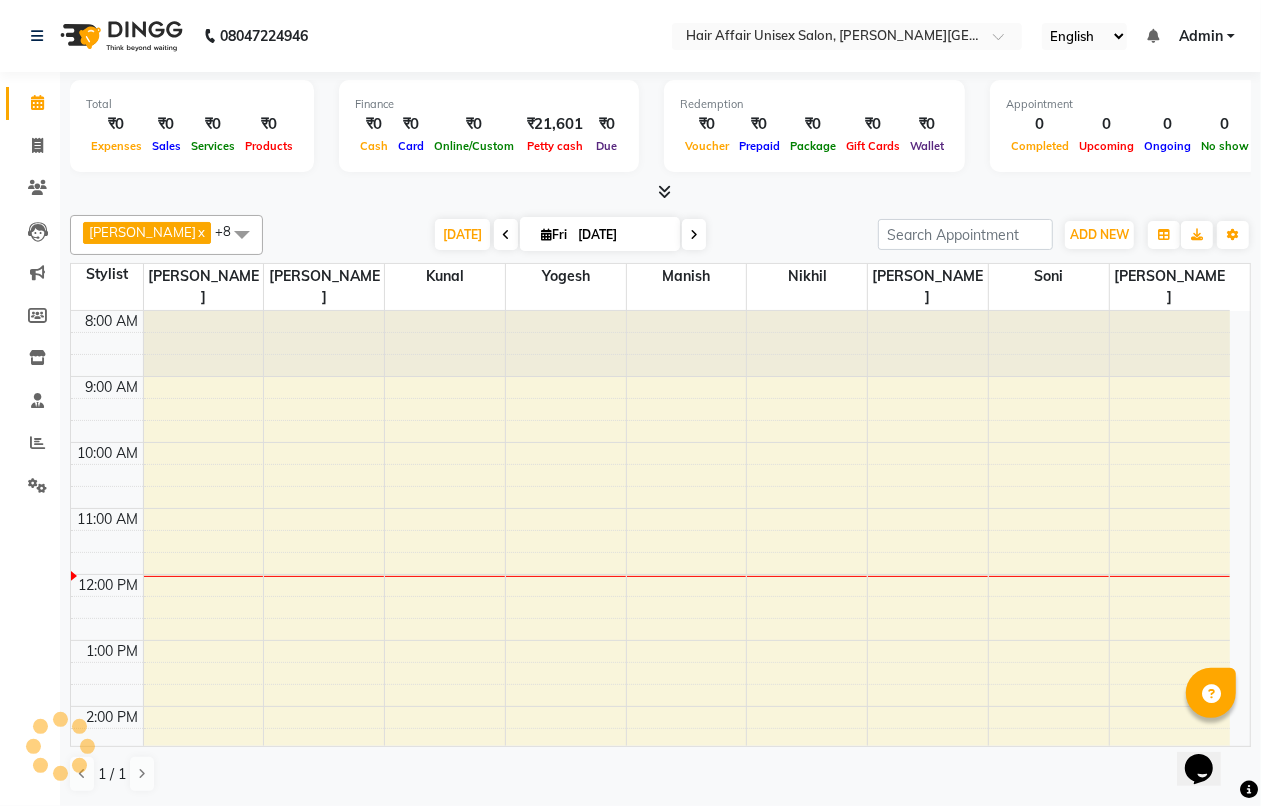 click at bounding box center [506, 234] 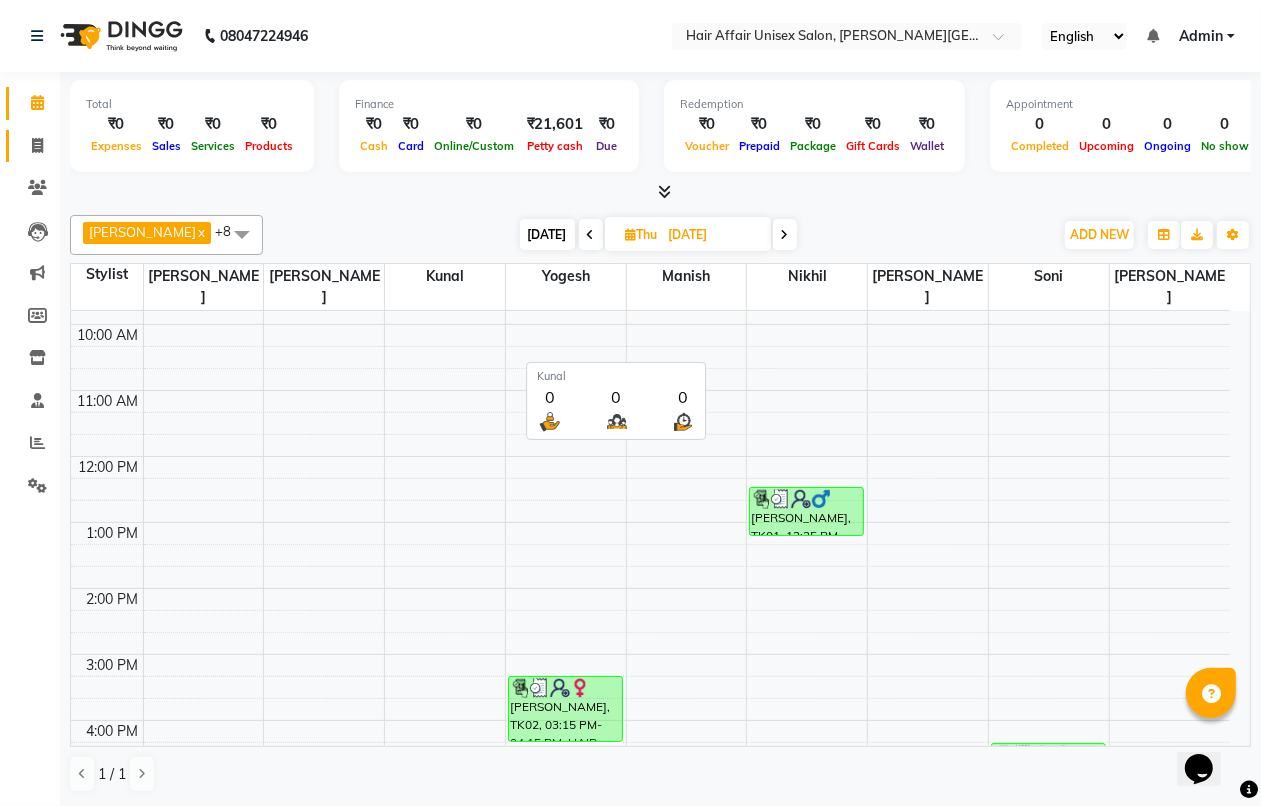 scroll, scrollTop: 0, scrollLeft: 0, axis: both 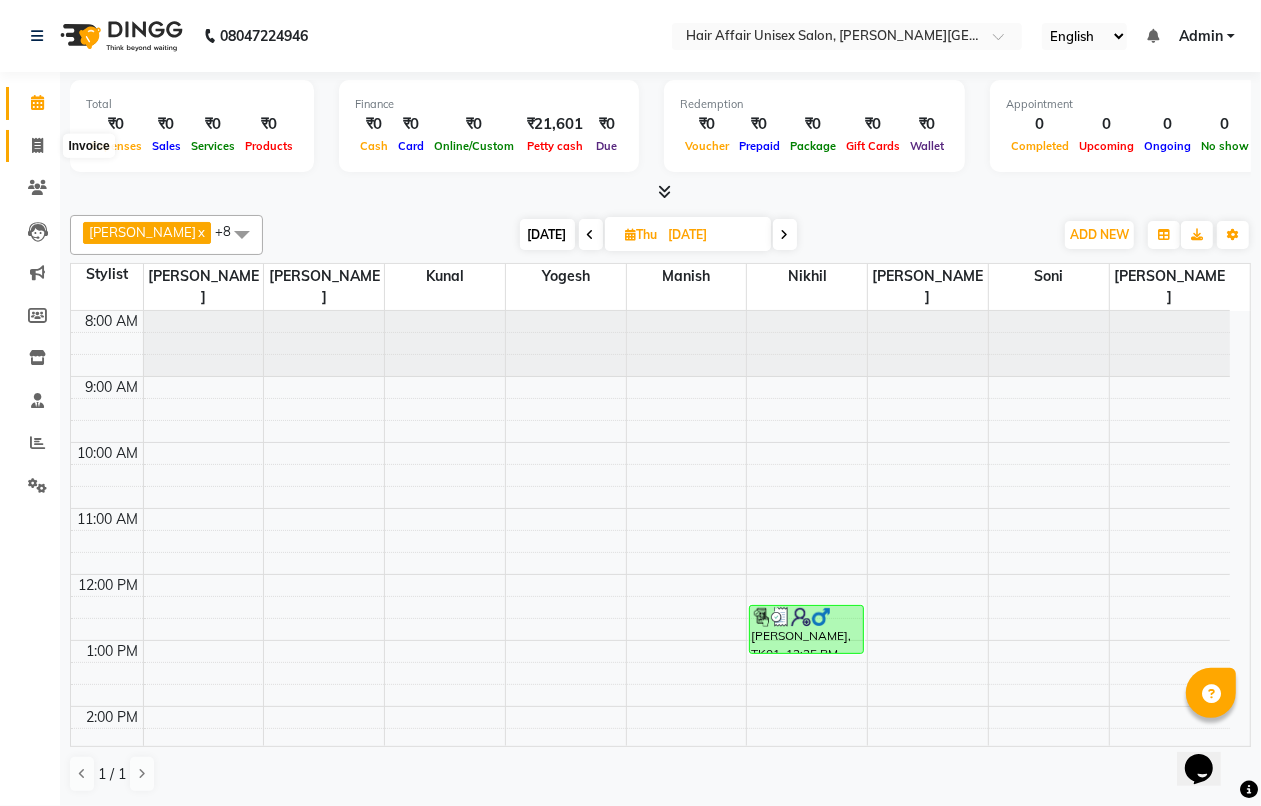 click 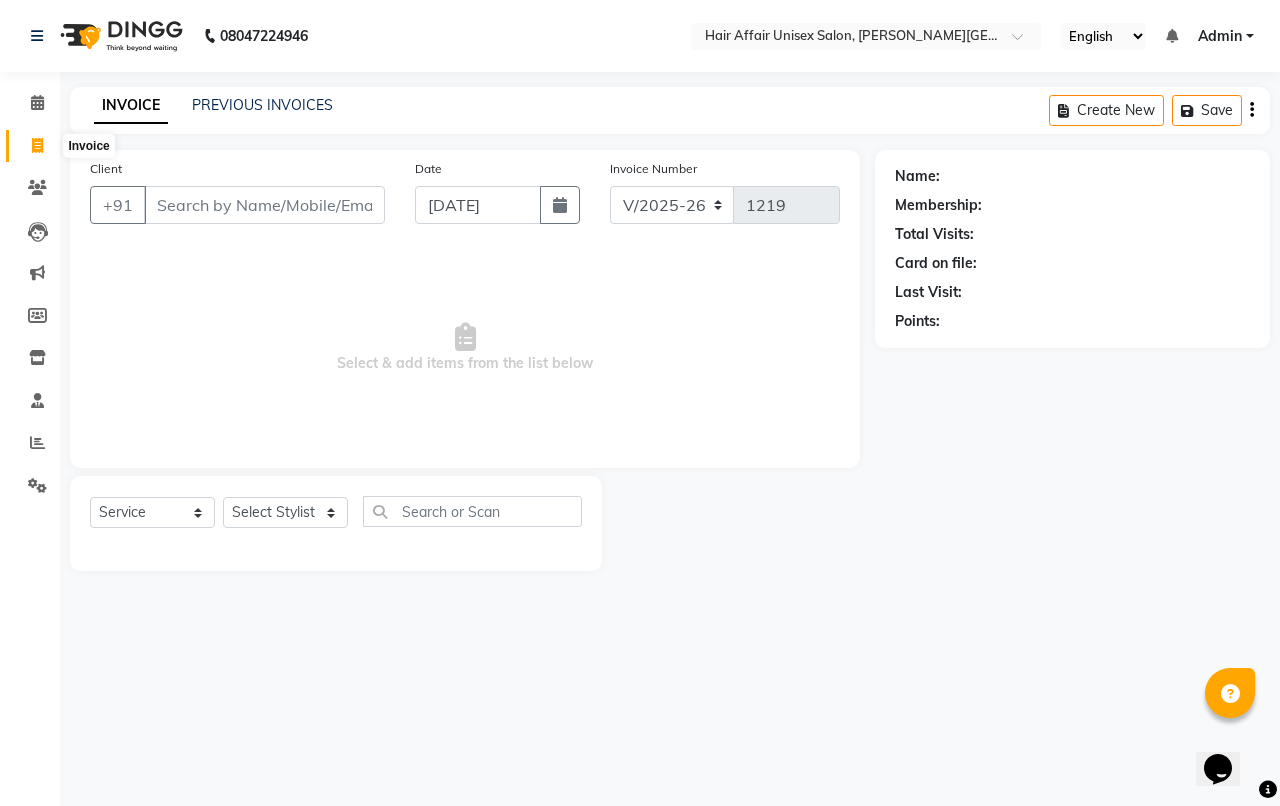 click 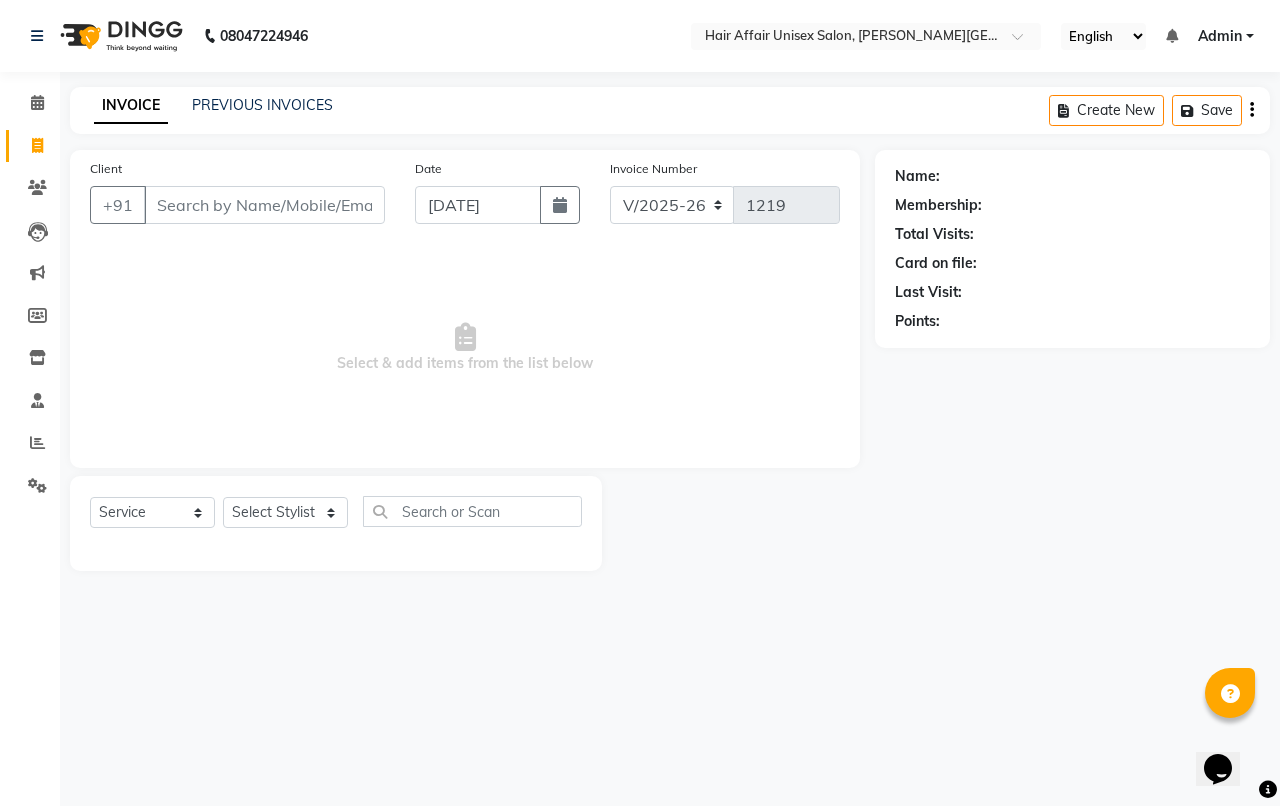 click on "INVOICE PREVIOUS INVOICES Create New   Save" 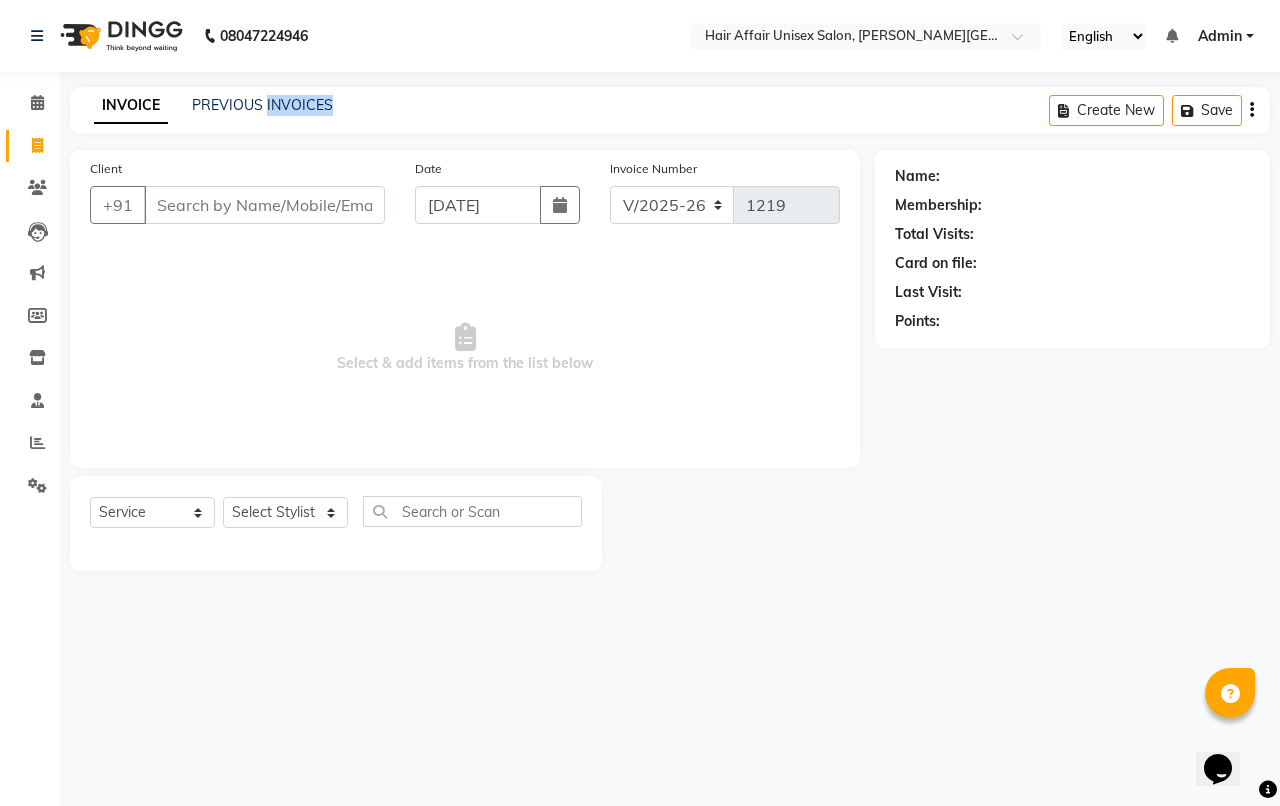 click on "INVOICE PREVIOUS INVOICES Create New   Save" 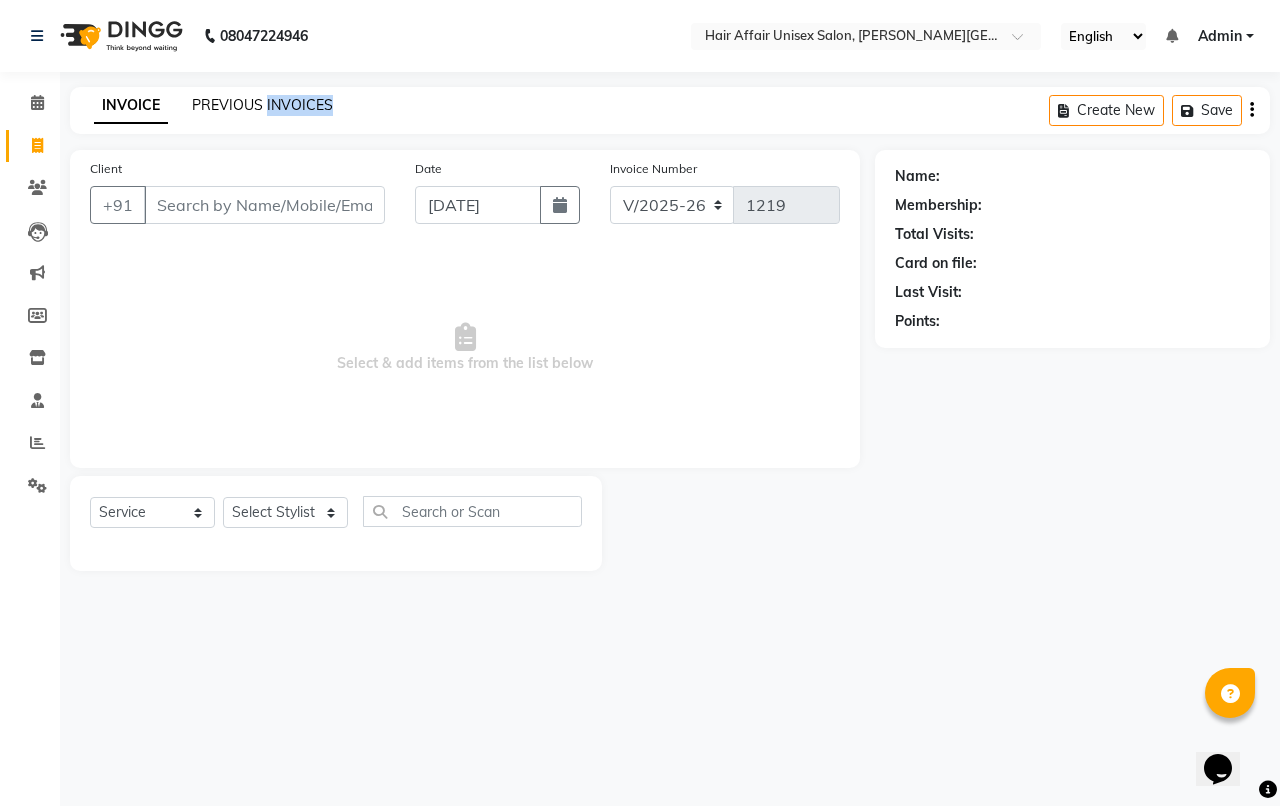 click on "PREVIOUS INVOICES" 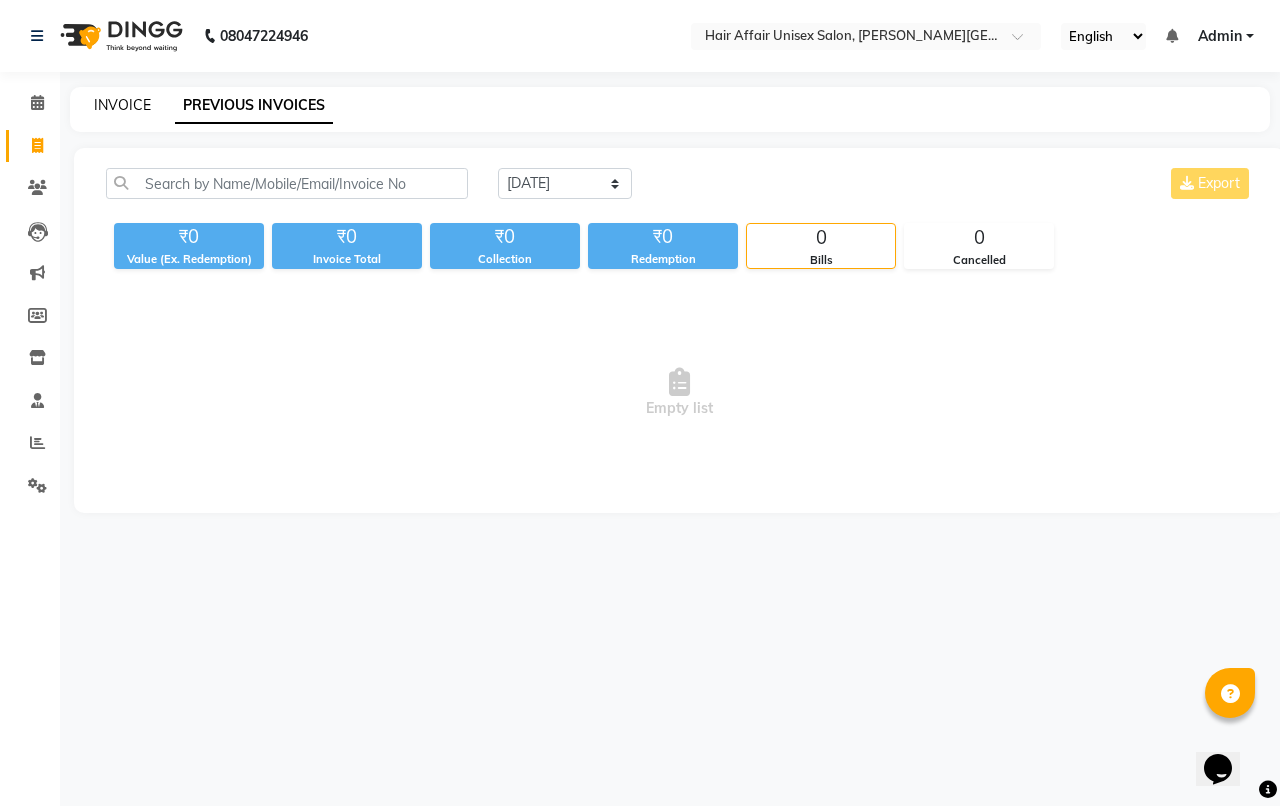 click on "INVOICE" 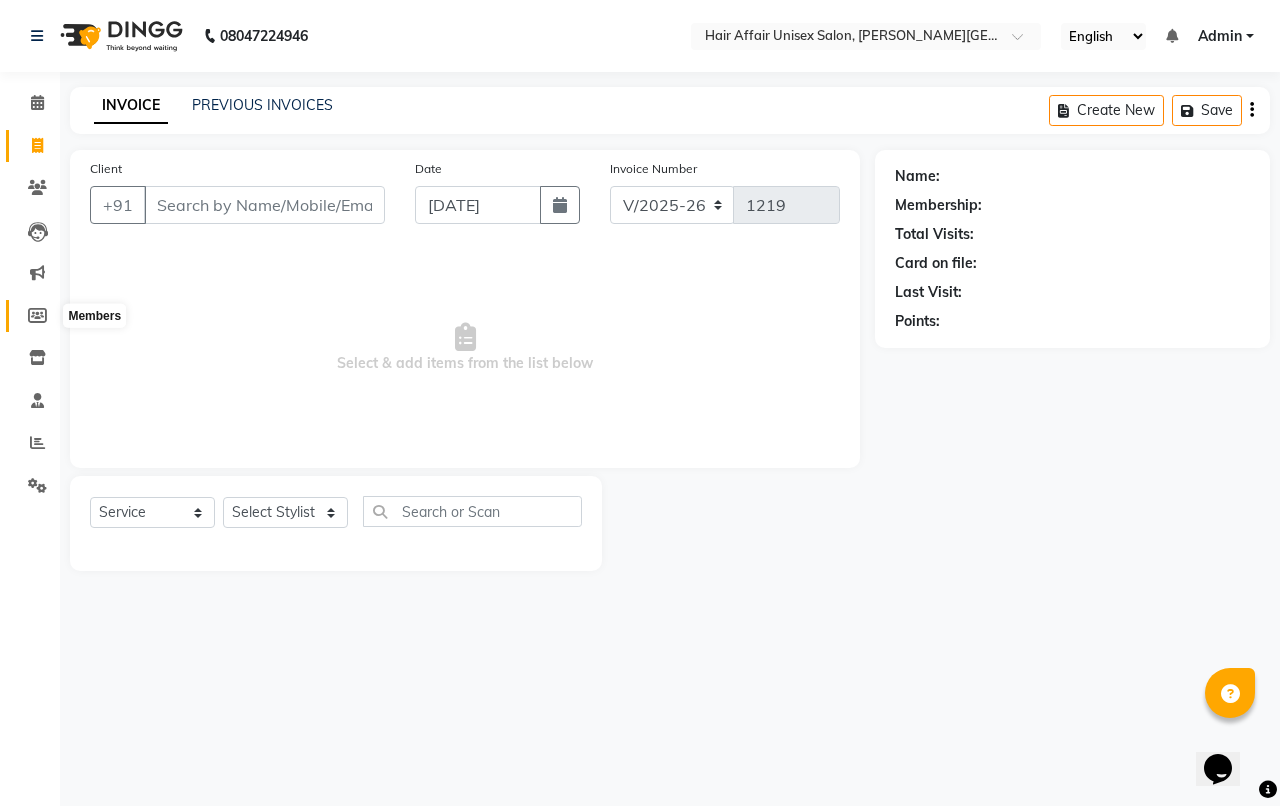 click 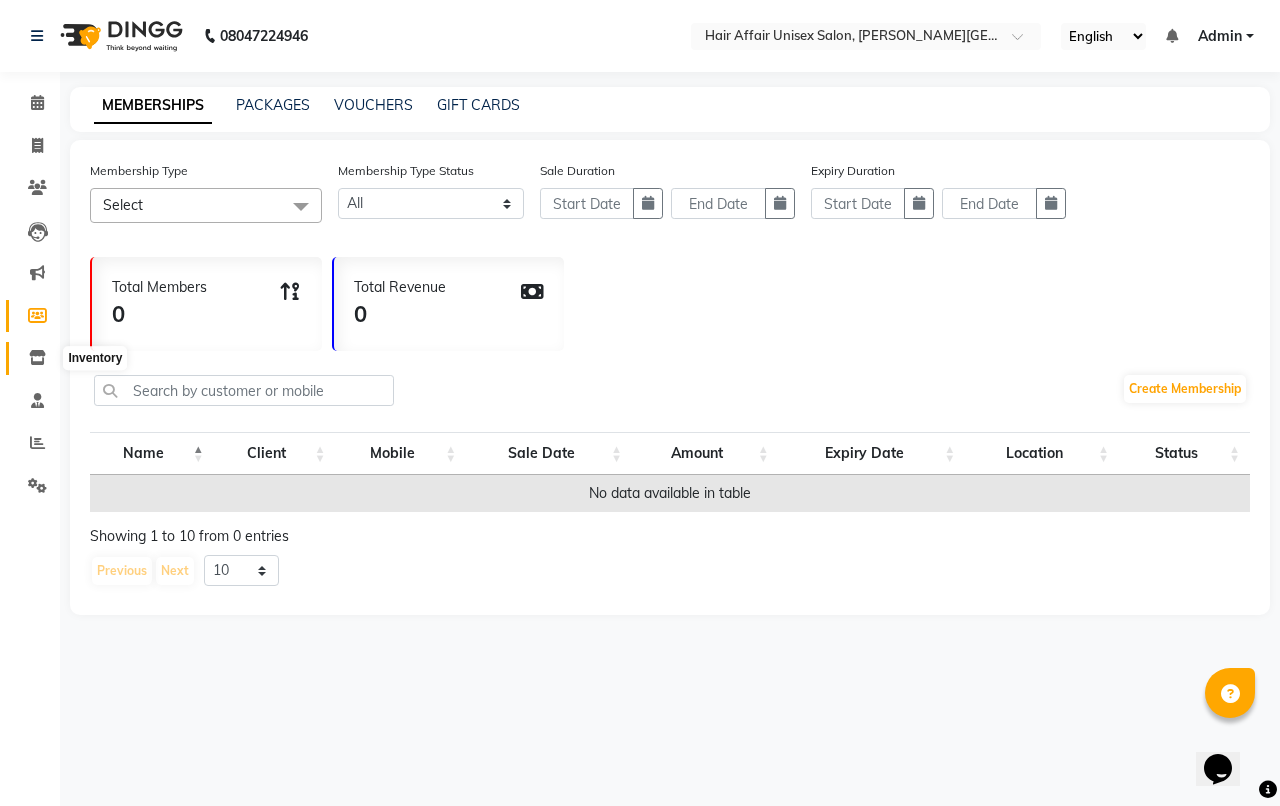 click 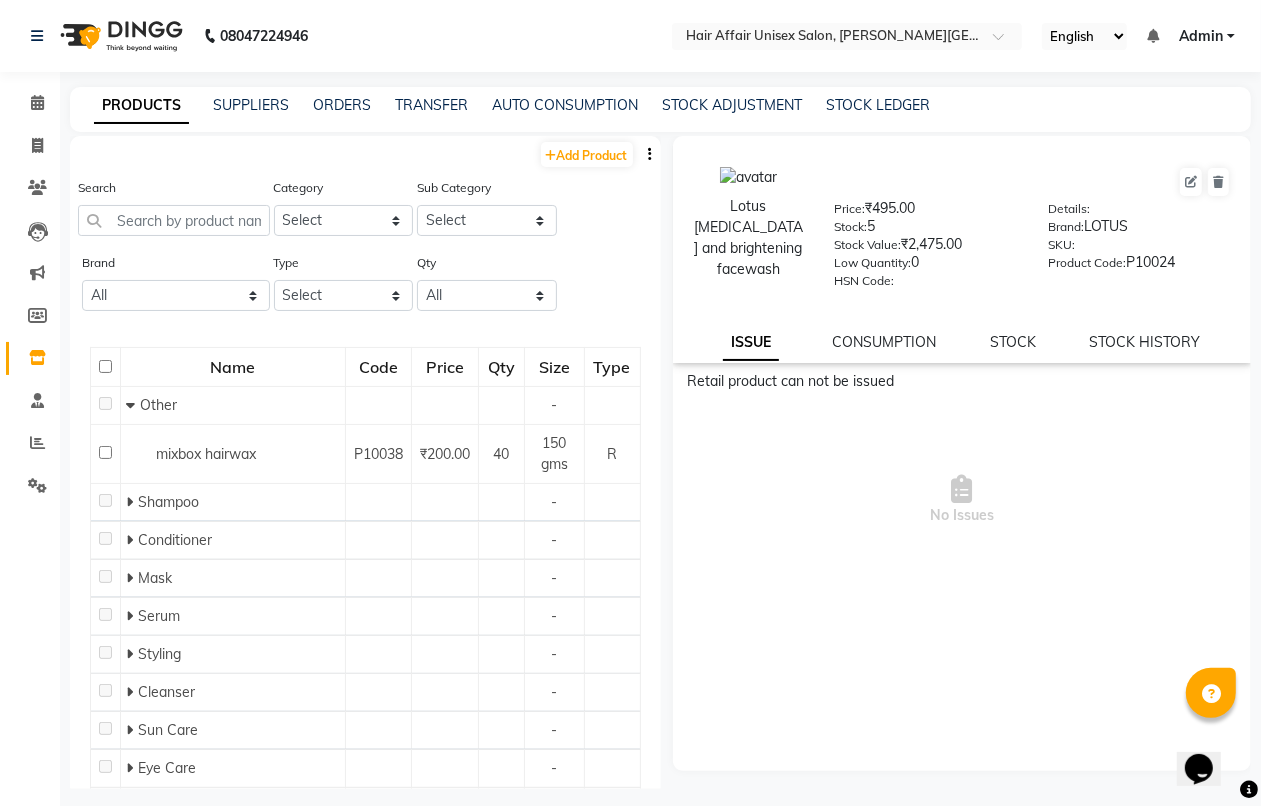 scroll, scrollTop: 12, scrollLeft: 0, axis: vertical 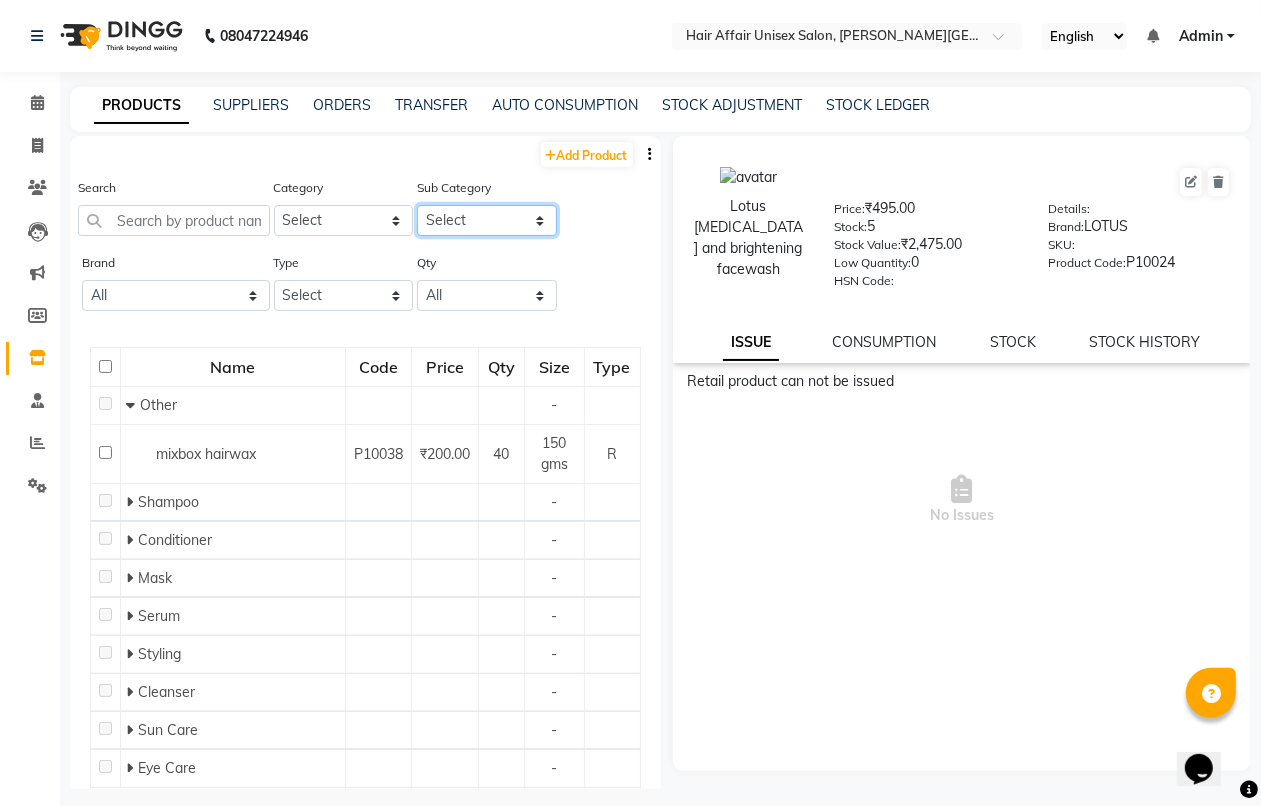 click on "Select" 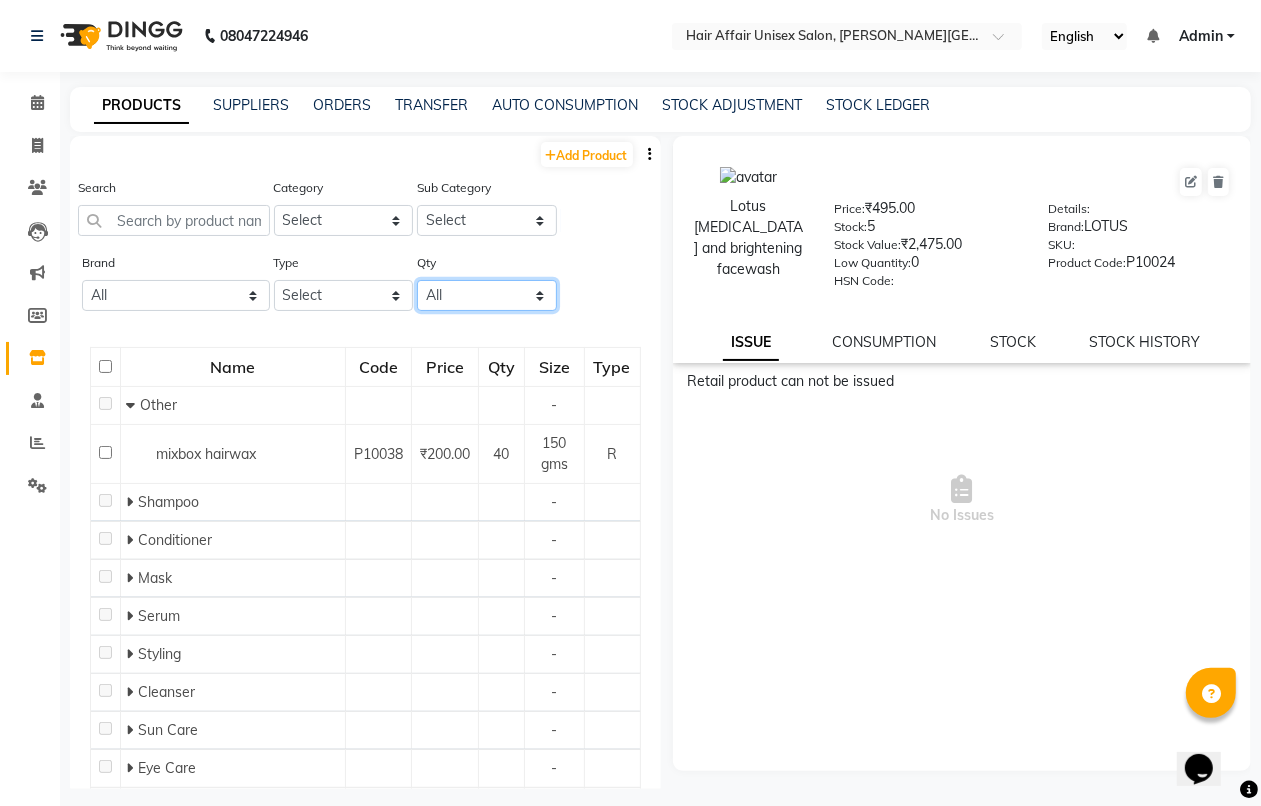 click on "All Low Out Of Stock" 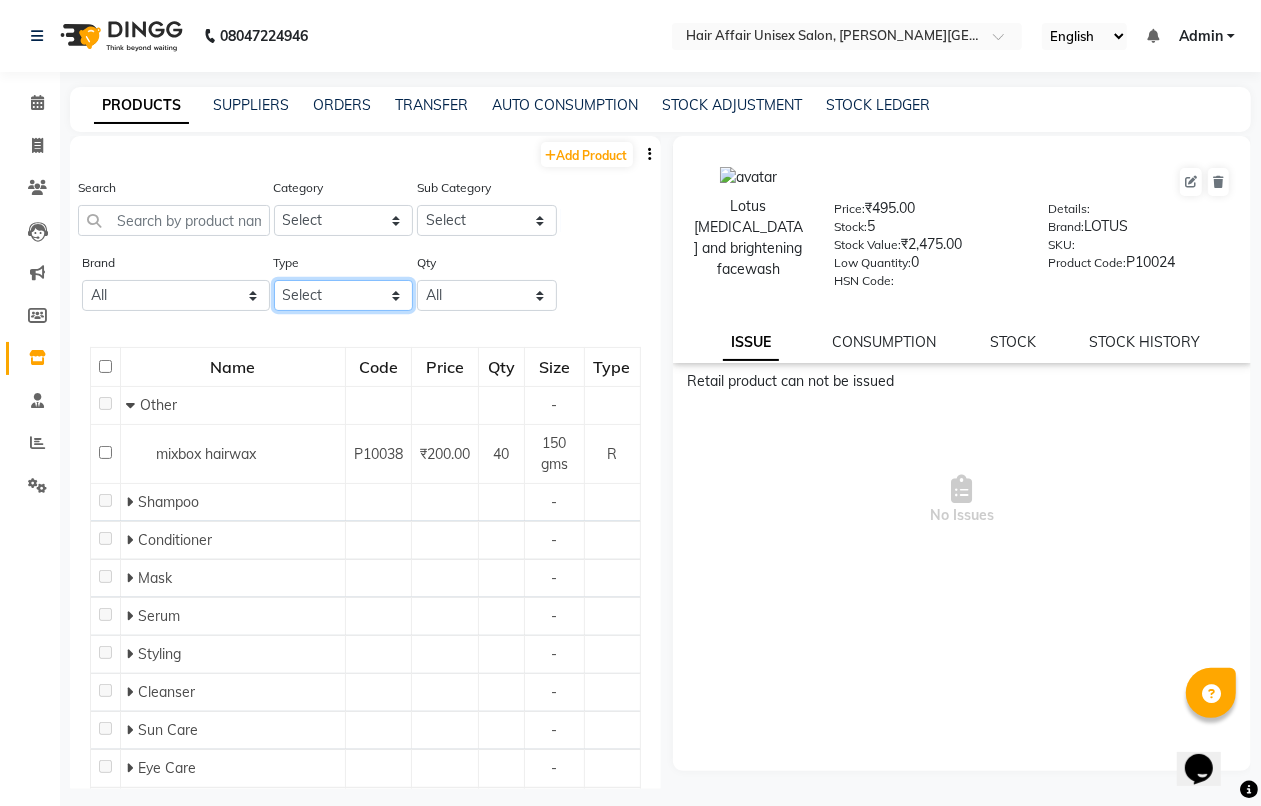 click on "Select Both Retail Consumable" 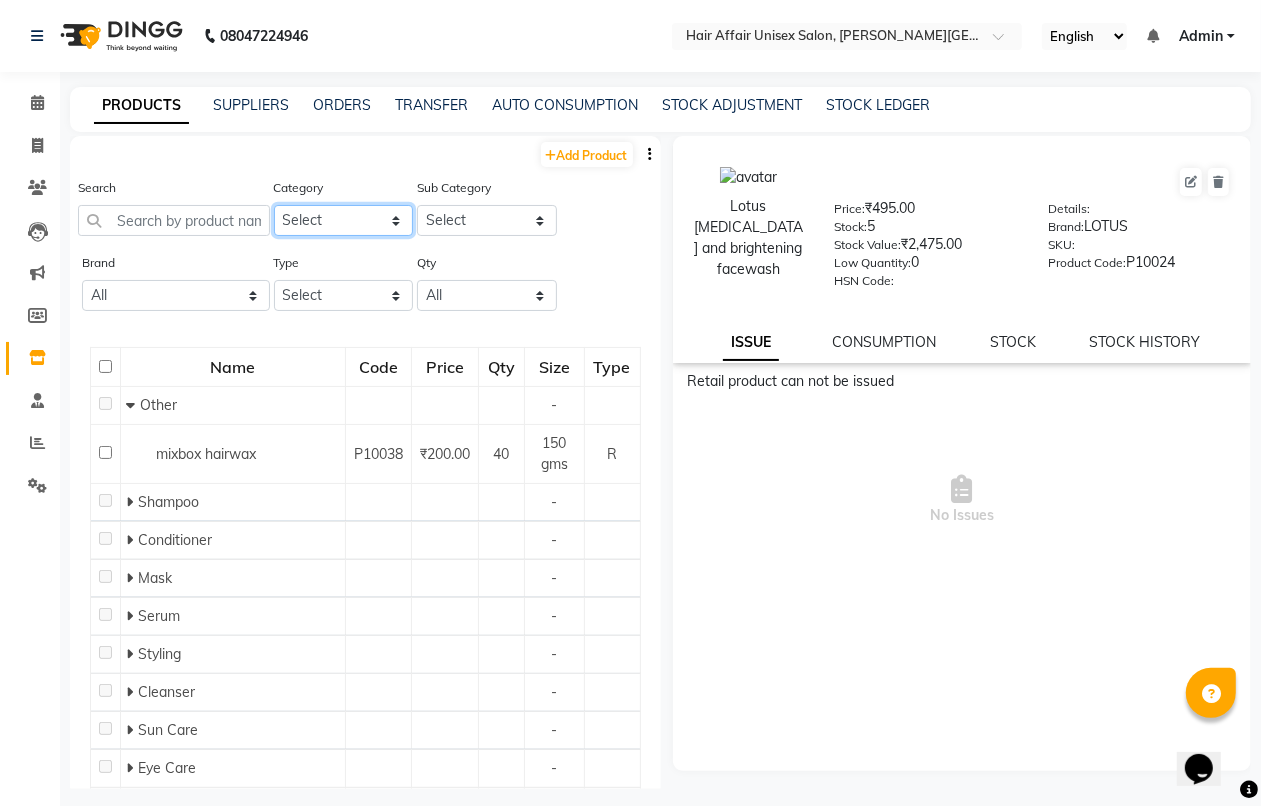click on "Select Hair Skin Makeup Personal Care Appliances Waxing Beard Disposable Threading Hands and Feet Beauty Planet Botox Cadiveu Casmara Cheryls Loreal Olaplex gents sec Other" 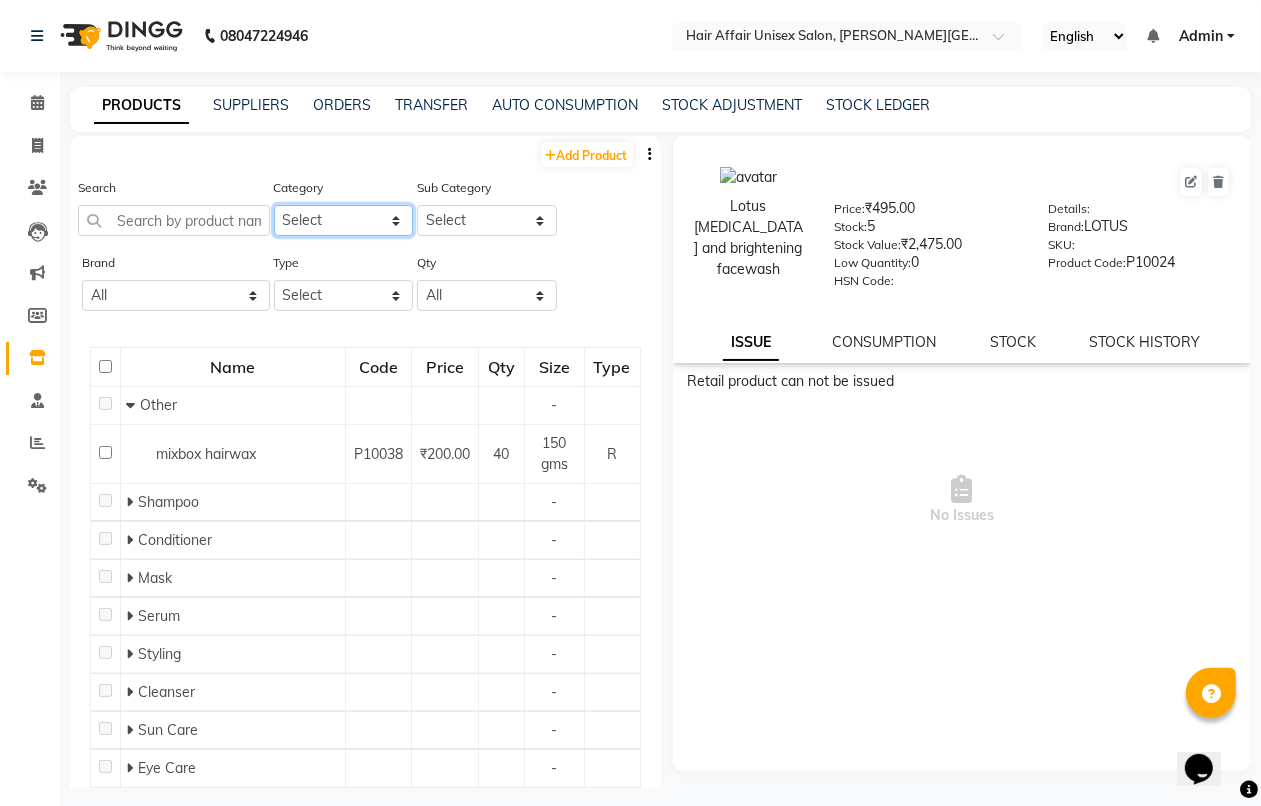 select on "1013701150" 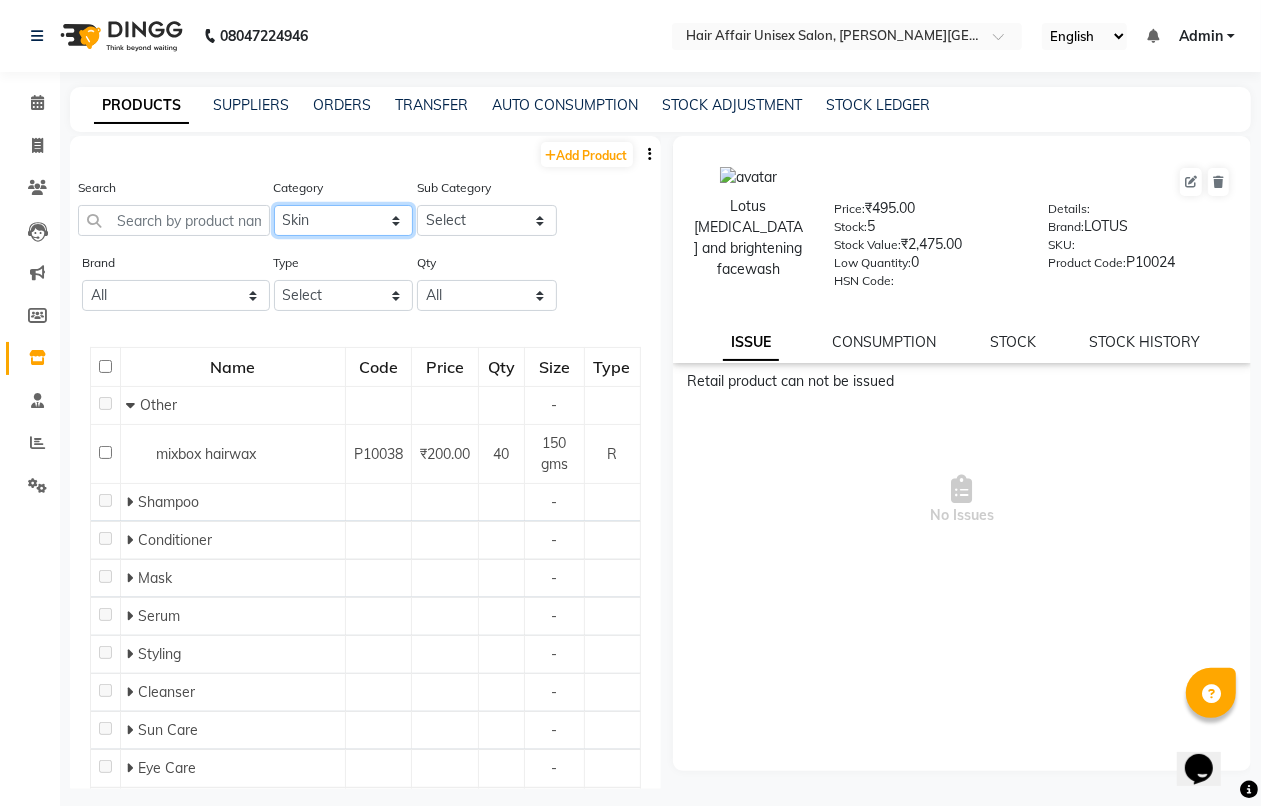 click on "Select Hair Skin Makeup Personal Care Appliances Waxing Beard Disposable Threading Hands and Feet Beauty Planet Botox Cadiveu Casmara Cheryls Loreal Olaplex gents sec Other" 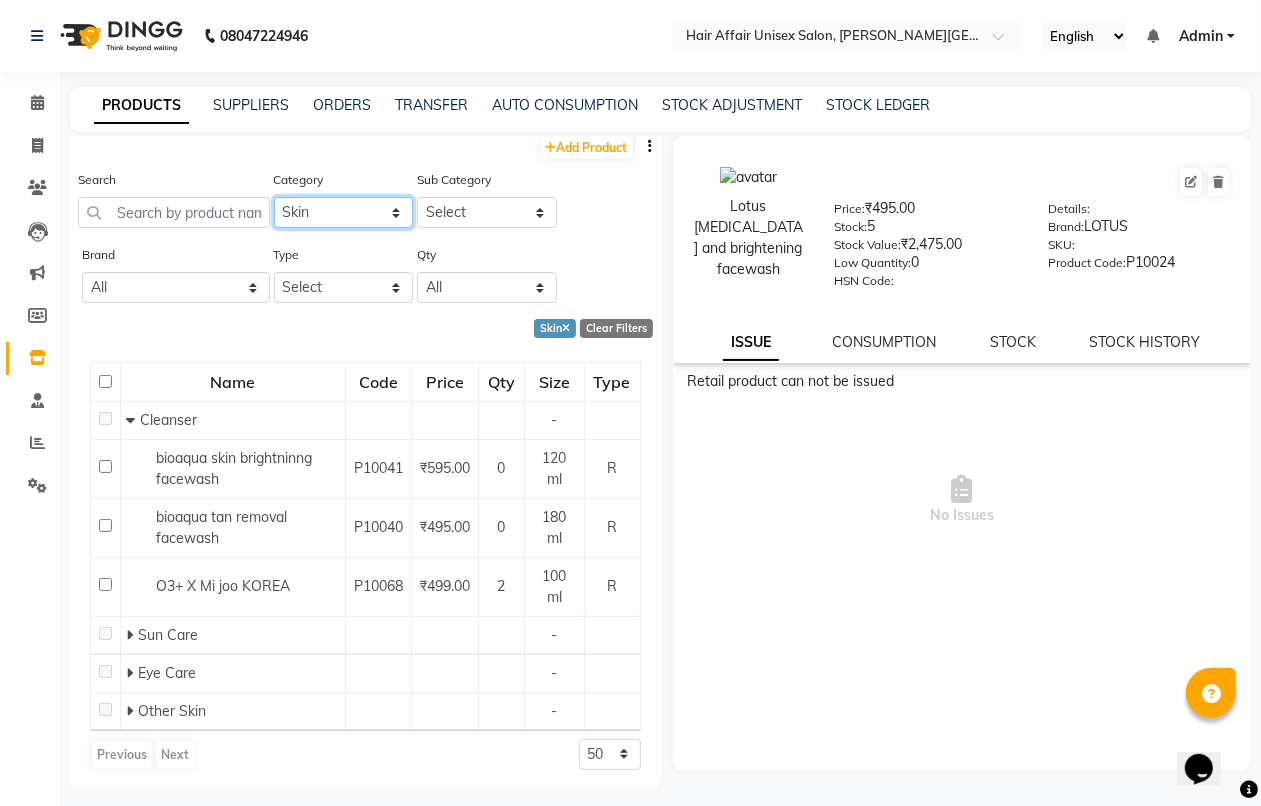 scroll, scrollTop: 10, scrollLeft: 0, axis: vertical 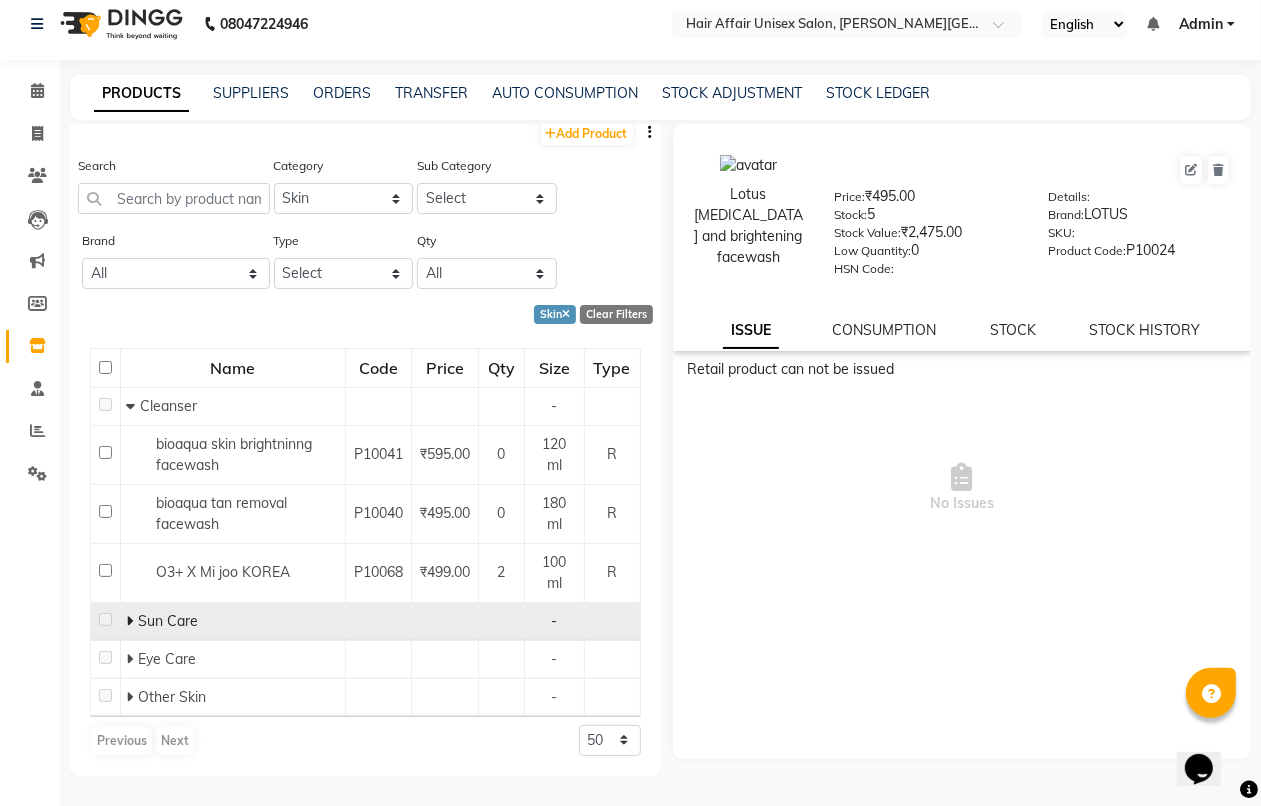 click 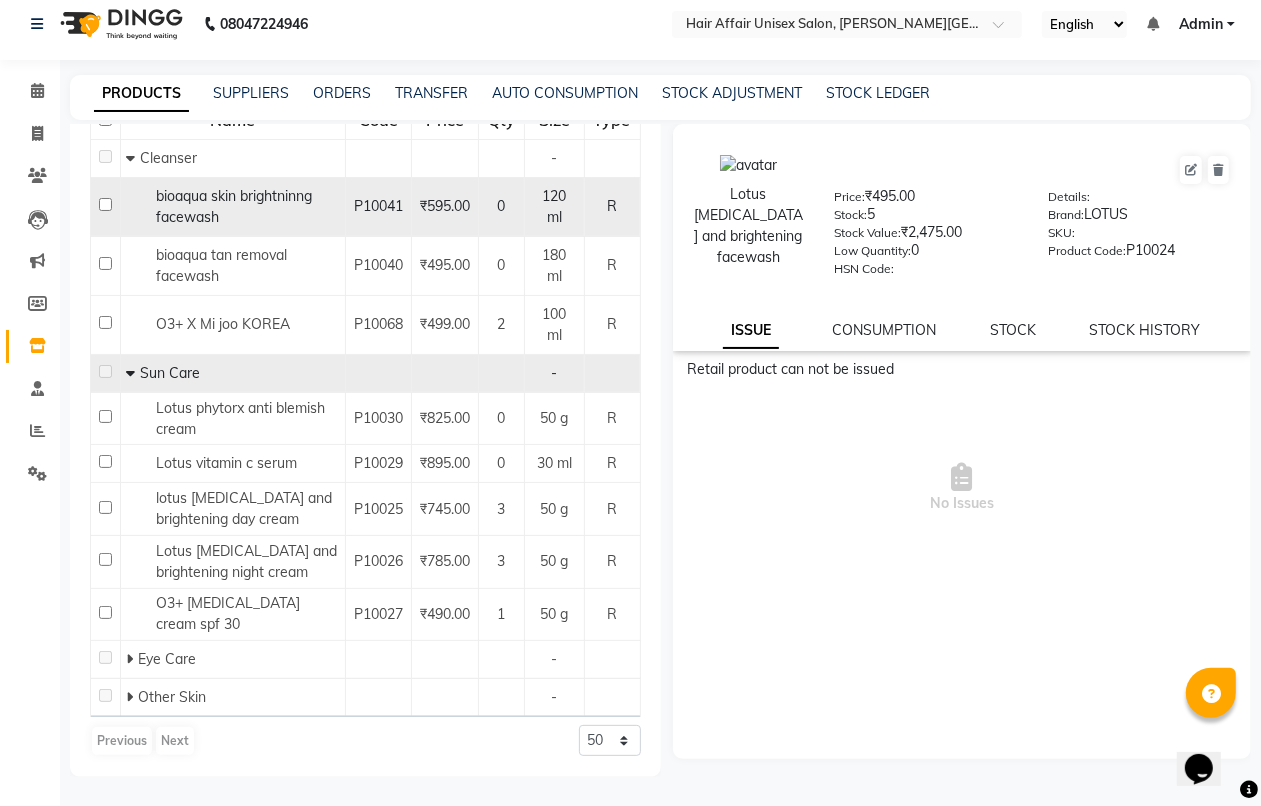 scroll, scrollTop: 280, scrollLeft: 0, axis: vertical 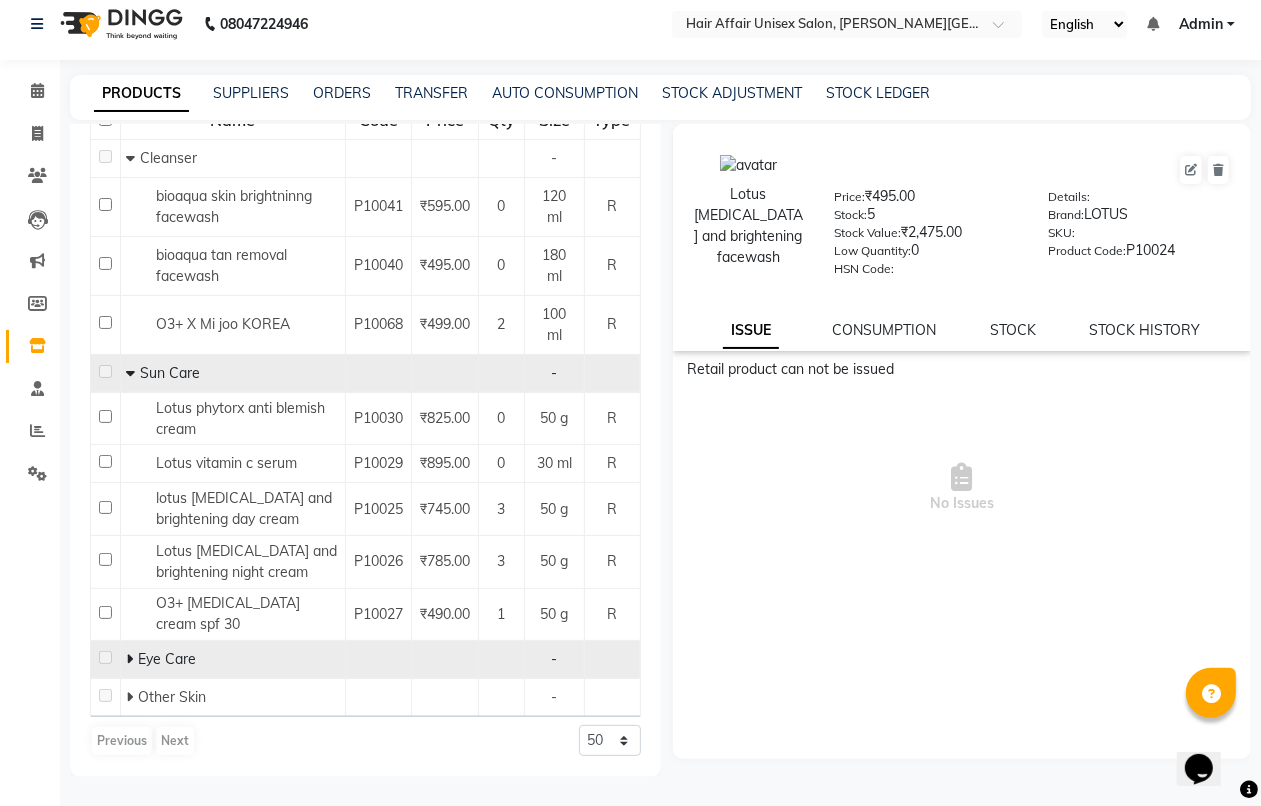 click 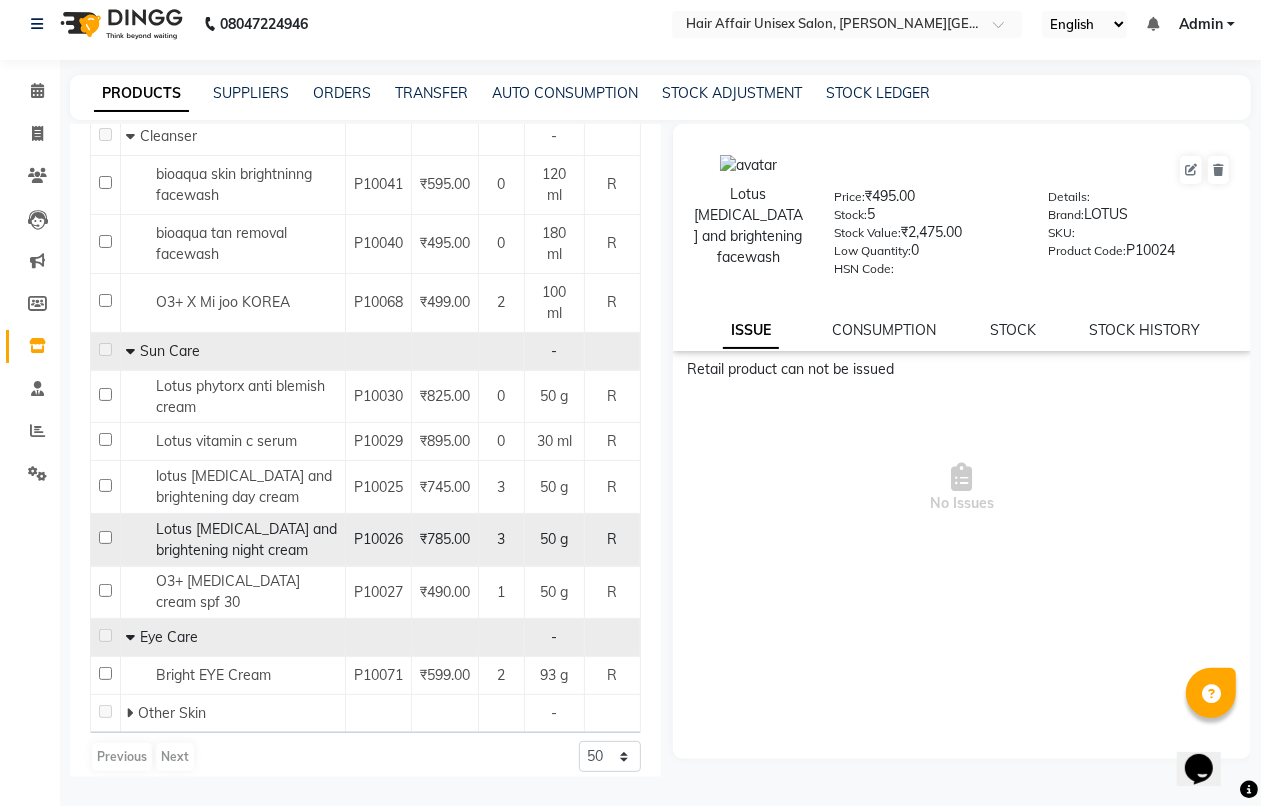 scroll, scrollTop: 317, scrollLeft: 0, axis: vertical 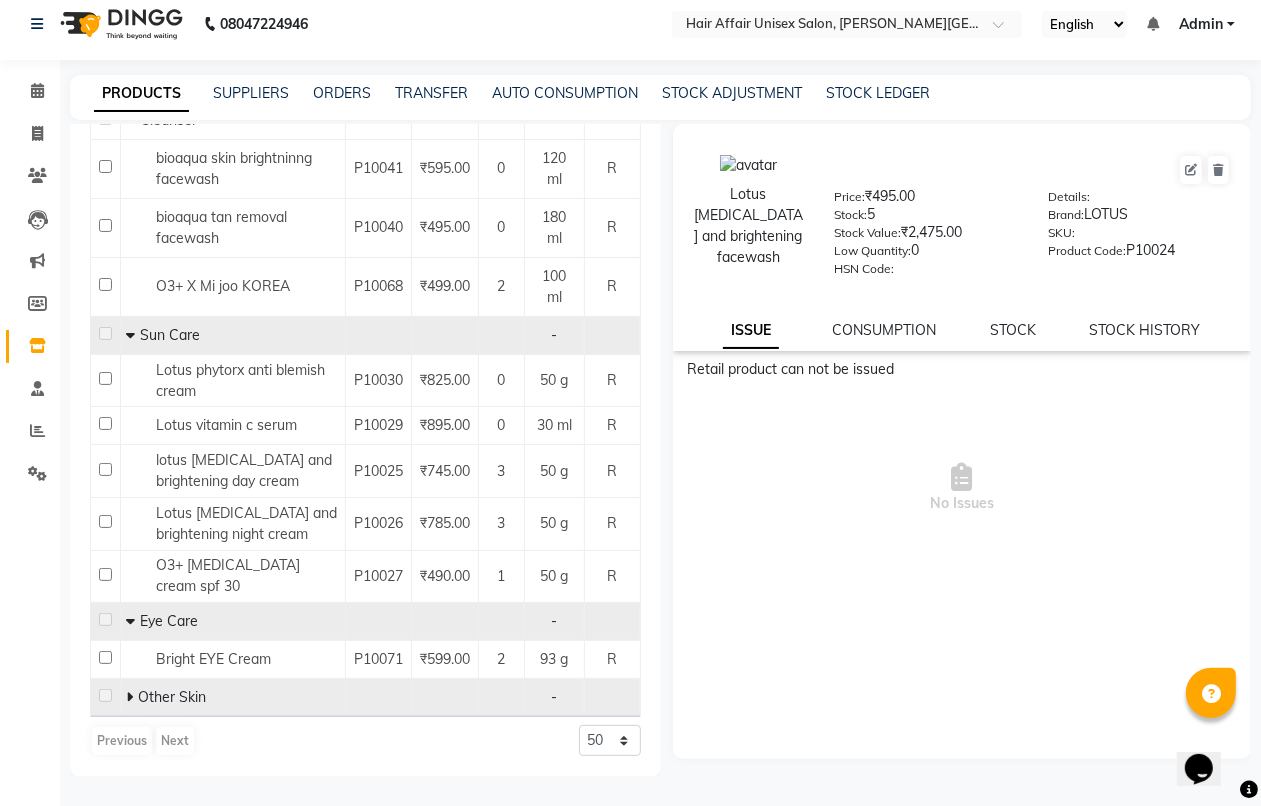 click 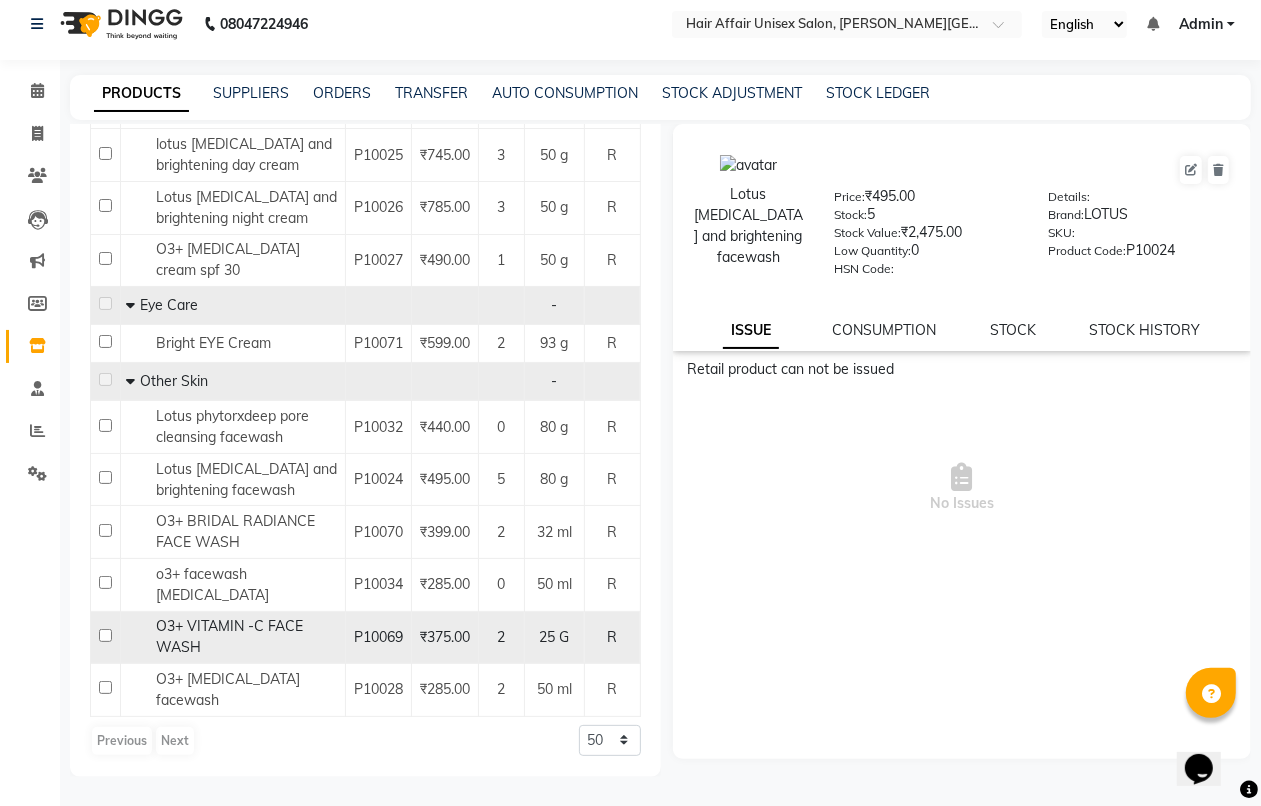 scroll, scrollTop: 28, scrollLeft: 0, axis: vertical 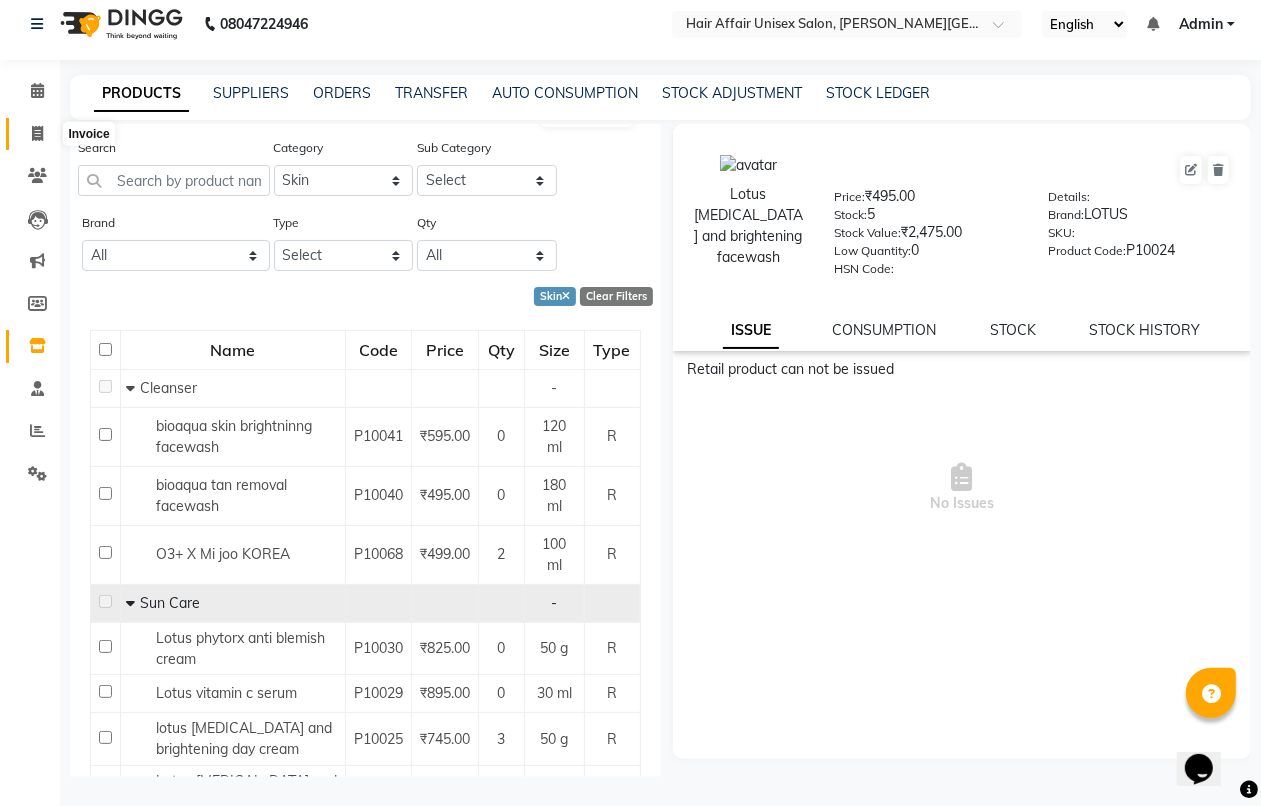 click 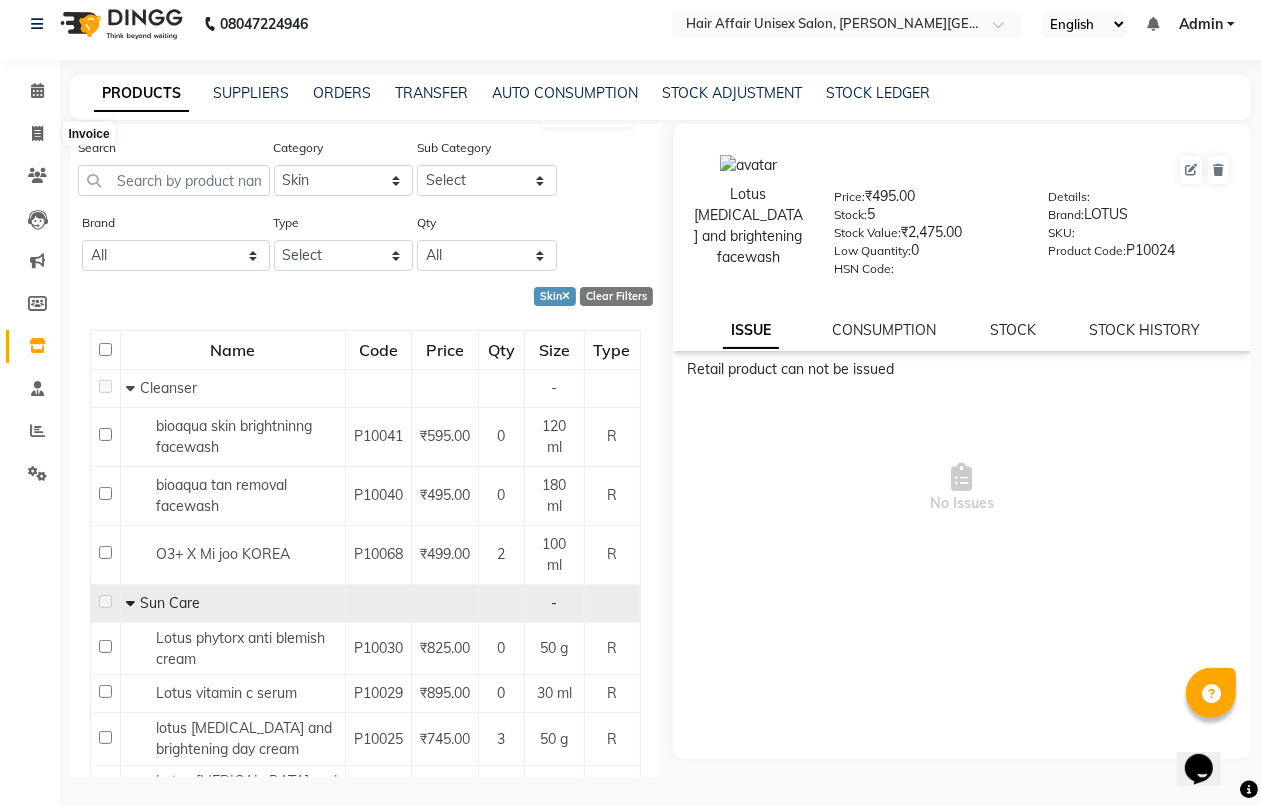 select on "6225" 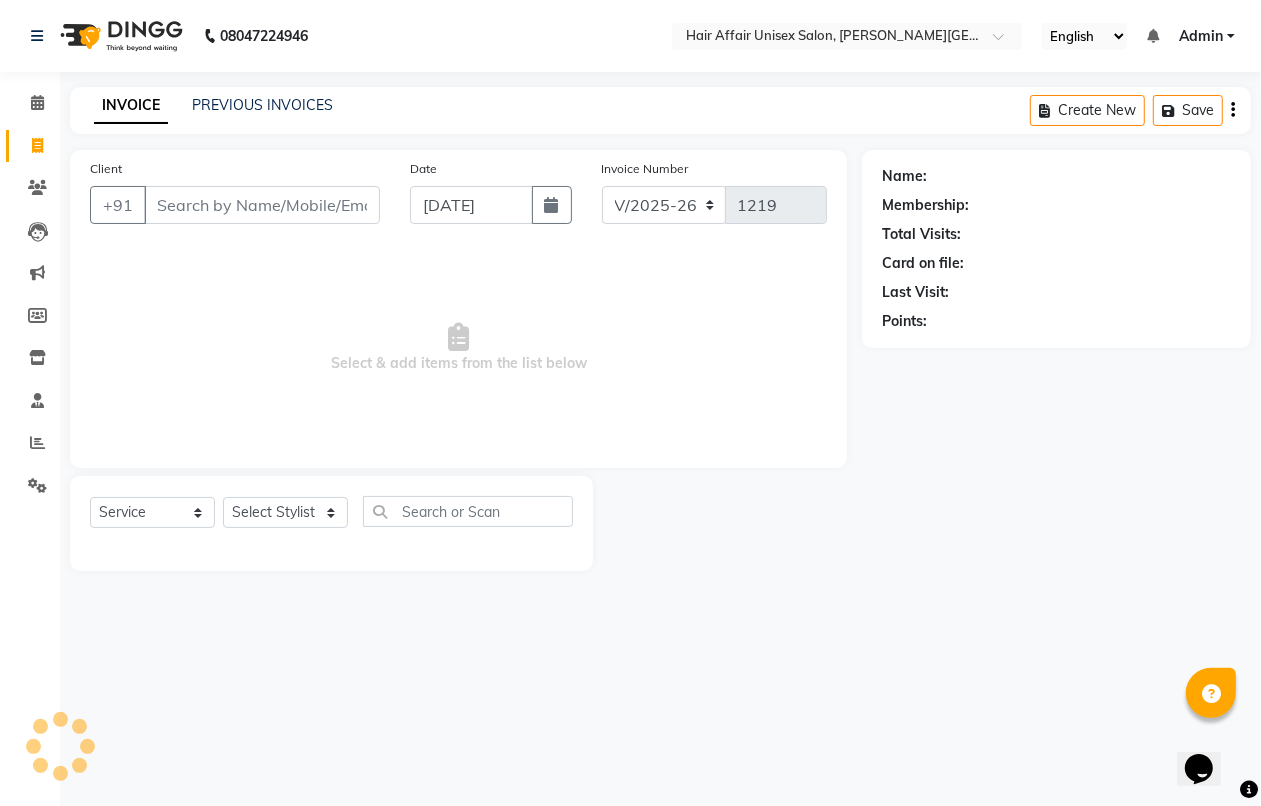scroll, scrollTop: 0, scrollLeft: 0, axis: both 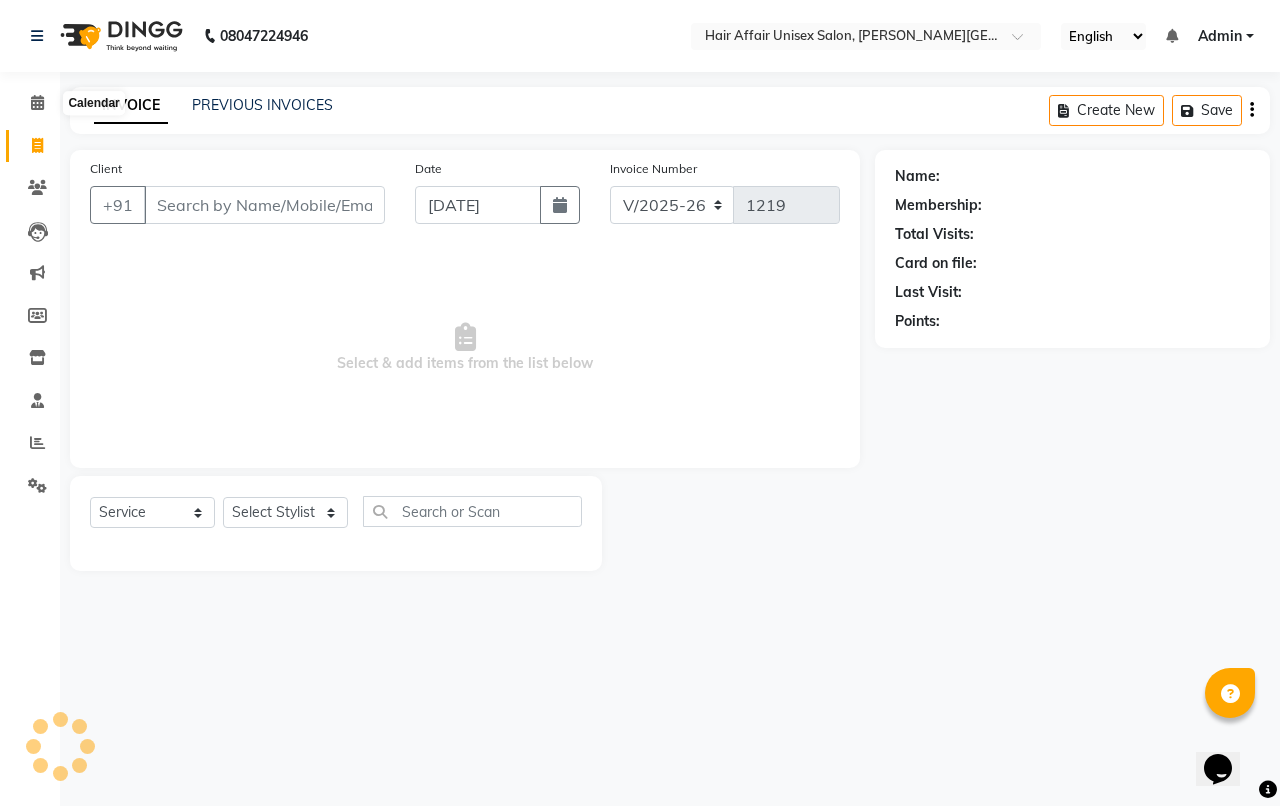 click on "Calendar" 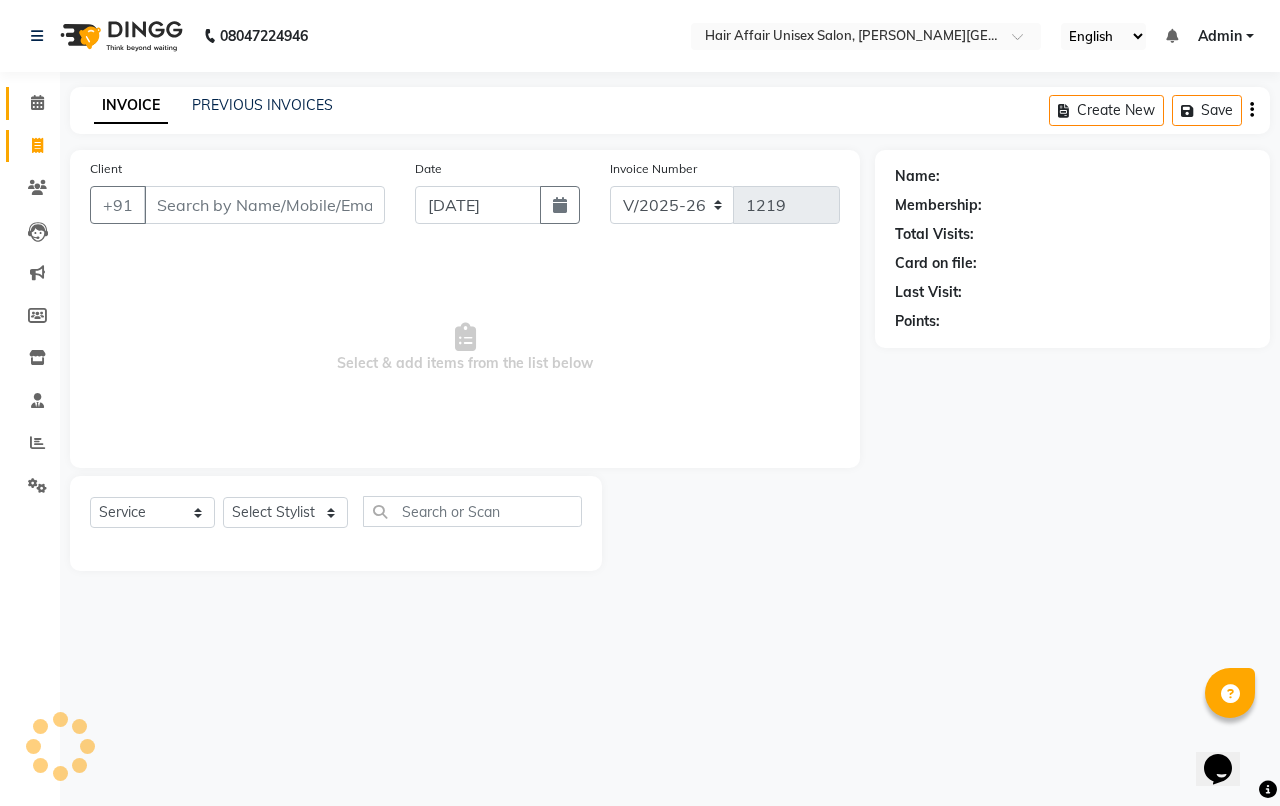click on "Calendar" 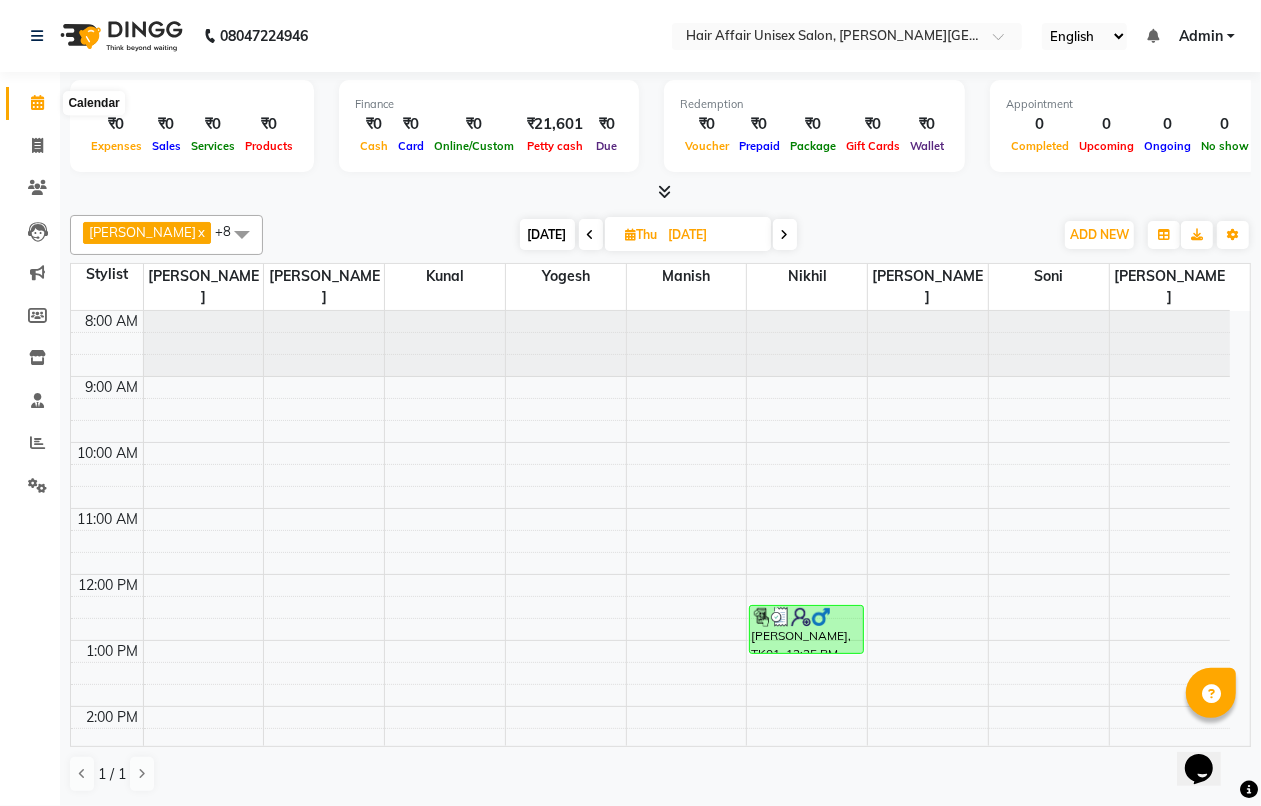 click 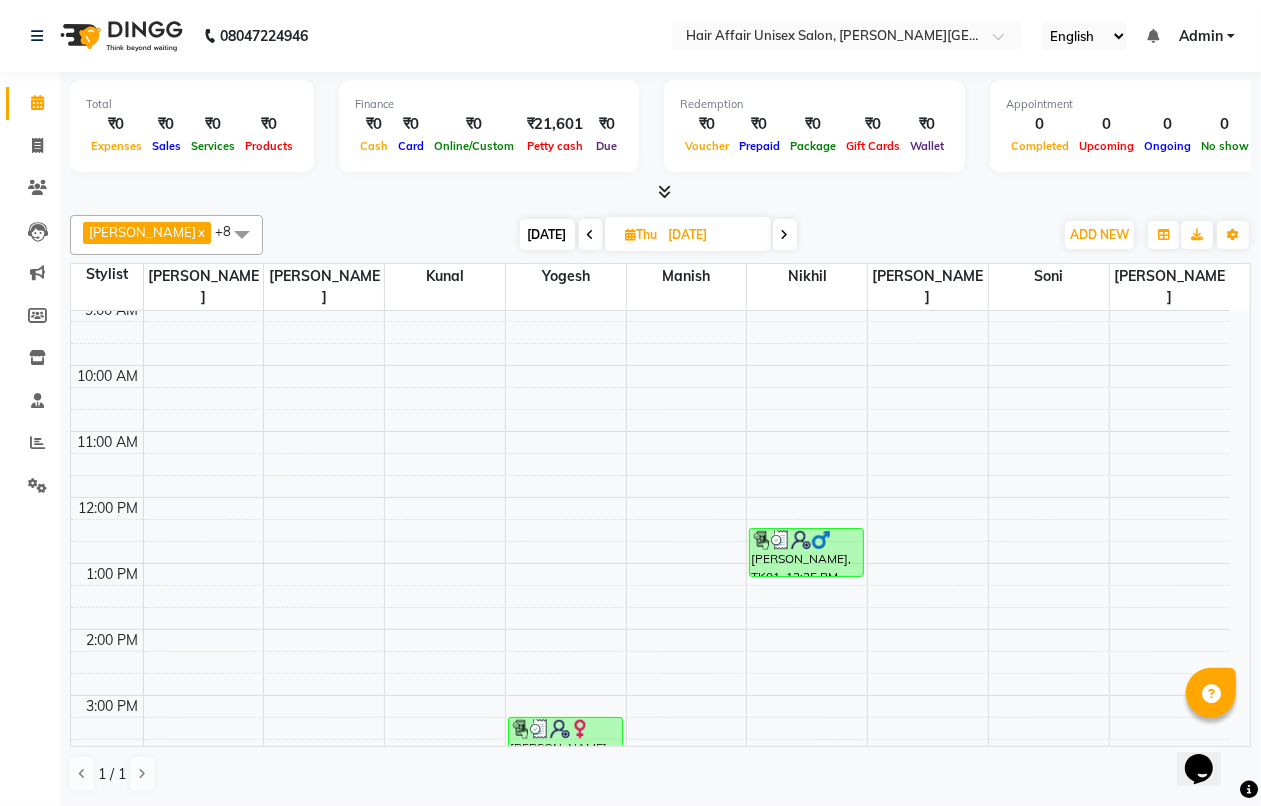 scroll, scrollTop: 0, scrollLeft: 0, axis: both 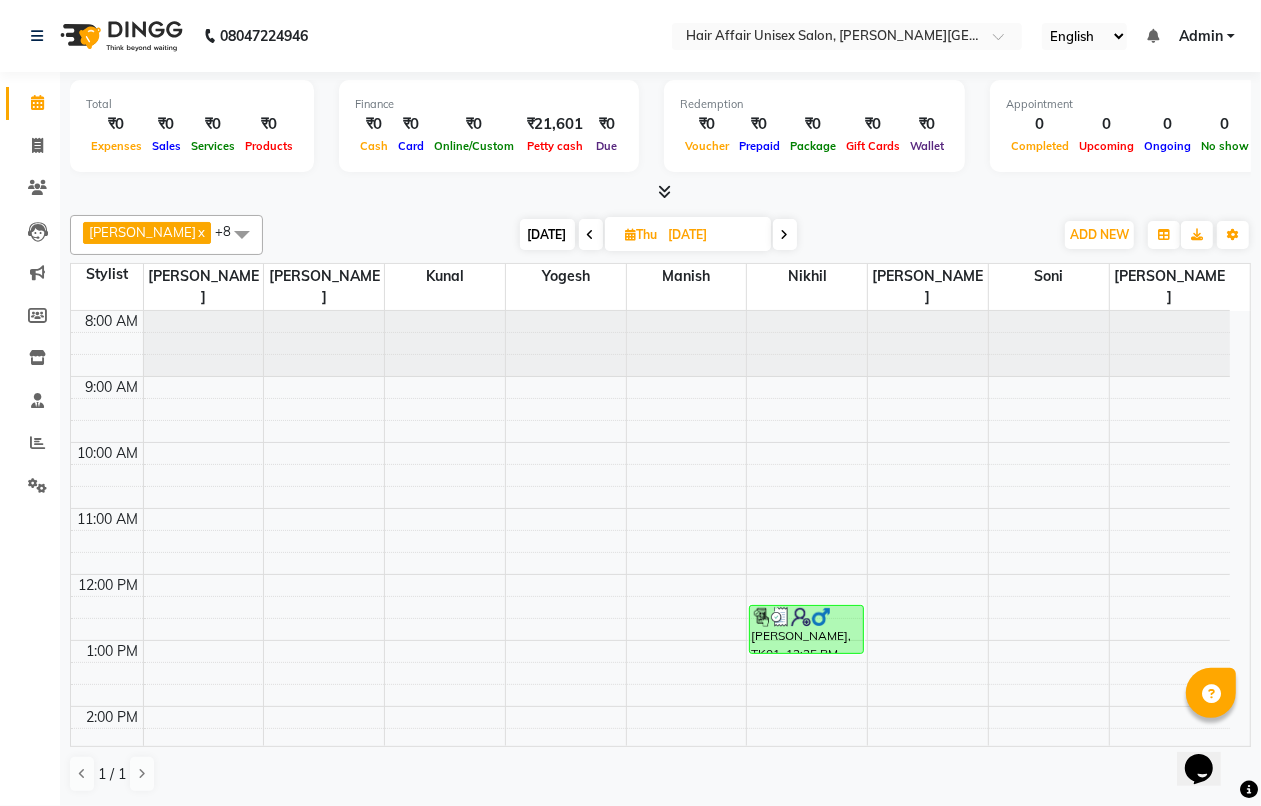 click at bounding box center (785, 235) 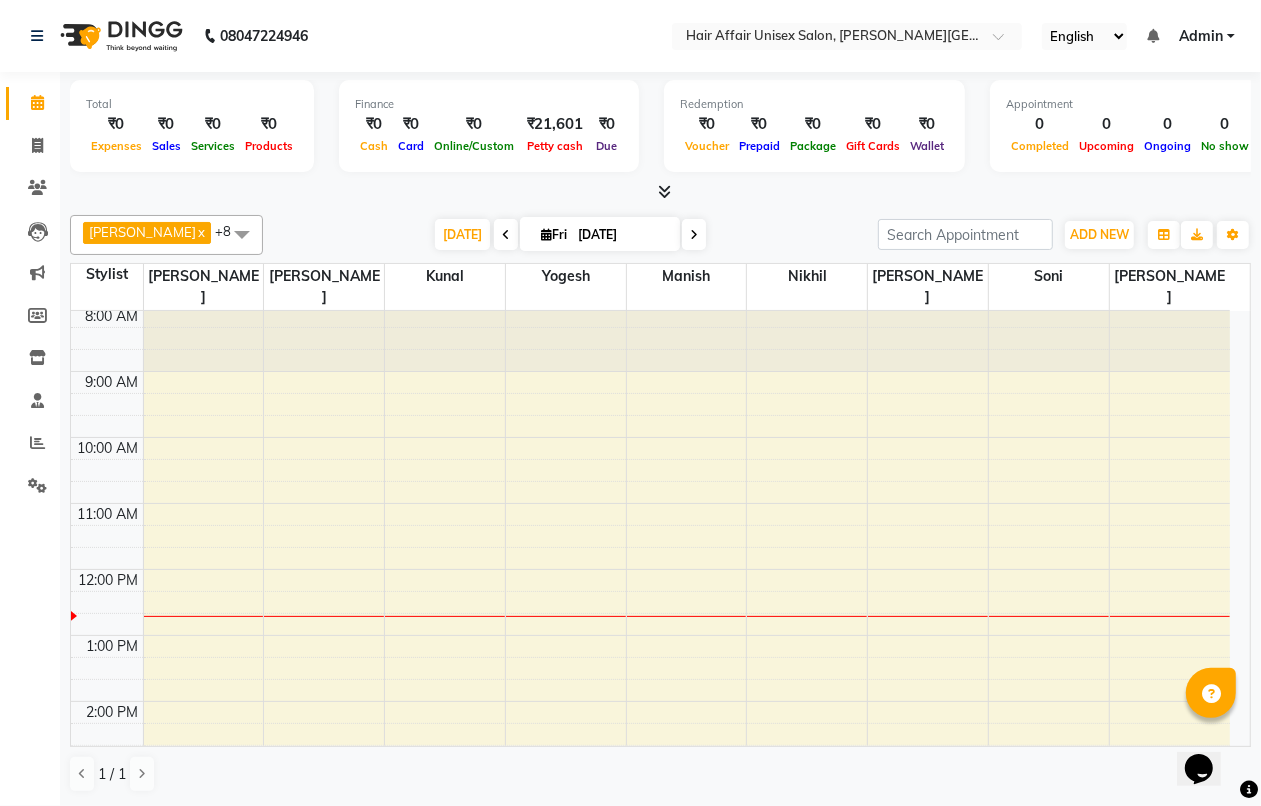 scroll, scrollTop: 0, scrollLeft: 0, axis: both 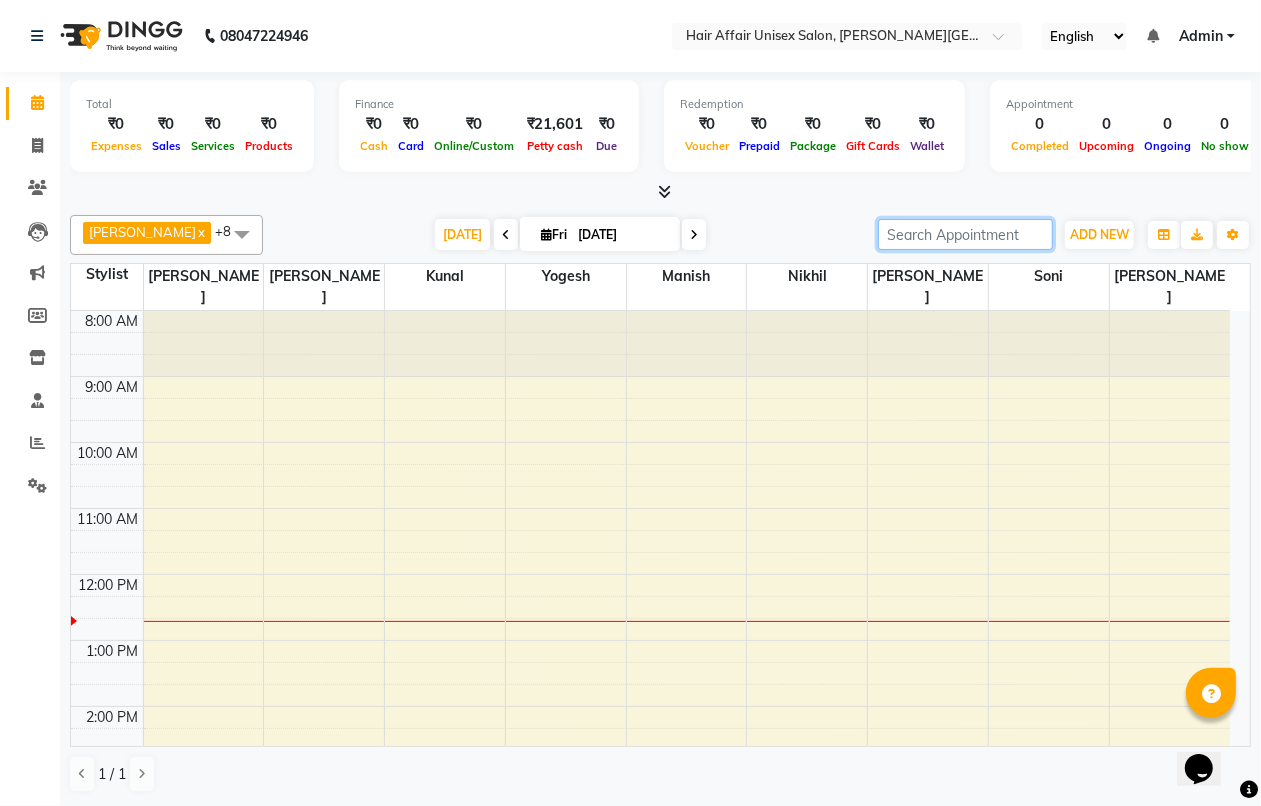 click at bounding box center (965, 234) 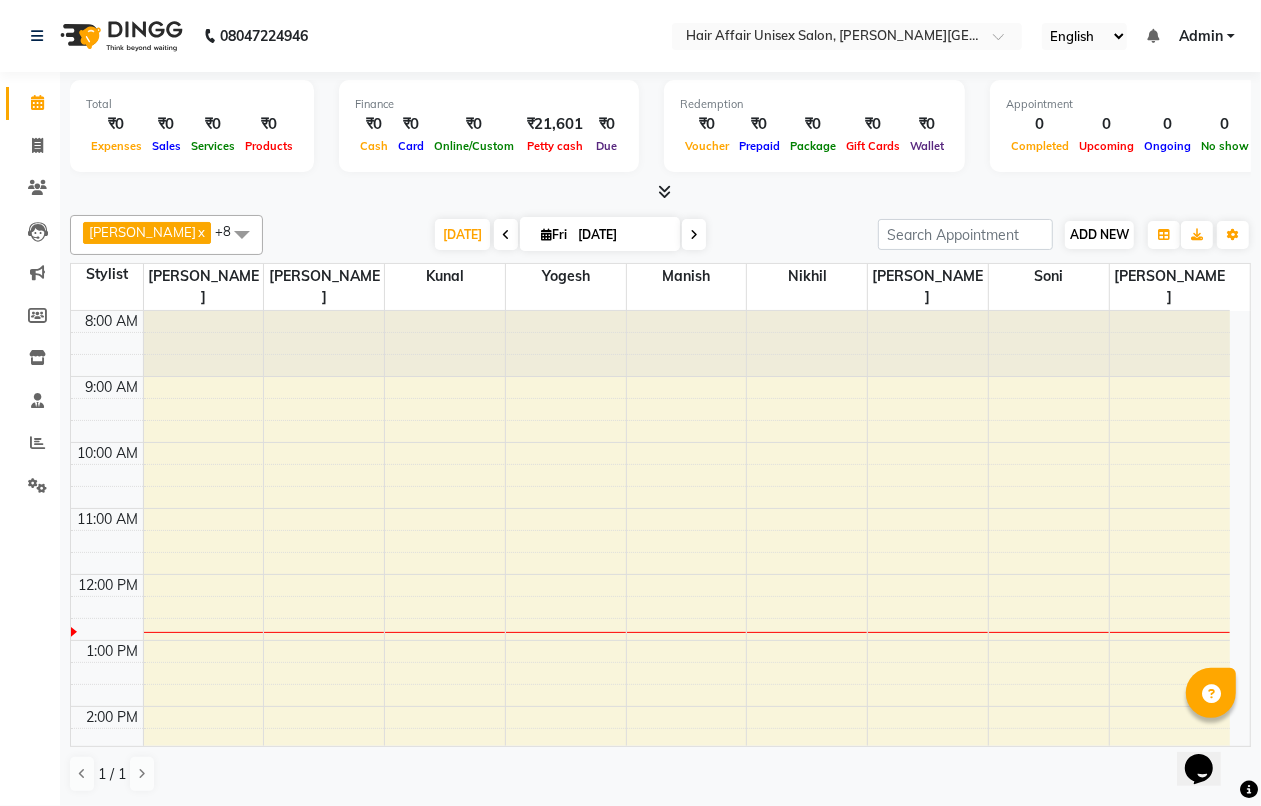 scroll, scrollTop: 1, scrollLeft: 0, axis: vertical 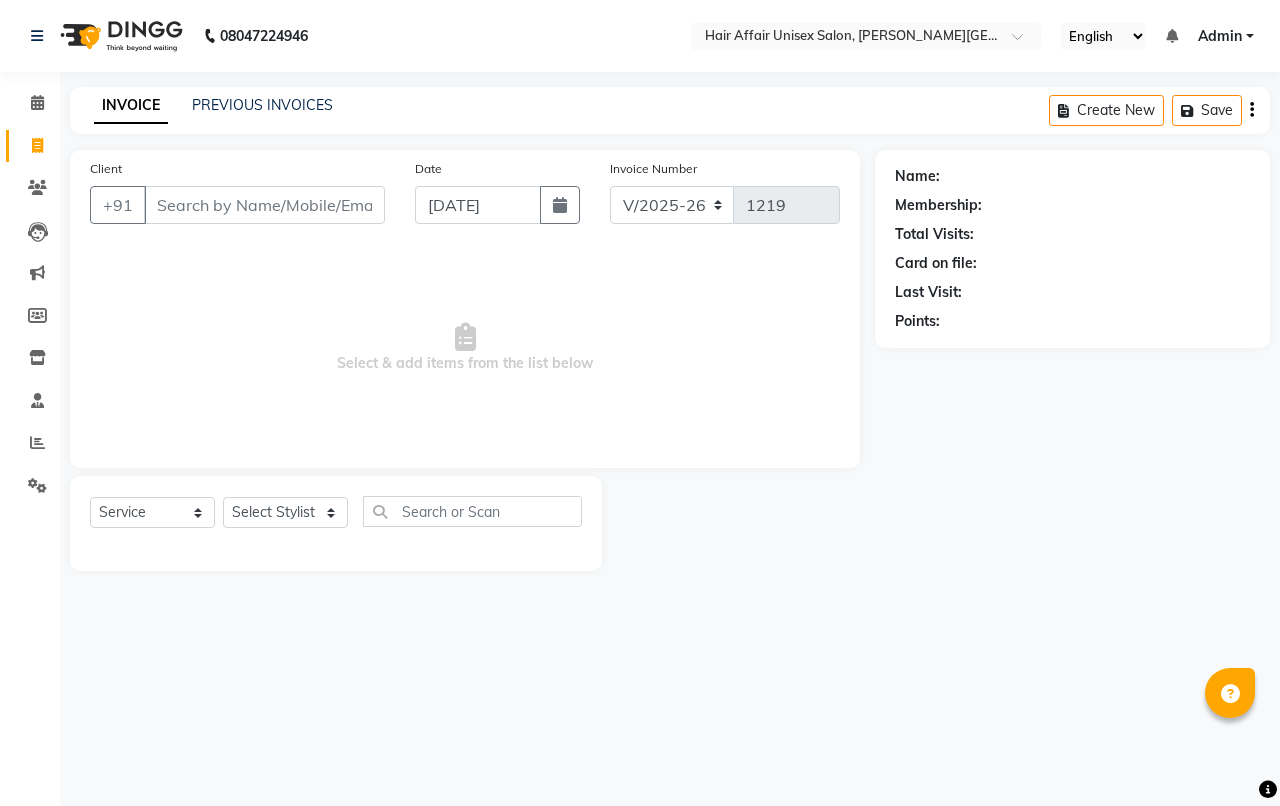 select on "6225" 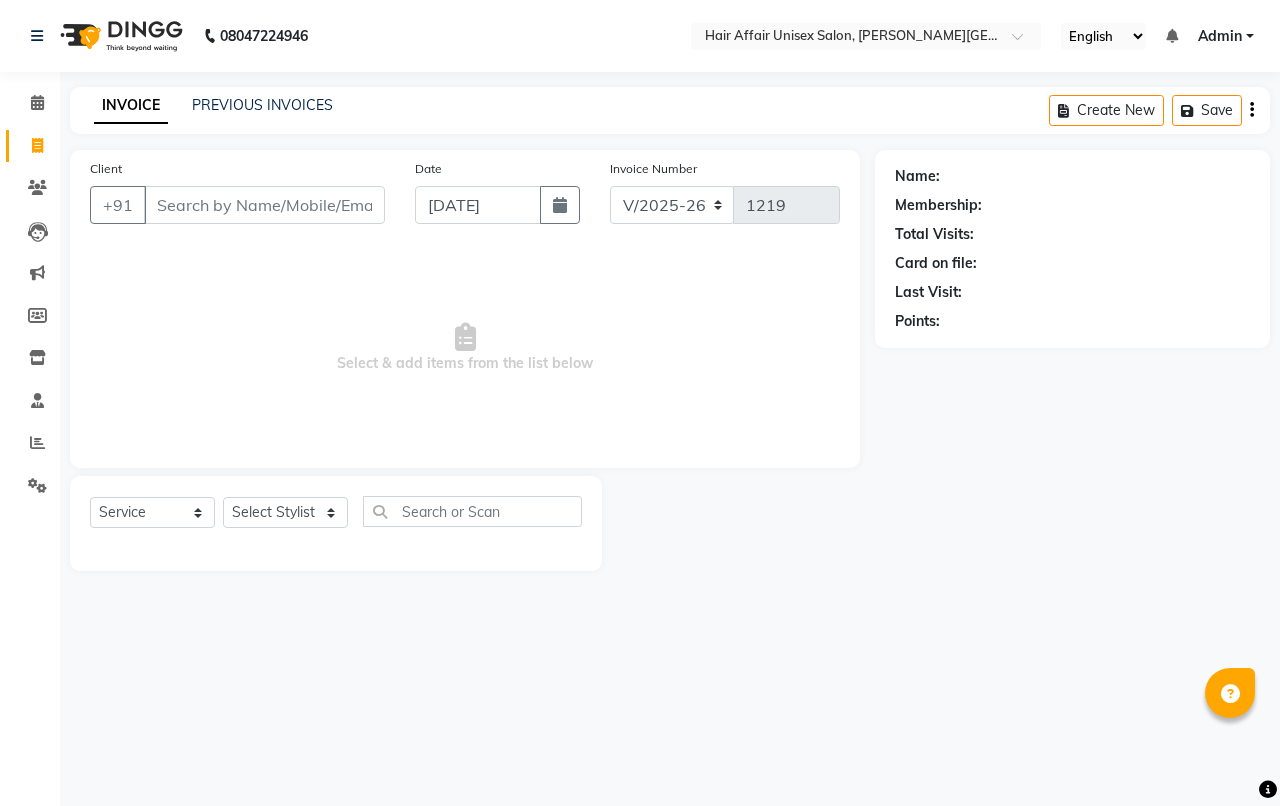 scroll, scrollTop: 0, scrollLeft: 0, axis: both 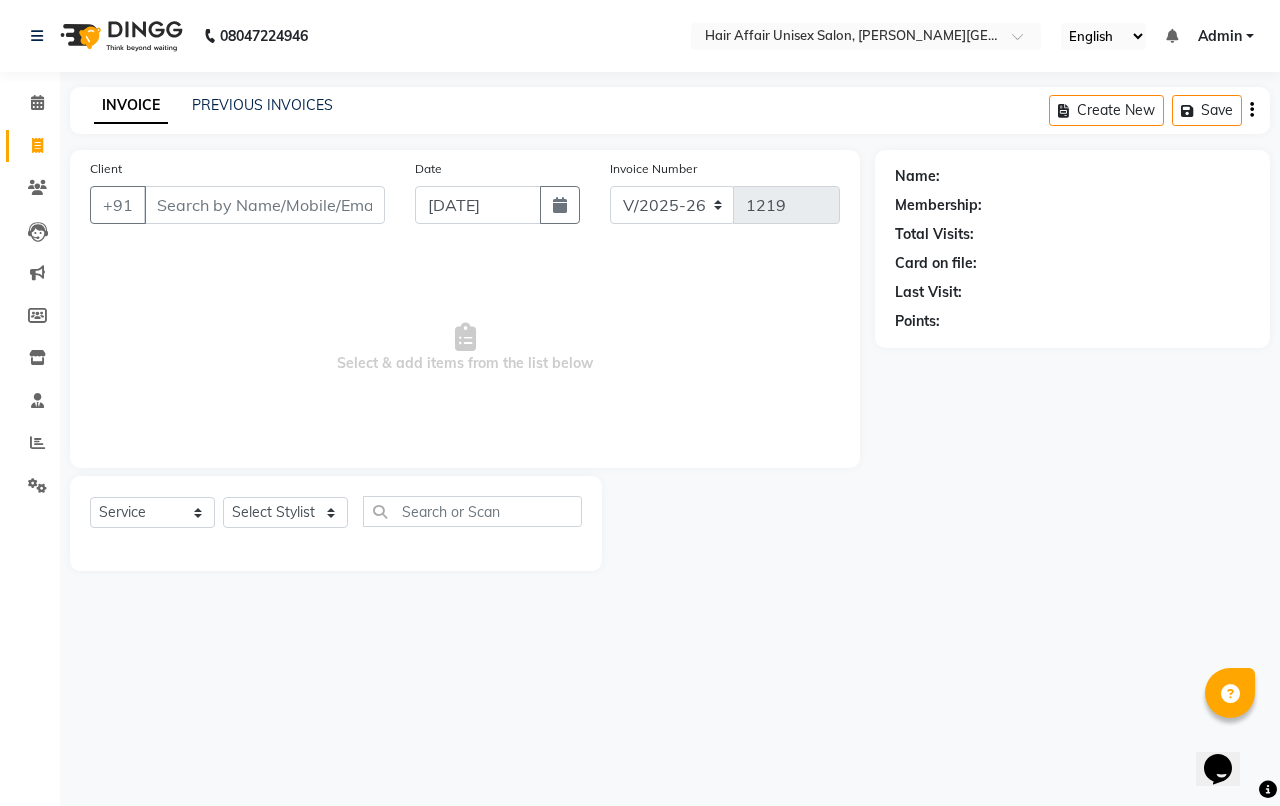 drag, startPoint x: 343, startPoint y: 145, endPoint x: 337, endPoint y: 188, distance: 43.416588 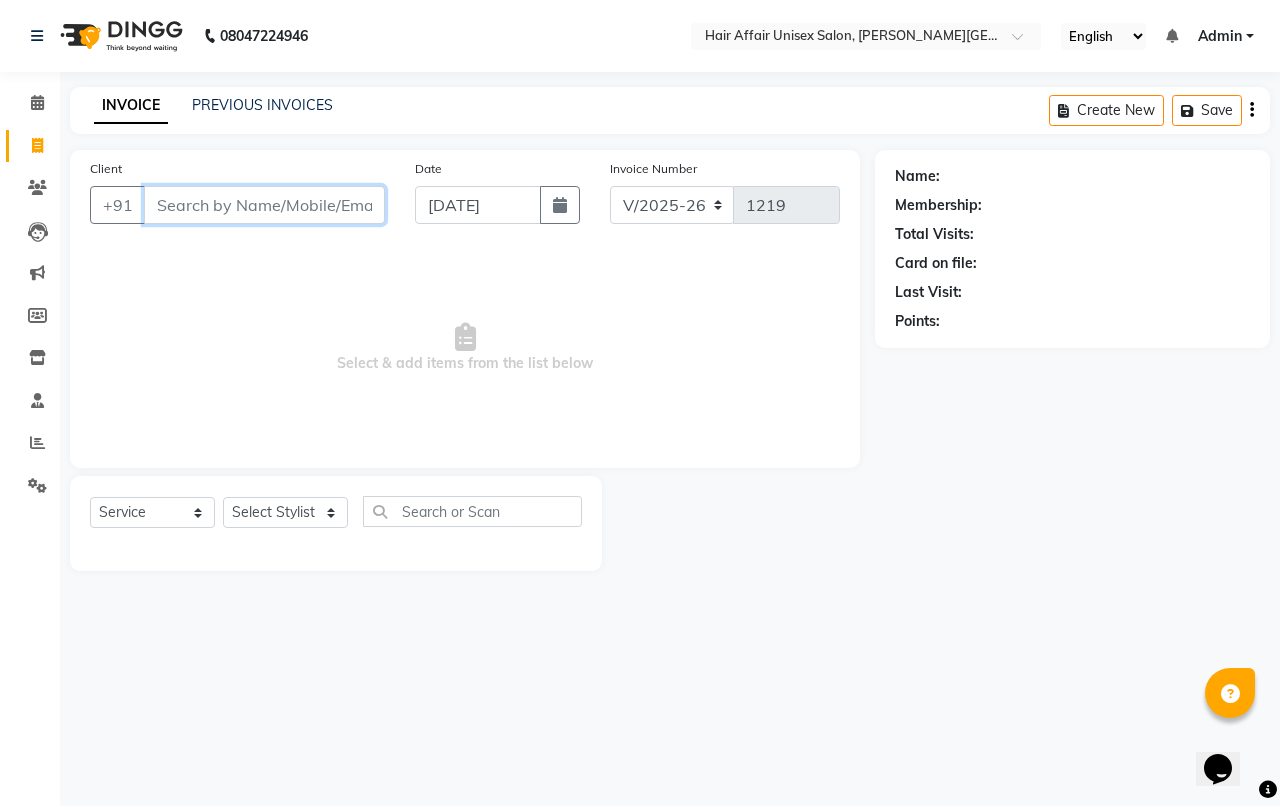 click on "Client" at bounding box center [264, 205] 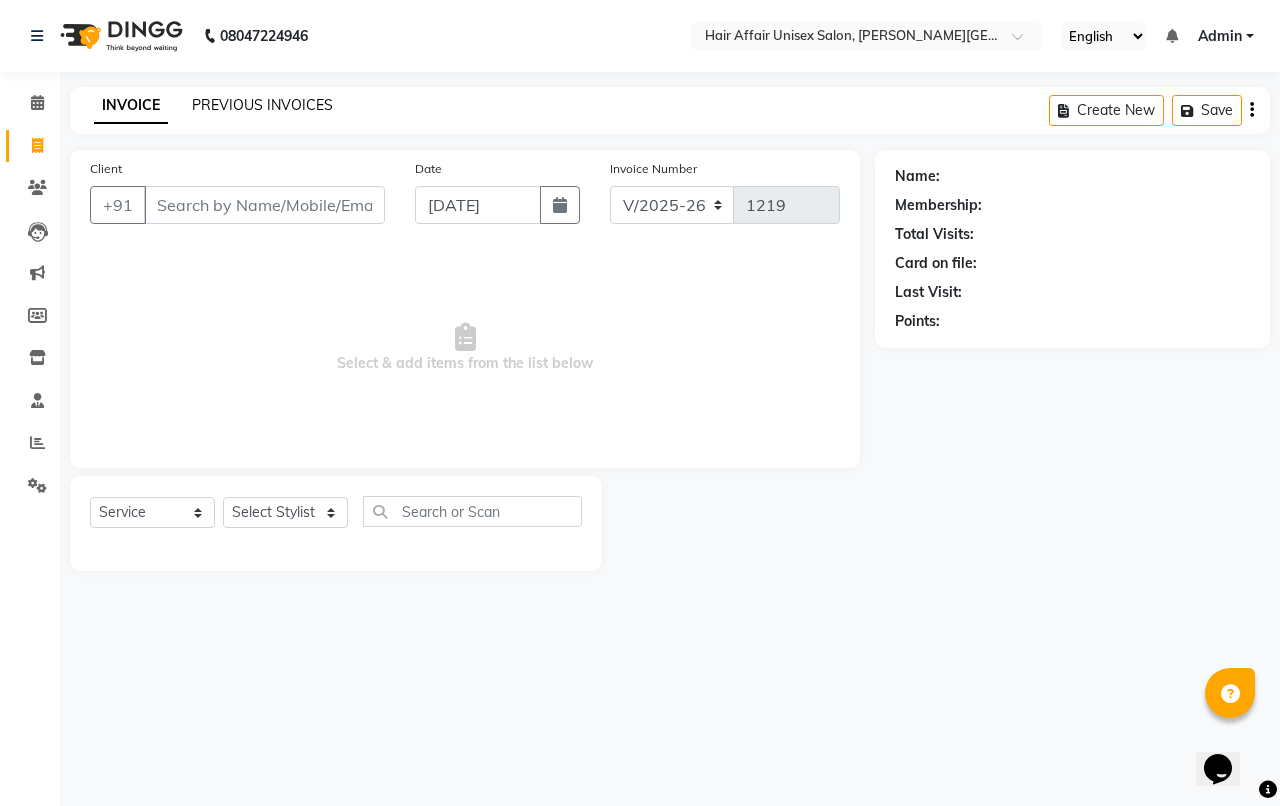 click on "PREVIOUS INVOICES" 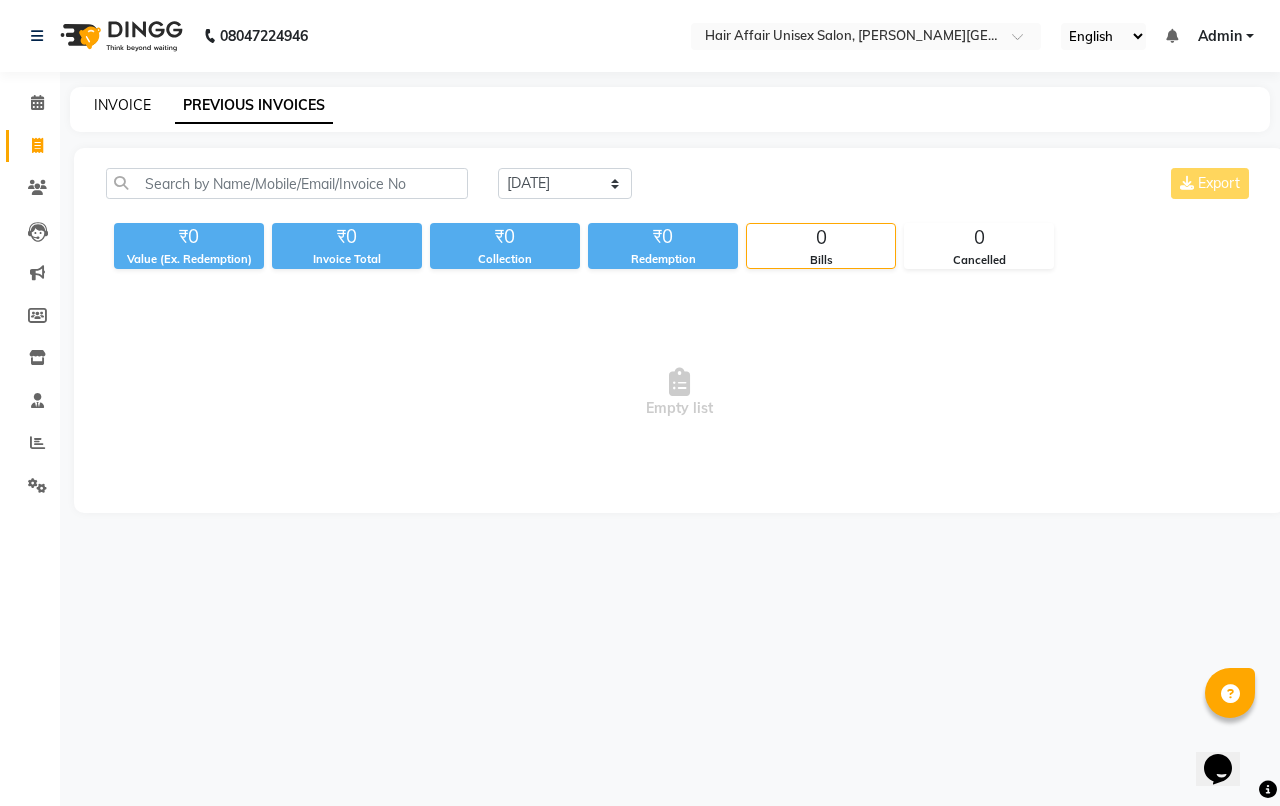 click on "INVOICE" 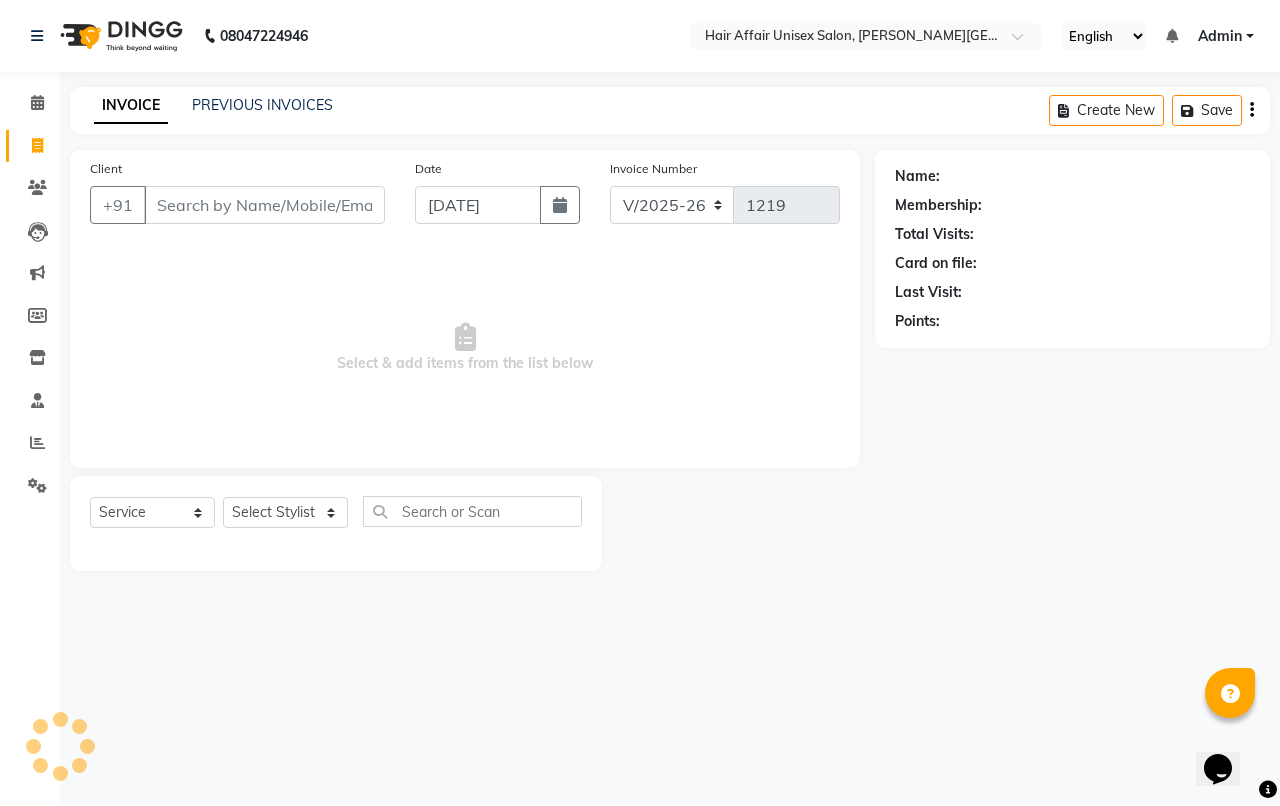 click on "Client" at bounding box center (264, 205) 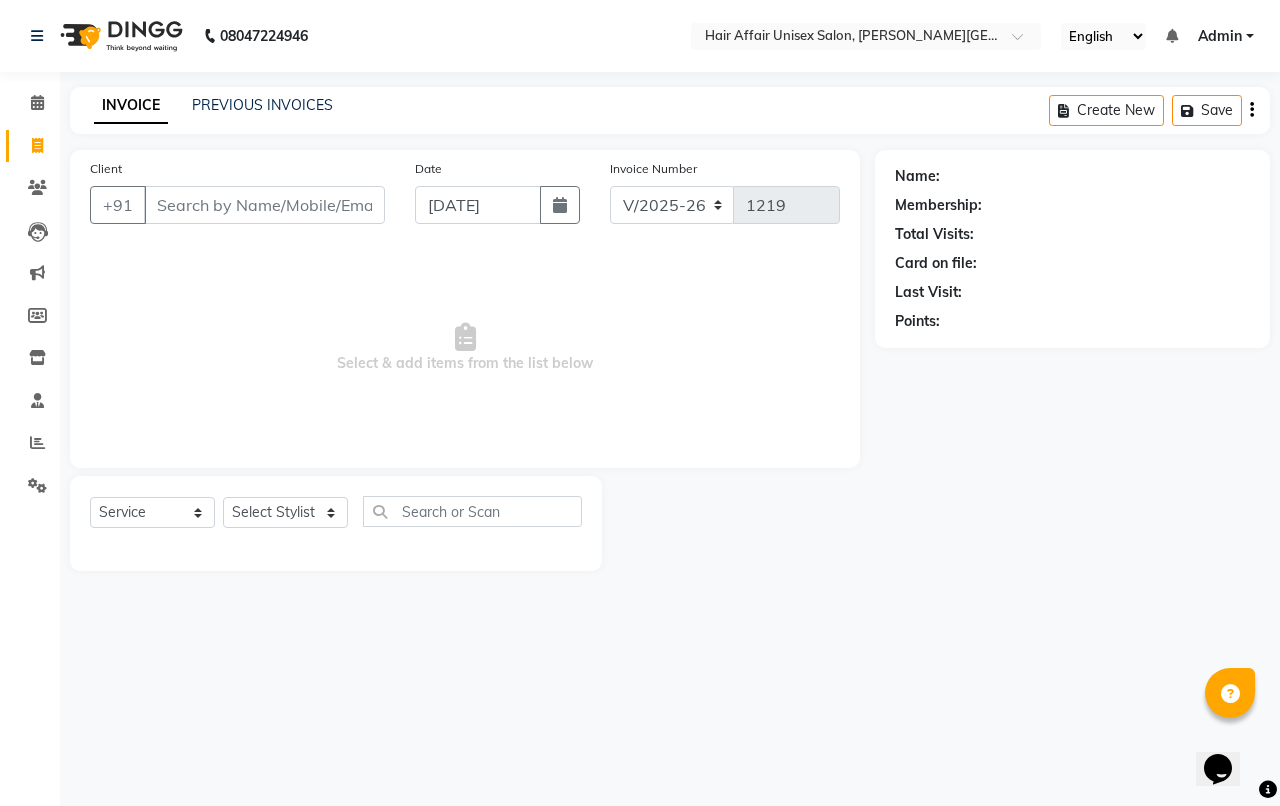 click on "08047224946 Select Location × Hair Affair Unisex Salon, [PERSON_NAME] Hotel, English ENGLISH Español العربية मराठी हिंदी ગુજરાતી தமிழ் 中文 Notifications nothing to show Admin Manage Profile Change Password Sign out  Version:3.15.4  ☀ HAIR AFFAIR UNISEX SALON, [PERSON_NAME] HOTEL,  Calendar  Invoice  Clients  Leads   Marketing  Members  Inventory  Staff  Reports  Settings Completed InProgress Upcoming Dropped Tentative Check-In Confirm Bookings Generate Report Segments Page Builder INVOICE PREVIOUS INVOICES Create New   Save  Client +91 Date [DATE] Invoice Number V/2025 V/[PHONE_NUMBER]  Select & add items from the list below  Select  Service  Product  Membership  Package Voucher Prepaid Gift Card  Select Stylist [PERSON_NAME] kajal Kunal [PERSON_NAME] [PERSON_NAME] [PERSON_NAME] [PERSON_NAME]  Name: Membership: Total Visits: Card on file: Last Visit:  Points:" at bounding box center [640, 403] 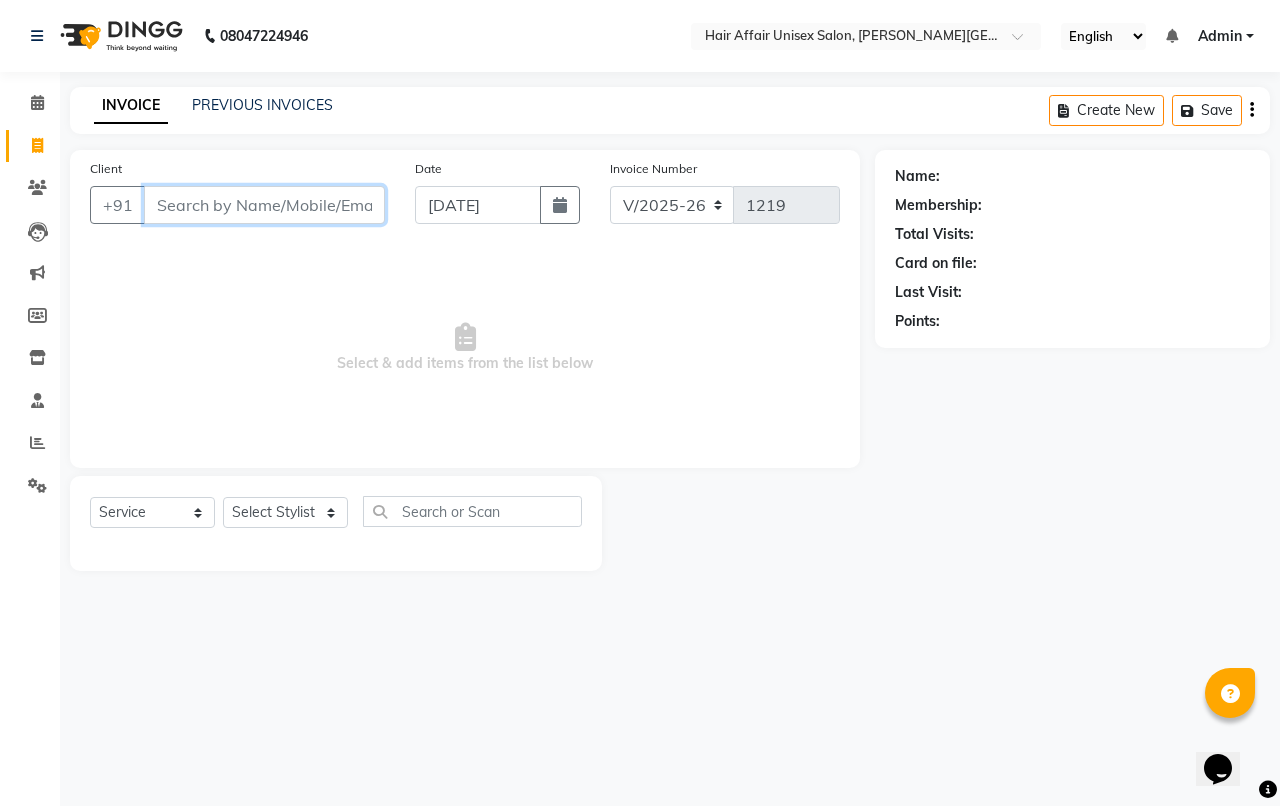 click on "Client" at bounding box center (264, 205) 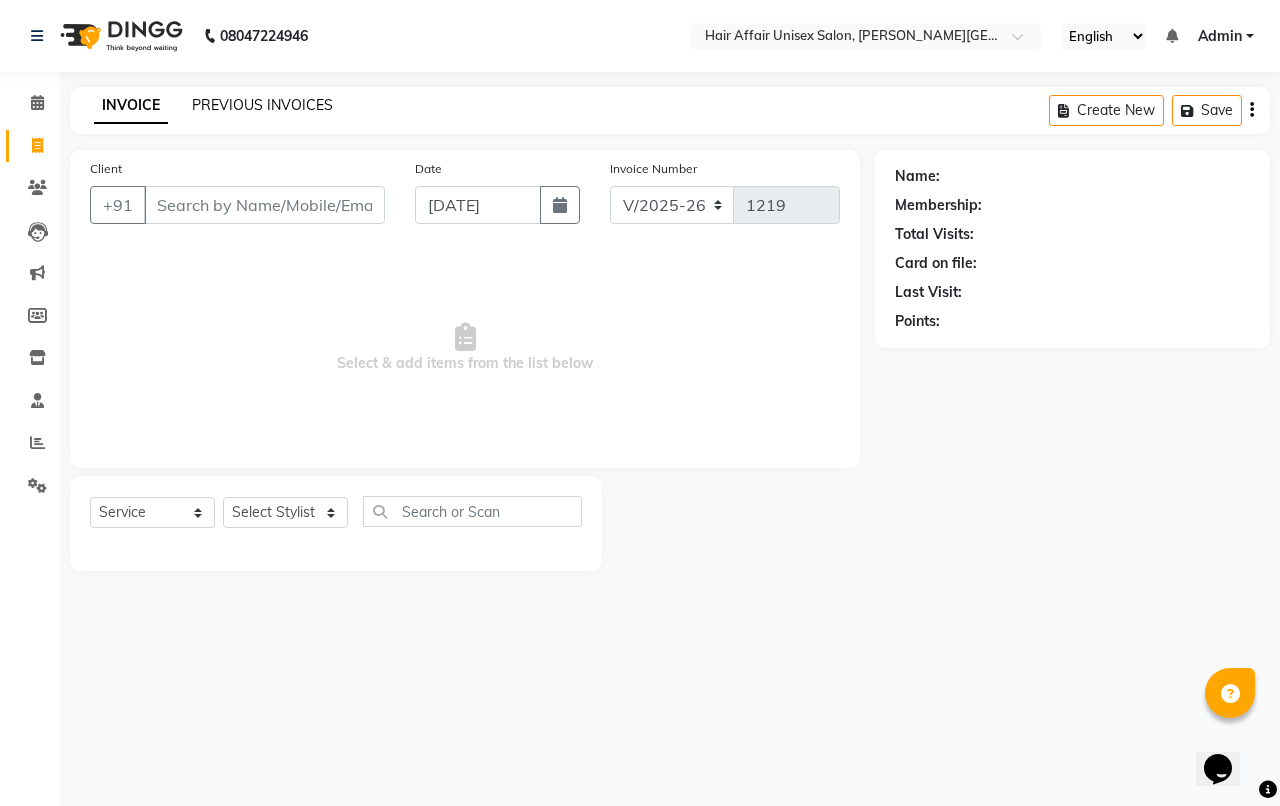 click on "PREVIOUS INVOICES" 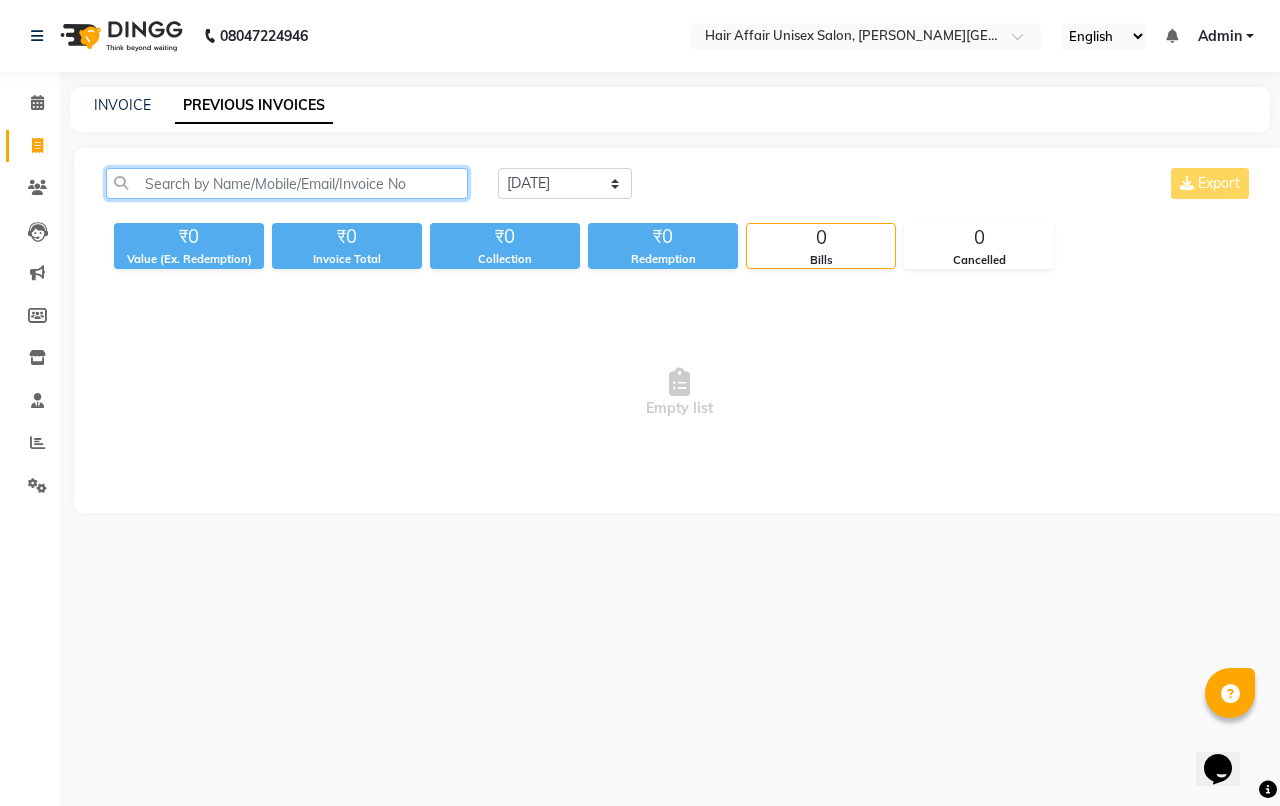 click 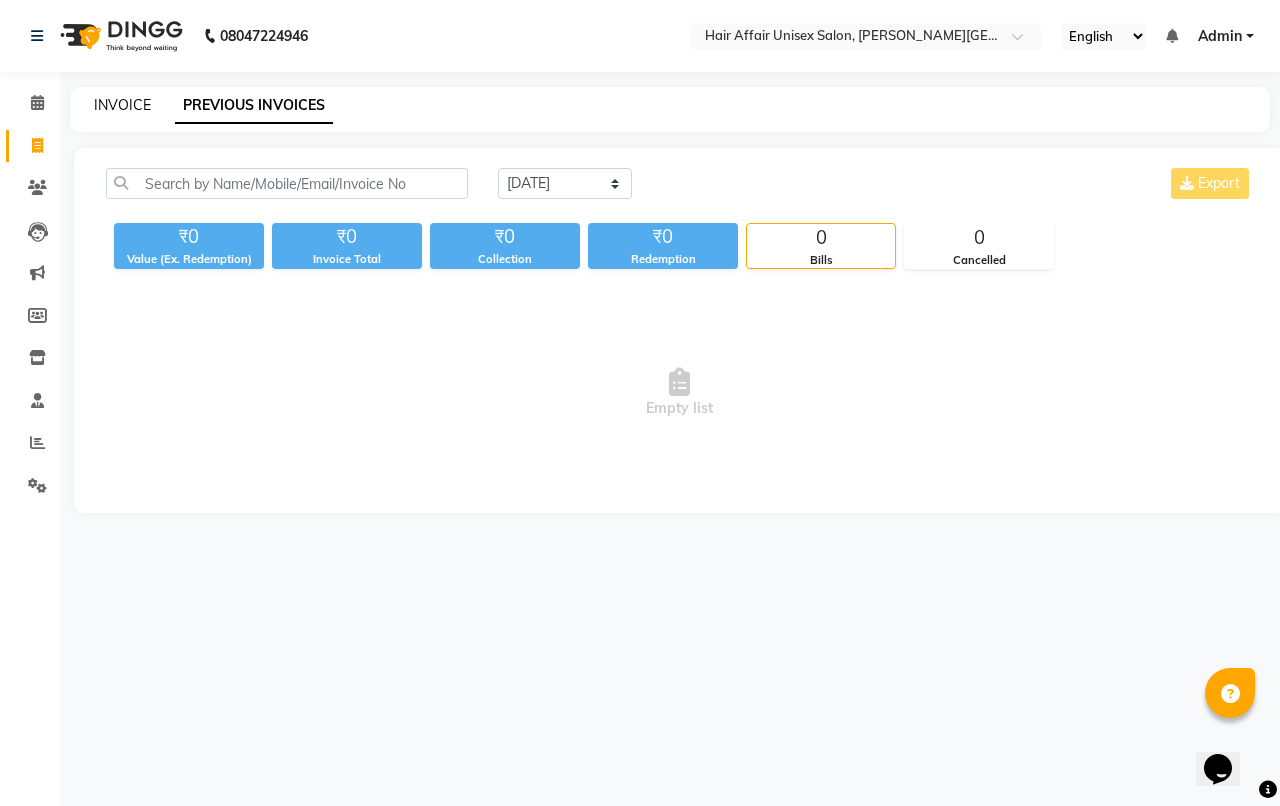click on "INVOICE" 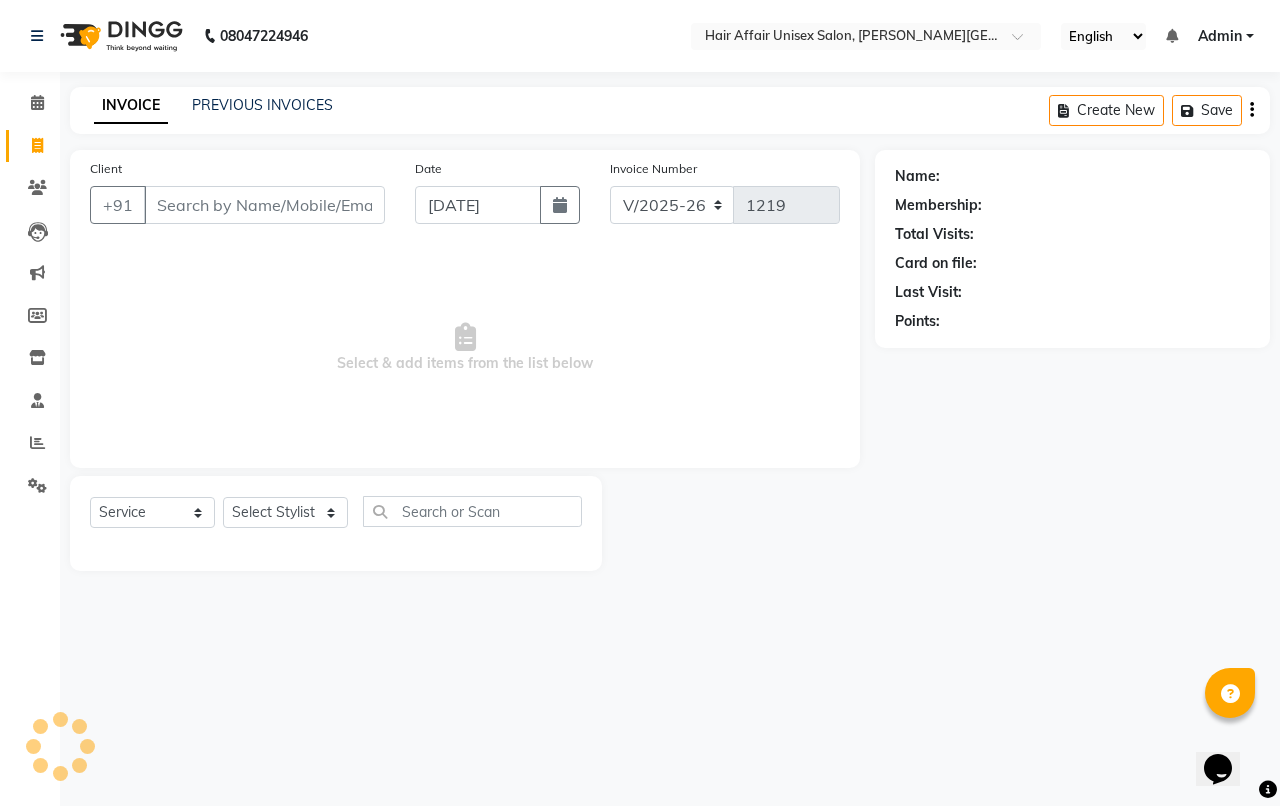 click on "Client" at bounding box center (264, 205) 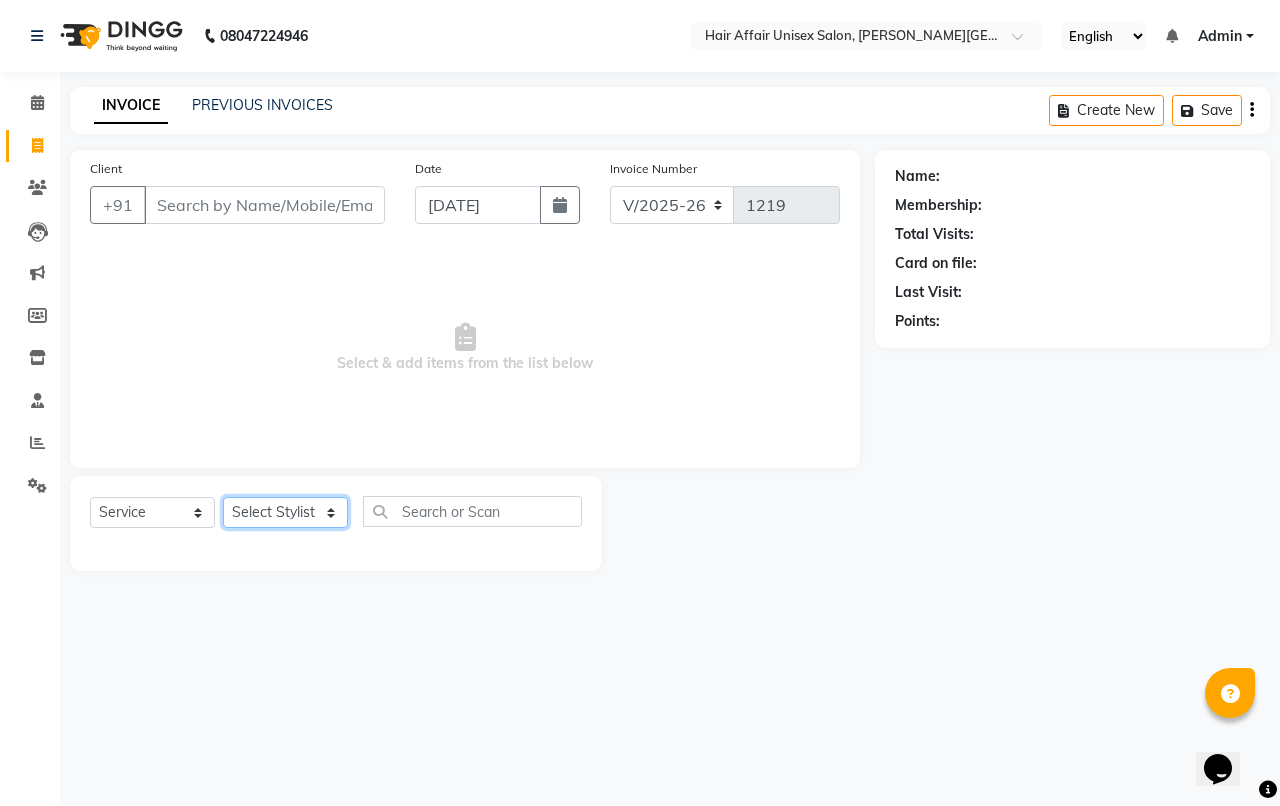click on "Select Stylist [PERSON_NAME] kajal Kunal [PERSON_NAME] [PERSON_NAME] [PERSON_NAME] [PERSON_NAME]" 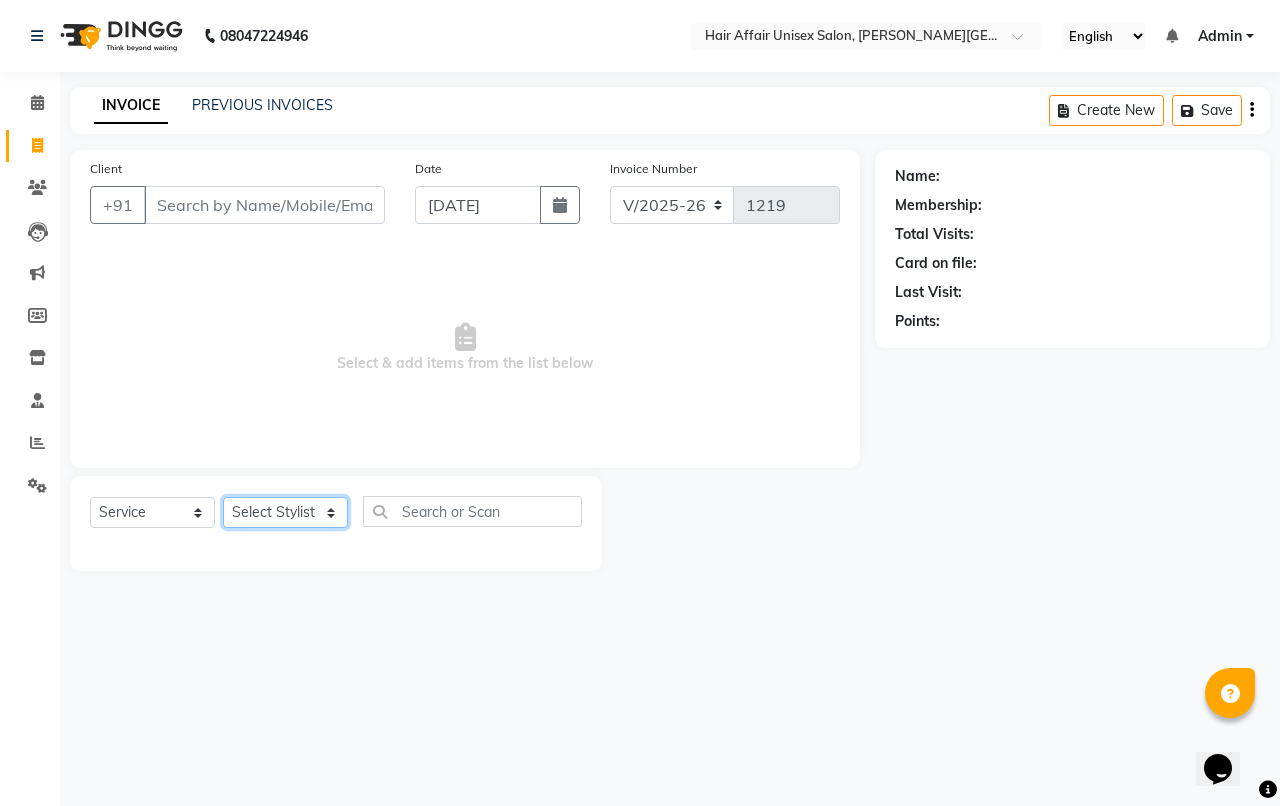 select on "60041" 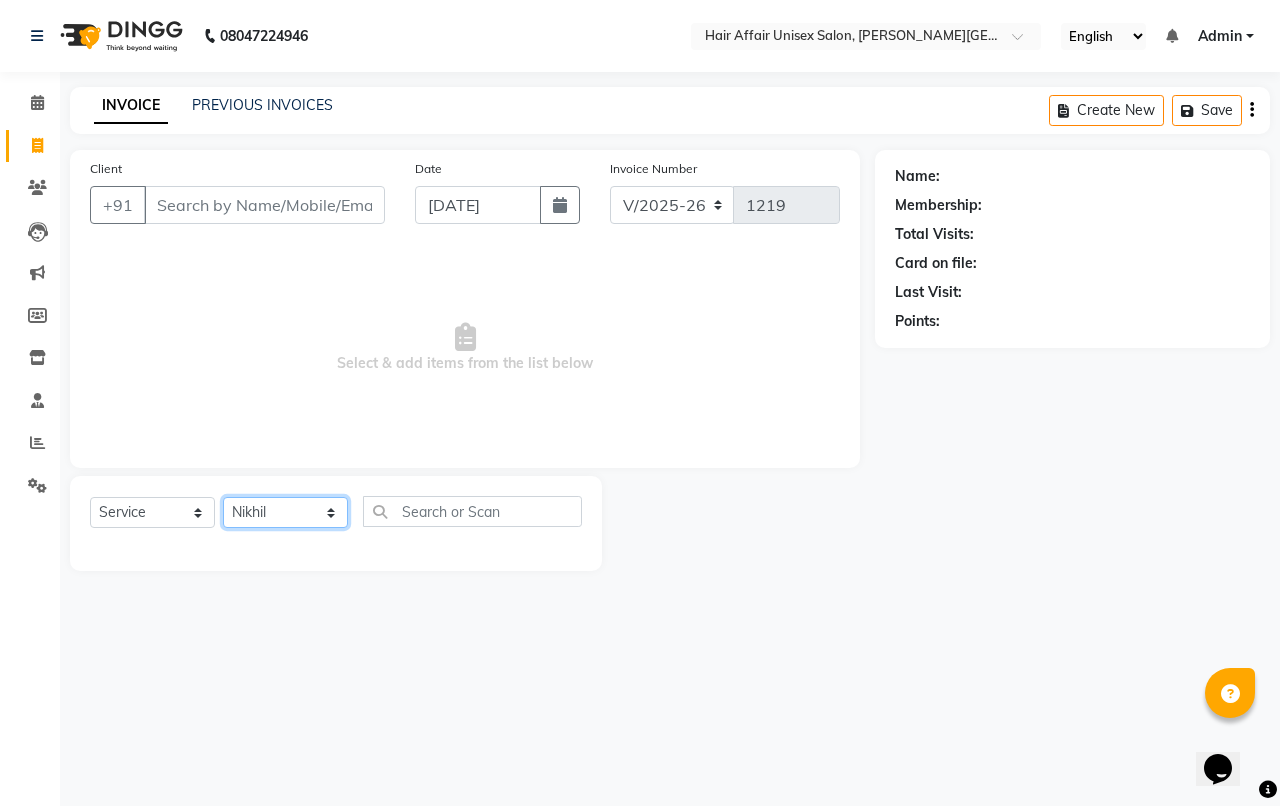 click on "Select Stylist [PERSON_NAME] kajal Kunal [PERSON_NAME] [PERSON_NAME] [PERSON_NAME] [PERSON_NAME]" 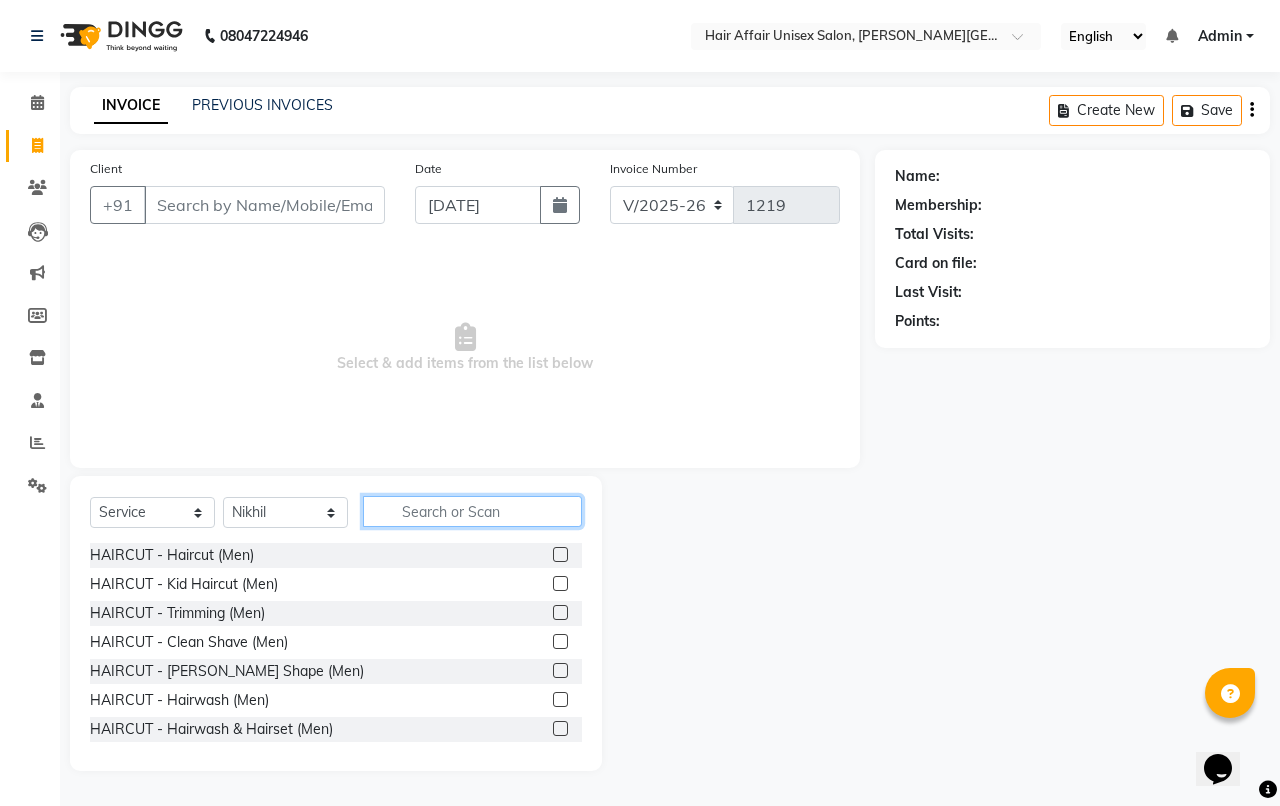 click 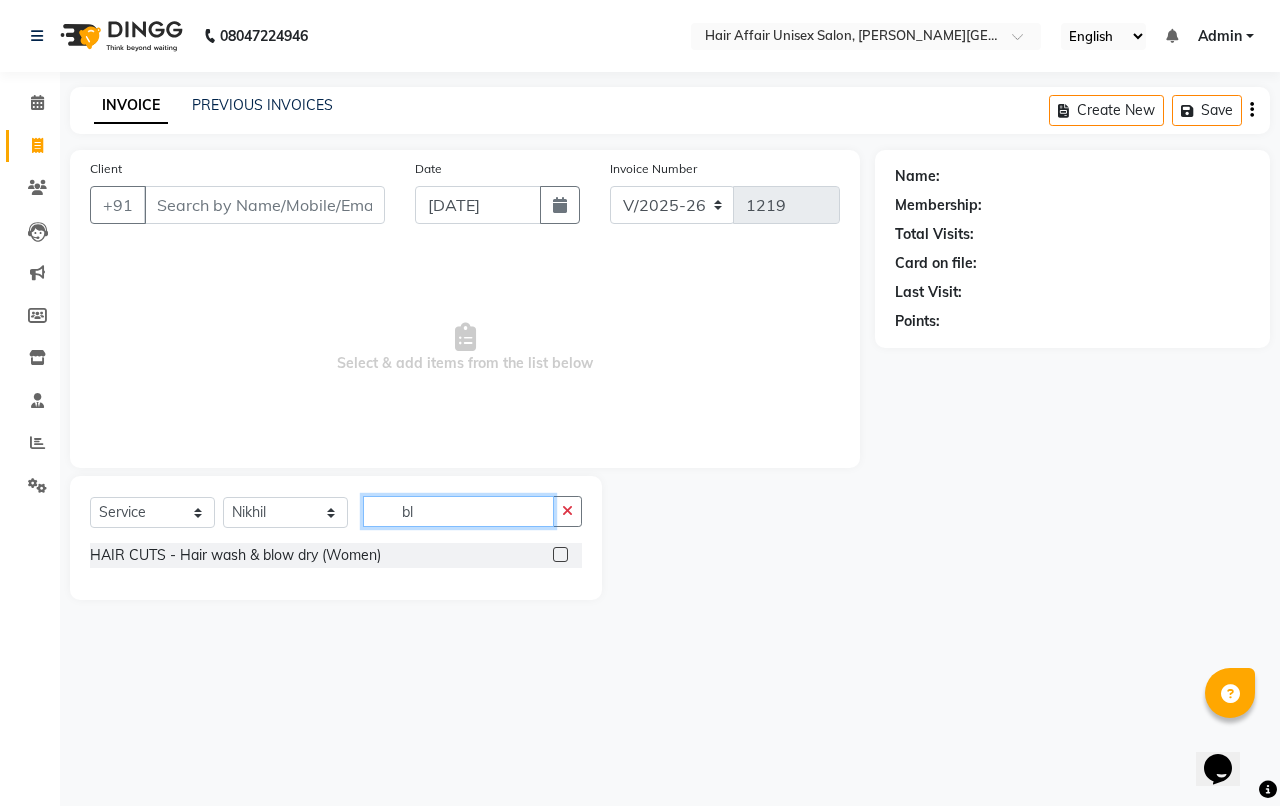 type on "b" 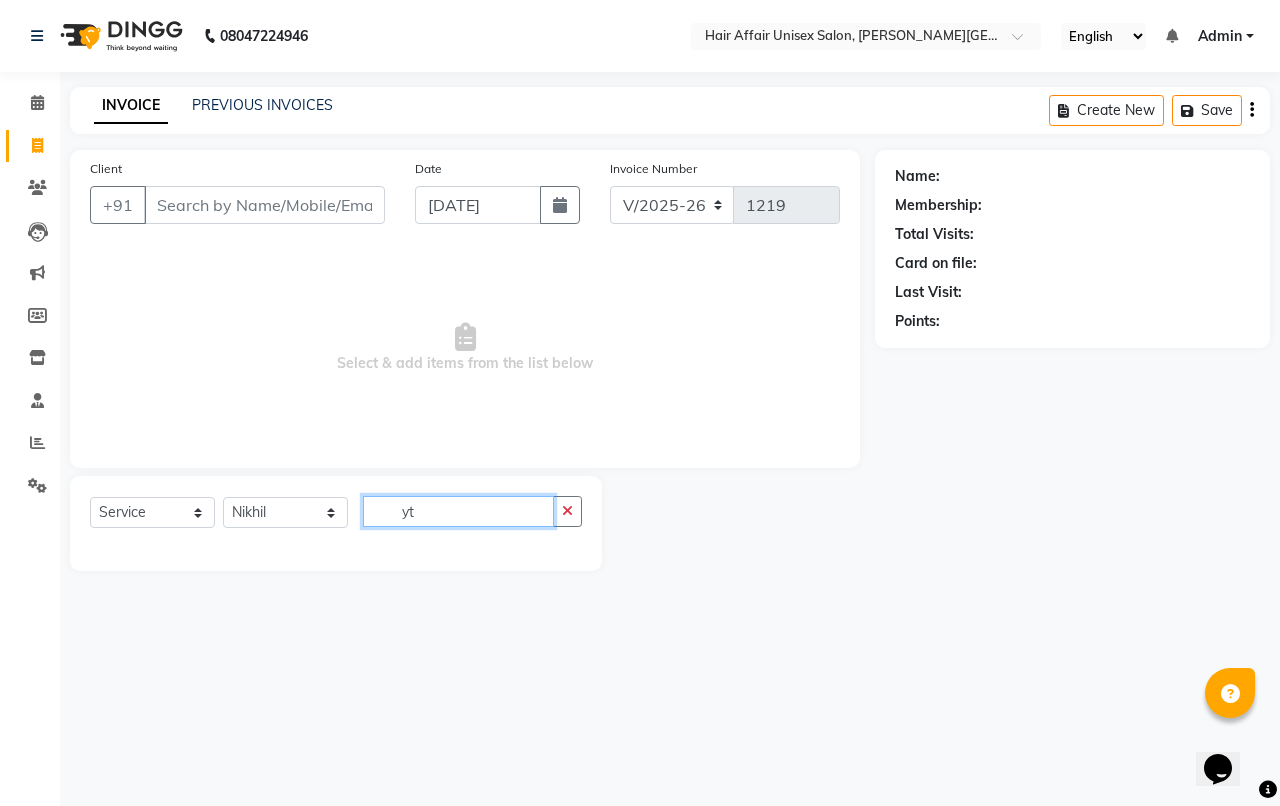 type on "y" 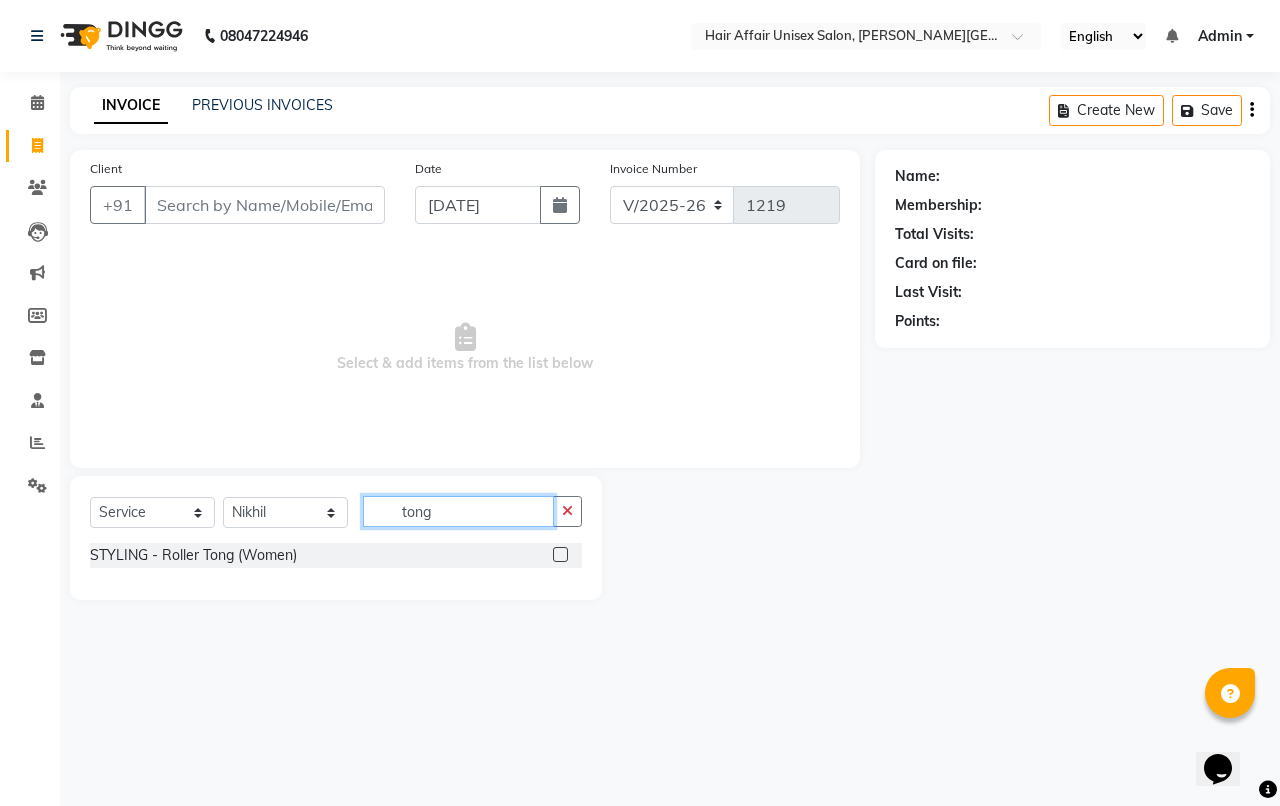 type on "tong" 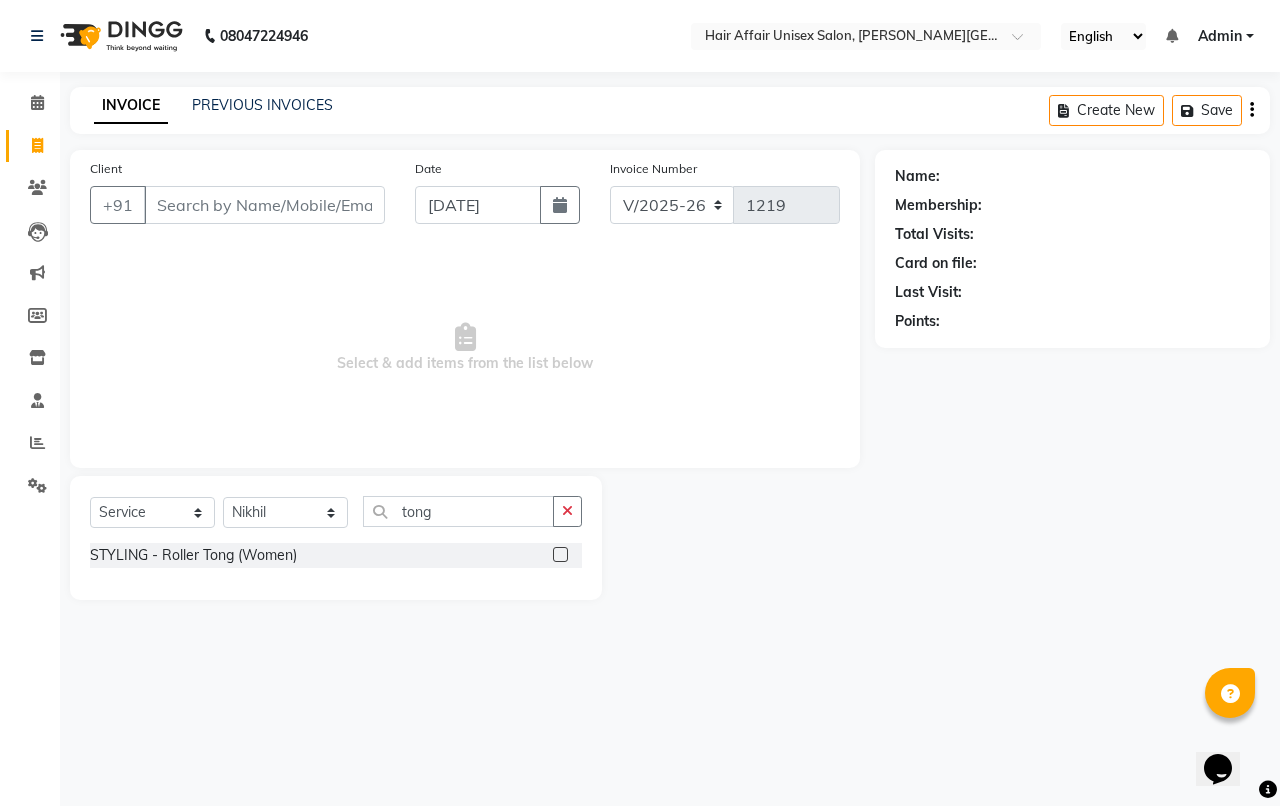 click 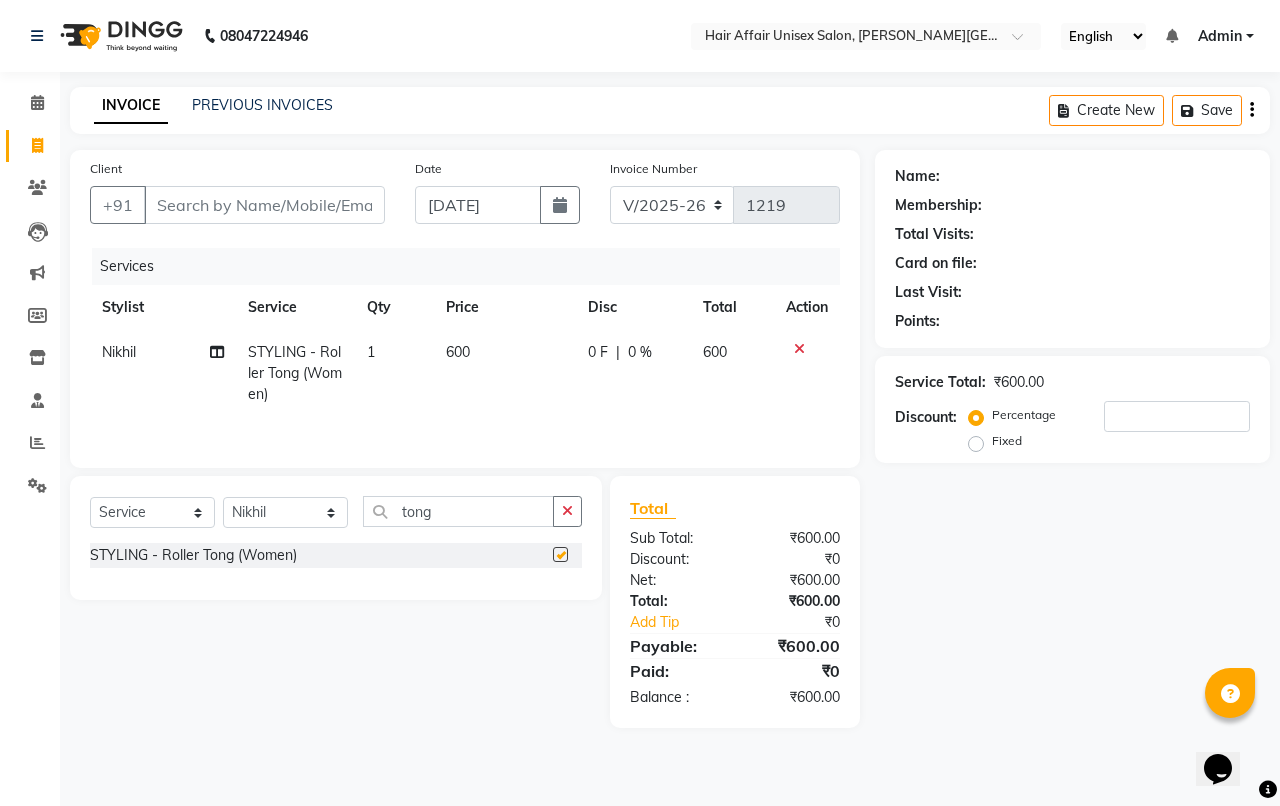 checkbox on "false" 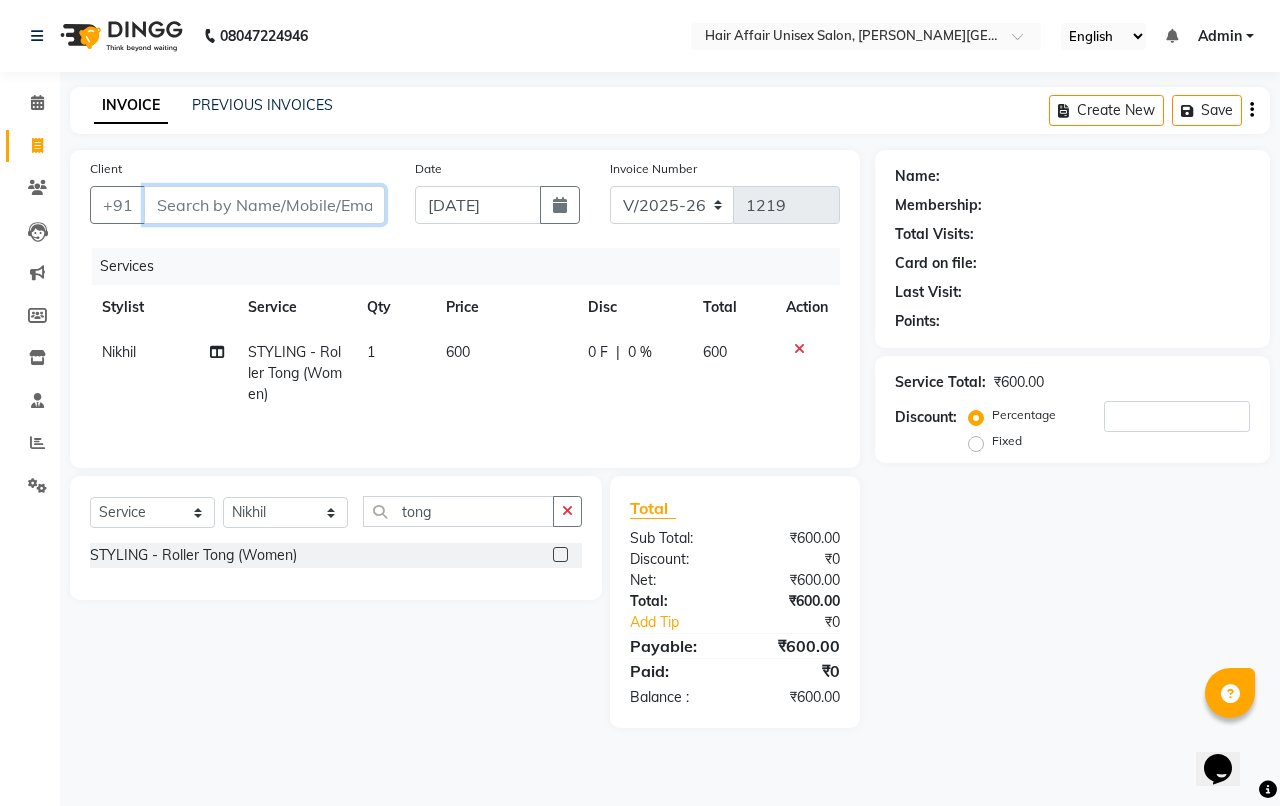 click on "Client" at bounding box center [264, 205] 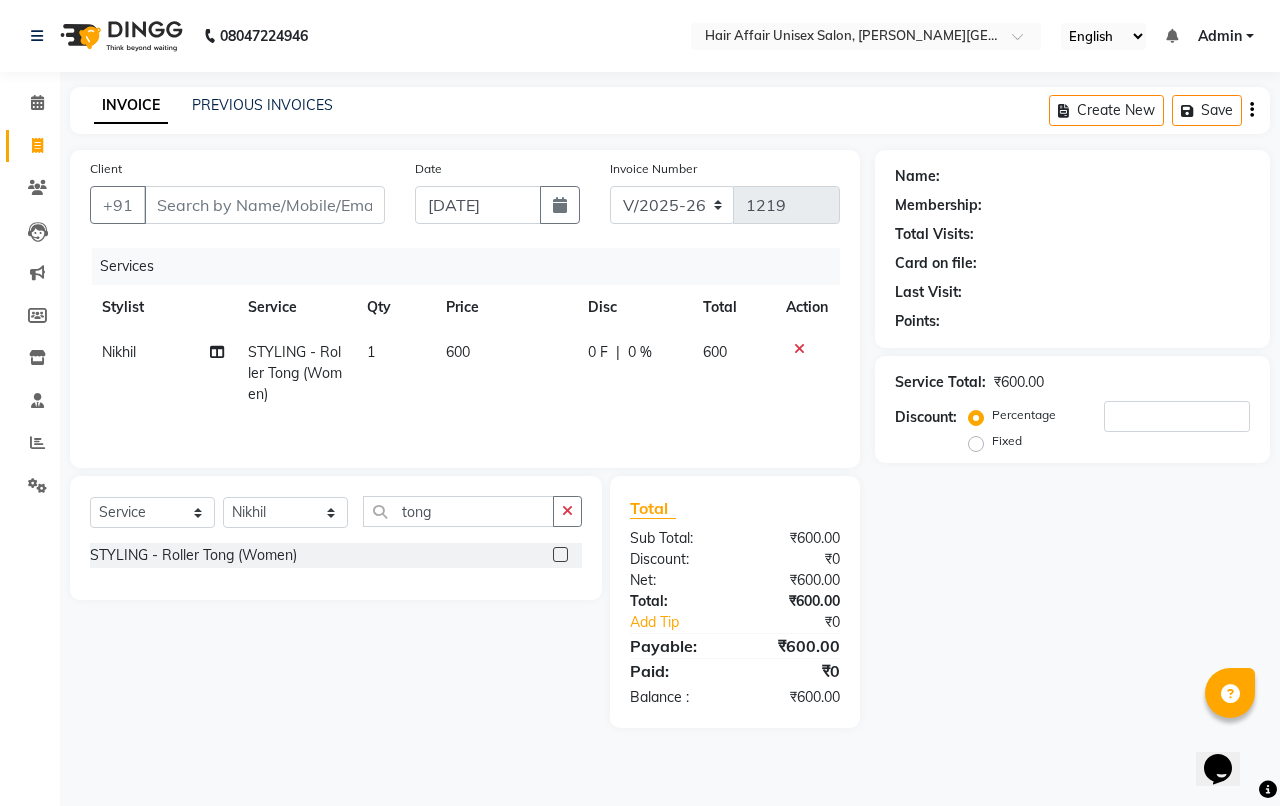 click on "INVOICE PREVIOUS INVOICES Create New   Save" 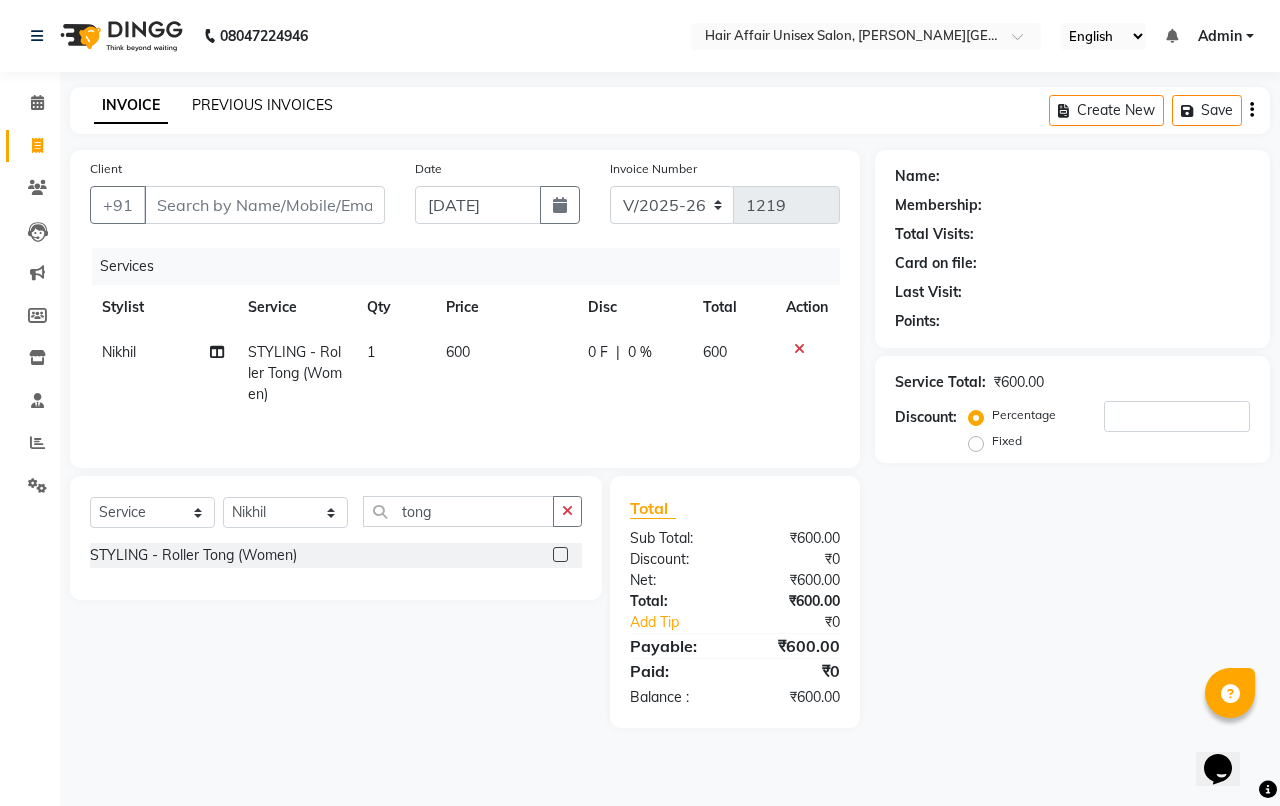 click on "PREVIOUS INVOICES" 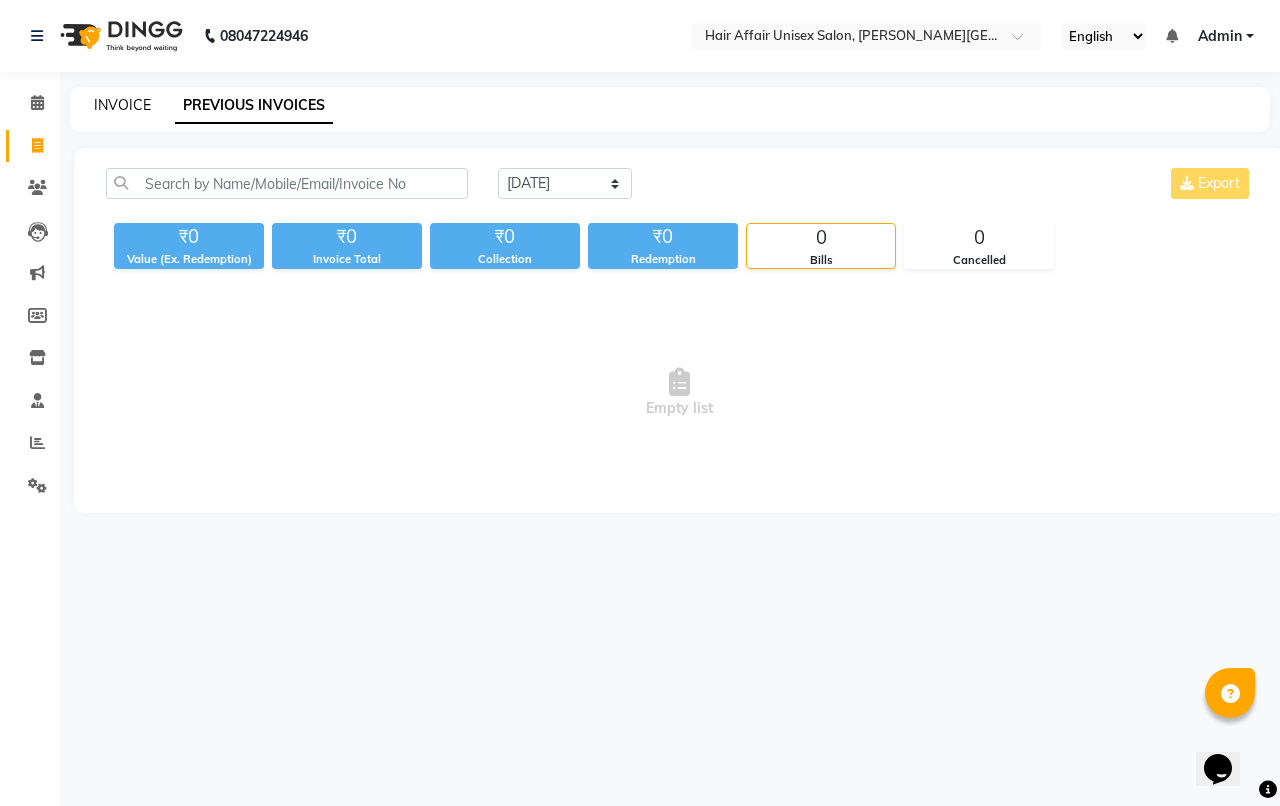 click on "INVOICE" 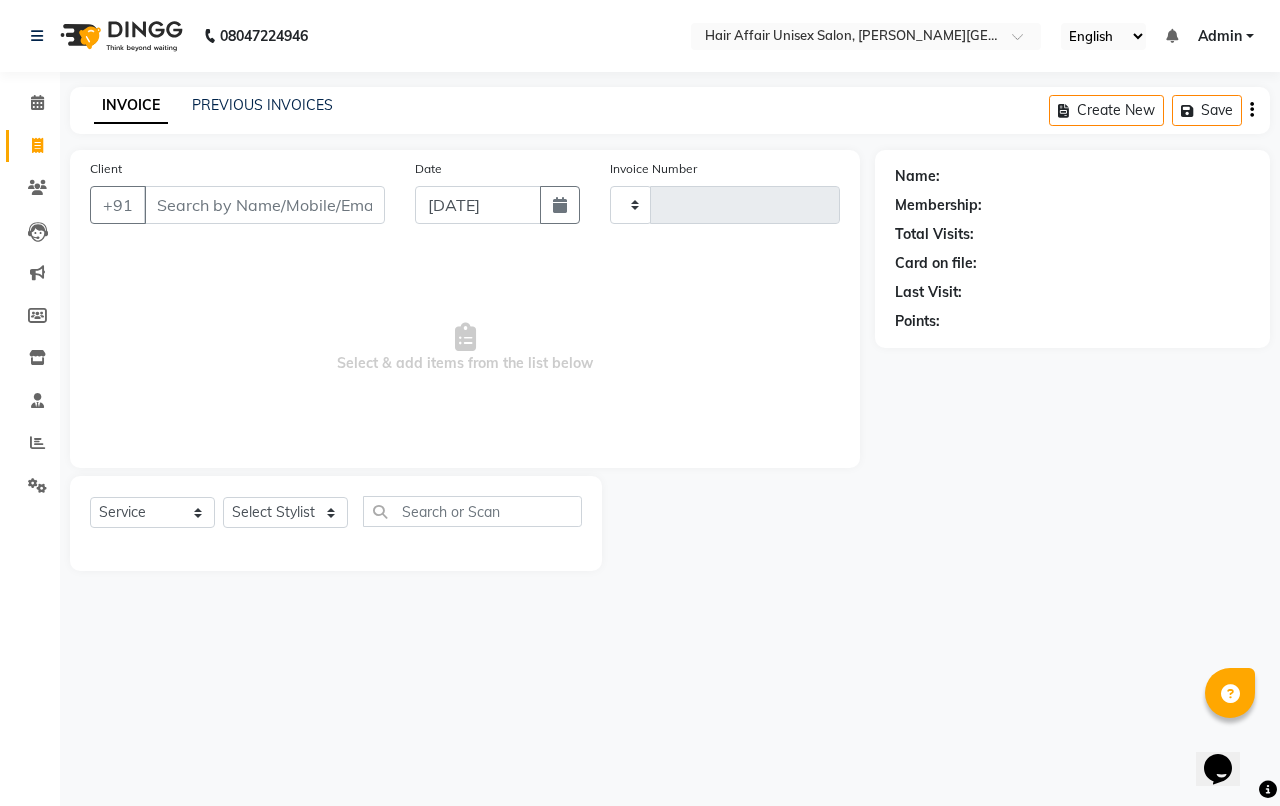 type on "1219" 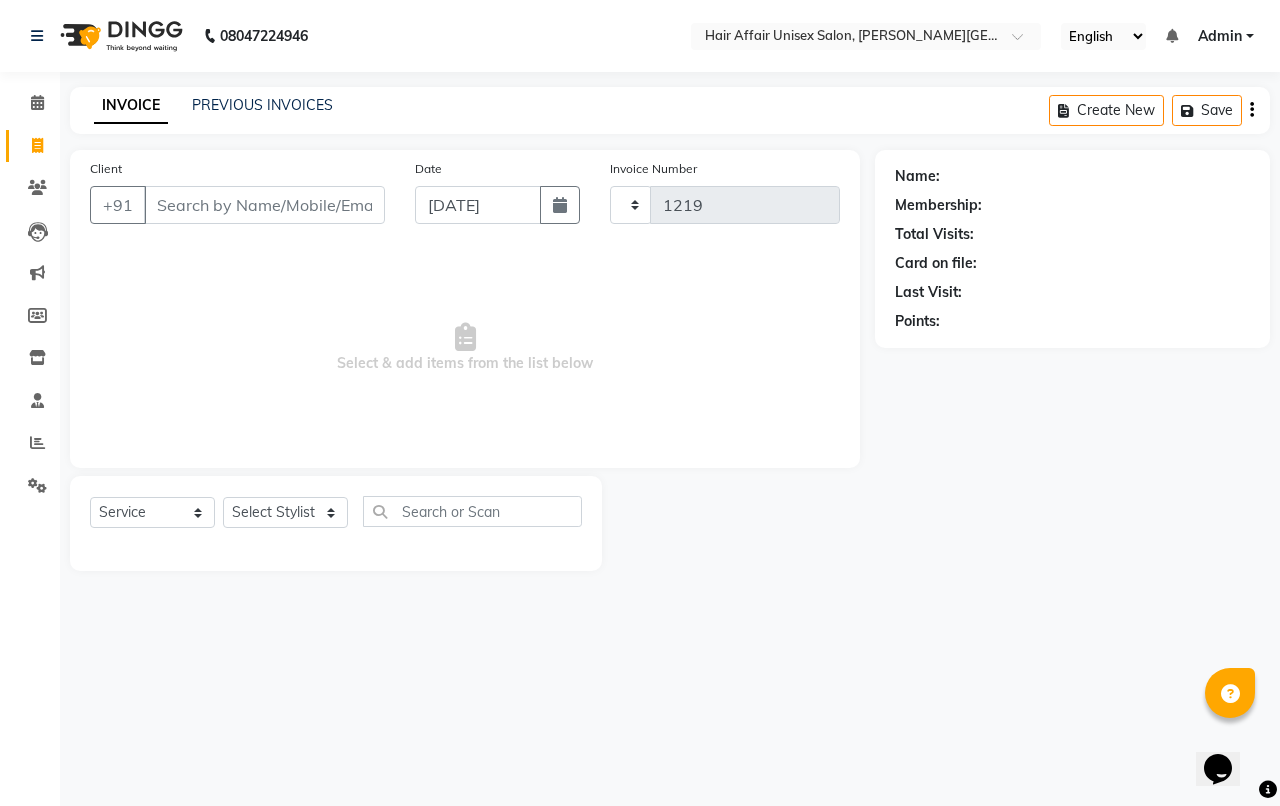 select on "6225" 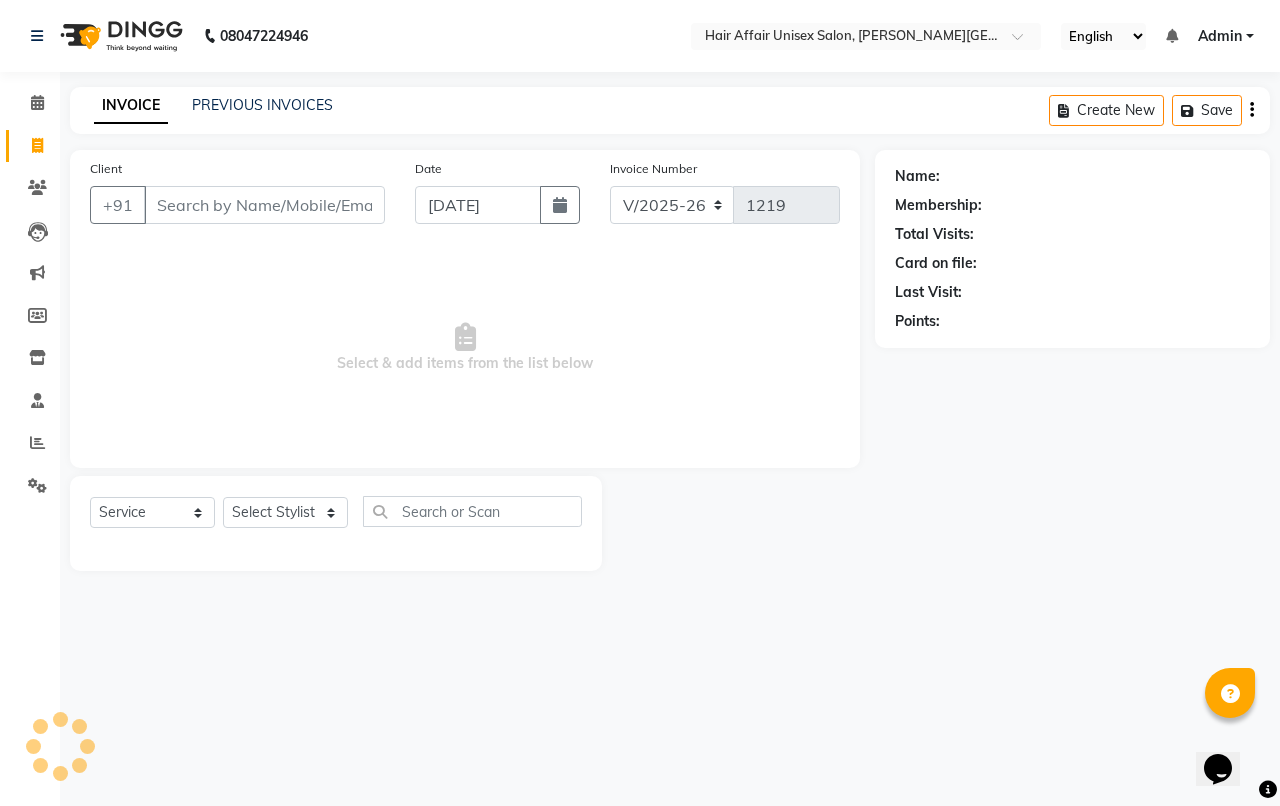 click on "Client +91" 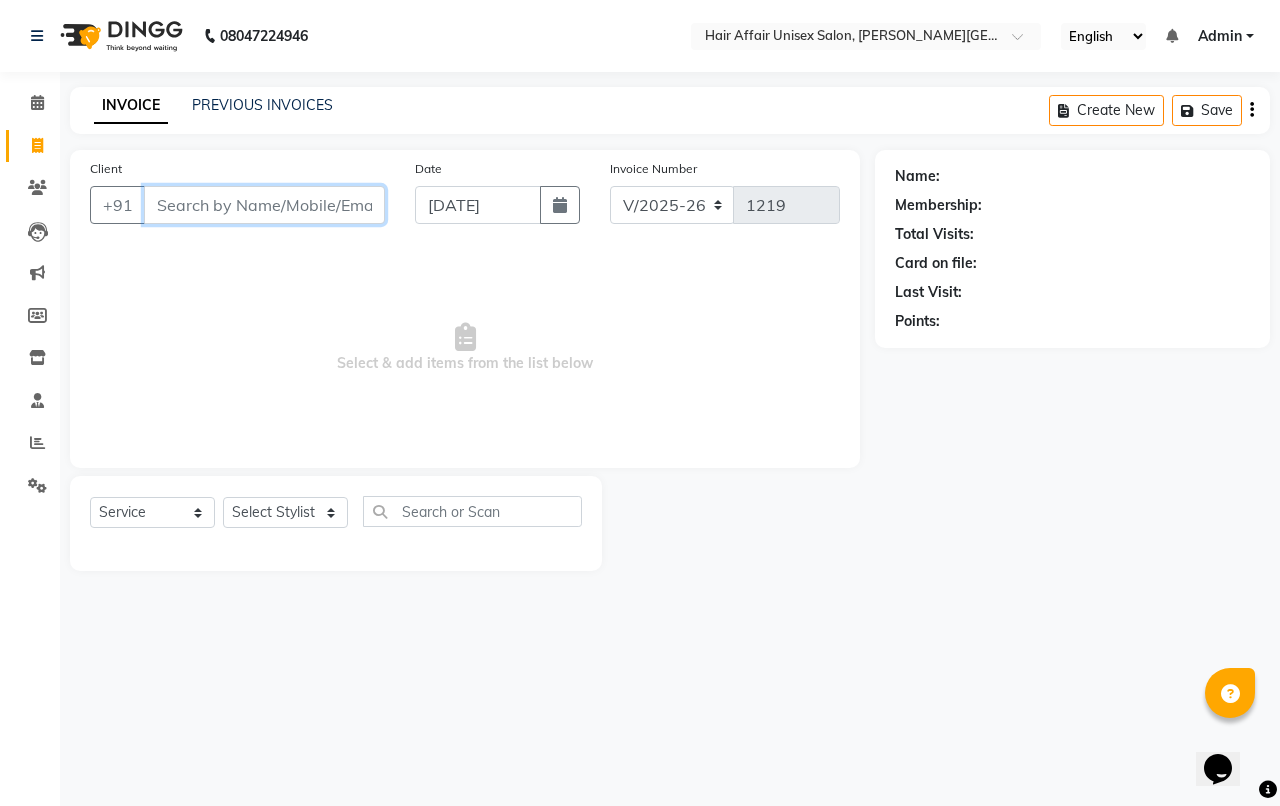 click on "Client" at bounding box center (264, 205) 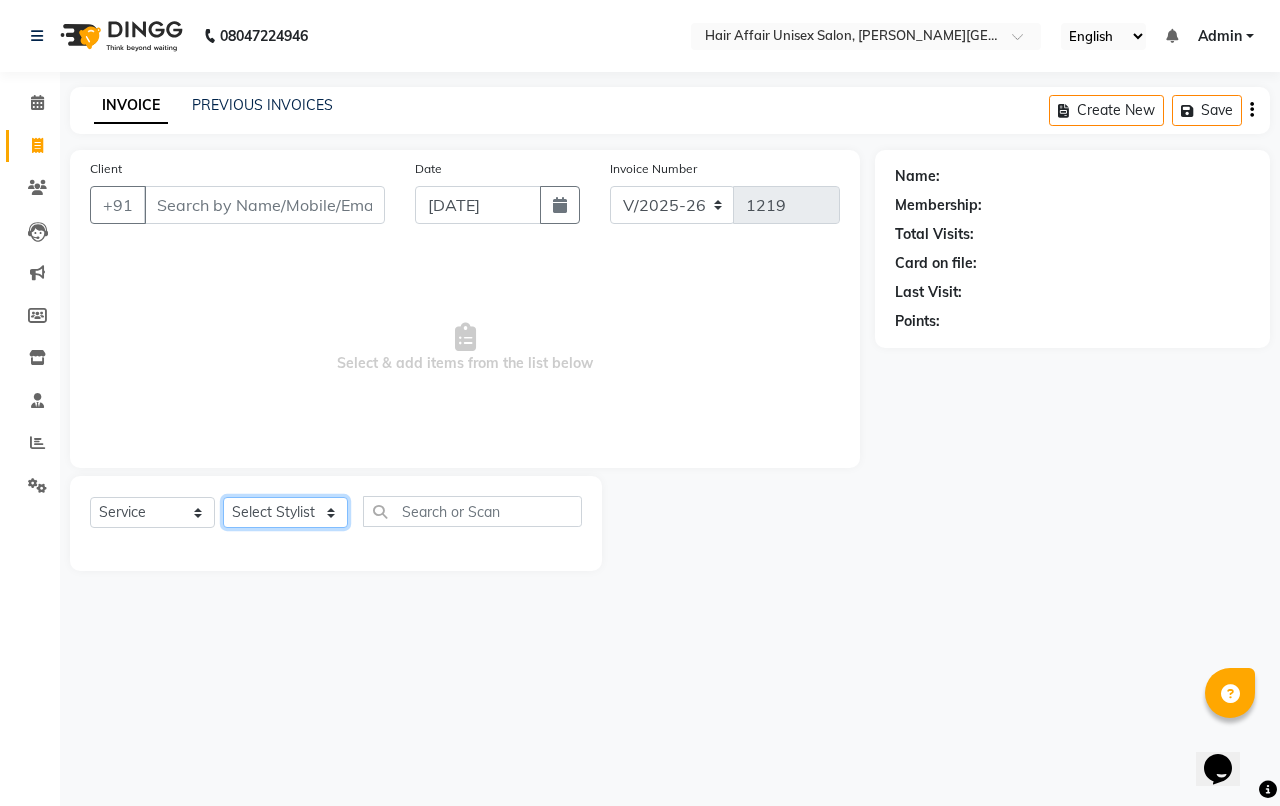 click on "Select Stylist [PERSON_NAME] kajal Kunal [PERSON_NAME] [PERSON_NAME] [PERSON_NAME] [PERSON_NAME]" 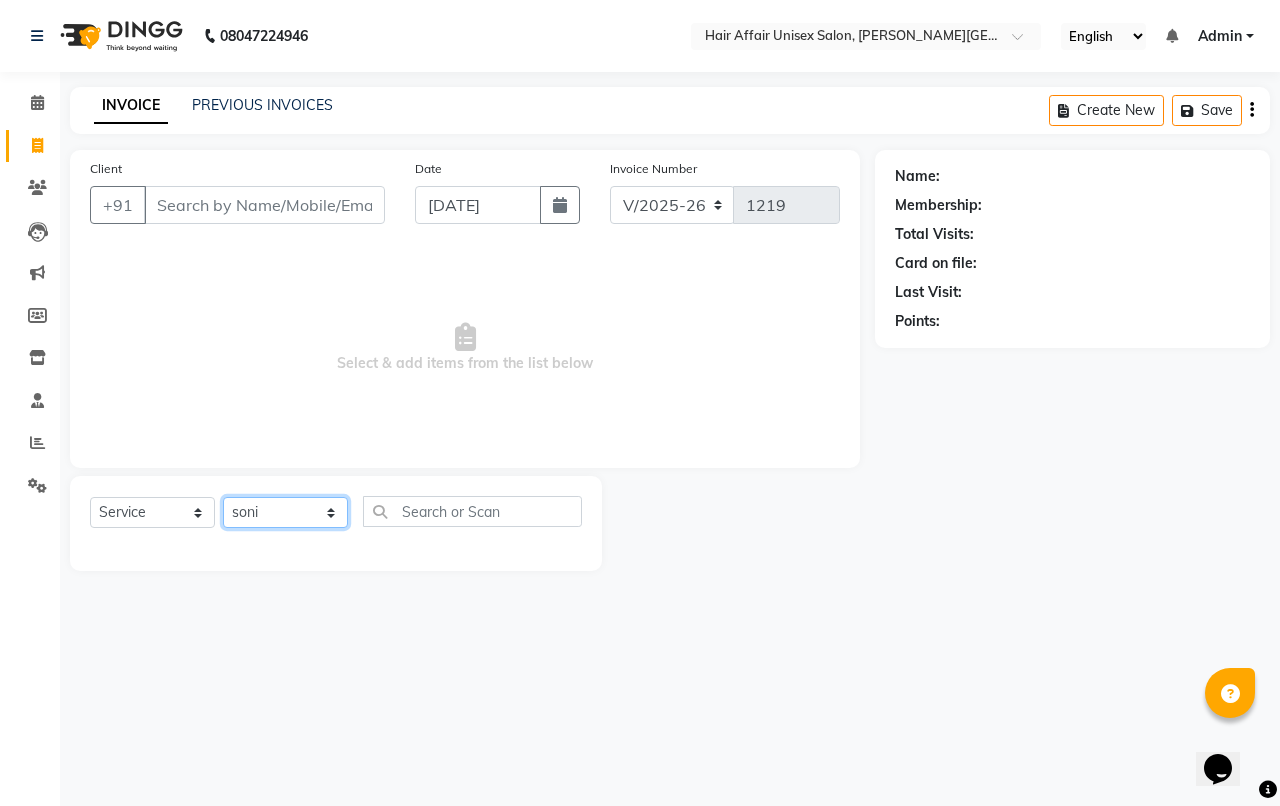 click on "Select Stylist [PERSON_NAME] kajal Kunal [PERSON_NAME] [PERSON_NAME] [PERSON_NAME] [PERSON_NAME]" 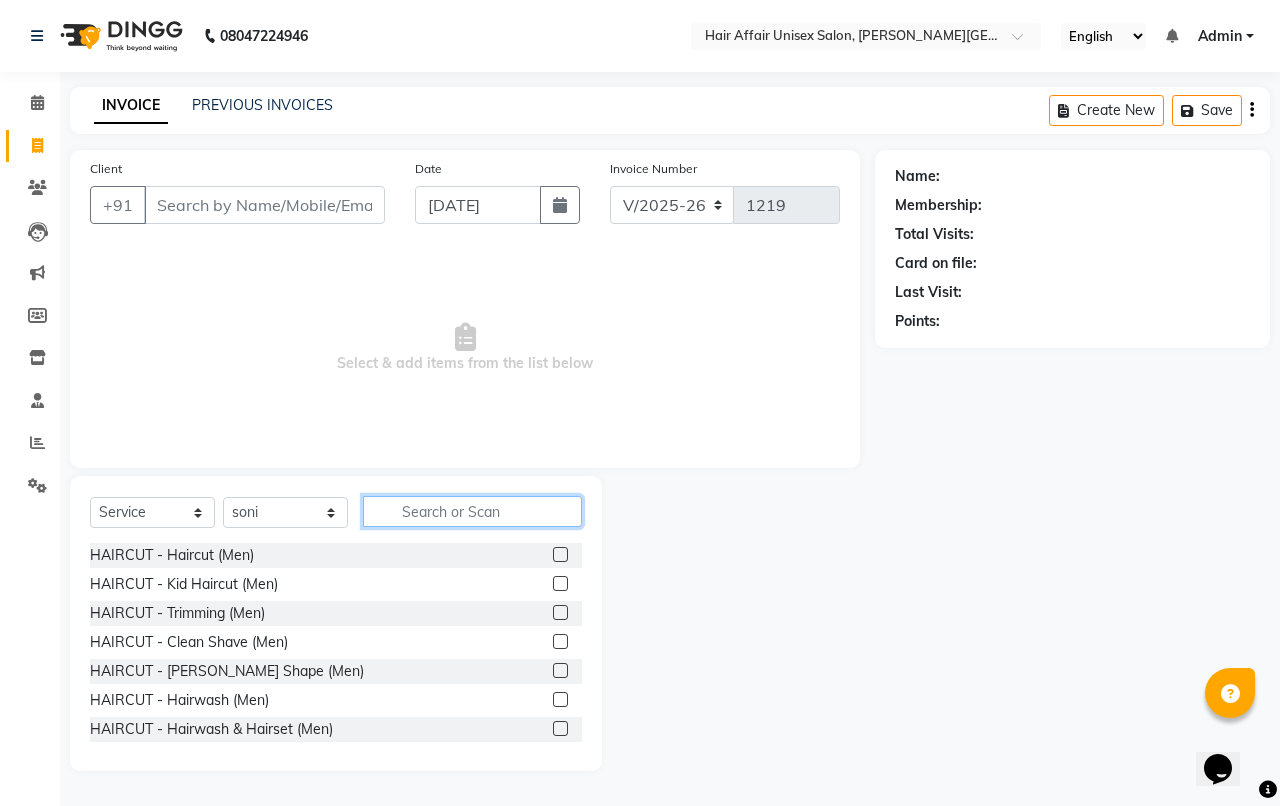 click 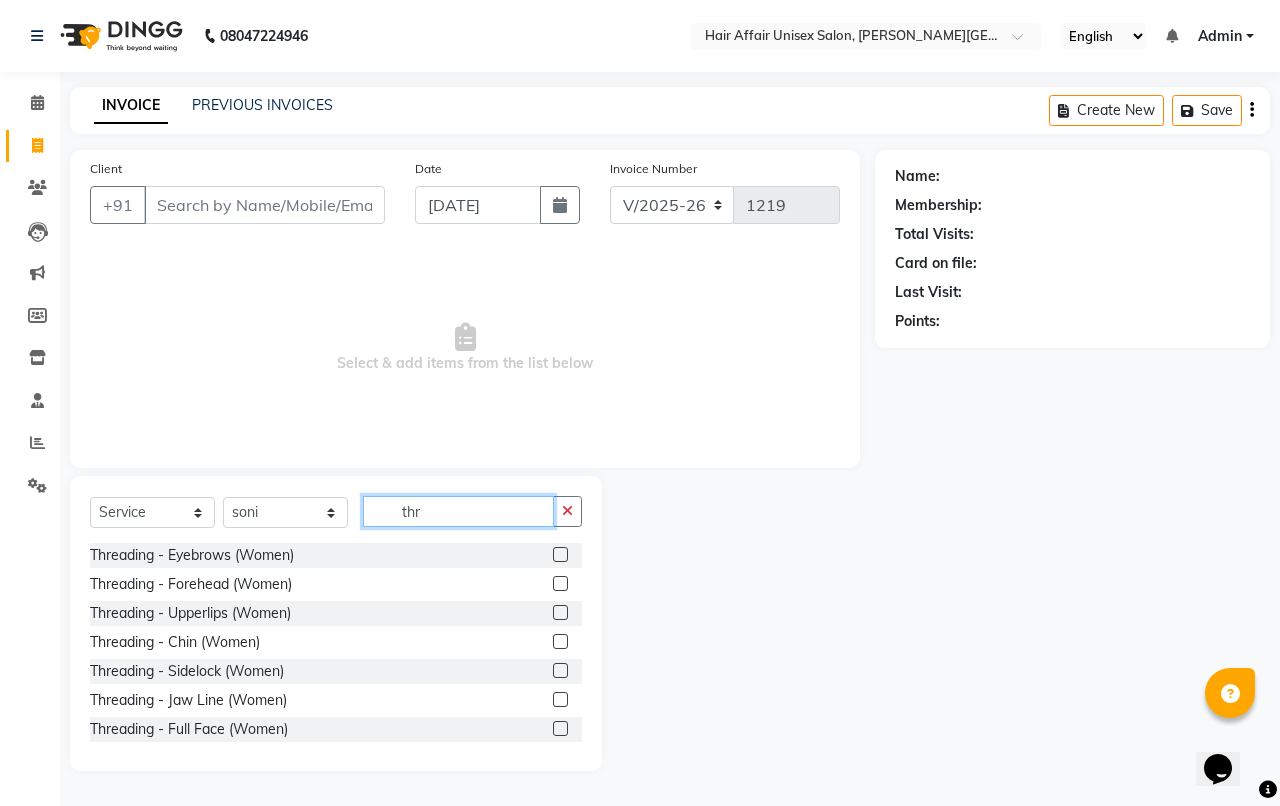 type on "thr" 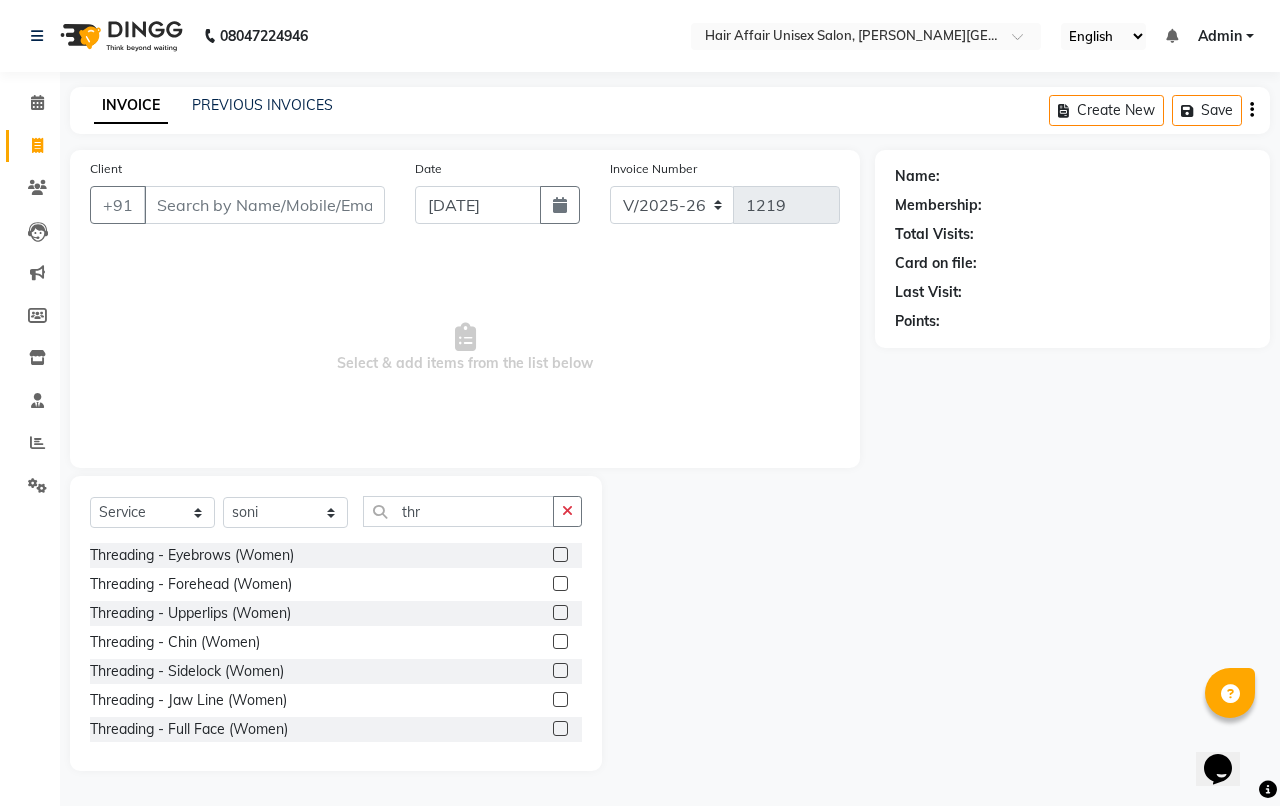 click 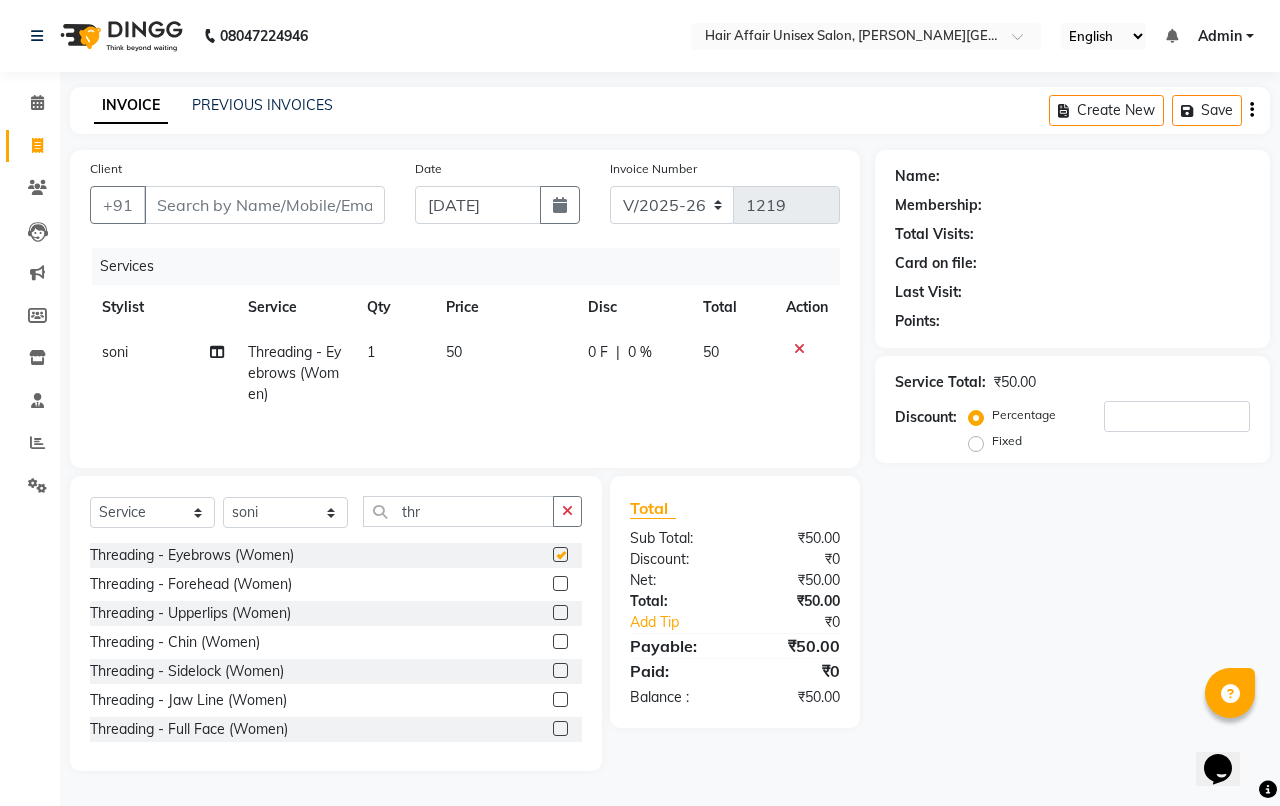 checkbox on "false" 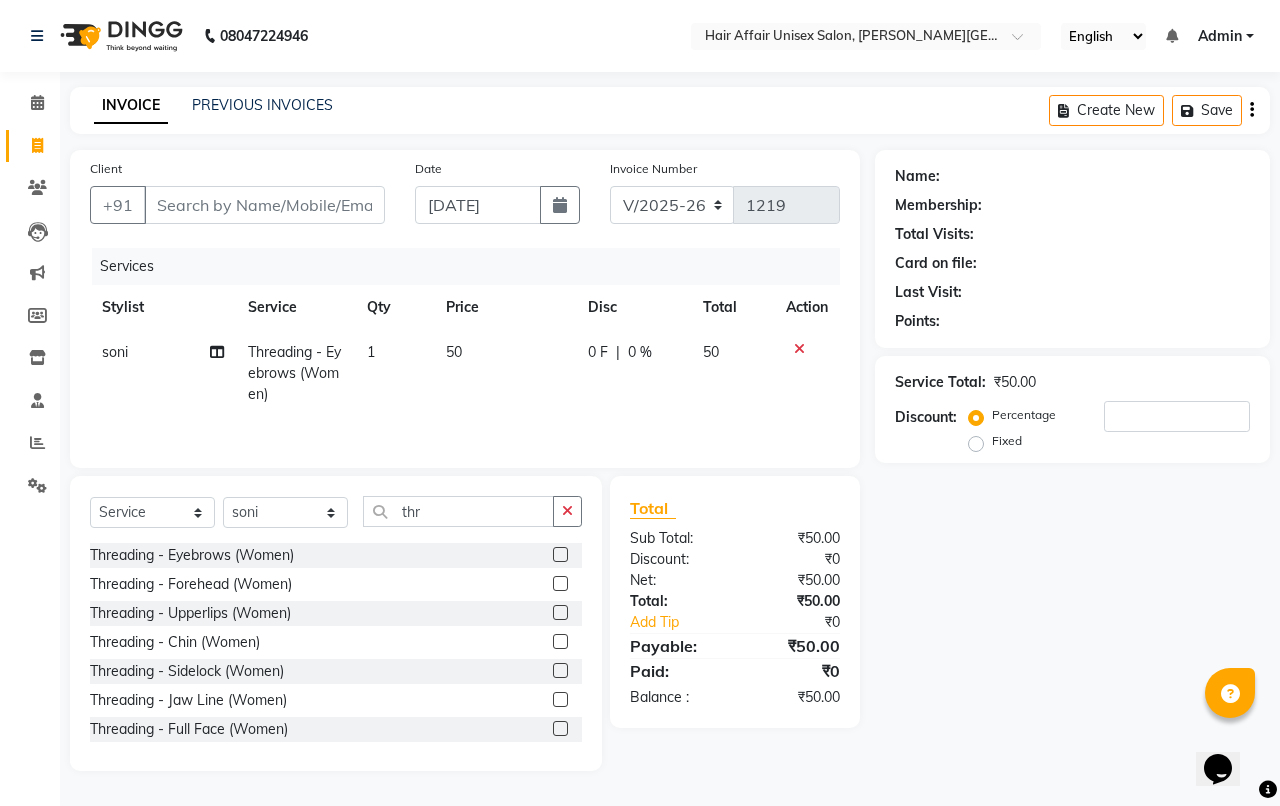 click 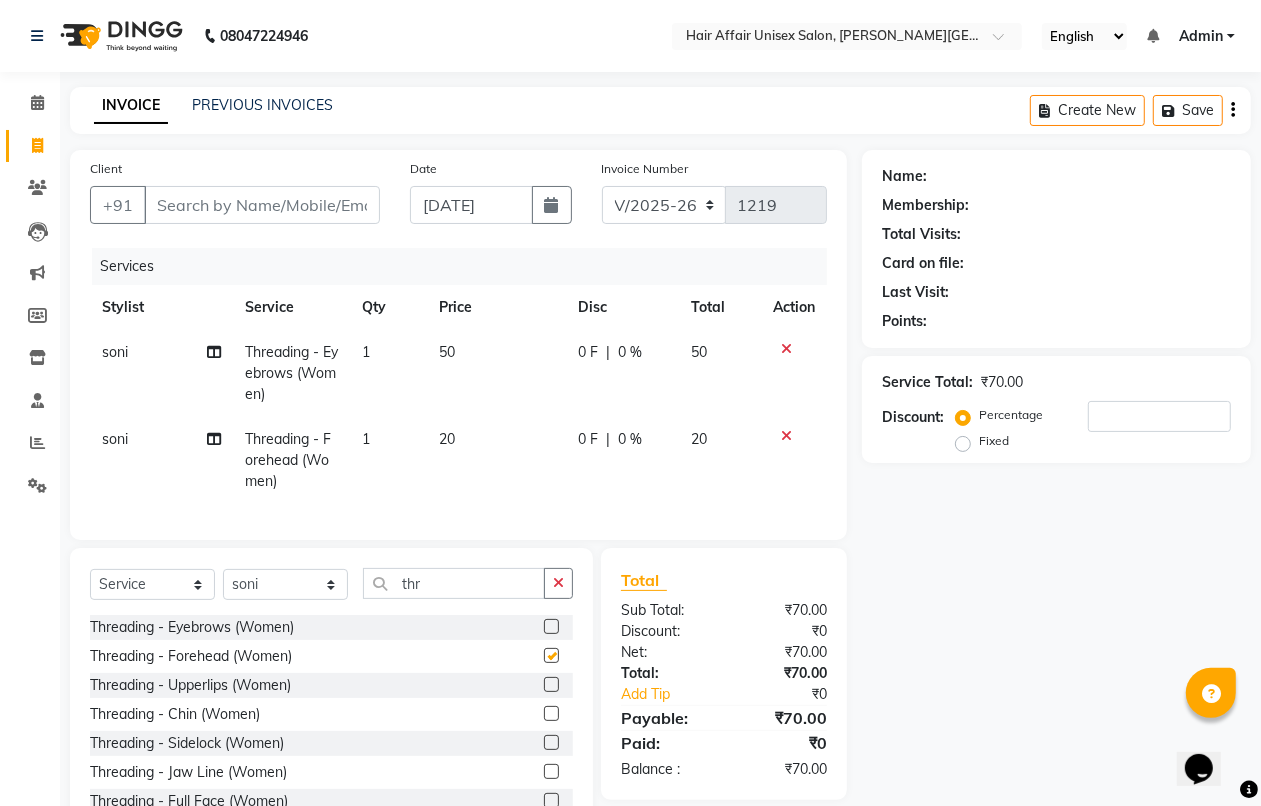checkbox on "false" 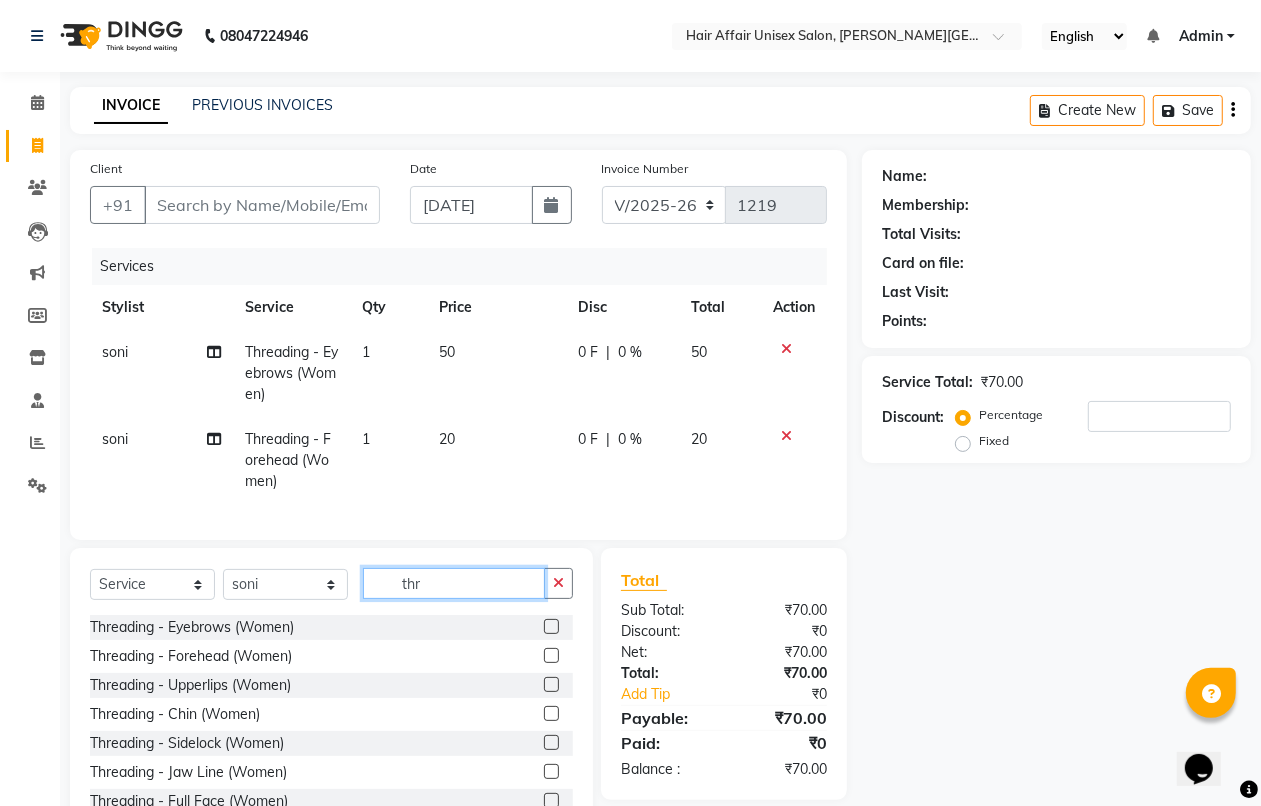 click on "thr" 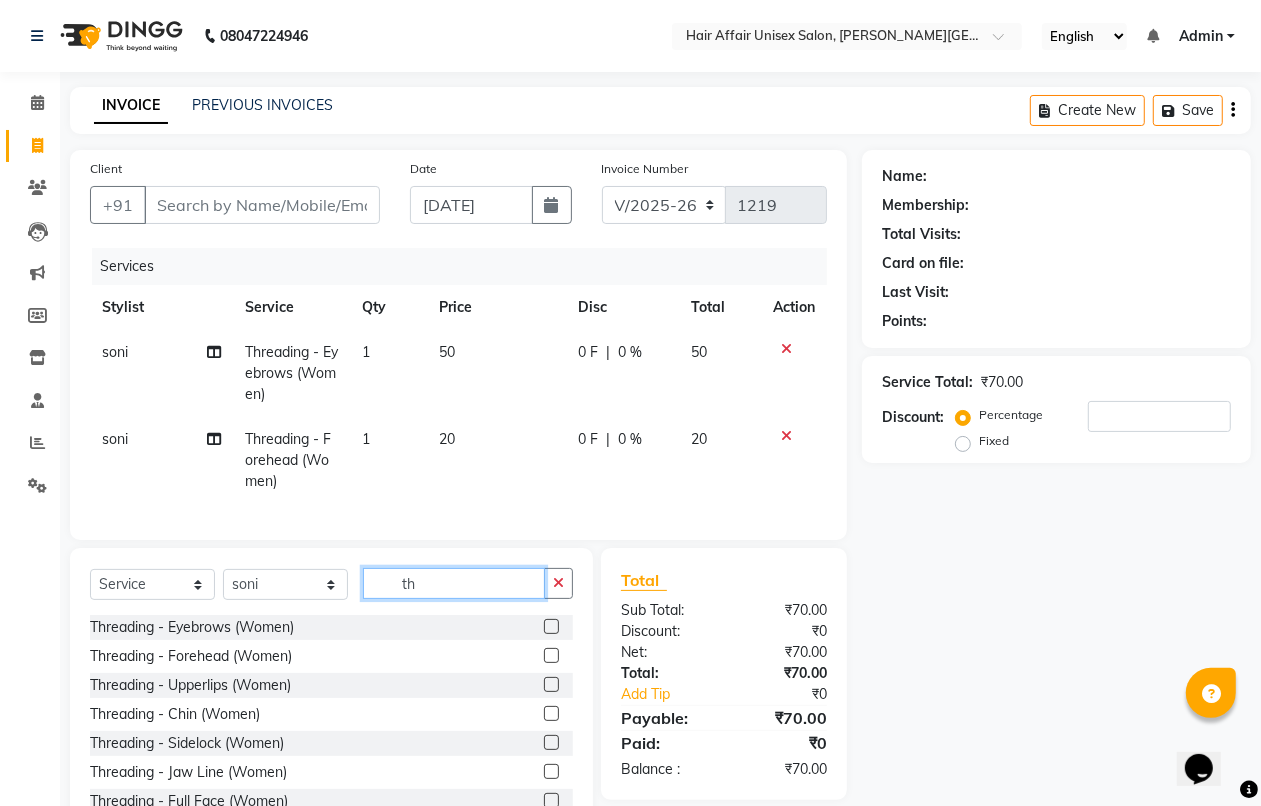 type on "t" 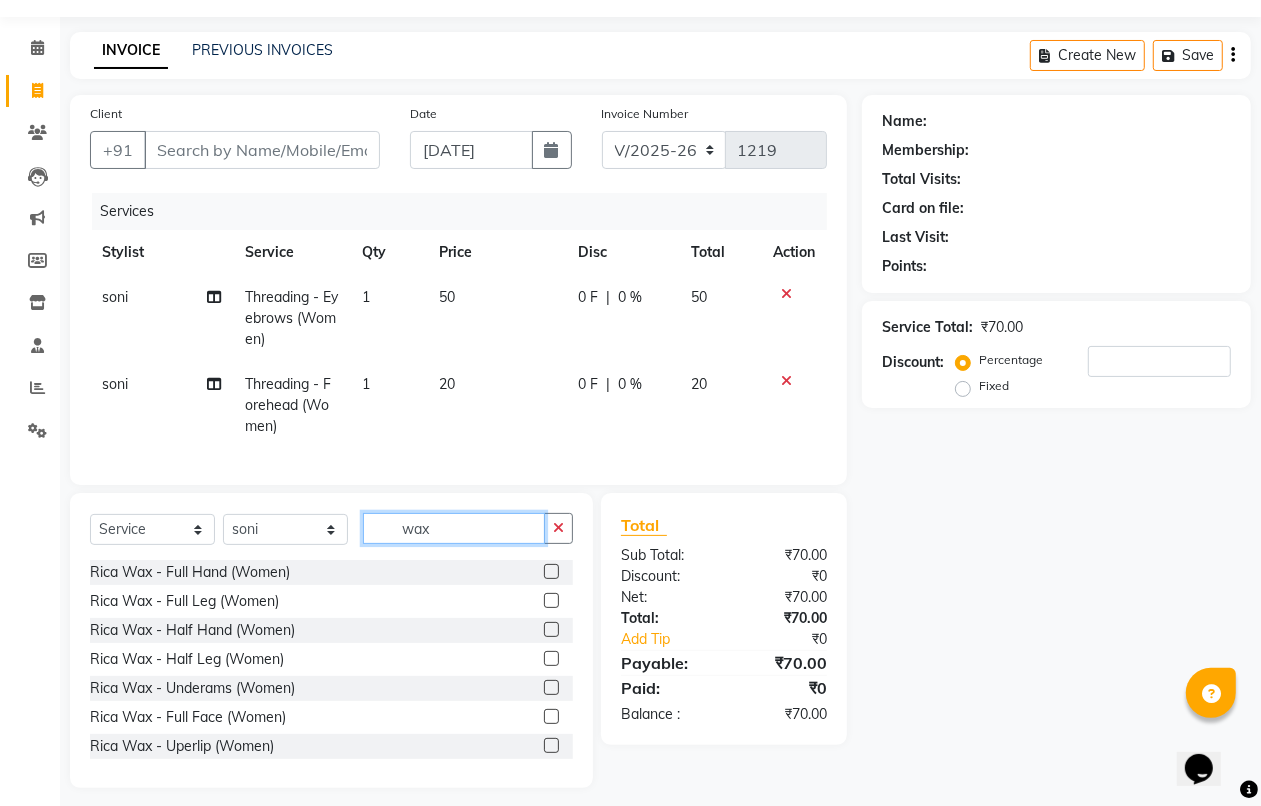 scroll, scrollTop: 85, scrollLeft: 0, axis: vertical 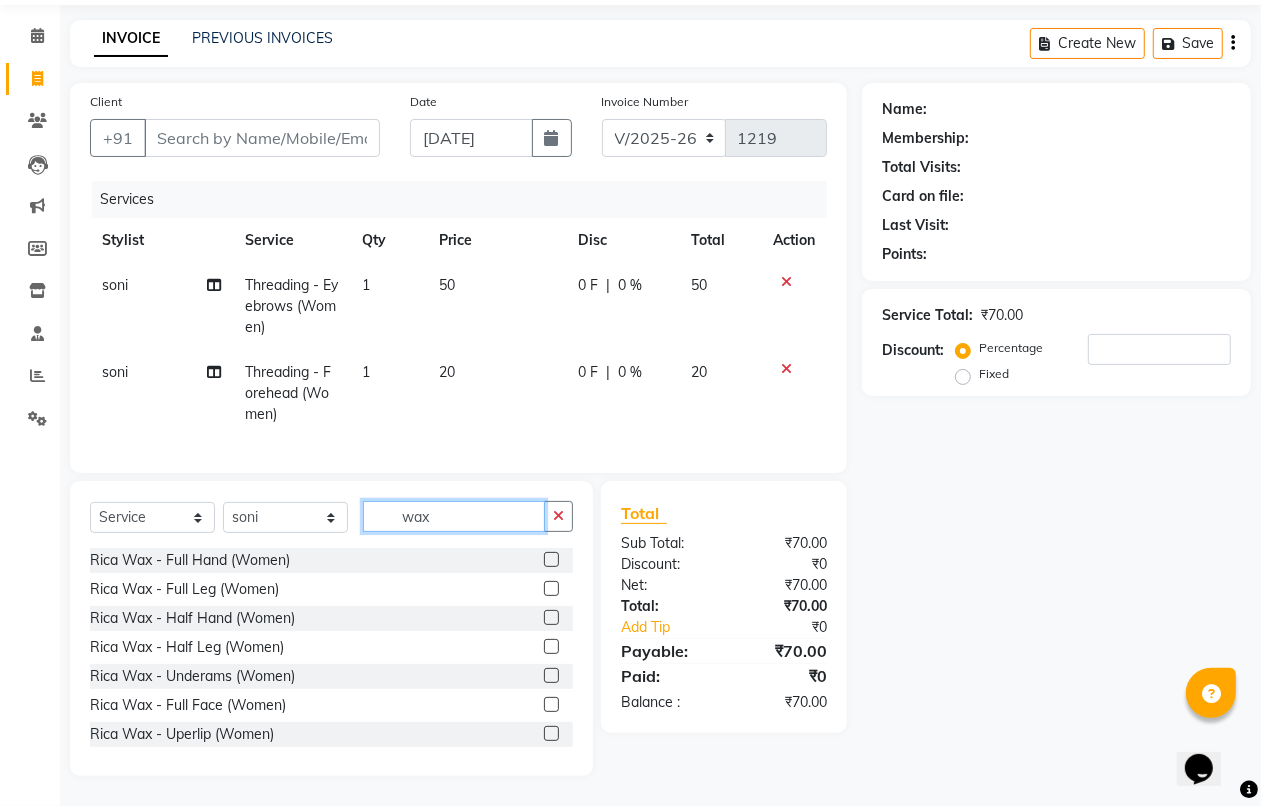 type on "wax" 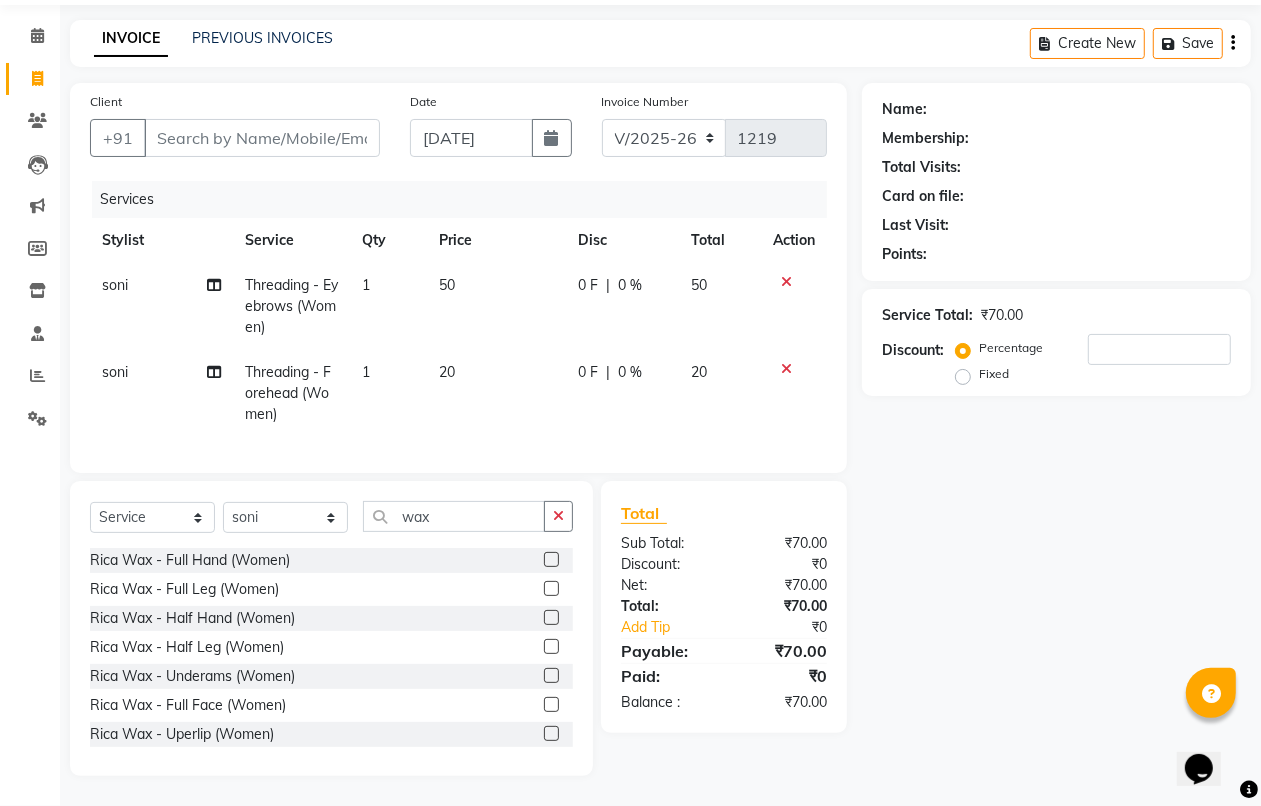 click 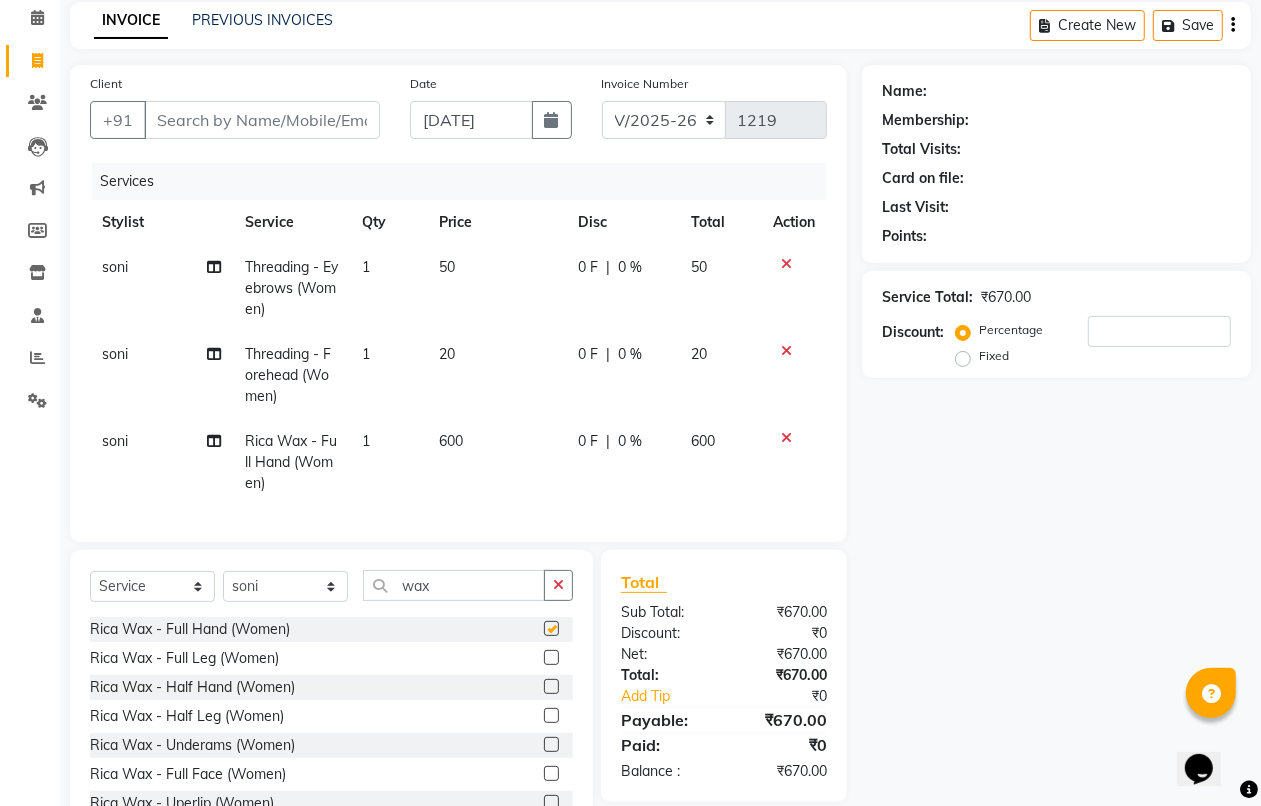 checkbox on "false" 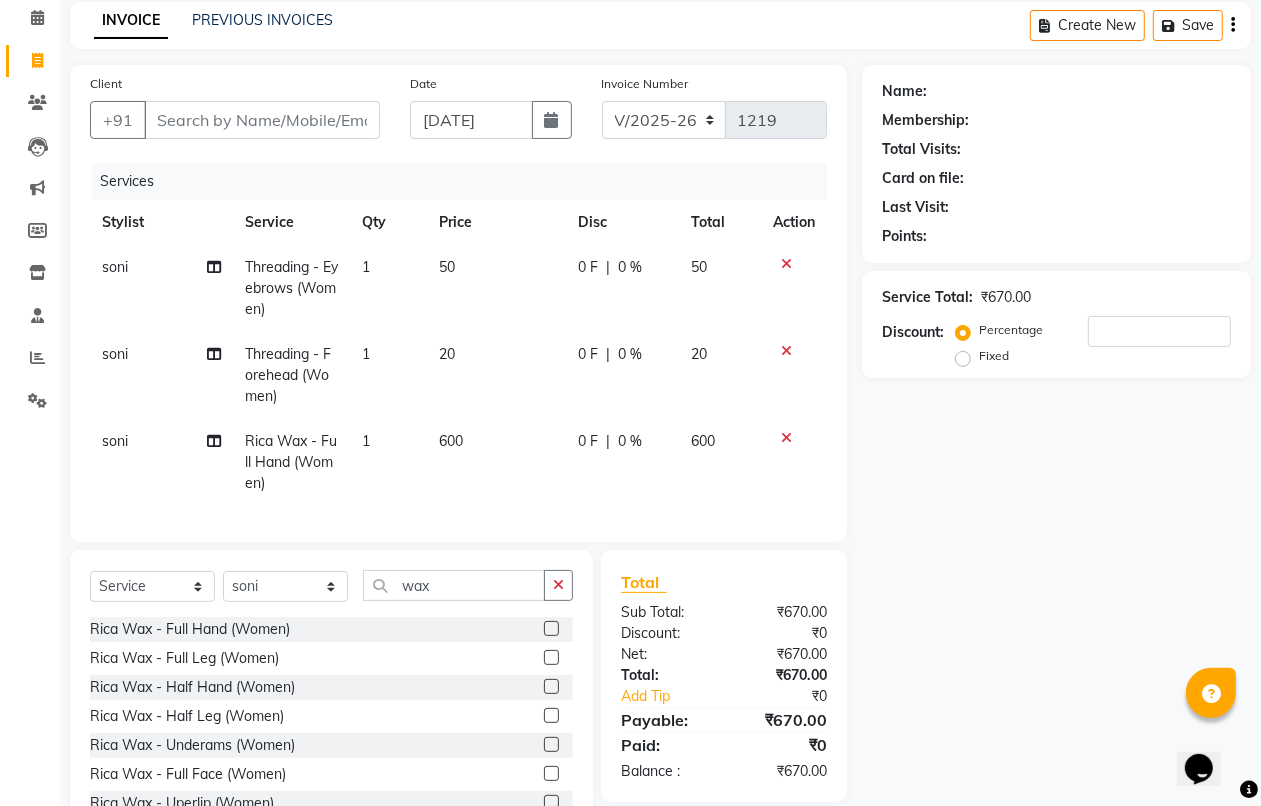 click 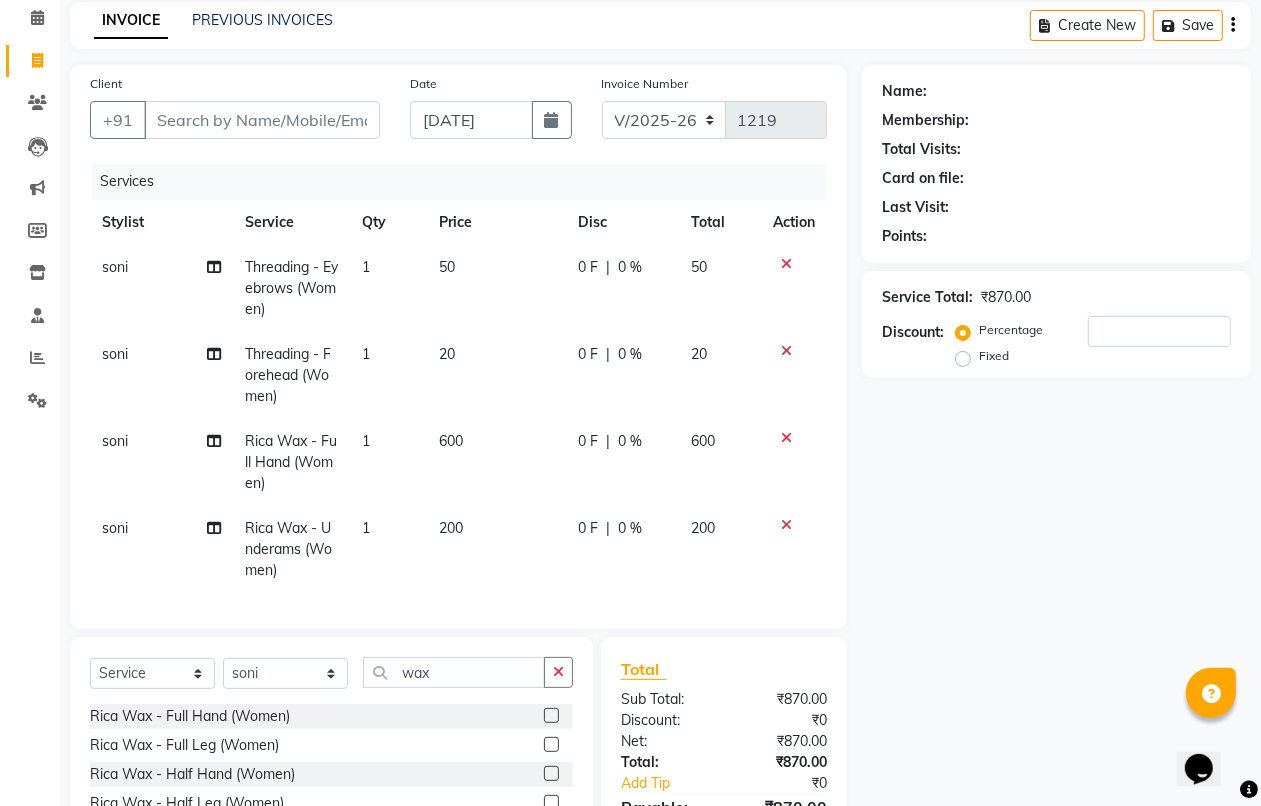 checkbox on "false" 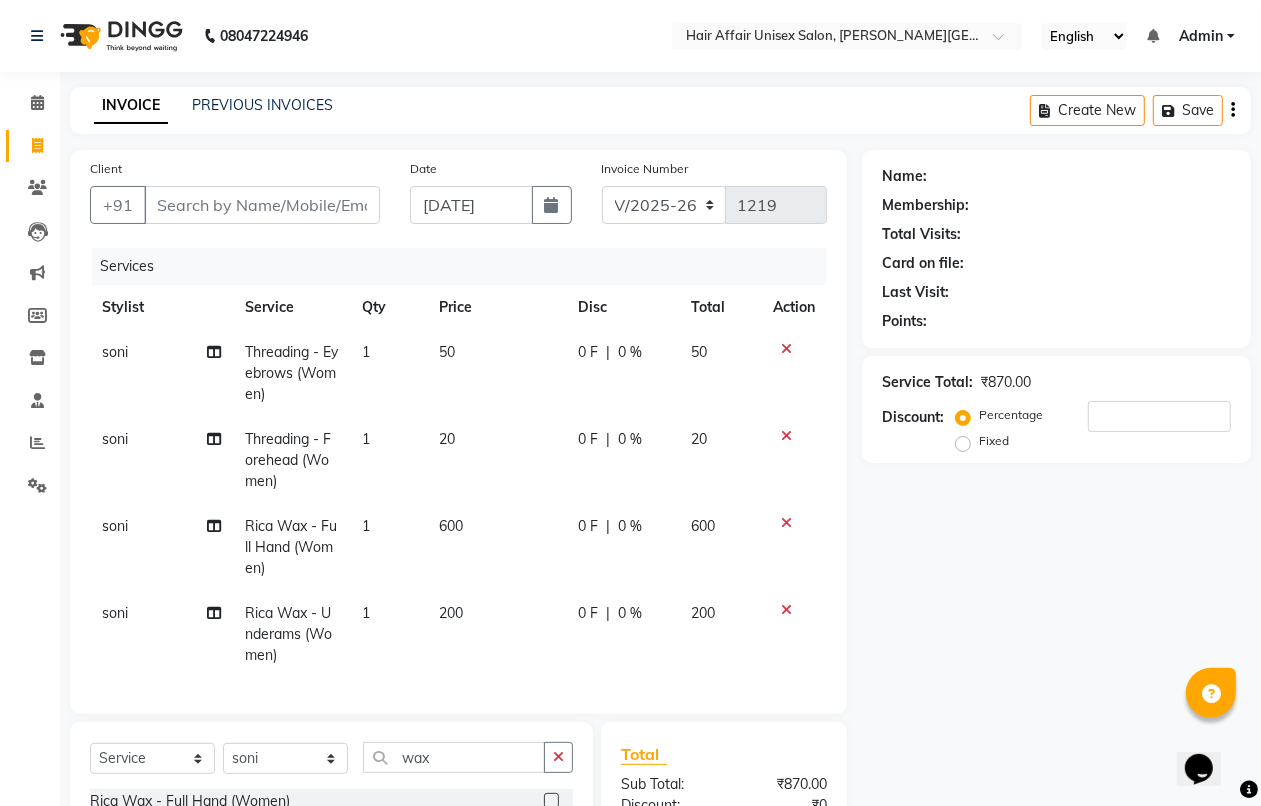 scroll, scrollTop: 250, scrollLeft: 0, axis: vertical 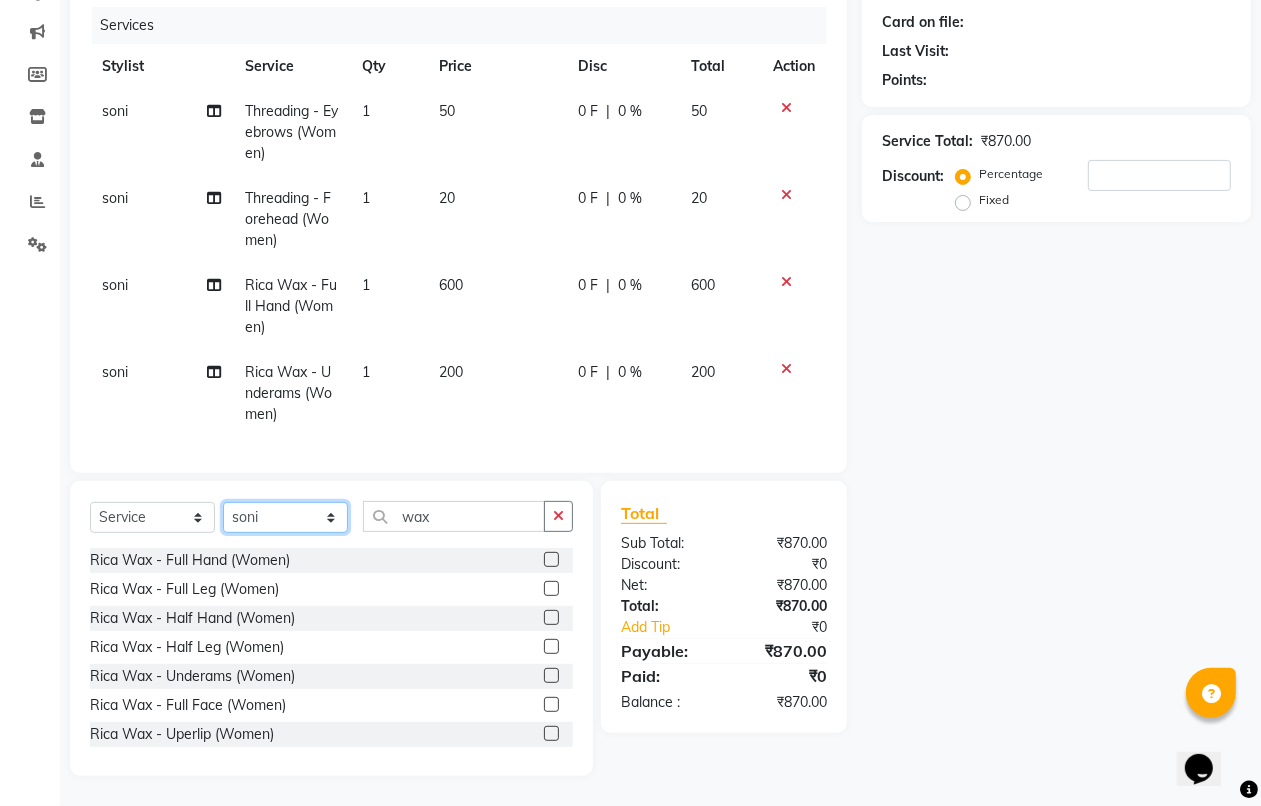 click on "Select Stylist [PERSON_NAME] kajal Kunal [PERSON_NAME] [PERSON_NAME] [PERSON_NAME] [PERSON_NAME]" 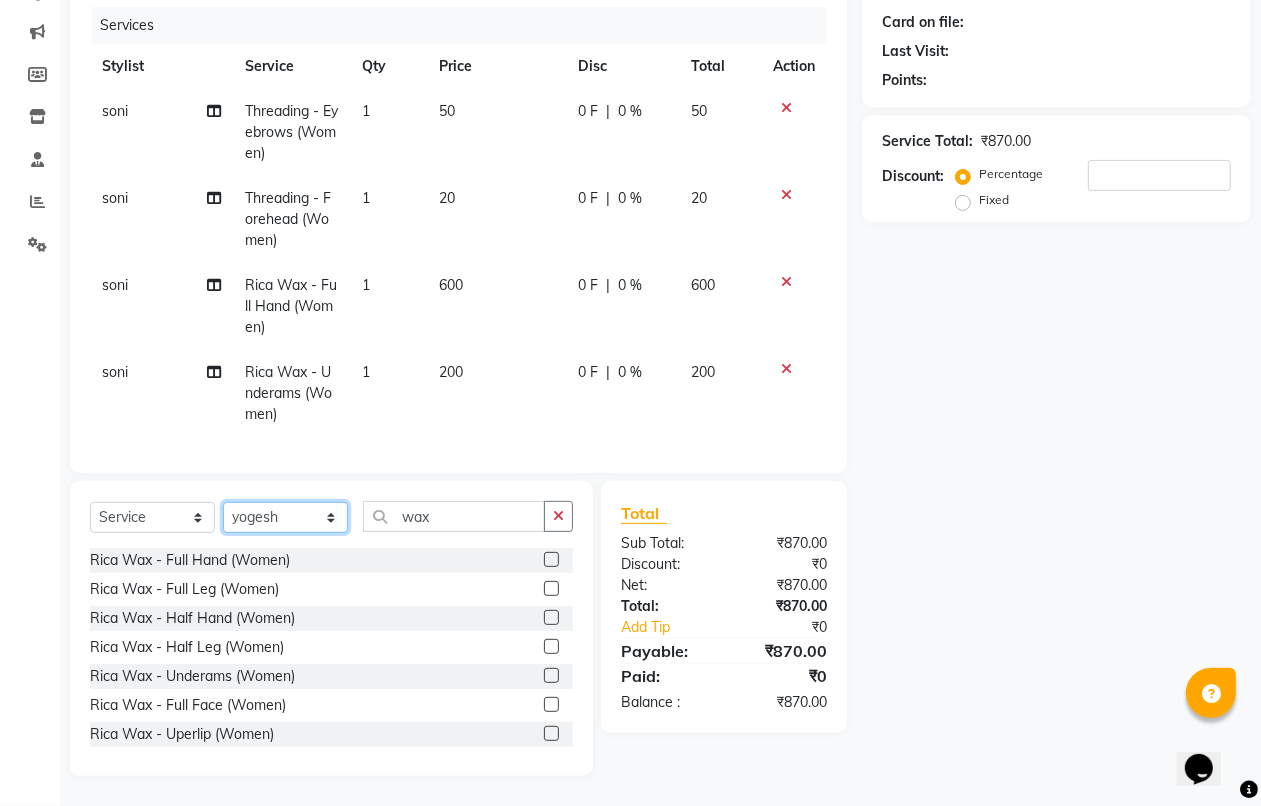 click on "Select Stylist [PERSON_NAME] kajal Kunal [PERSON_NAME] [PERSON_NAME] [PERSON_NAME] [PERSON_NAME]" 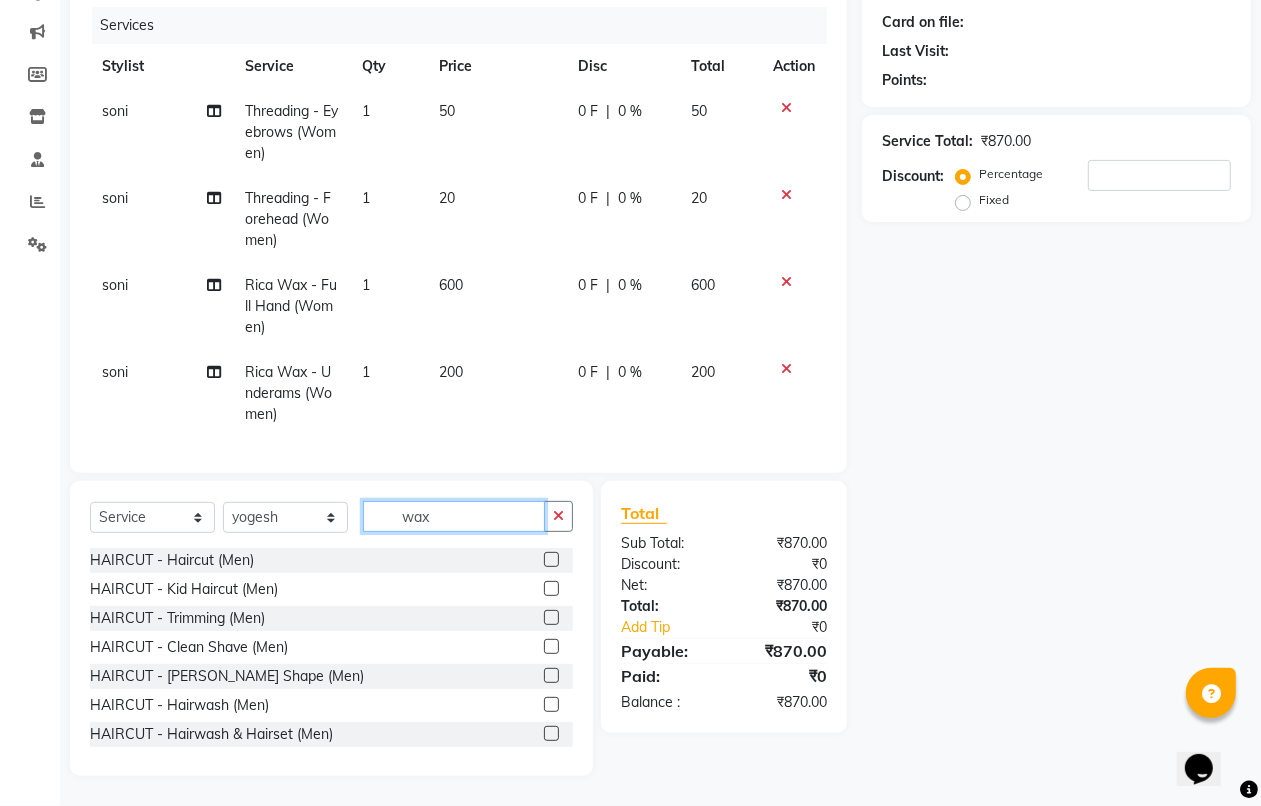 click on "wax" 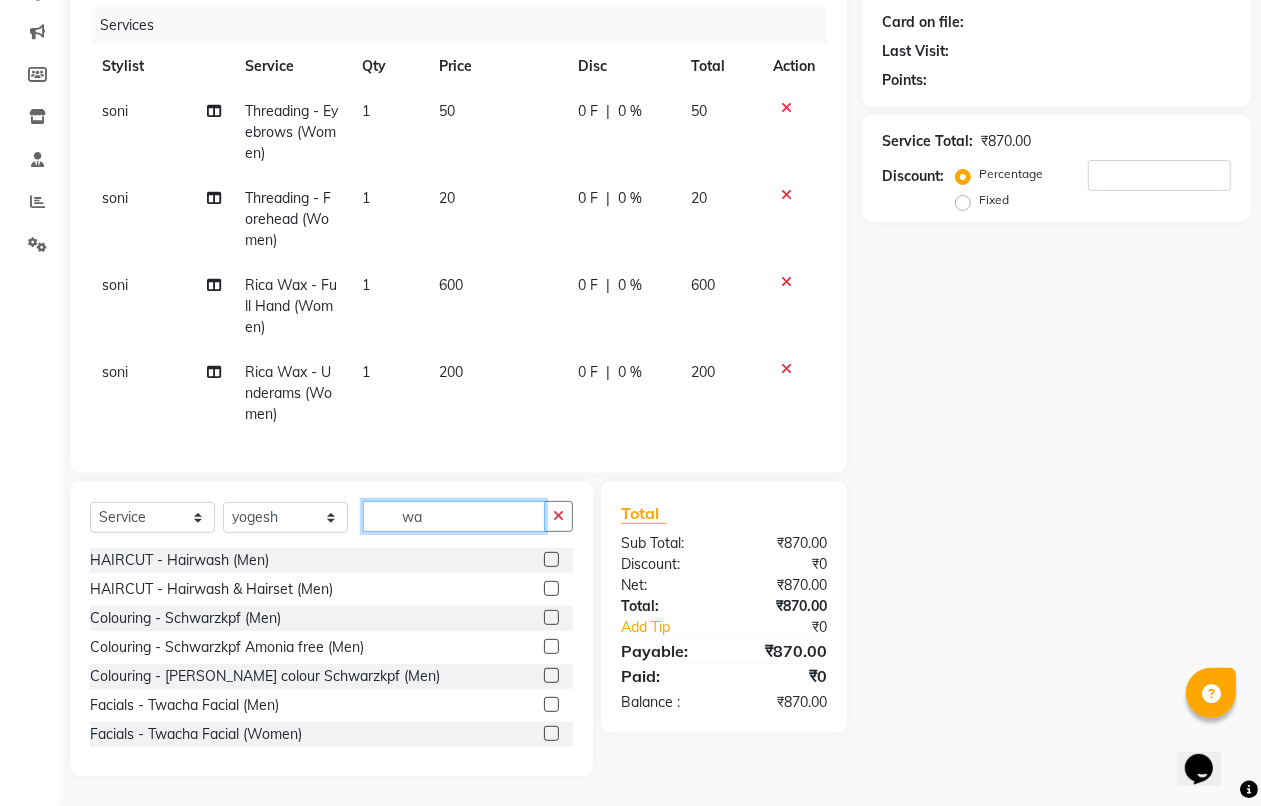 type on "w" 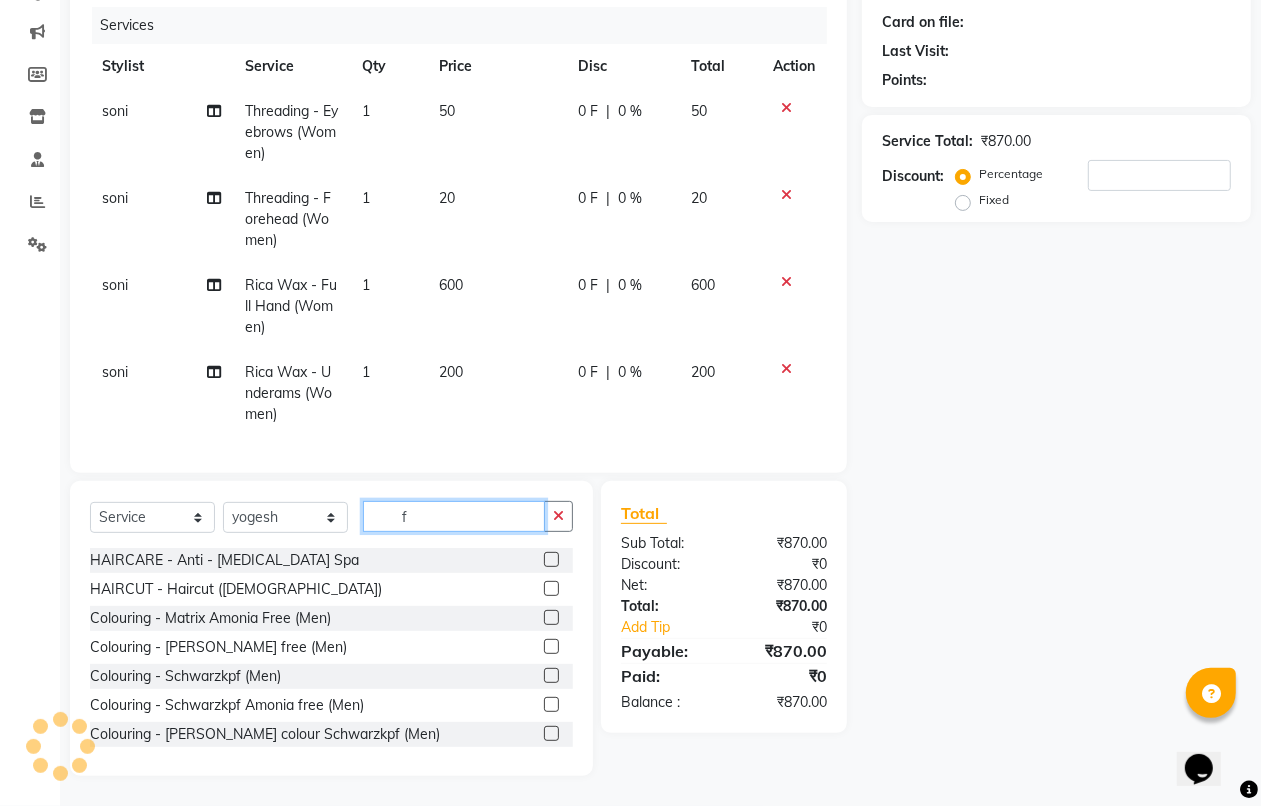 type on "f" 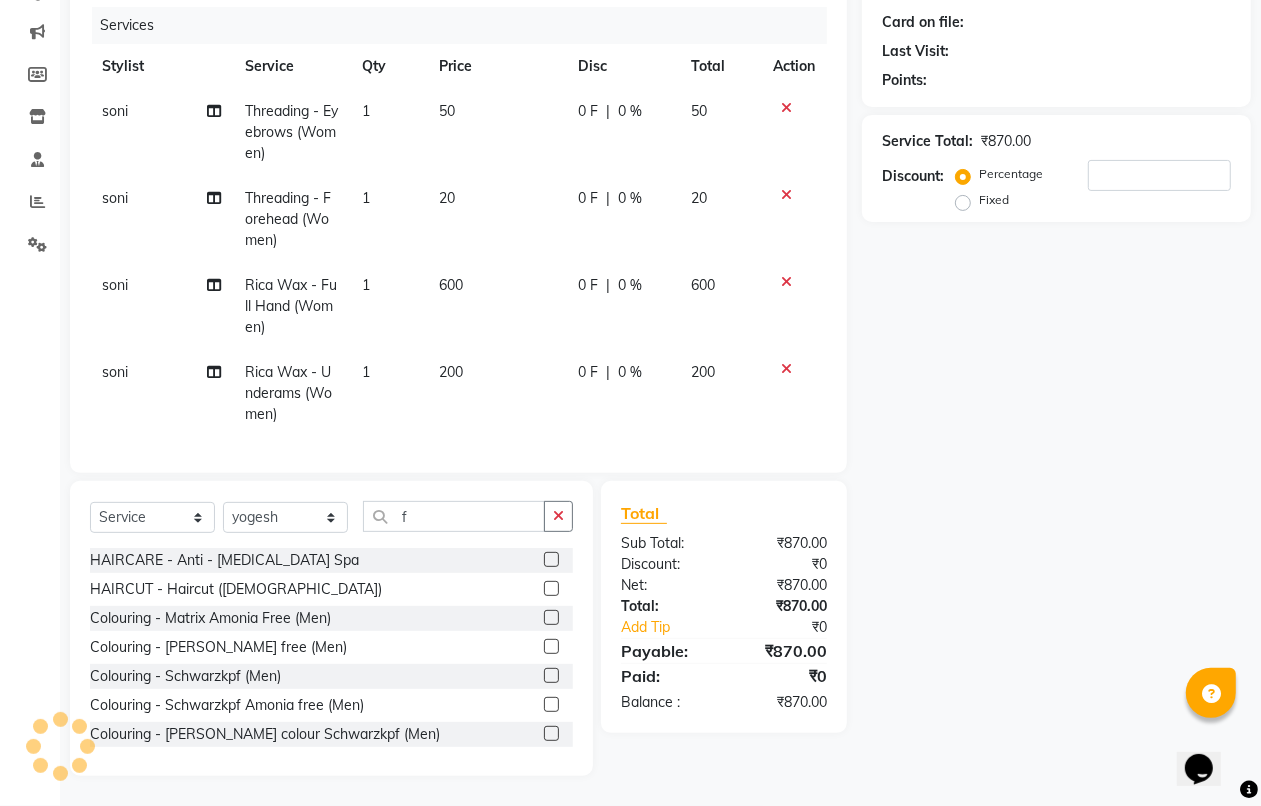 click 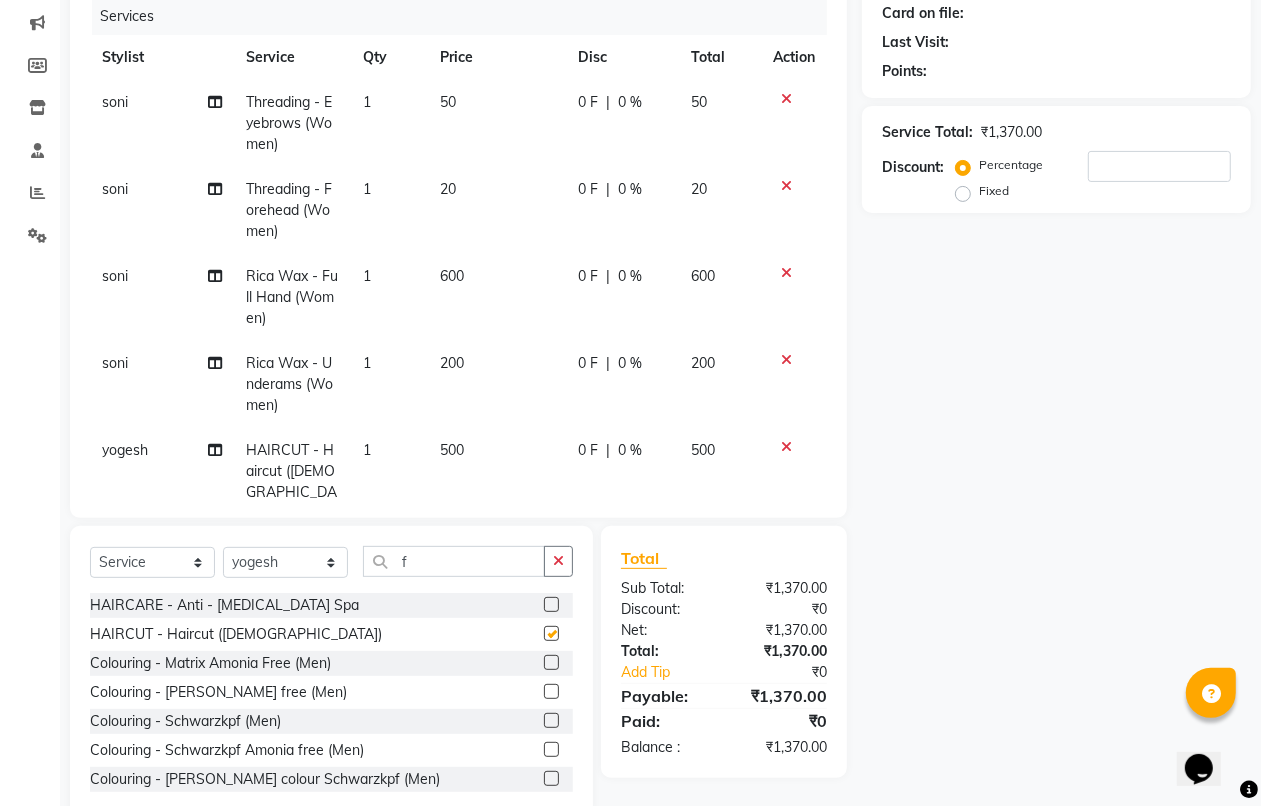 checkbox on "false" 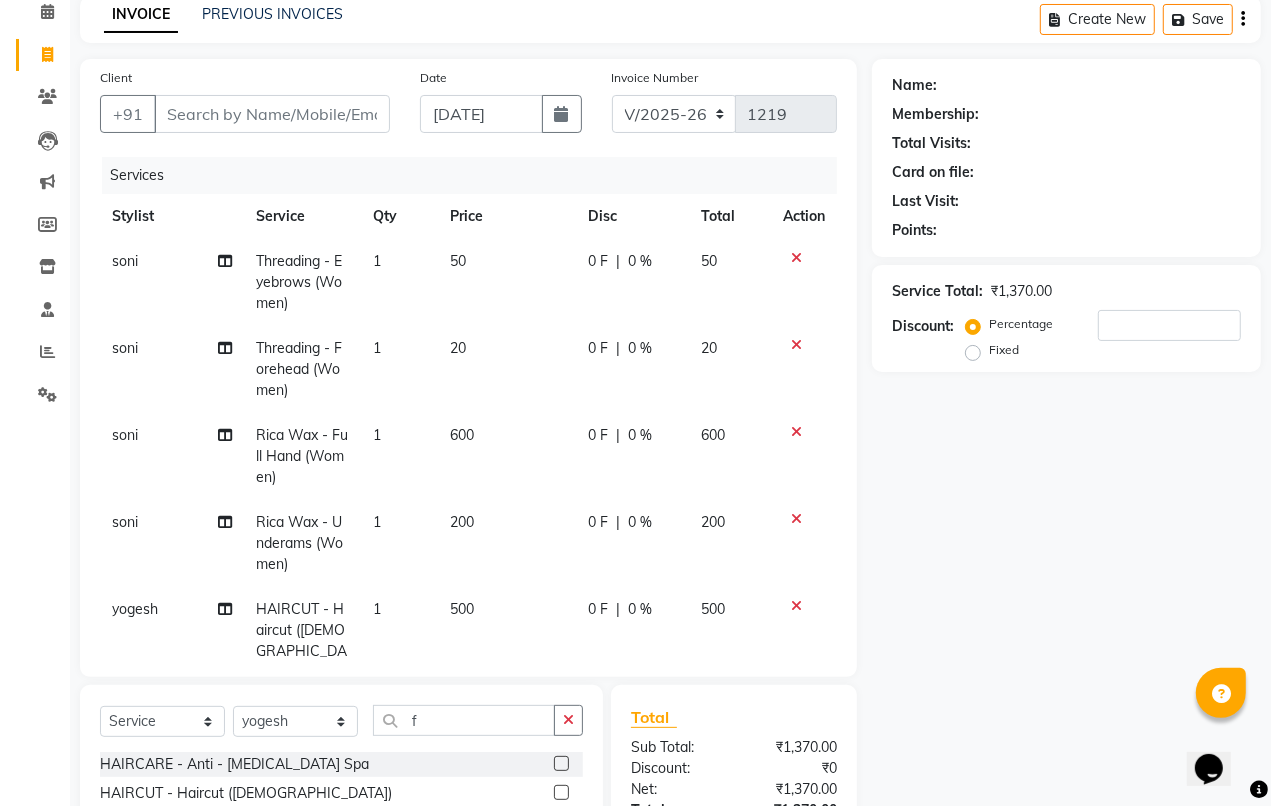 scroll, scrollTop: 0, scrollLeft: 0, axis: both 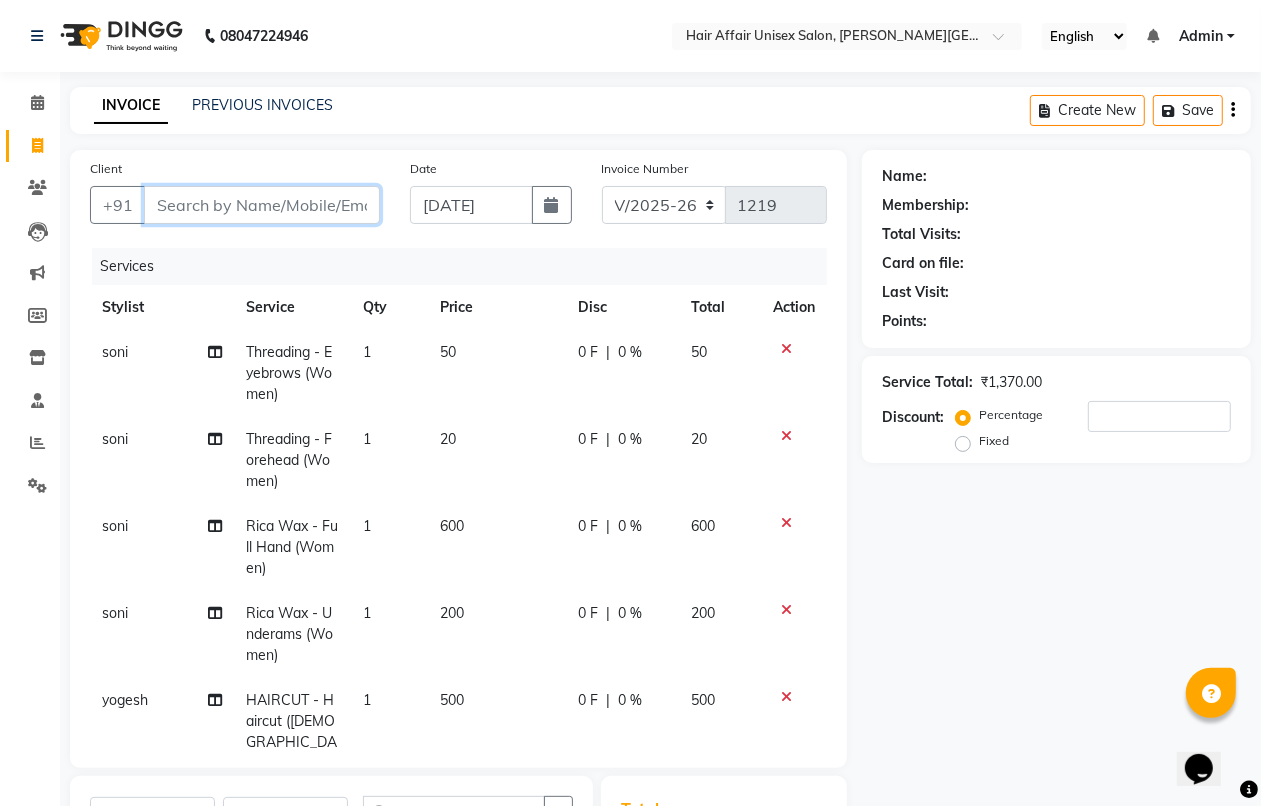 click on "Client" at bounding box center [262, 205] 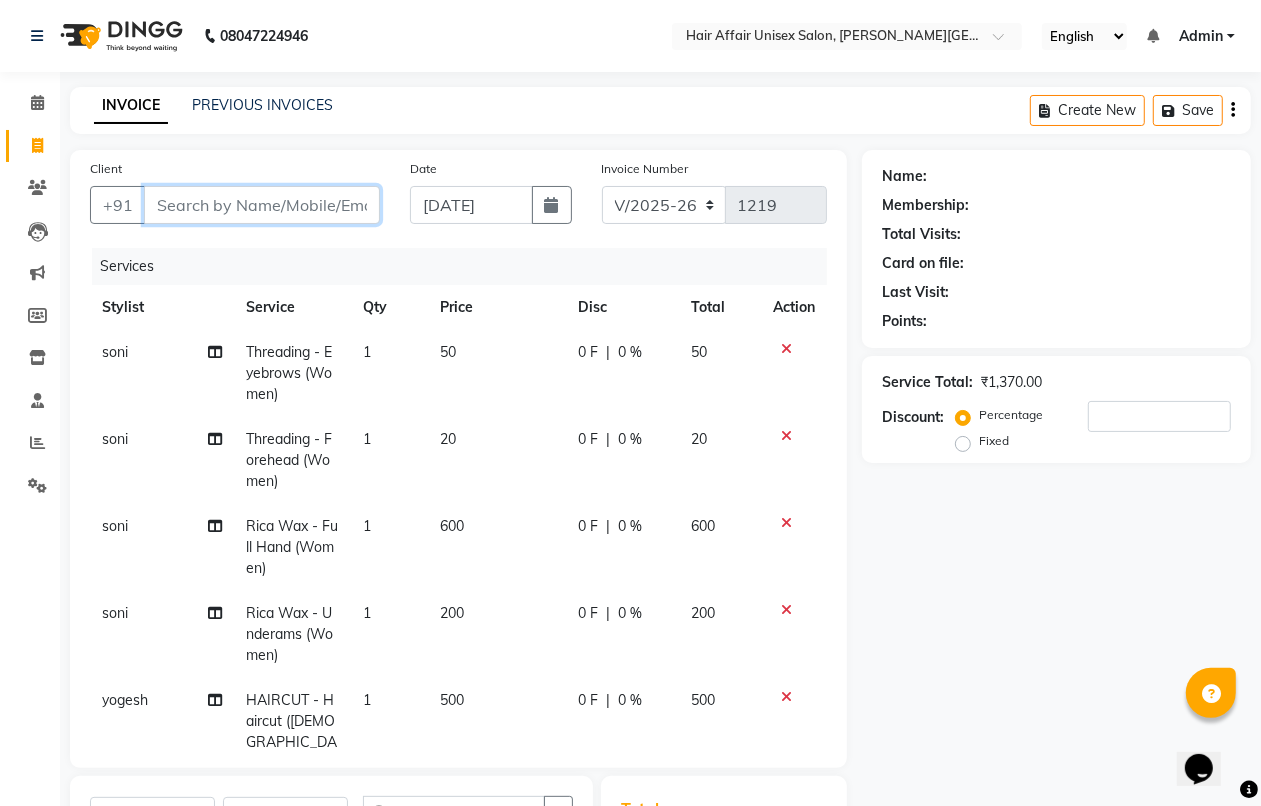 type on "8" 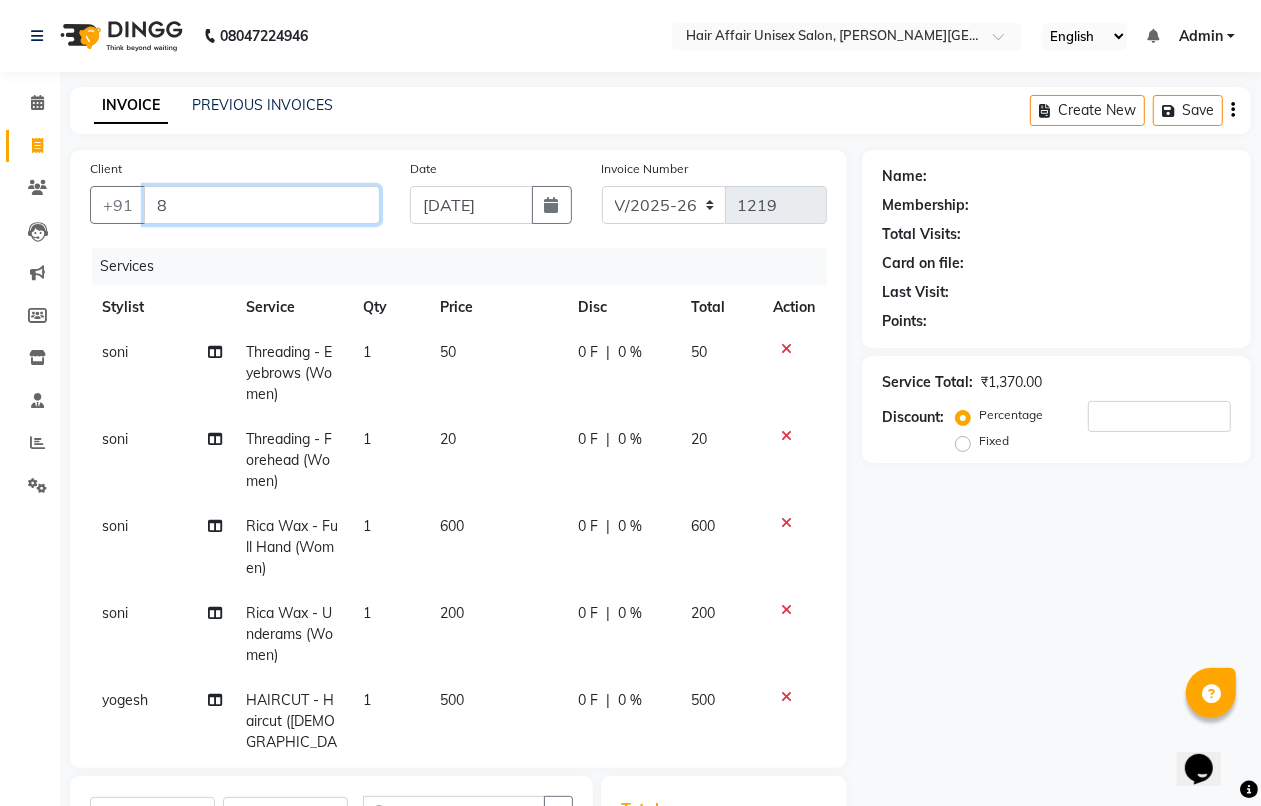 type on "0" 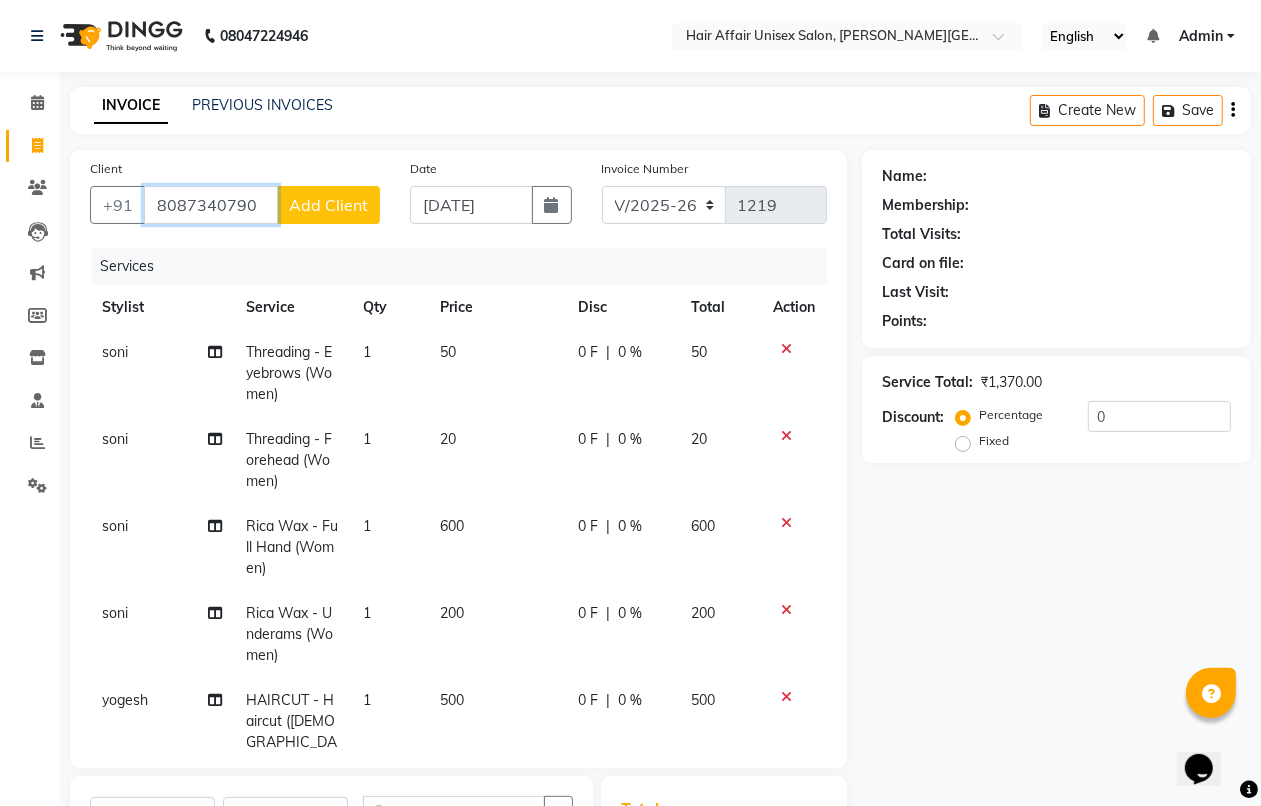 type on "8087340790" 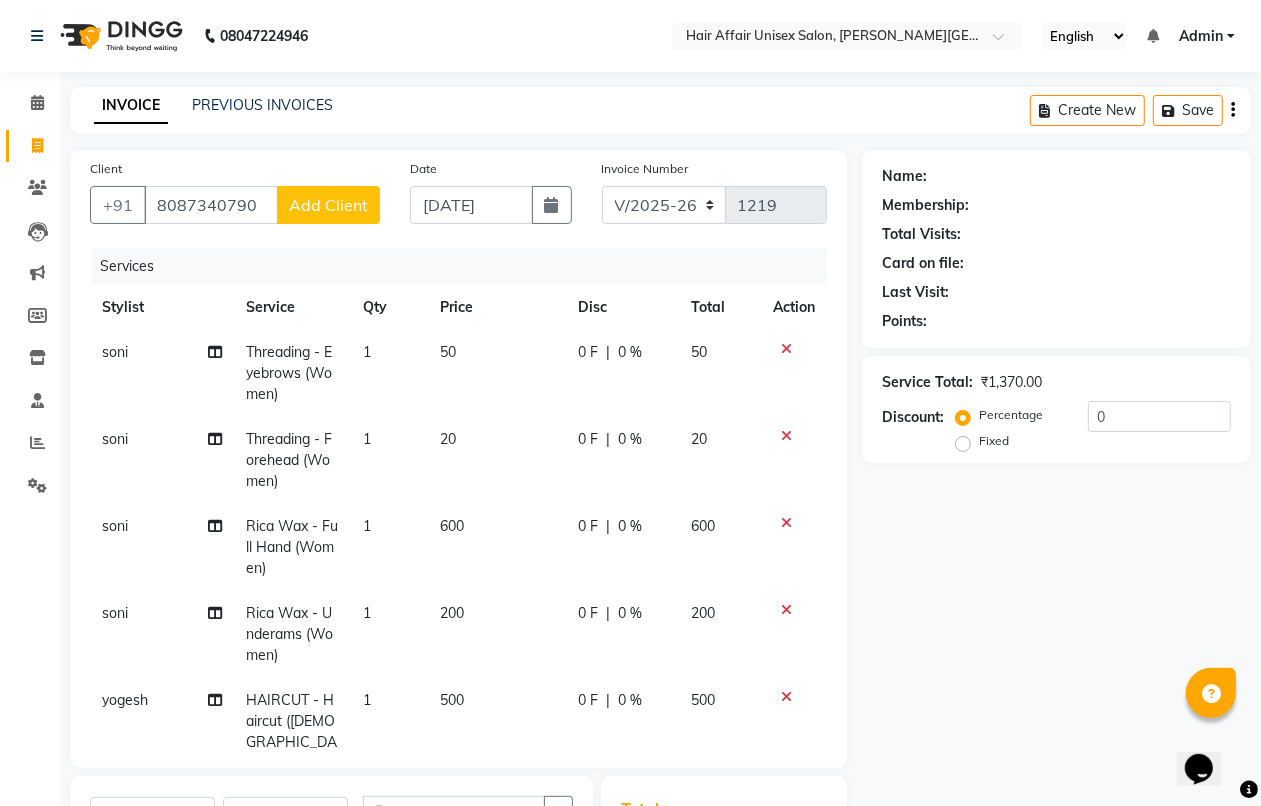 click on "Add Client" 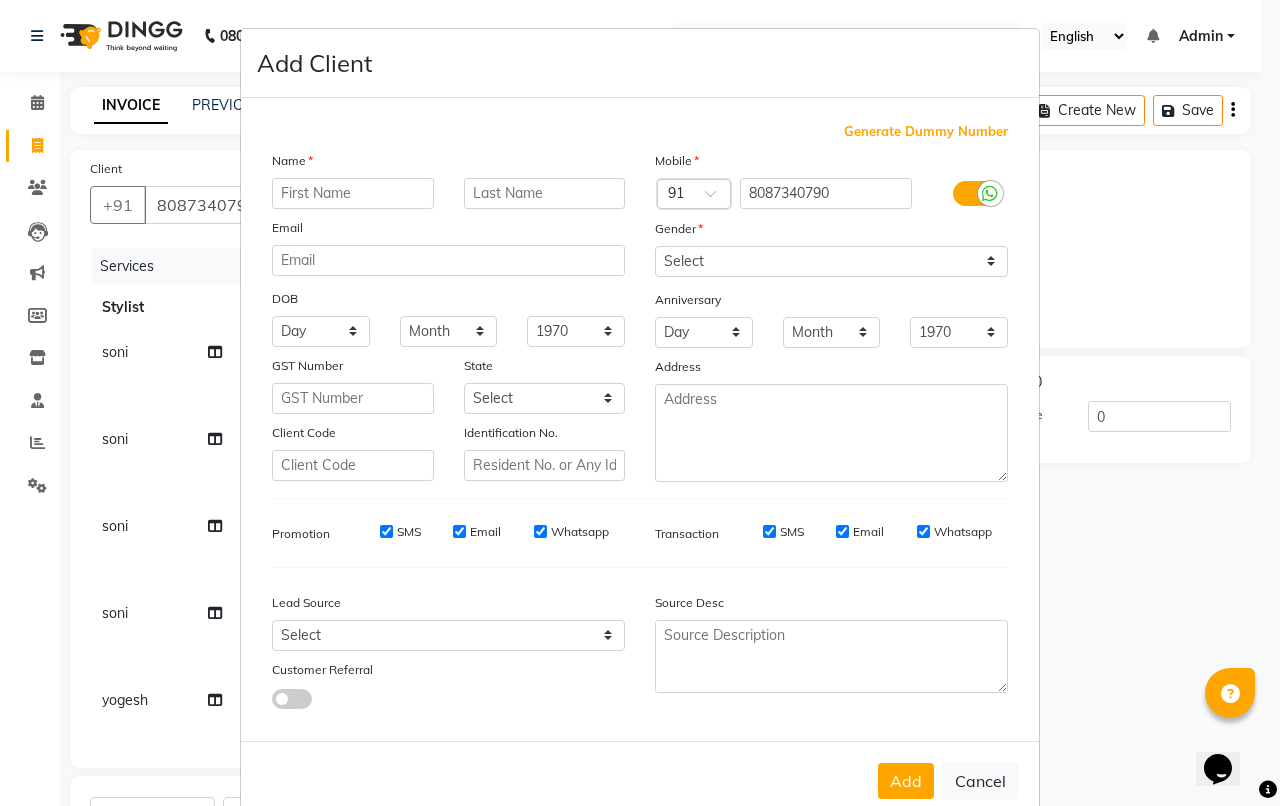 click at bounding box center [353, 193] 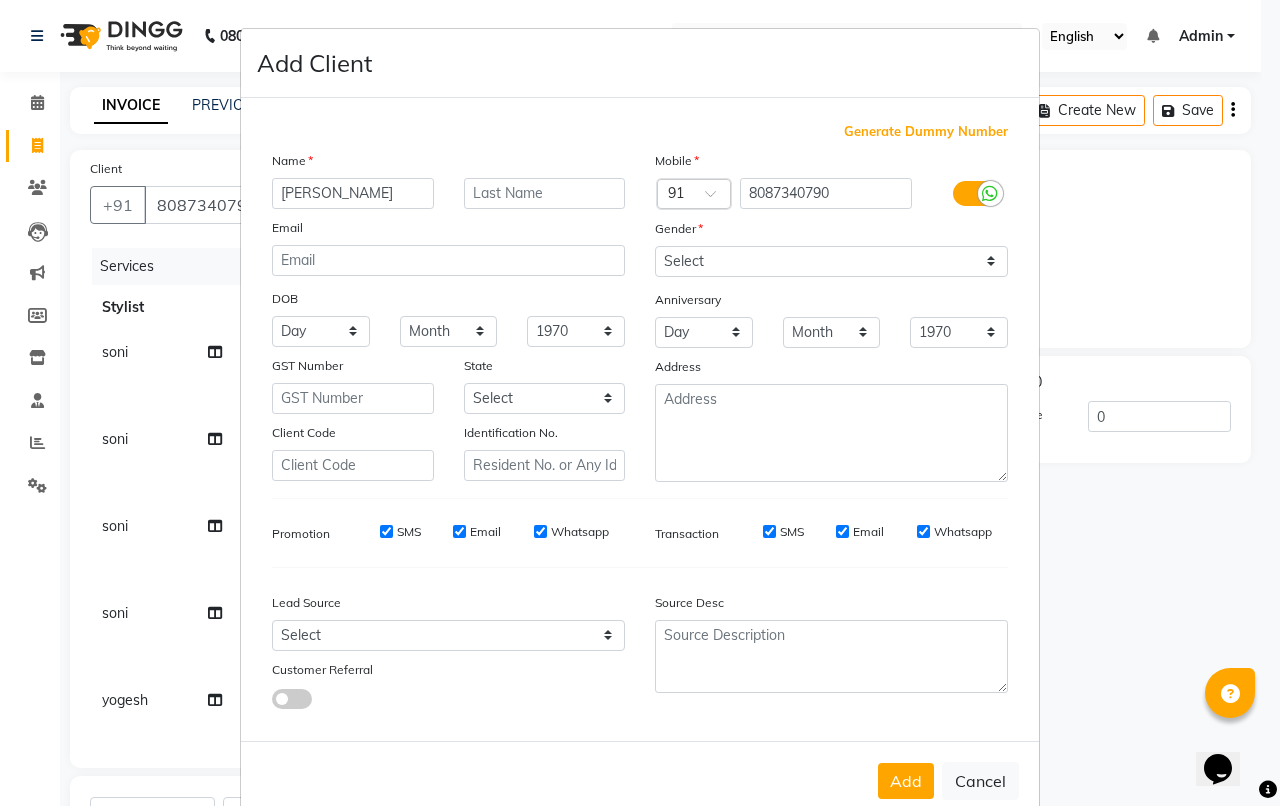 type on "[PERSON_NAME]" 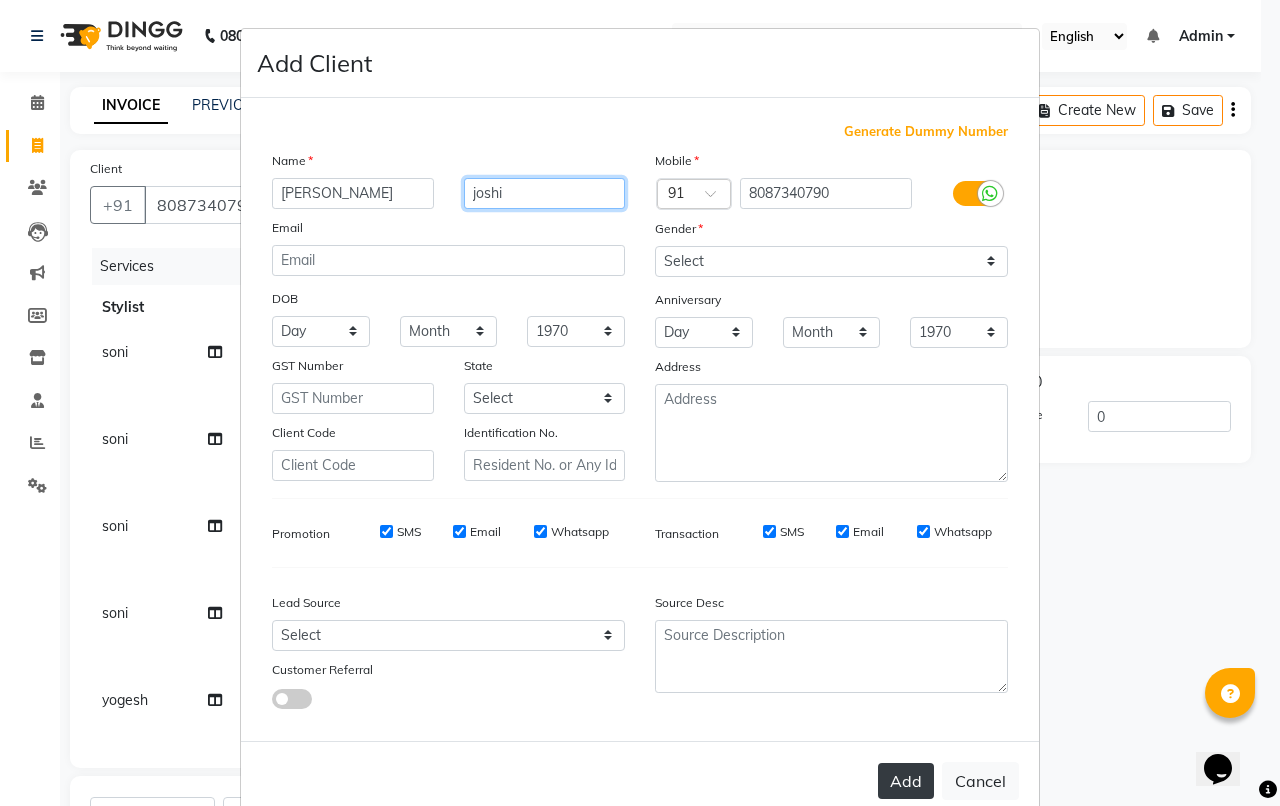 type on "joshi" 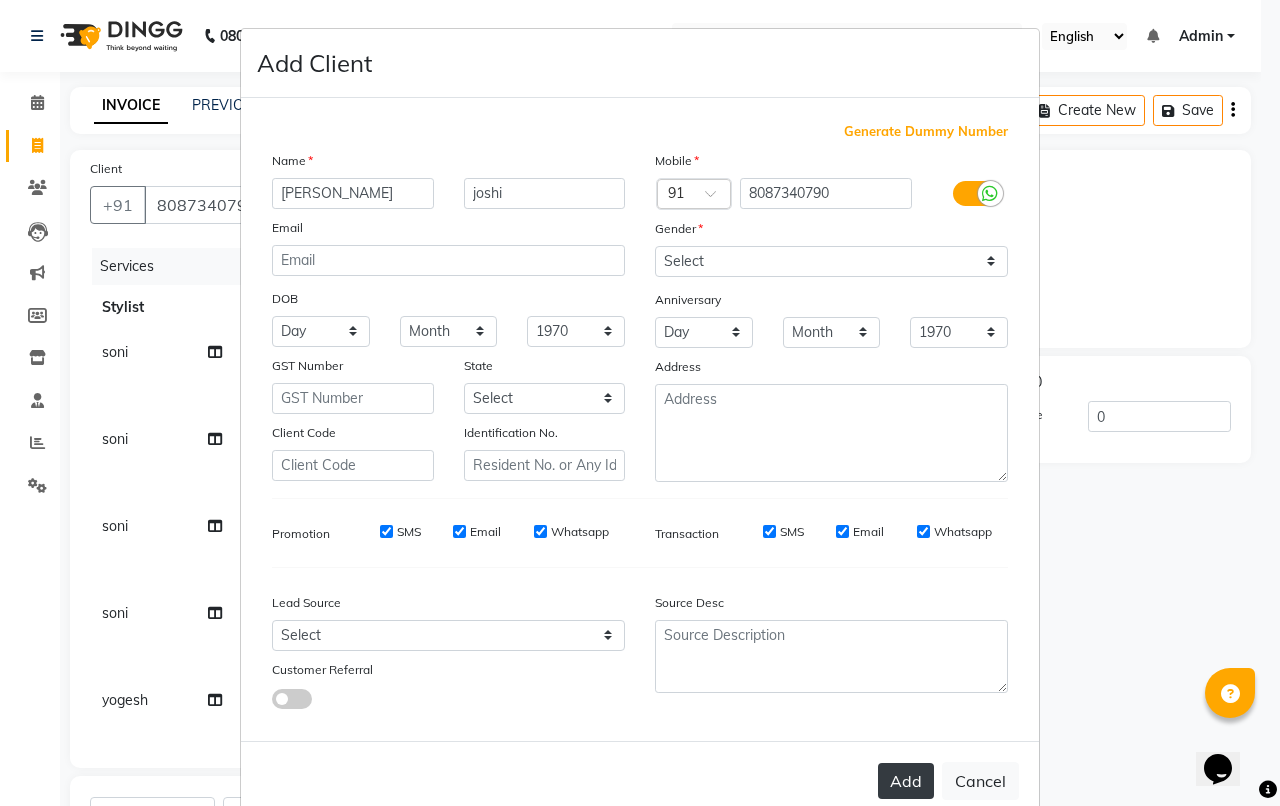 click on "Add" at bounding box center (906, 781) 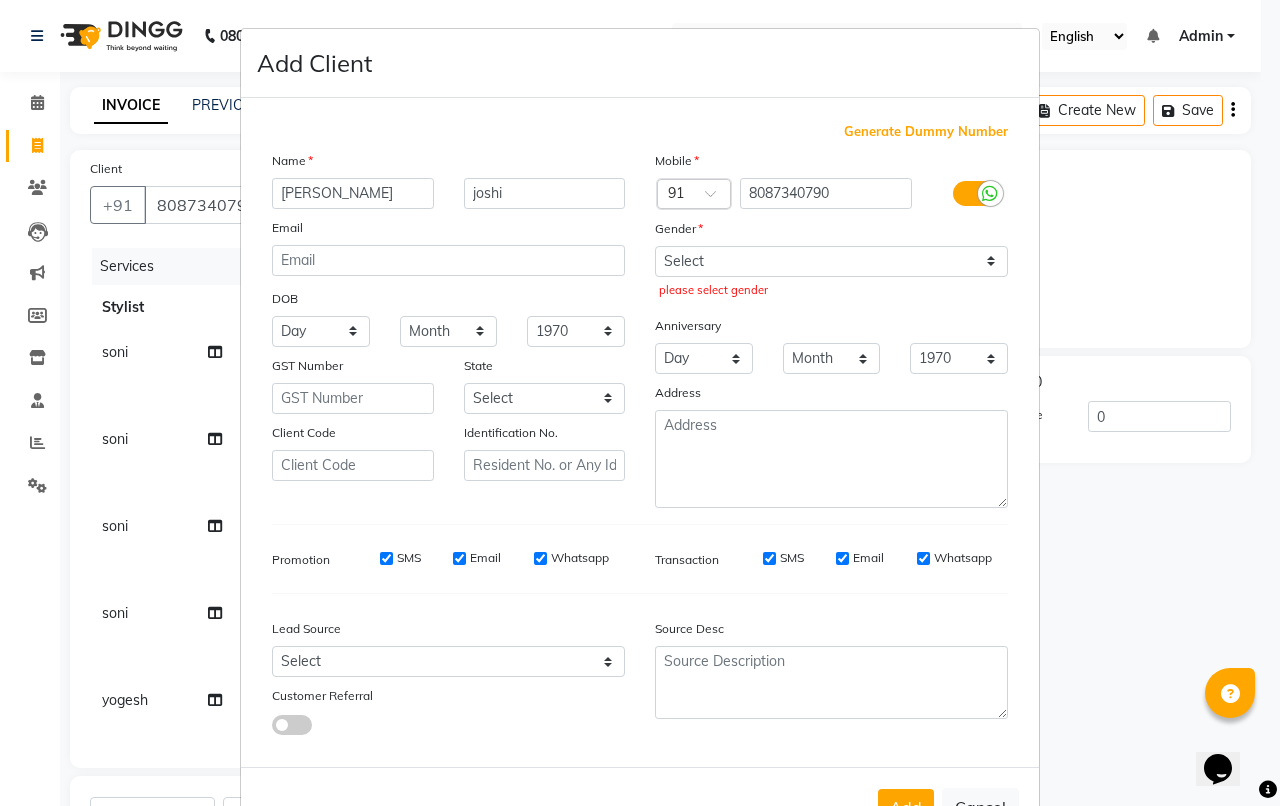 click on "Select [DEMOGRAPHIC_DATA] [DEMOGRAPHIC_DATA] Other Prefer Not To Say  please select gender" at bounding box center (831, 275) 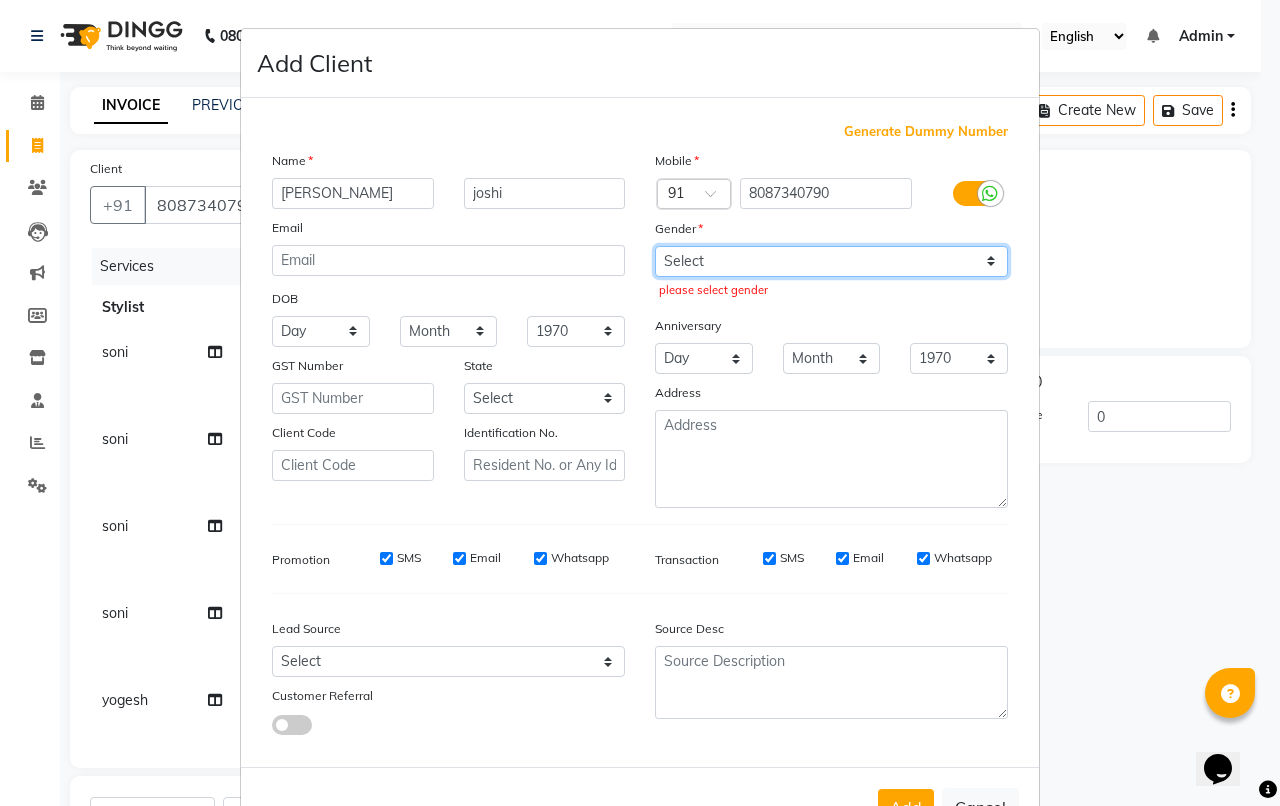 click on "Select [DEMOGRAPHIC_DATA] [DEMOGRAPHIC_DATA] Other Prefer Not To Say" at bounding box center (831, 261) 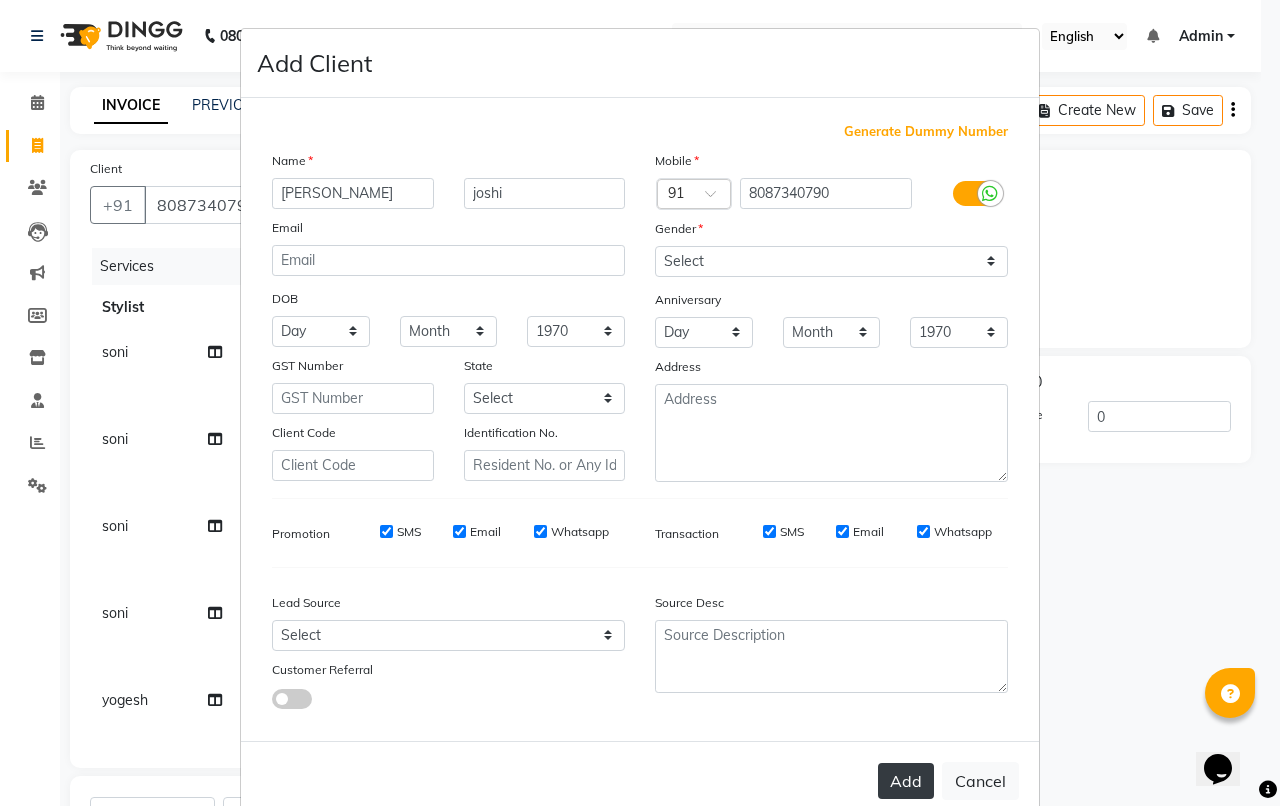 click on "Add" at bounding box center (906, 781) 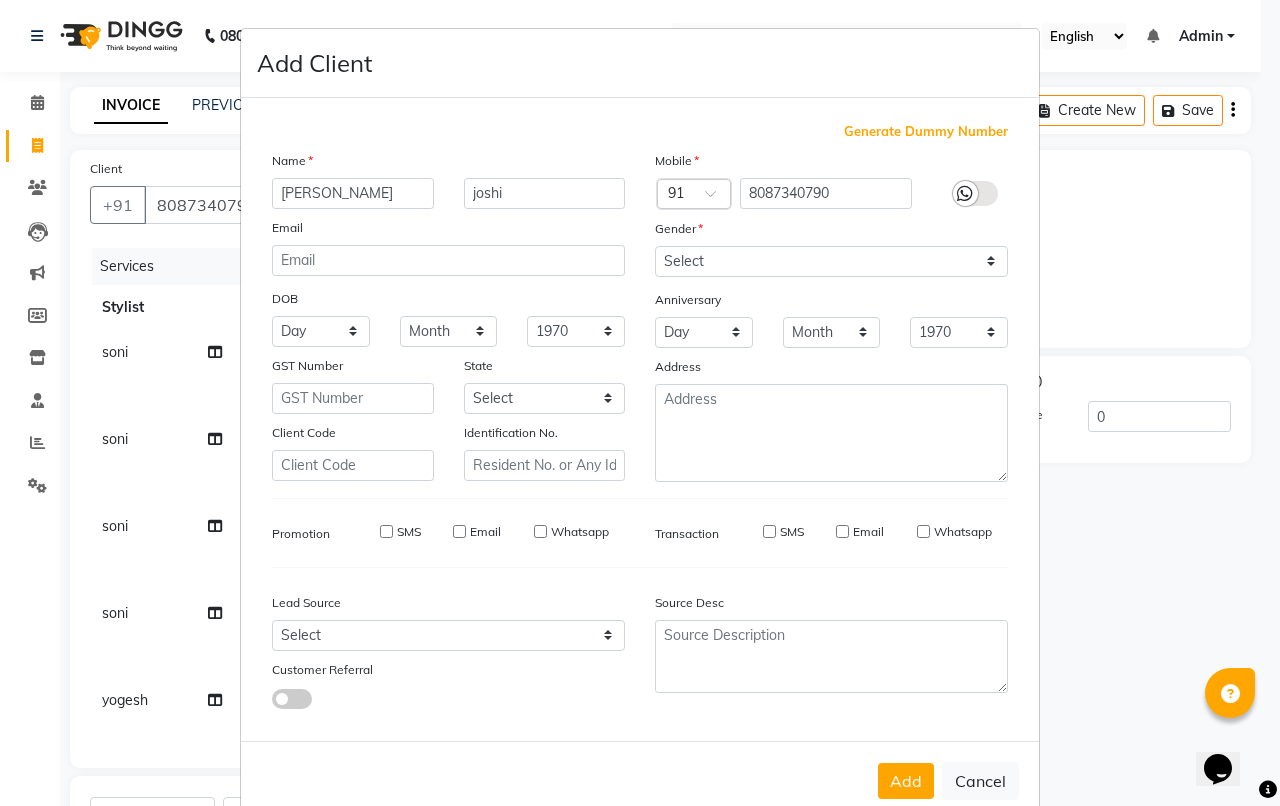 type 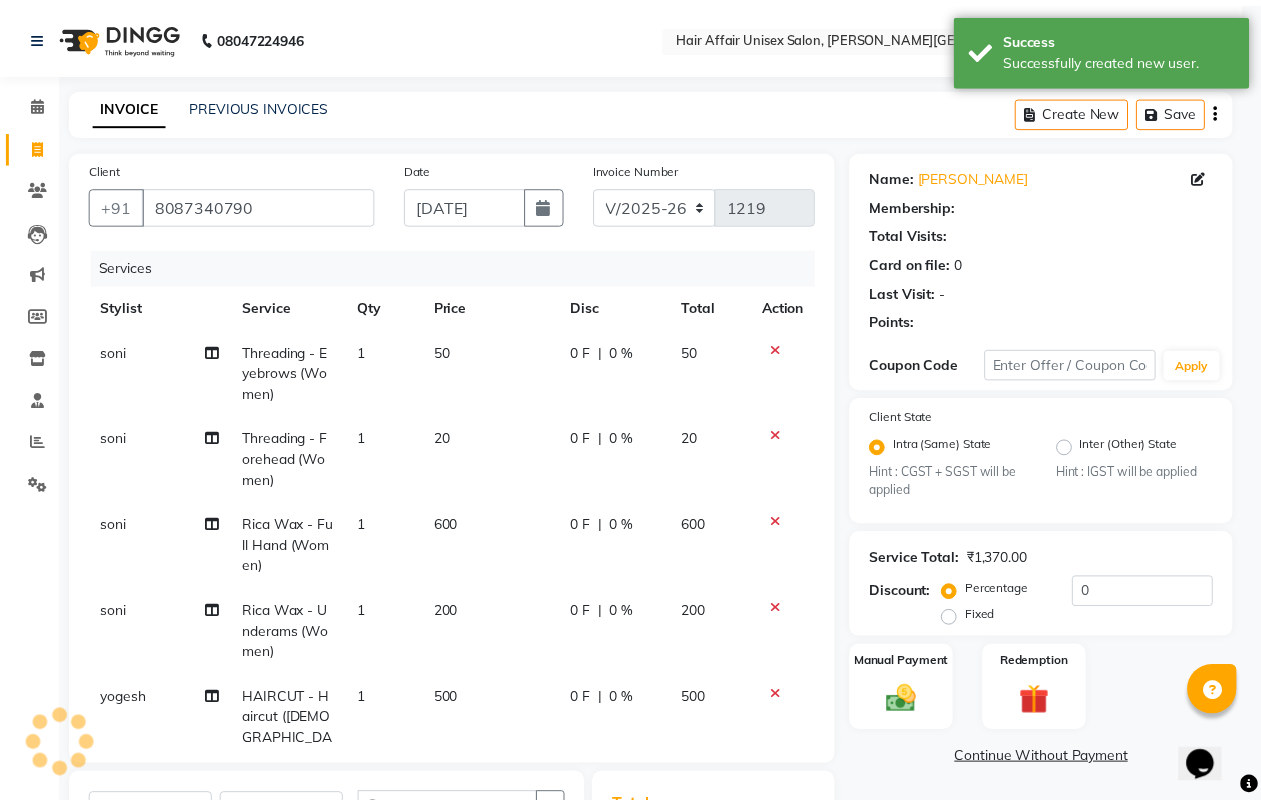 scroll, scrollTop: 0, scrollLeft: 0, axis: both 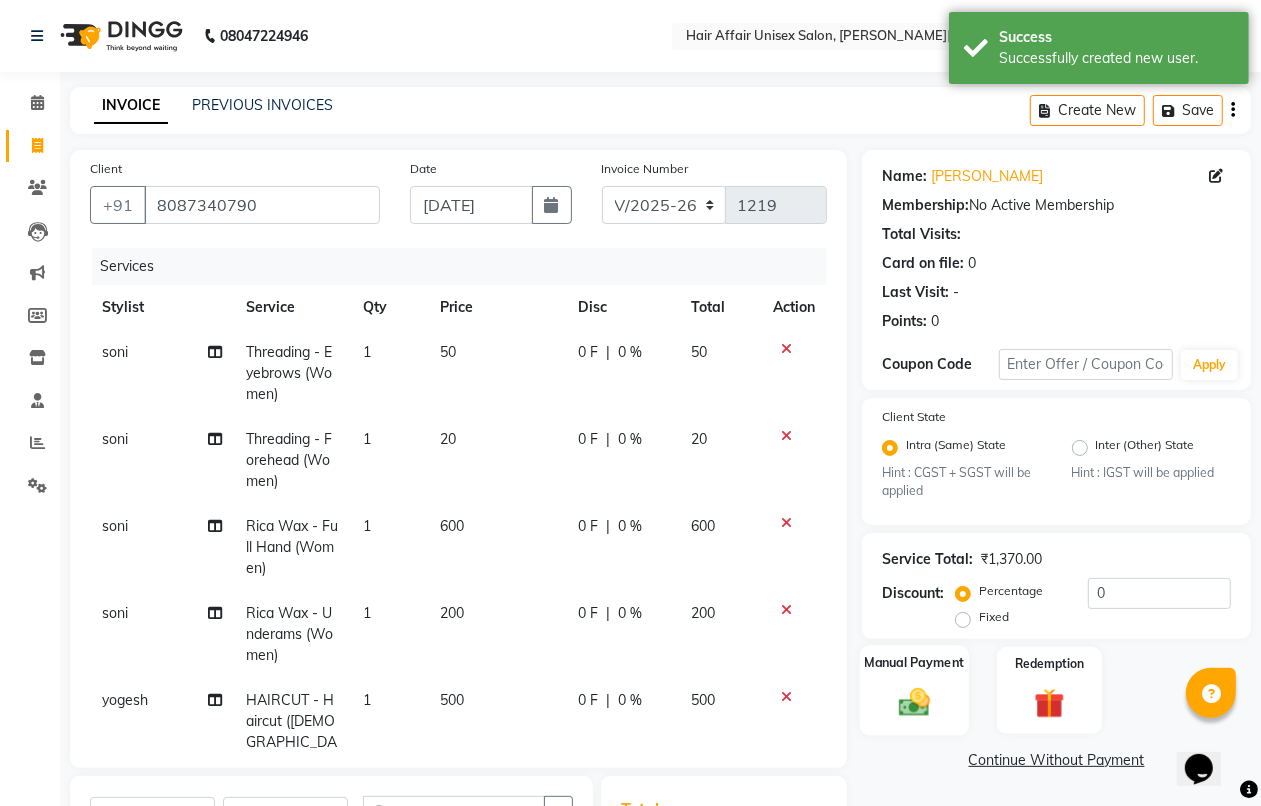 click 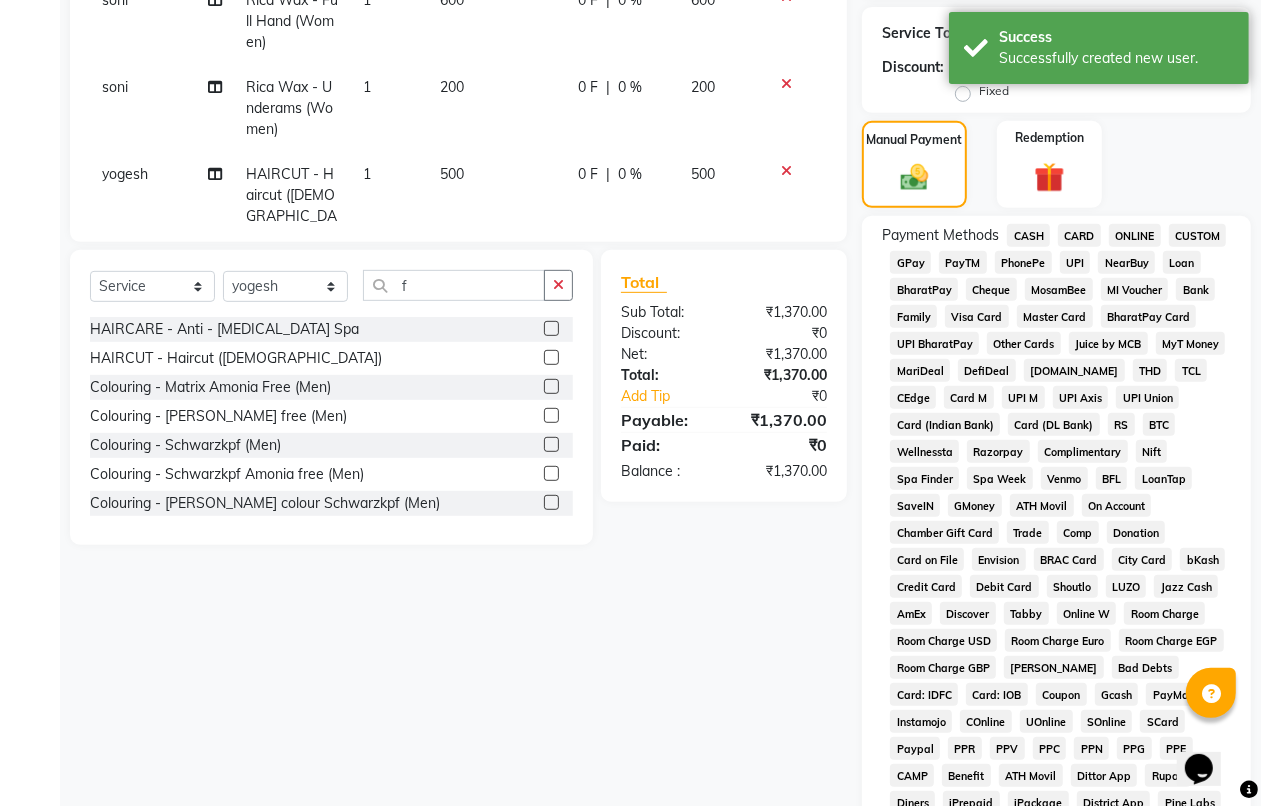 scroll, scrollTop: 625, scrollLeft: 0, axis: vertical 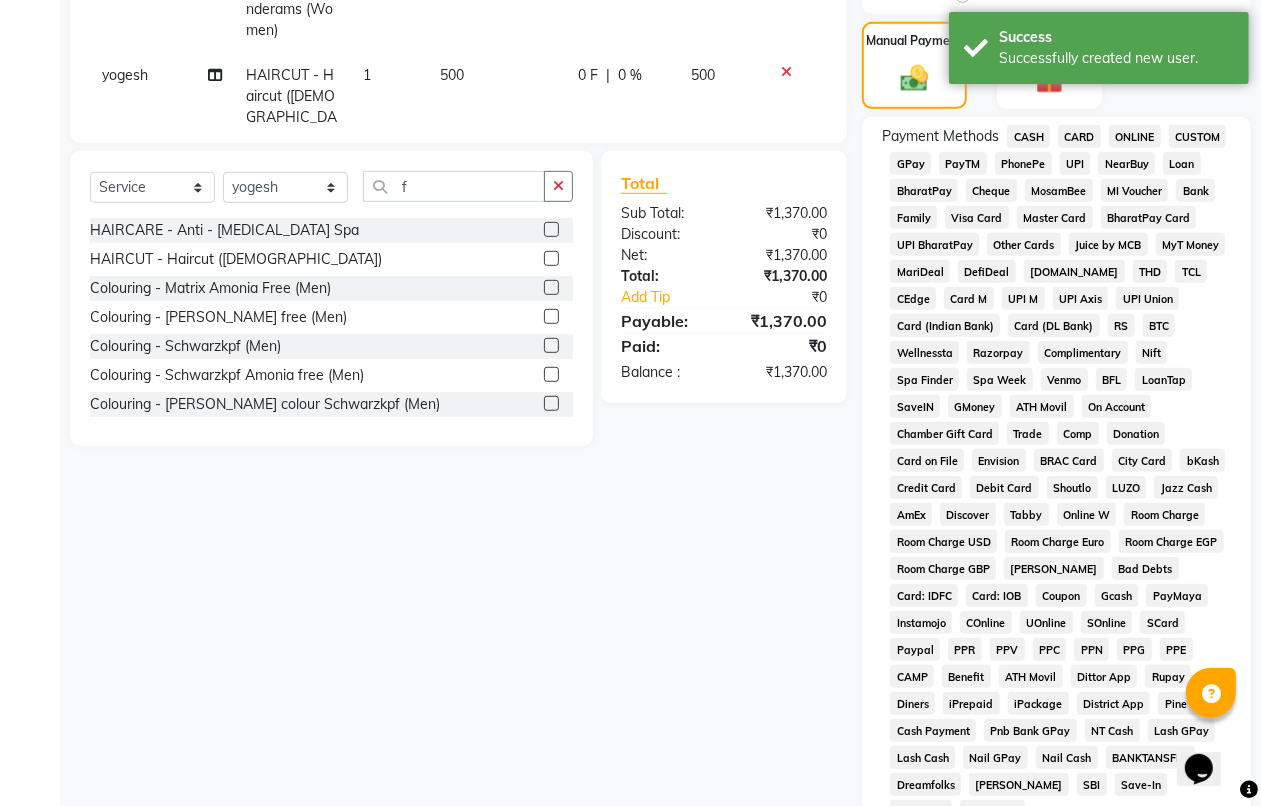 click on "CASH" 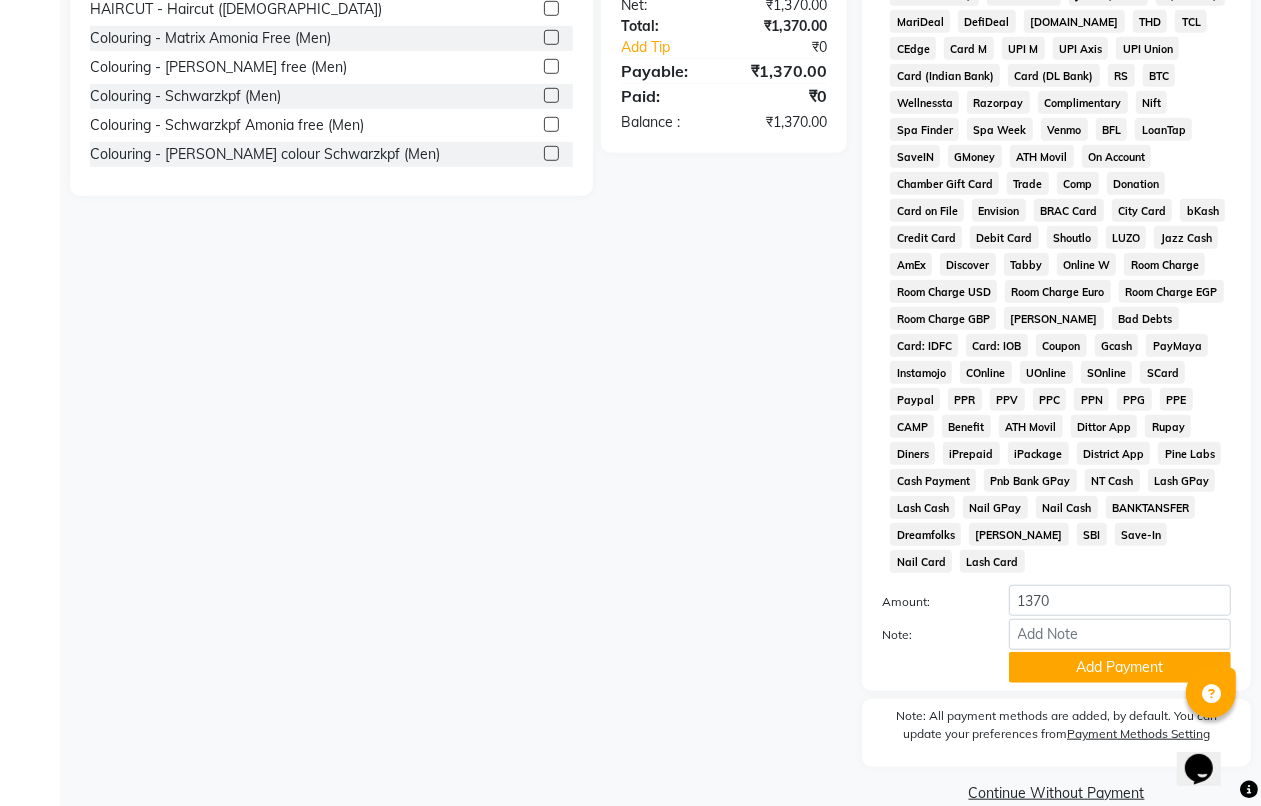 scroll, scrollTop: 876, scrollLeft: 0, axis: vertical 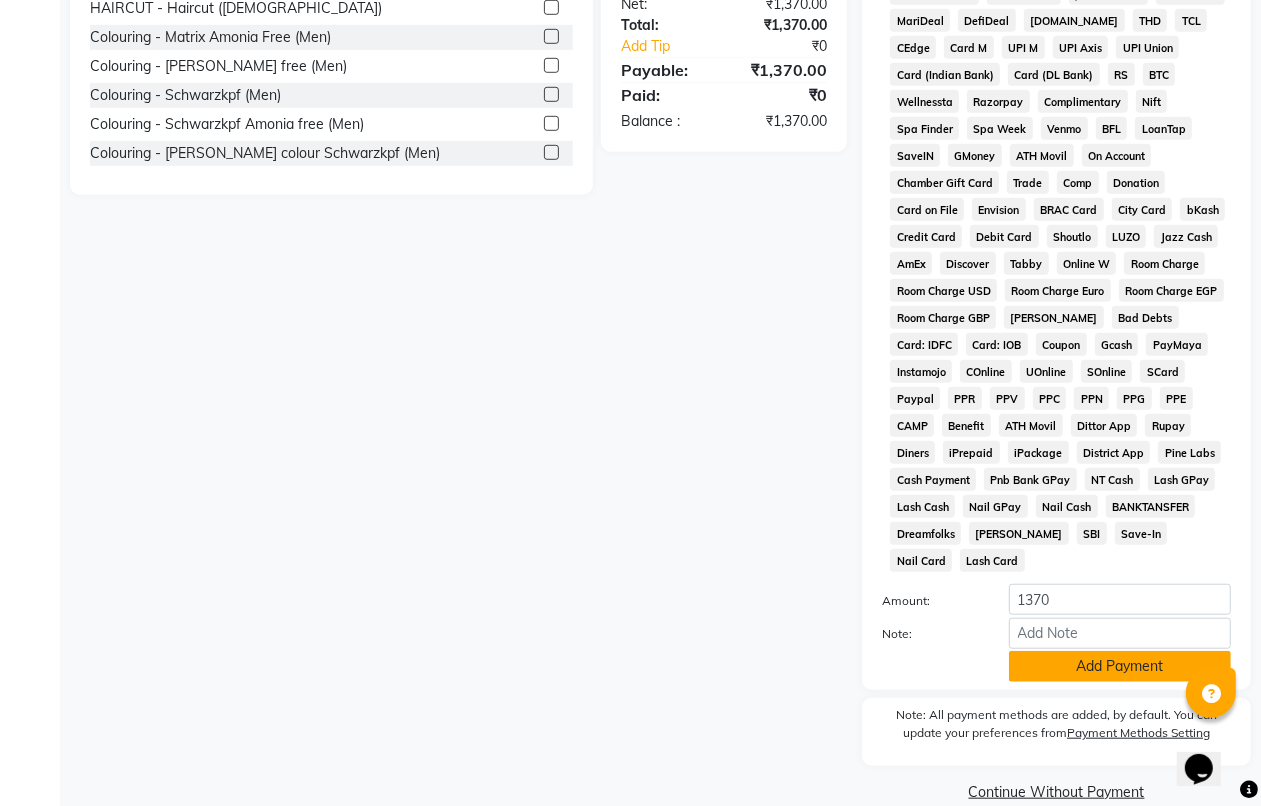 click on "Add Payment" 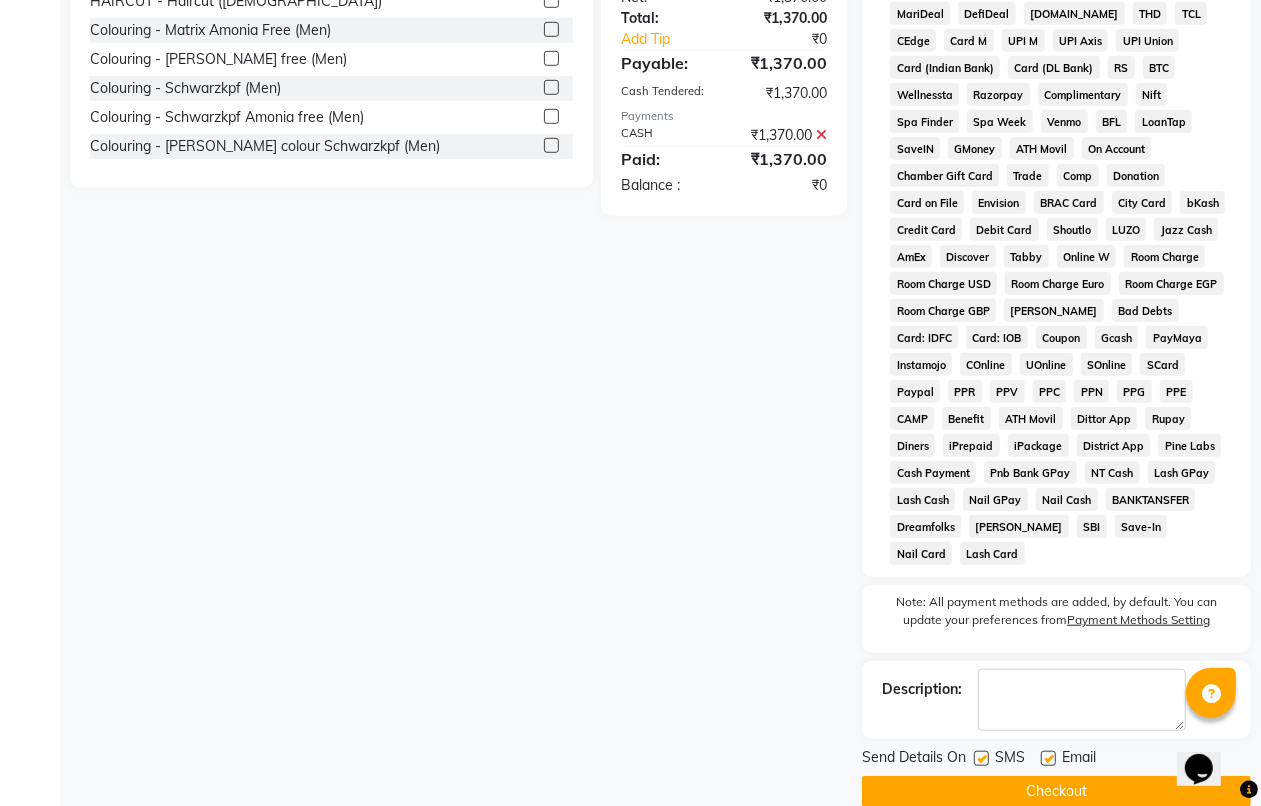 scroll, scrollTop: 885, scrollLeft: 0, axis: vertical 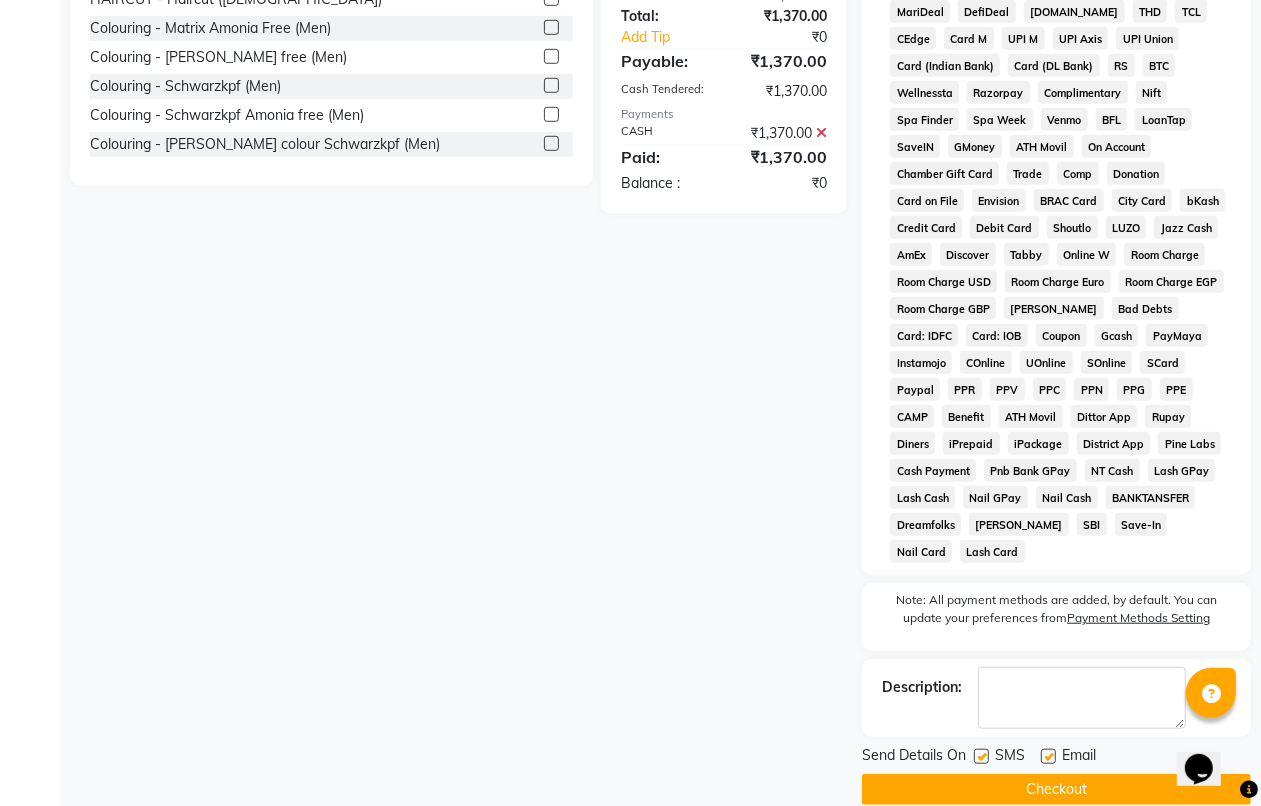 click on "Checkout" 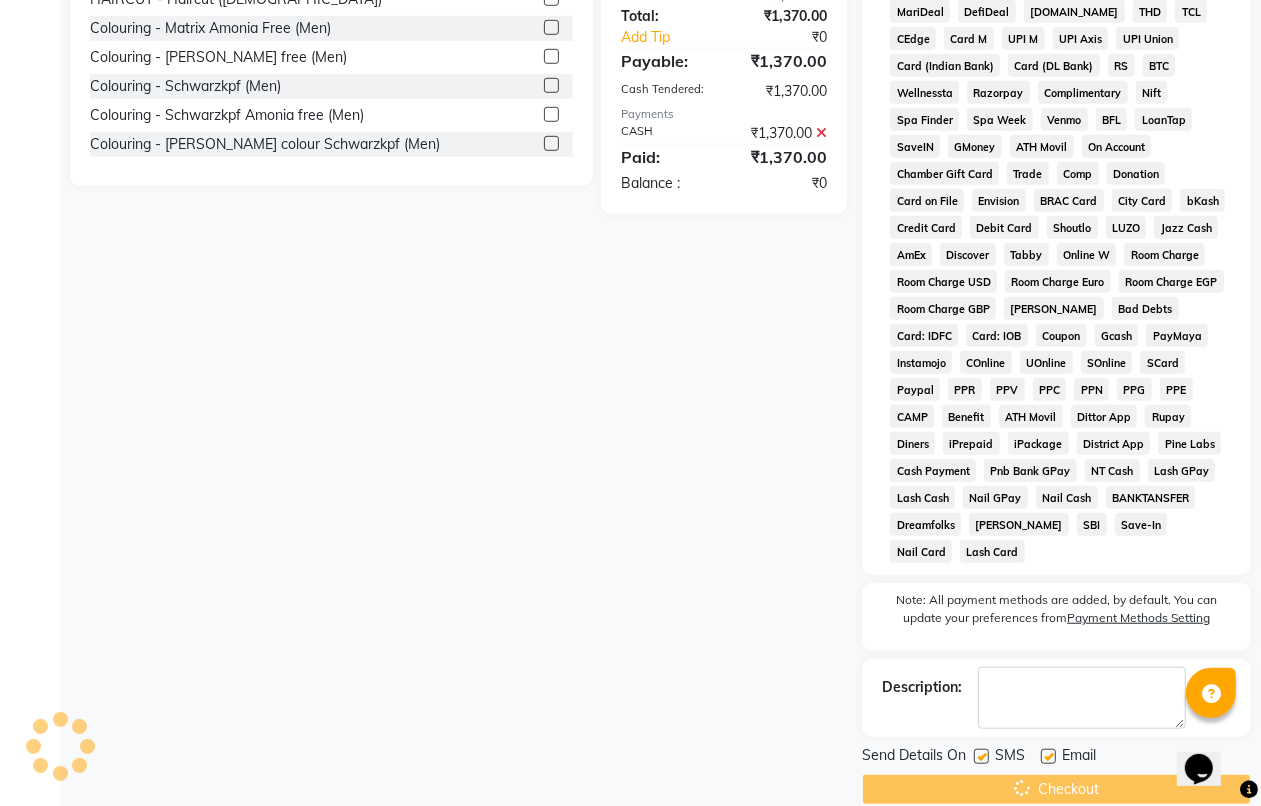 click on "Checkout" 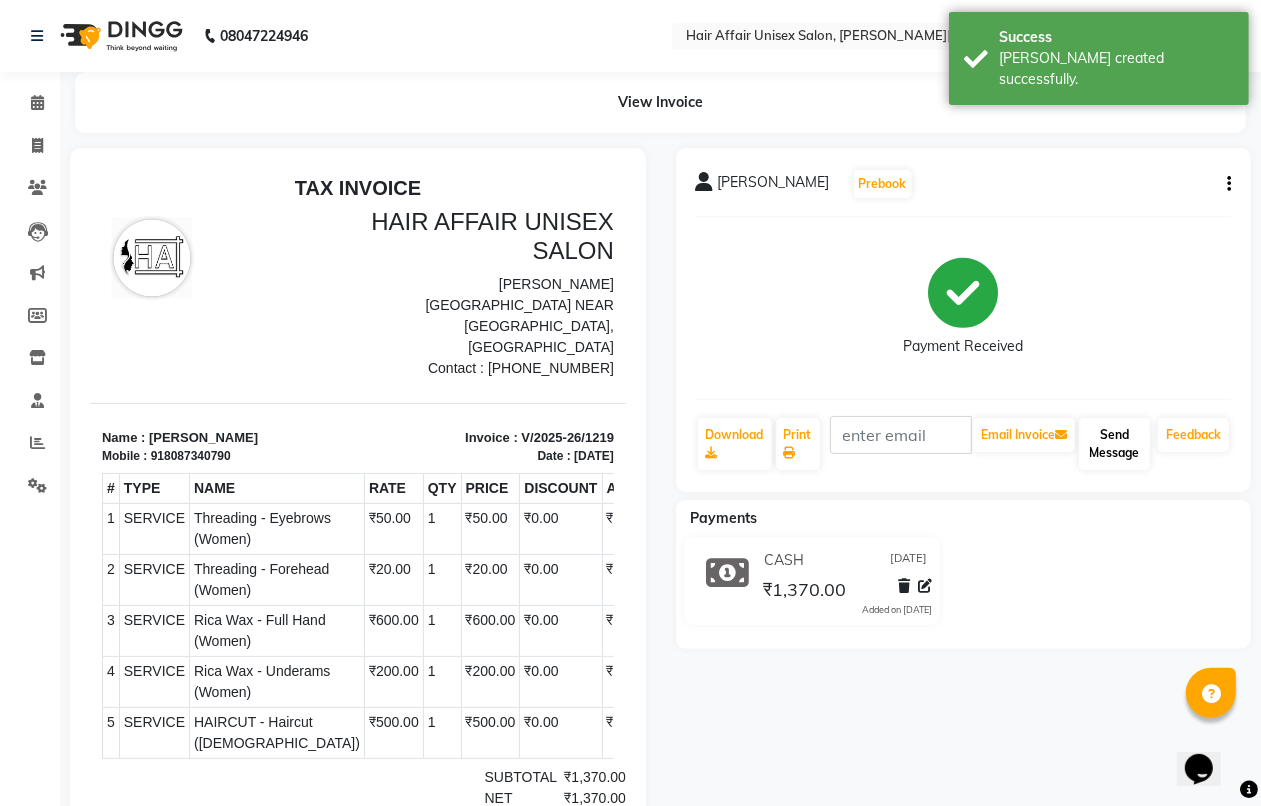 scroll, scrollTop: 0, scrollLeft: 0, axis: both 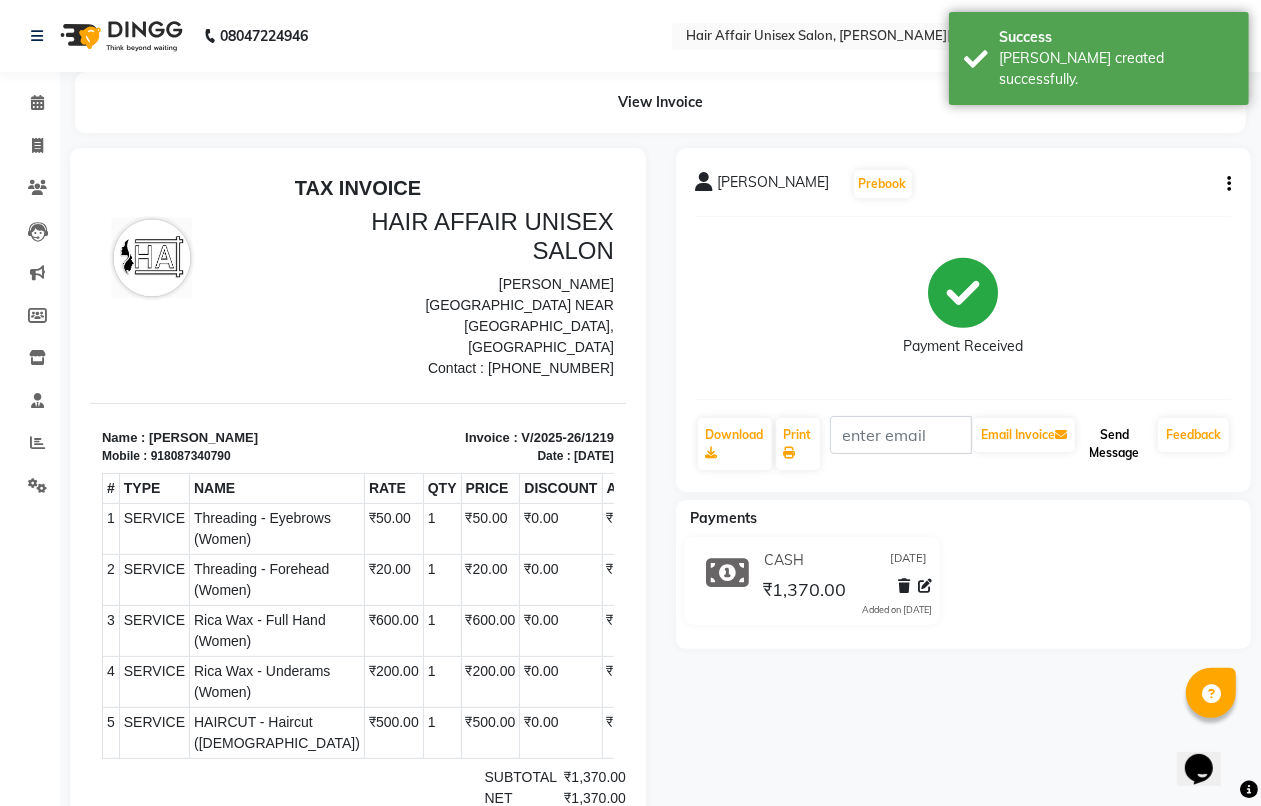 click on "Send Message" 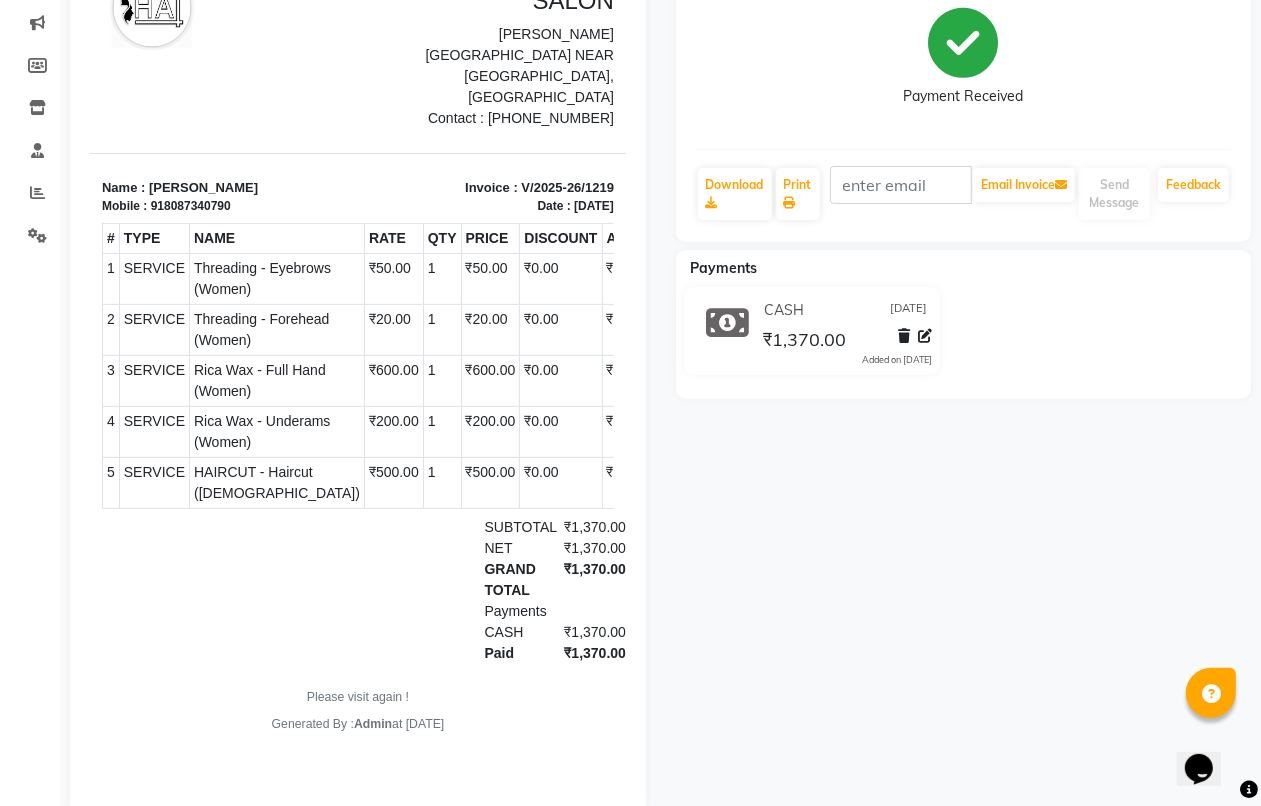 scroll, scrollTop: 0, scrollLeft: 0, axis: both 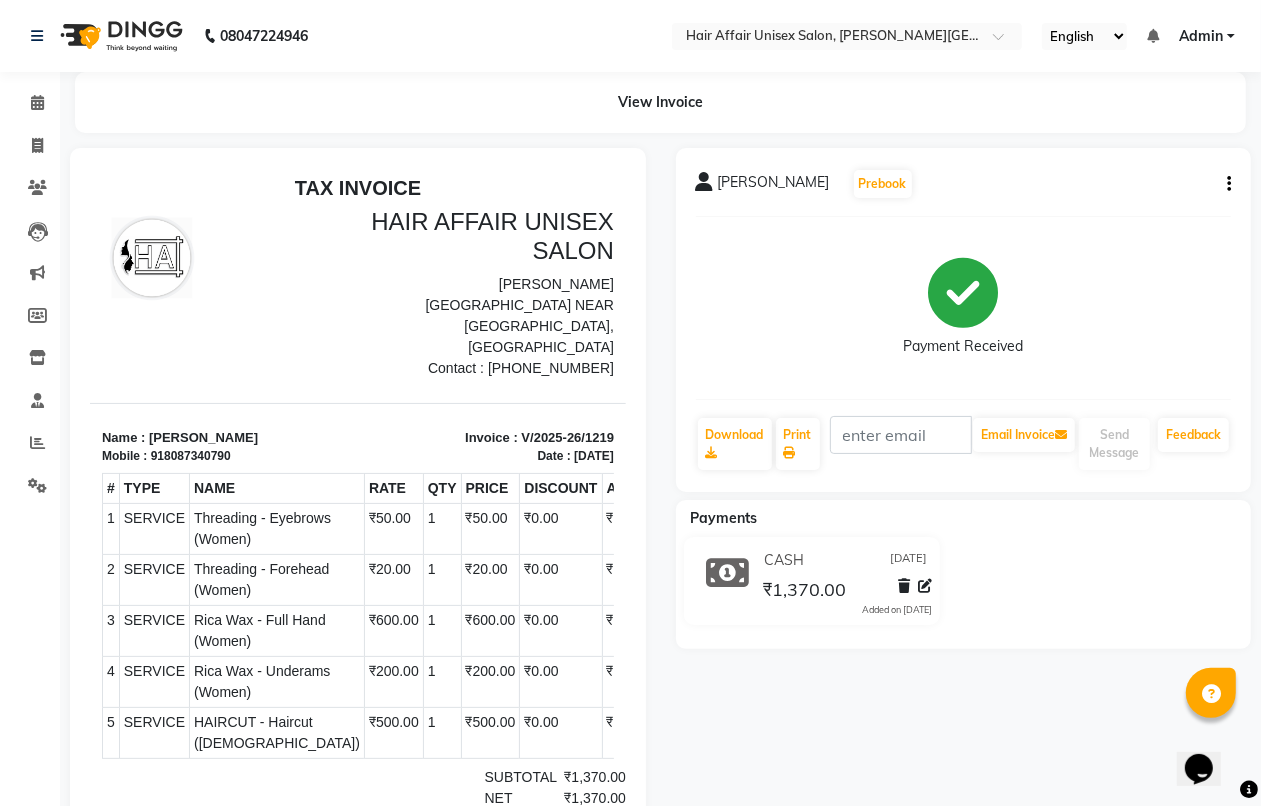 click on "Invoice" 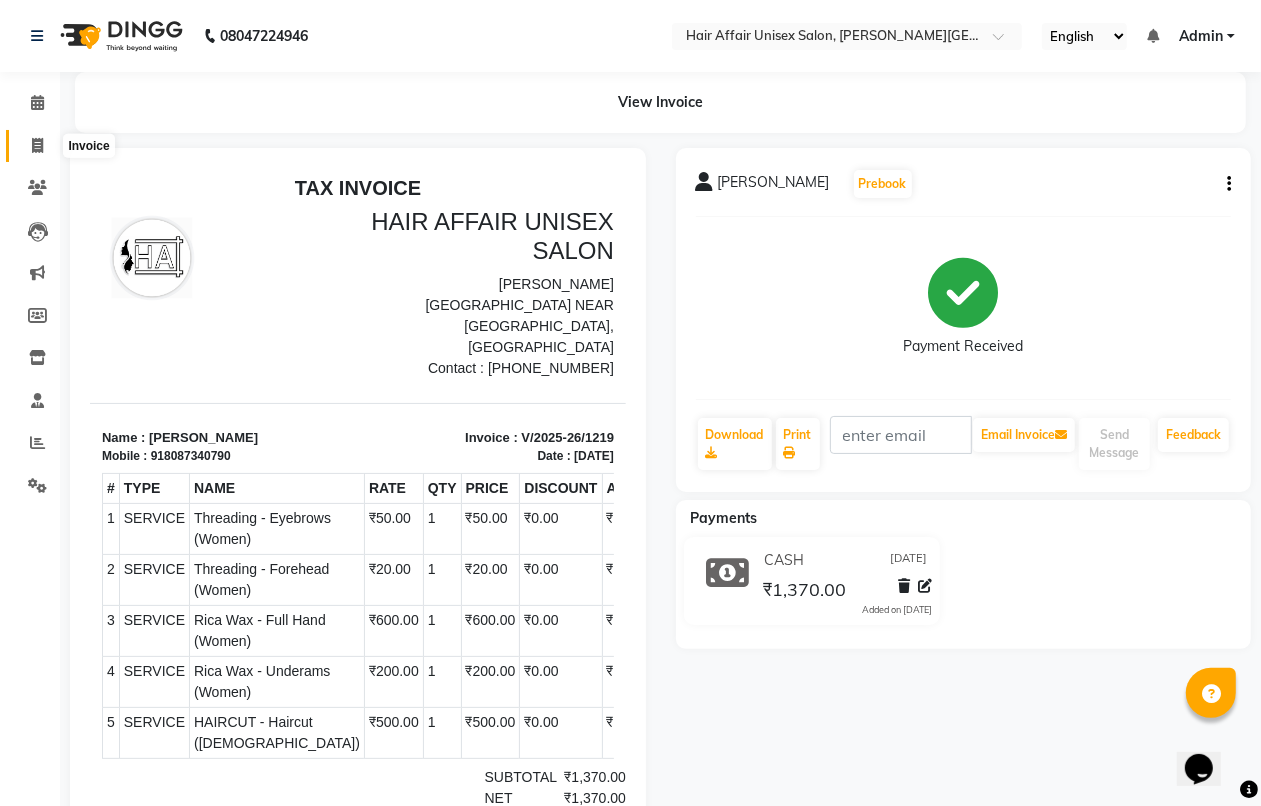 click 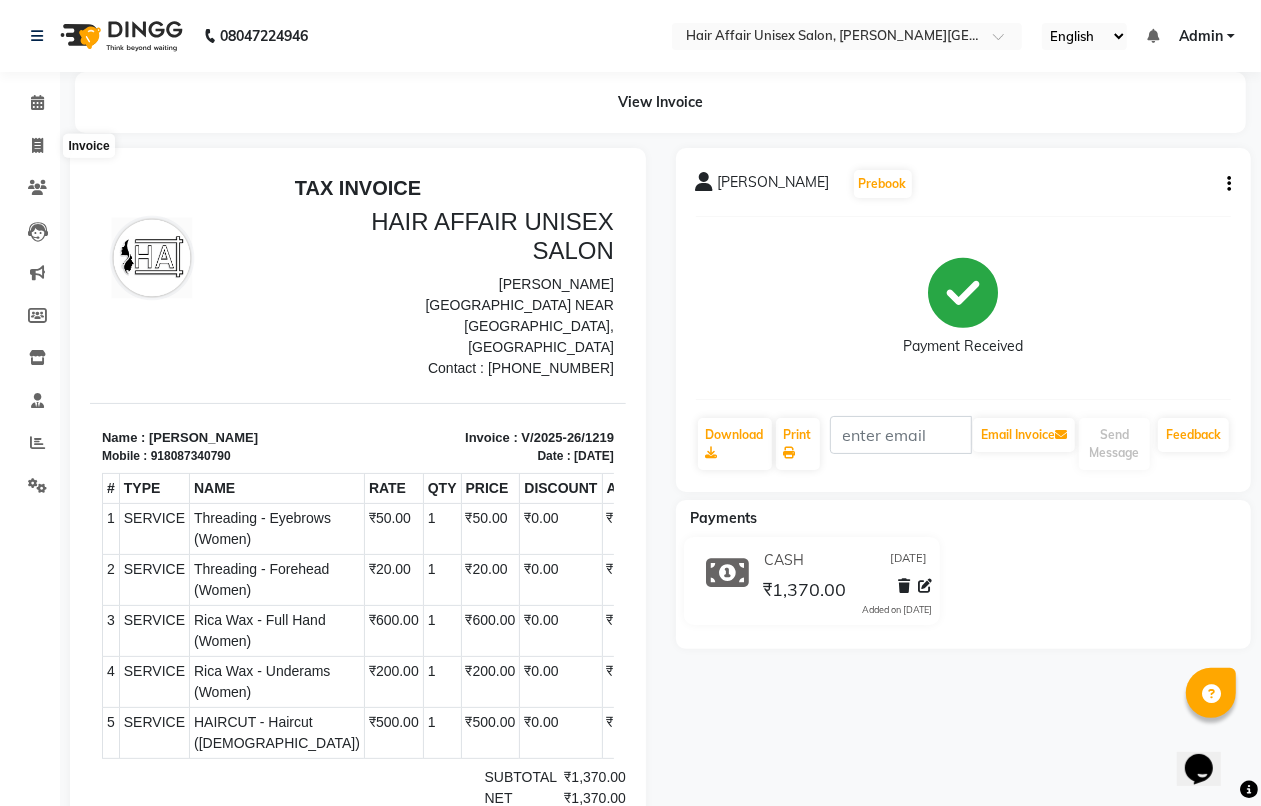 select on "6225" 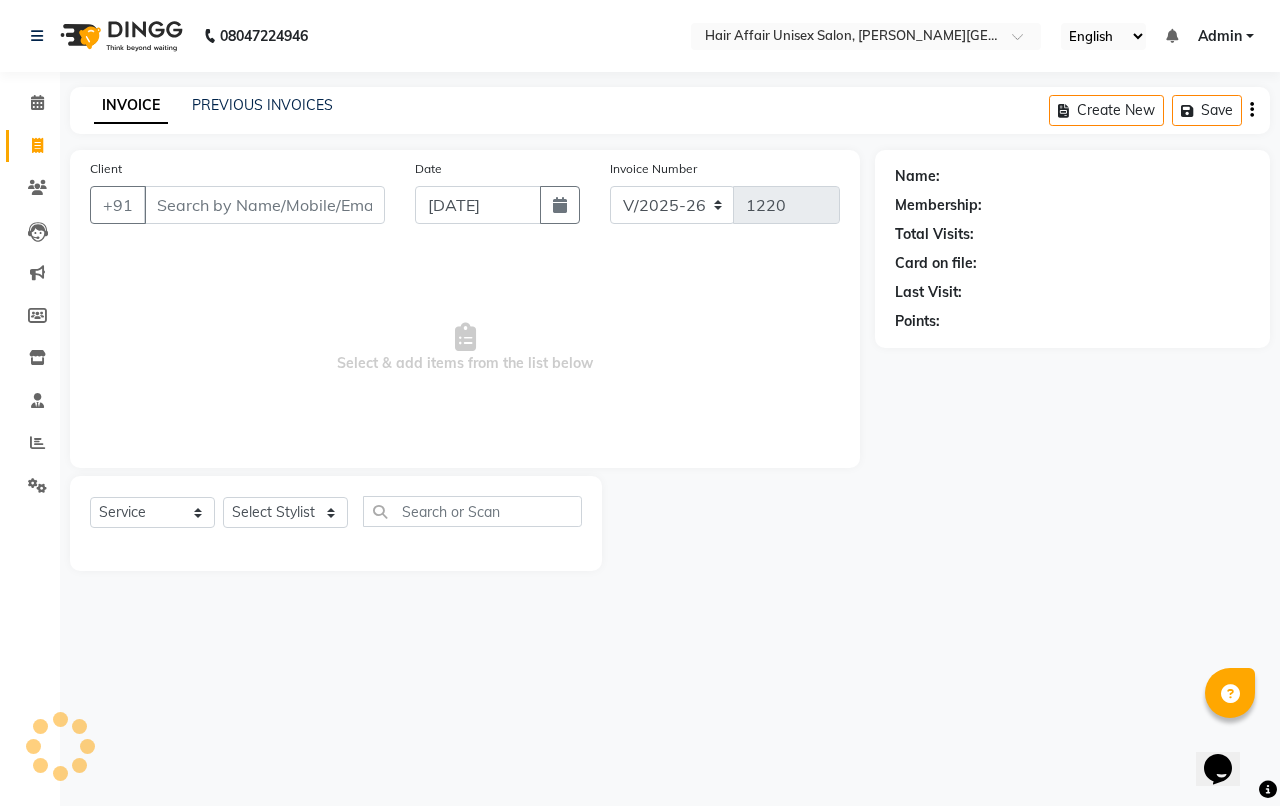 click on "Client" at bounding box center (264, 205) 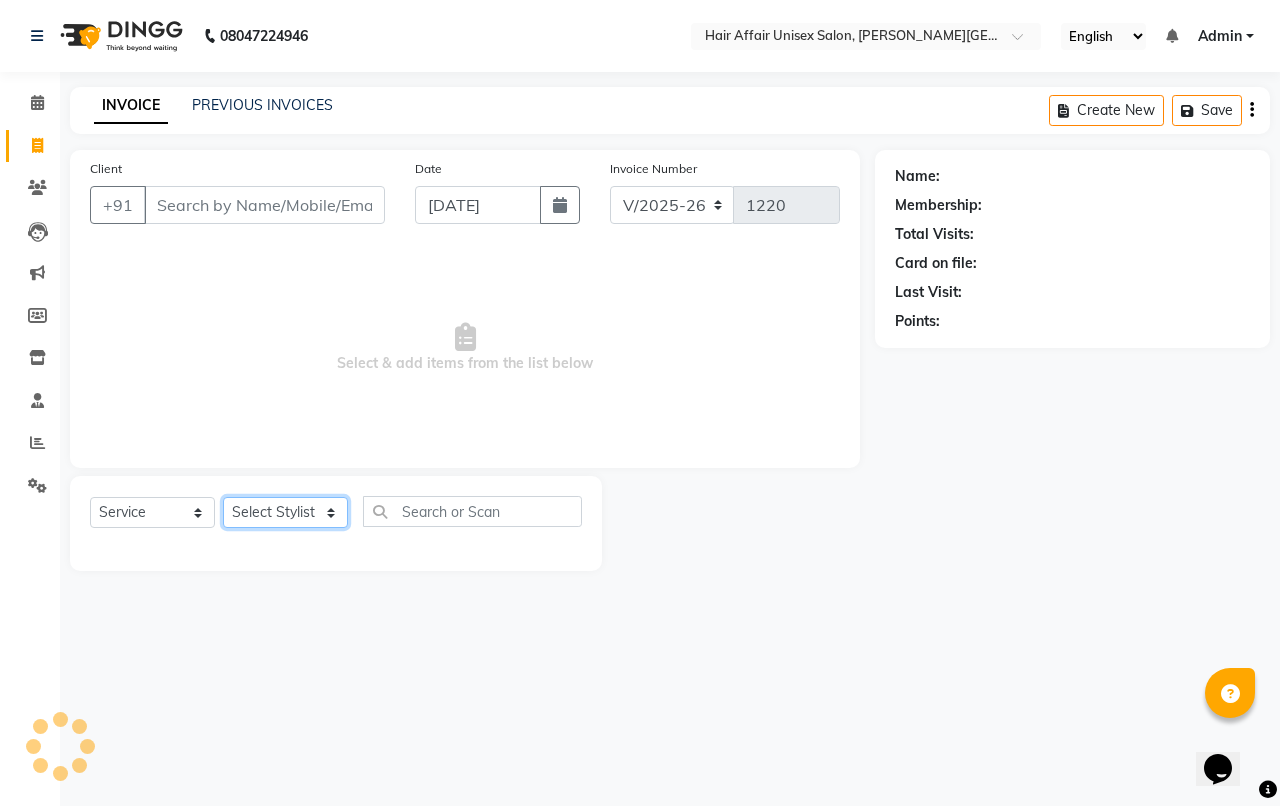 click on "Select Stylist" 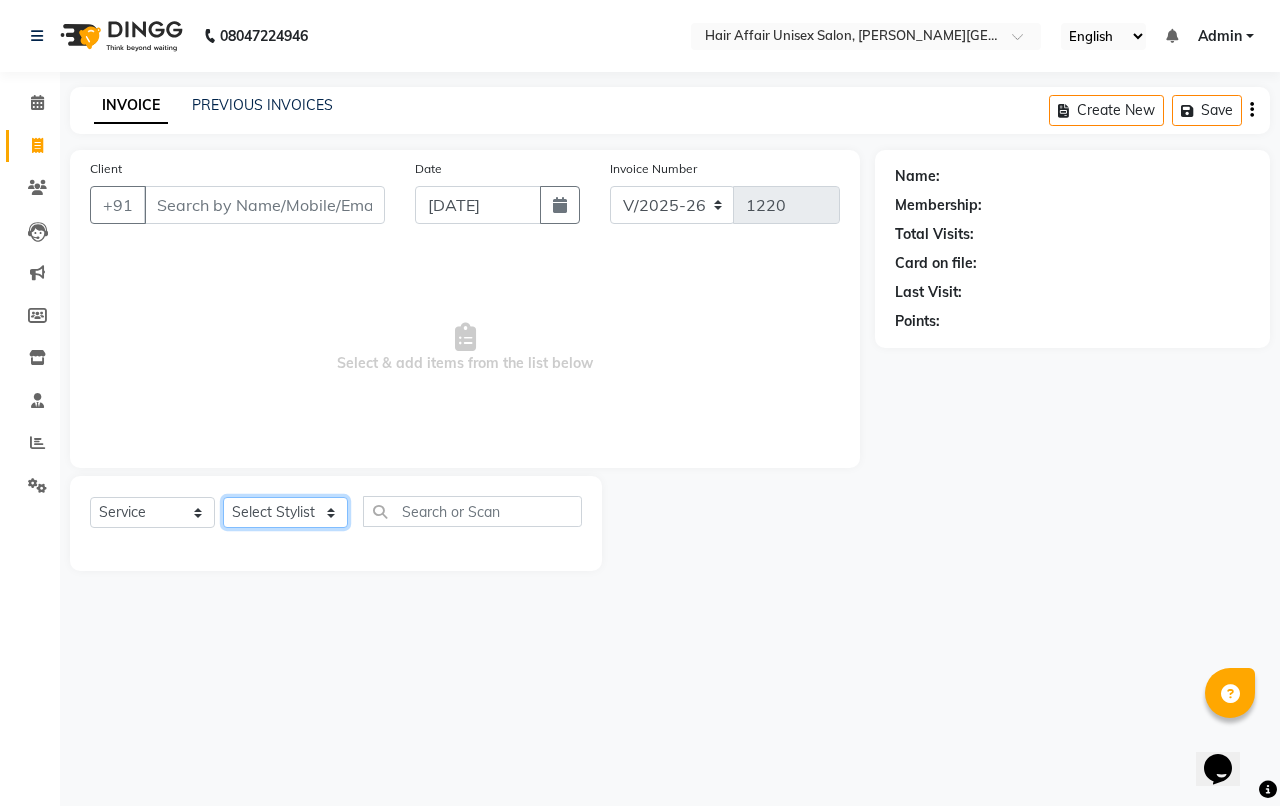 select on "60041" 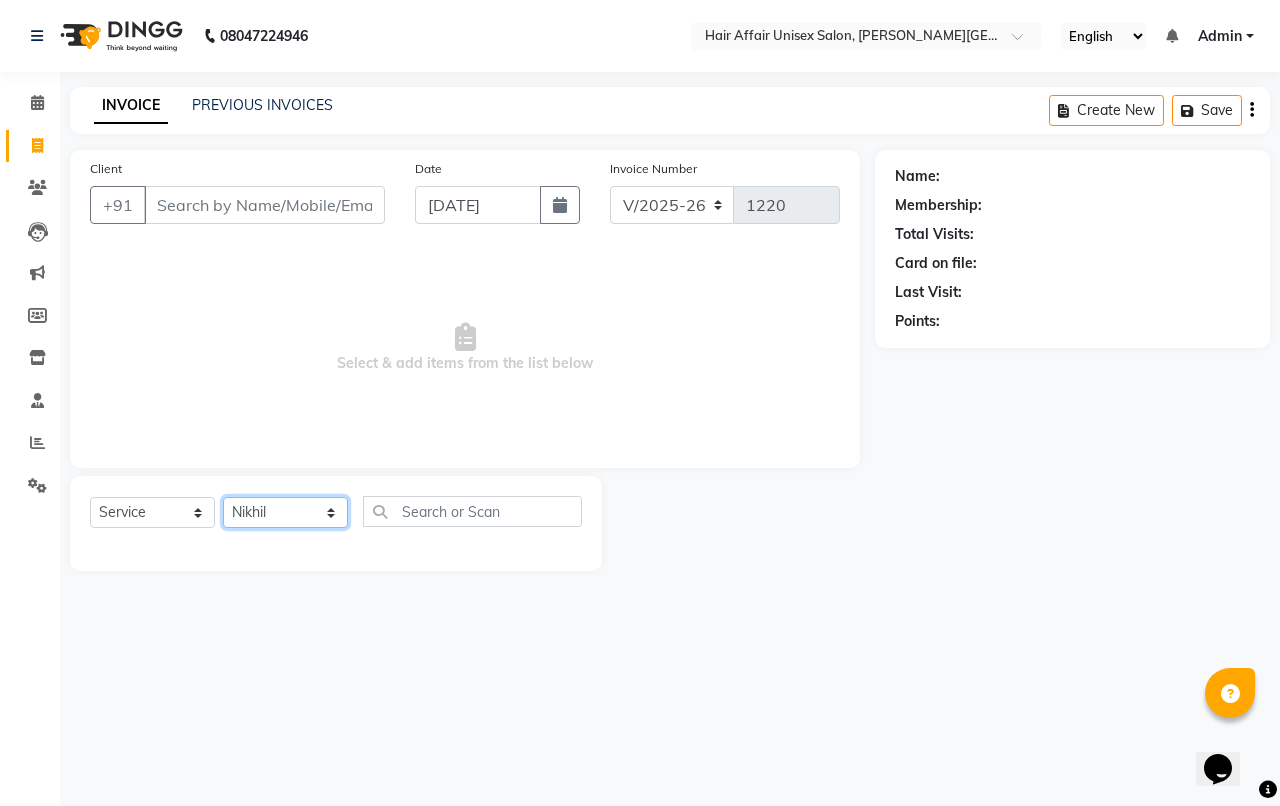 click on "Select Stylist [PERSON_NAME] kajal Kunal [PERSON_NAME] [PERSON_NAME] [PERSON_NAME] [PERSON_NAME]" 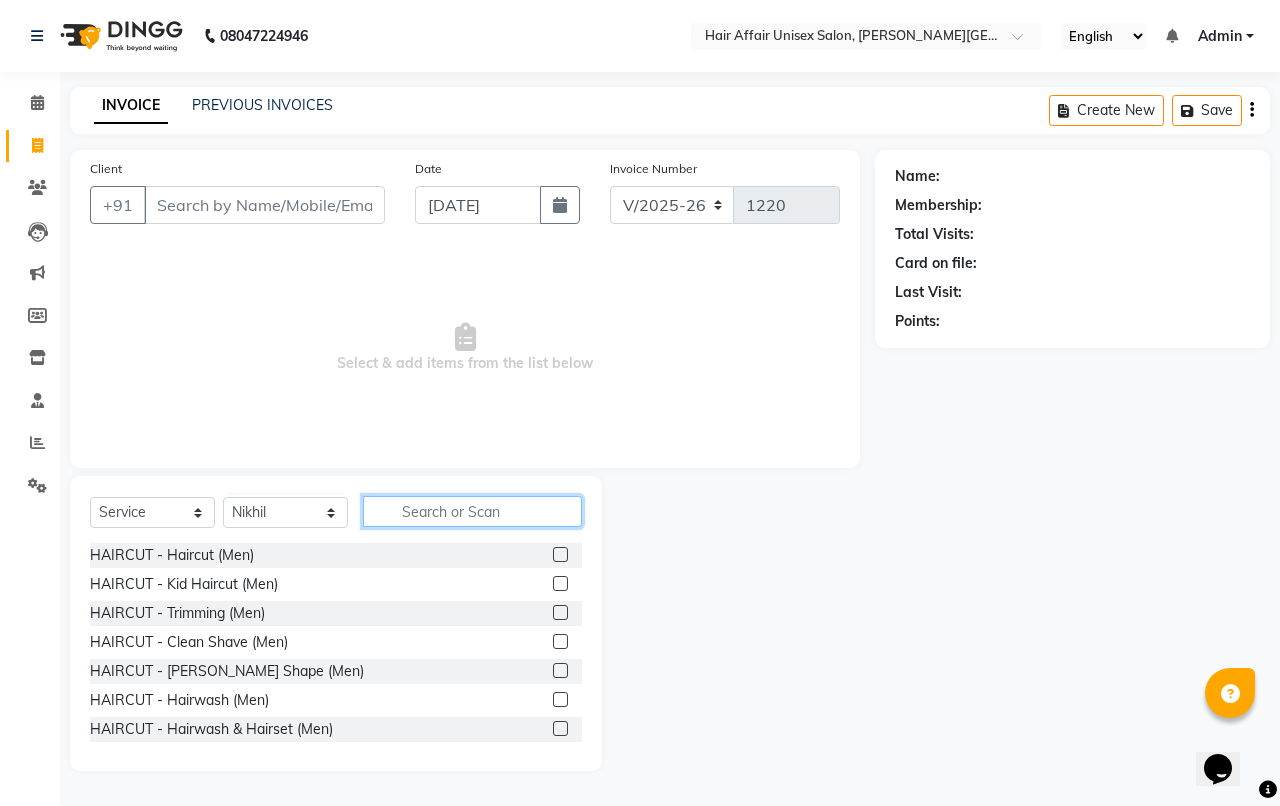 click 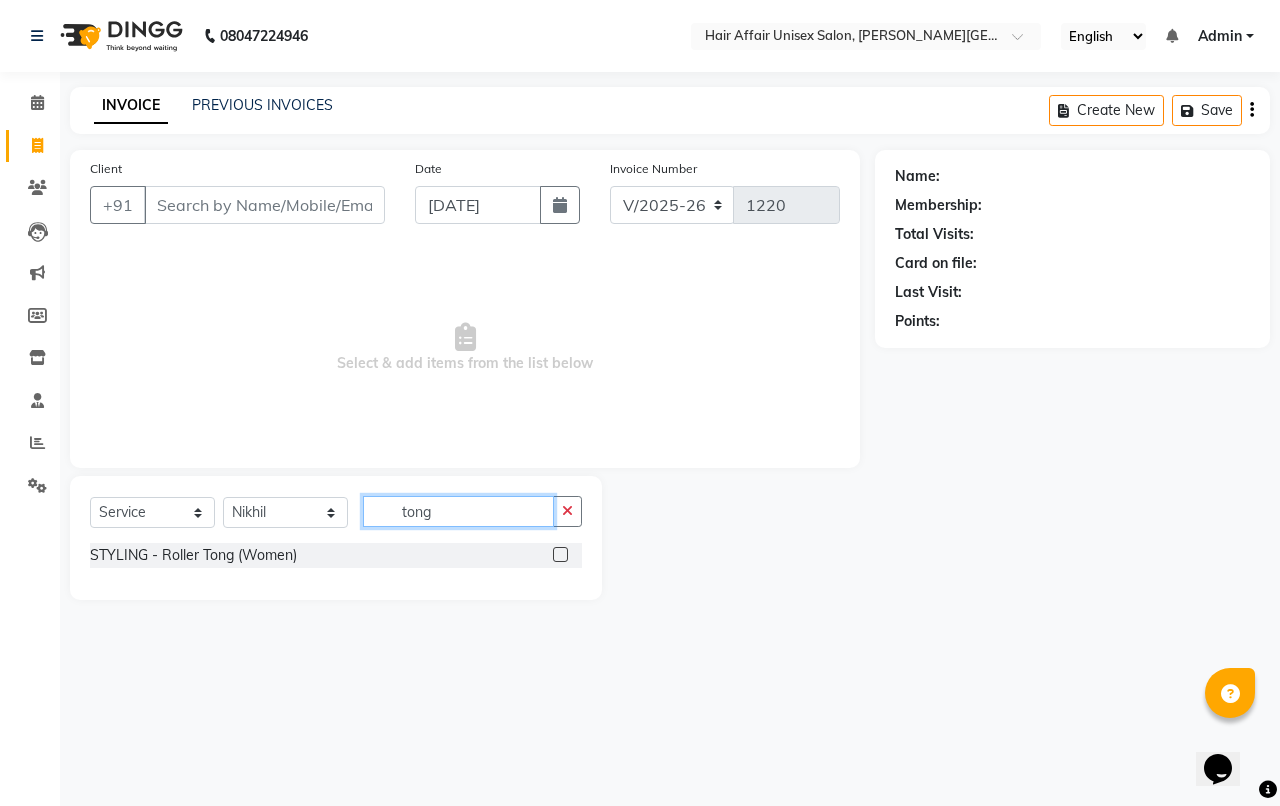 type on "tong" 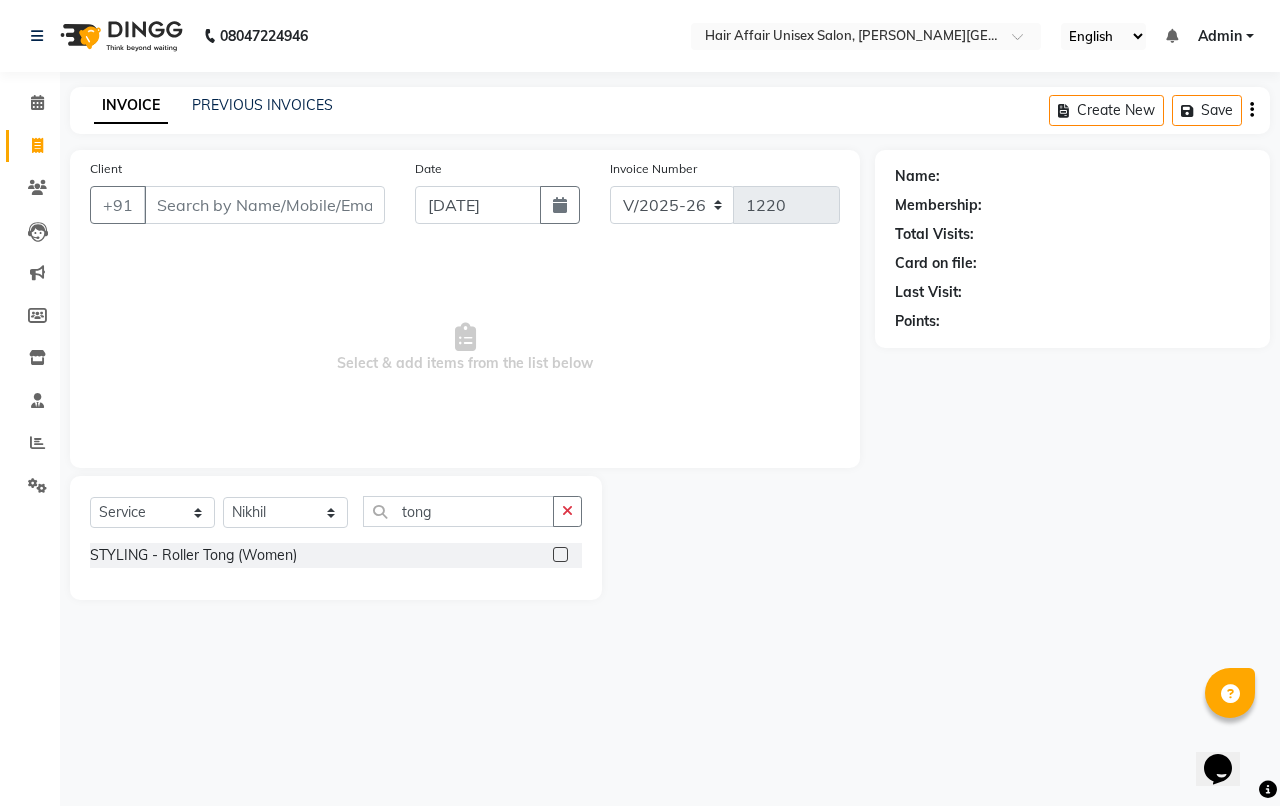 click 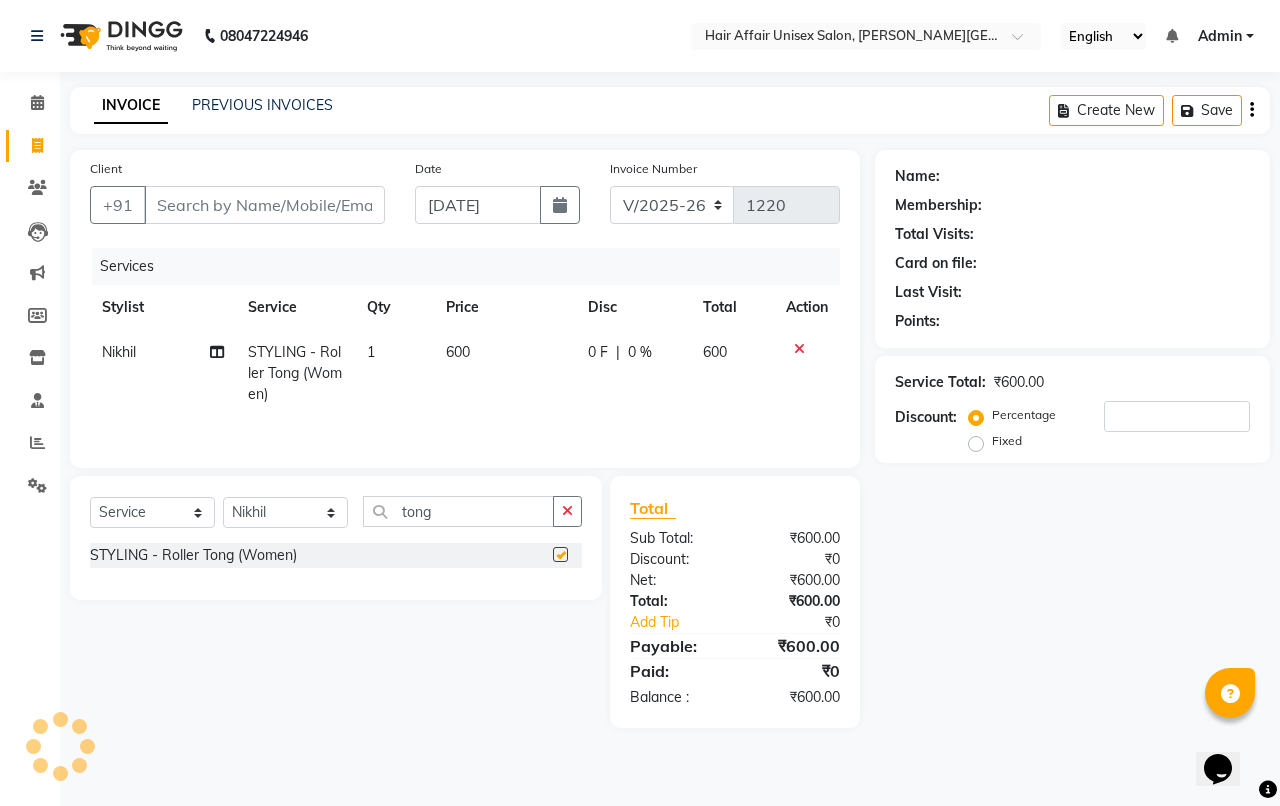 checkbox on "false" 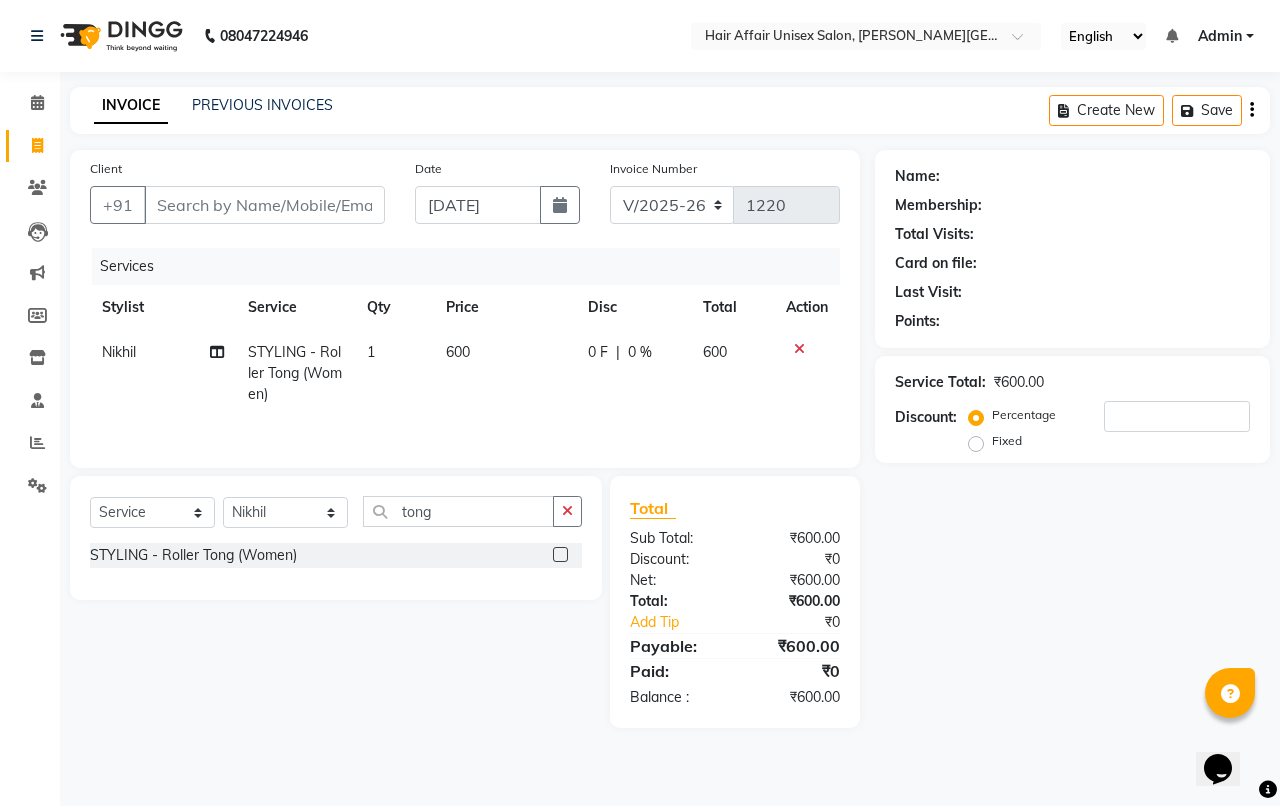 click on "600" 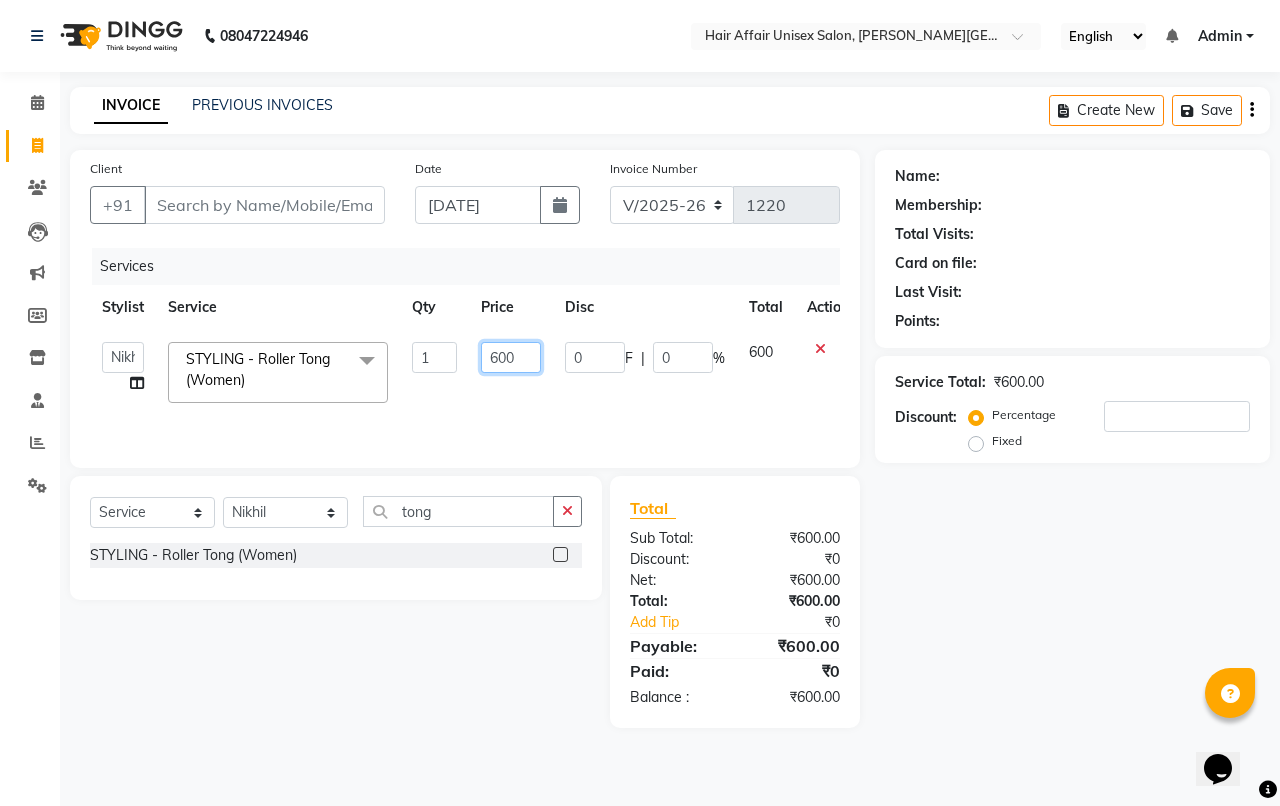 drag, startPoint x: 515, startPoint y: 352, endPoint x: 477, endPoint y: 355, distance: 38.118237 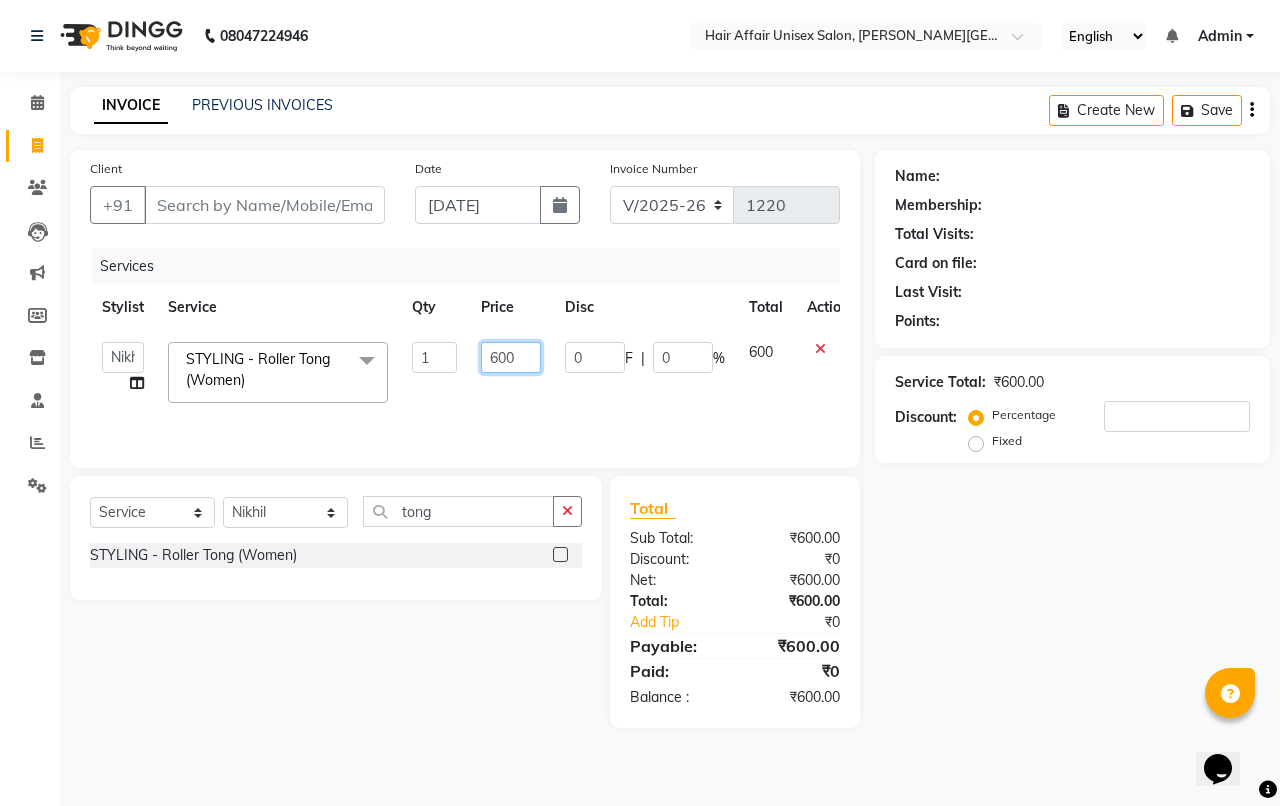 click on "600" 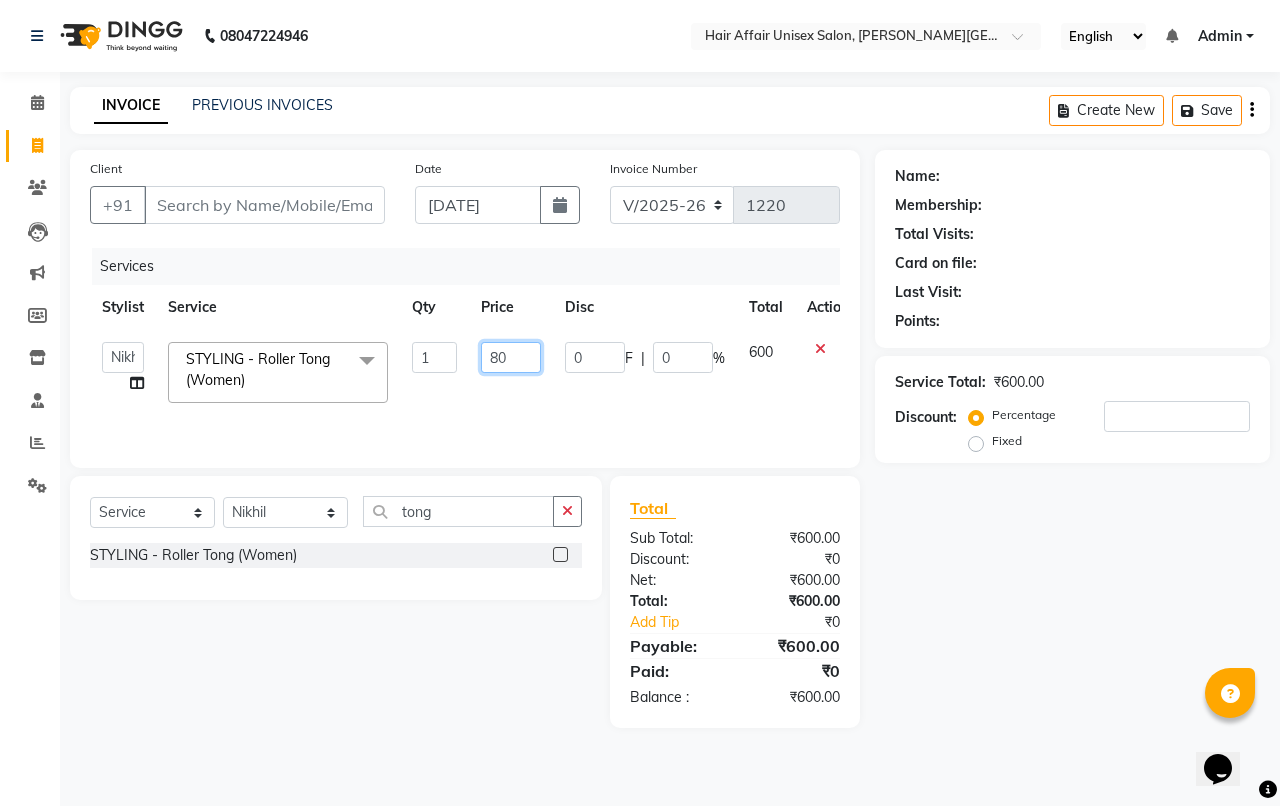 type on "800" 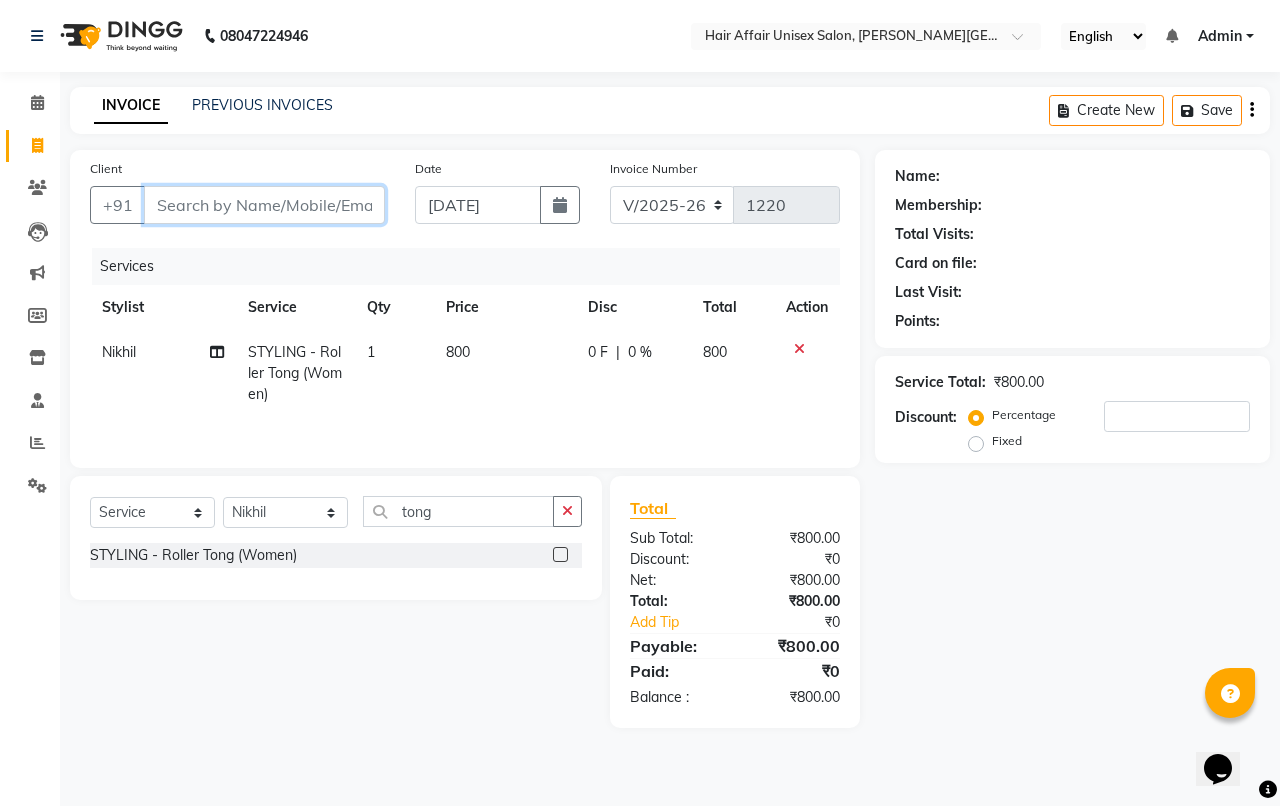 click on "Client" at bounding box center [264, 205] 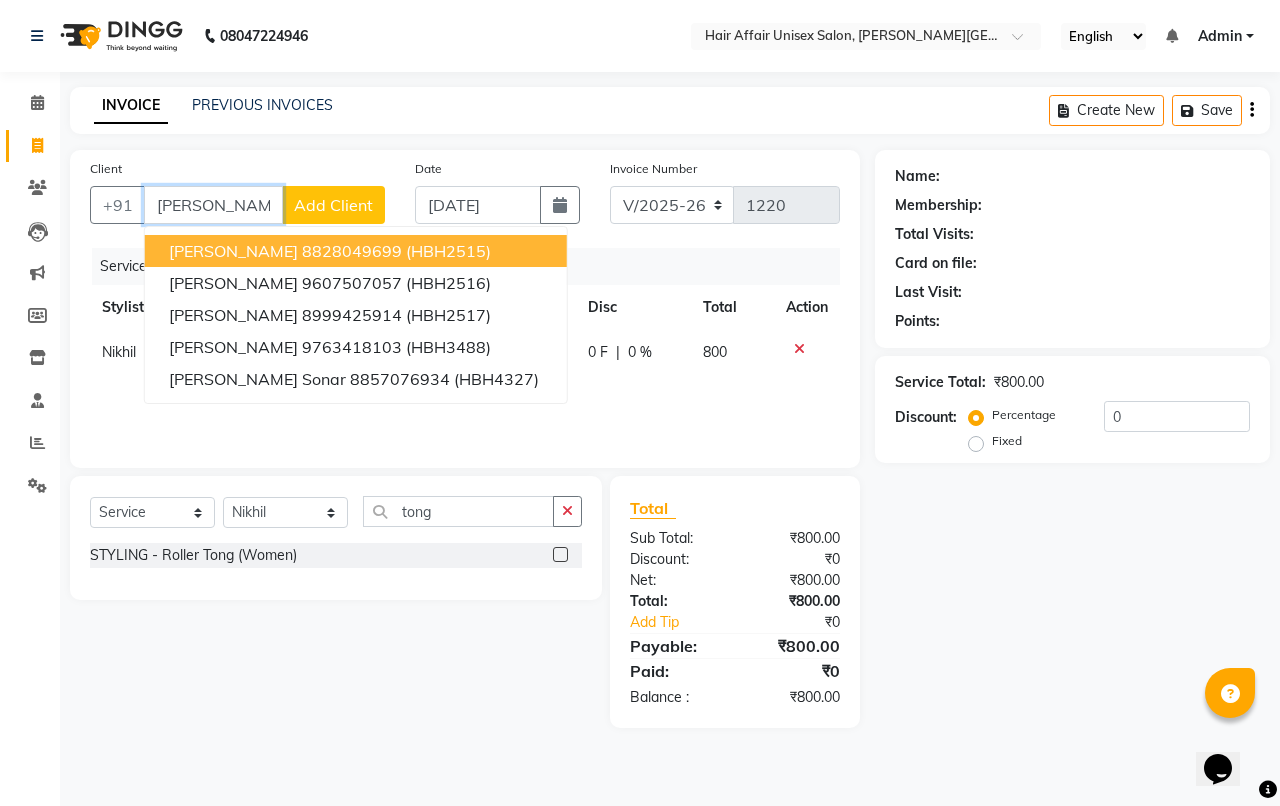 click on "[PERSON_NAME]" at bounding box center (233, 251) 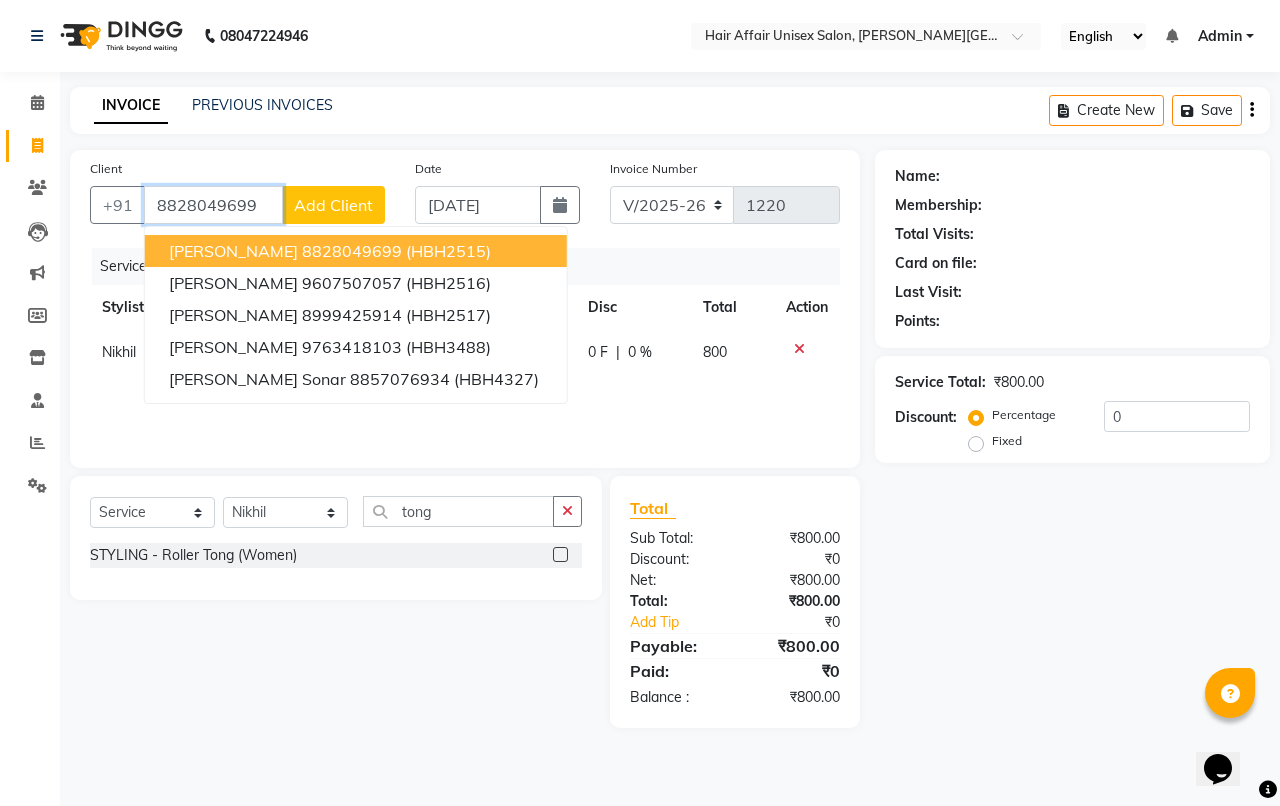 type on "8828049699" 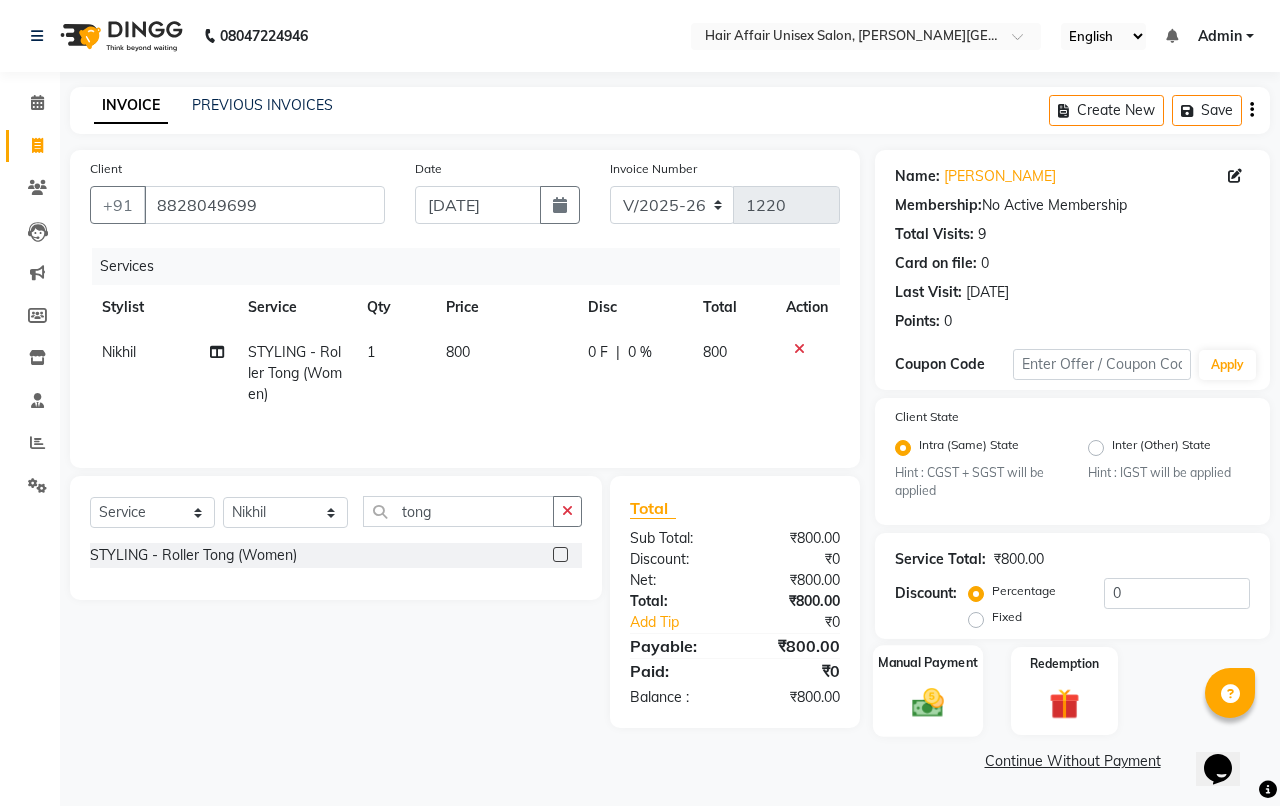 click on "Manual Payment" 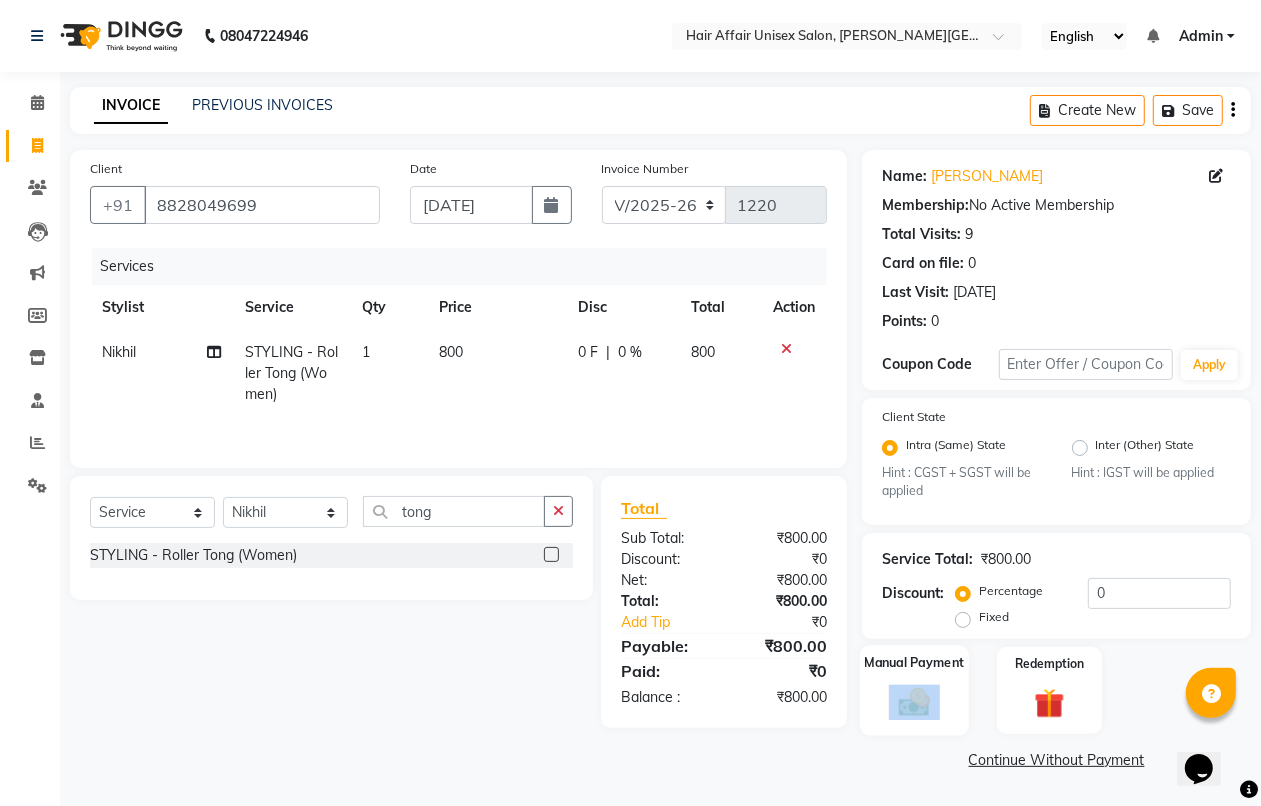 click on "Manual Payment" 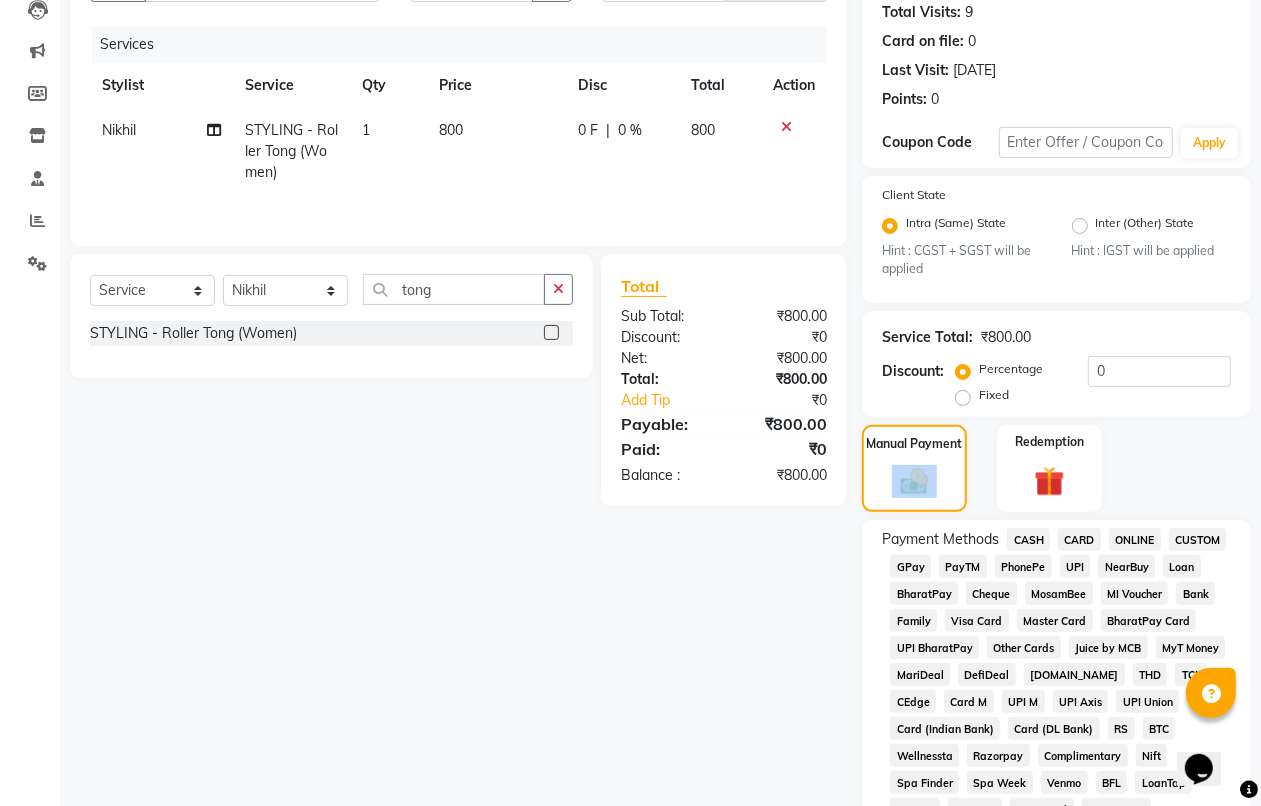 scroll, scrollTop: 250, scrollLeft: 0, axis: vertical 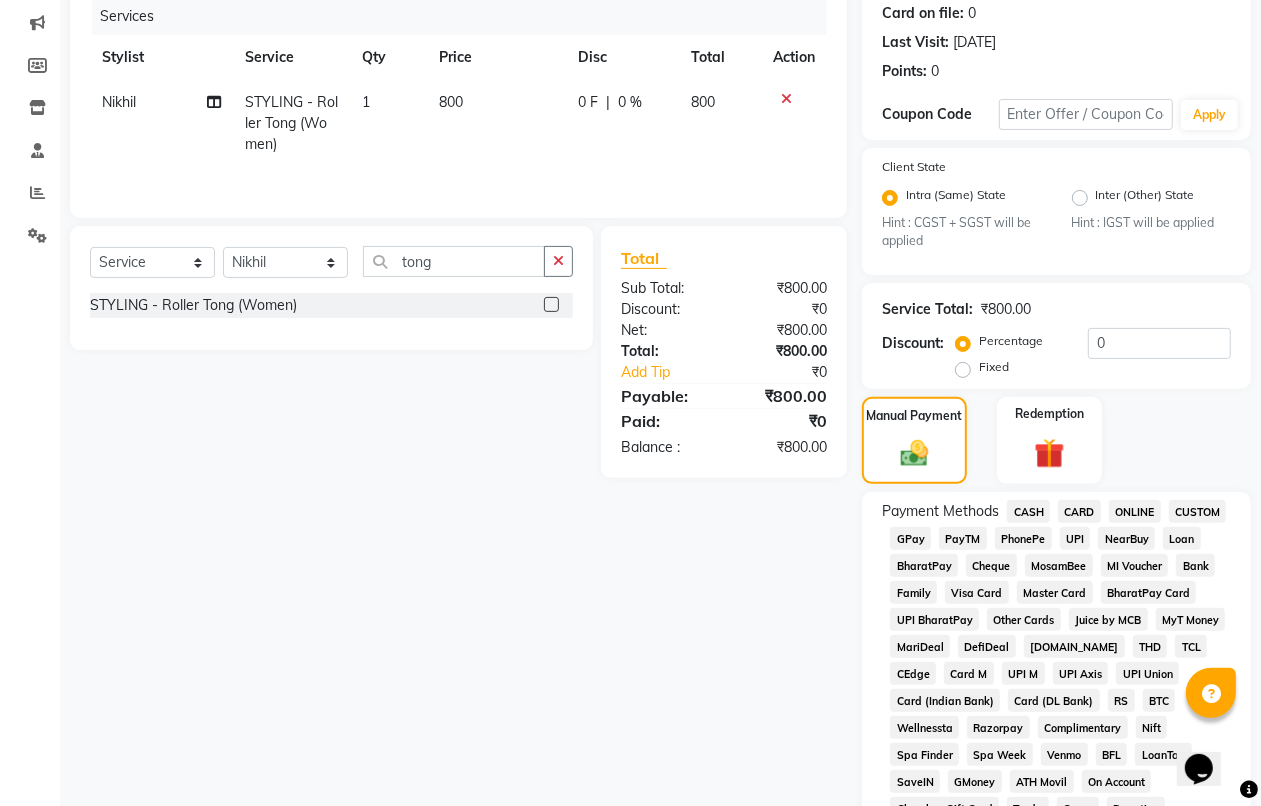click on "PhonePe" 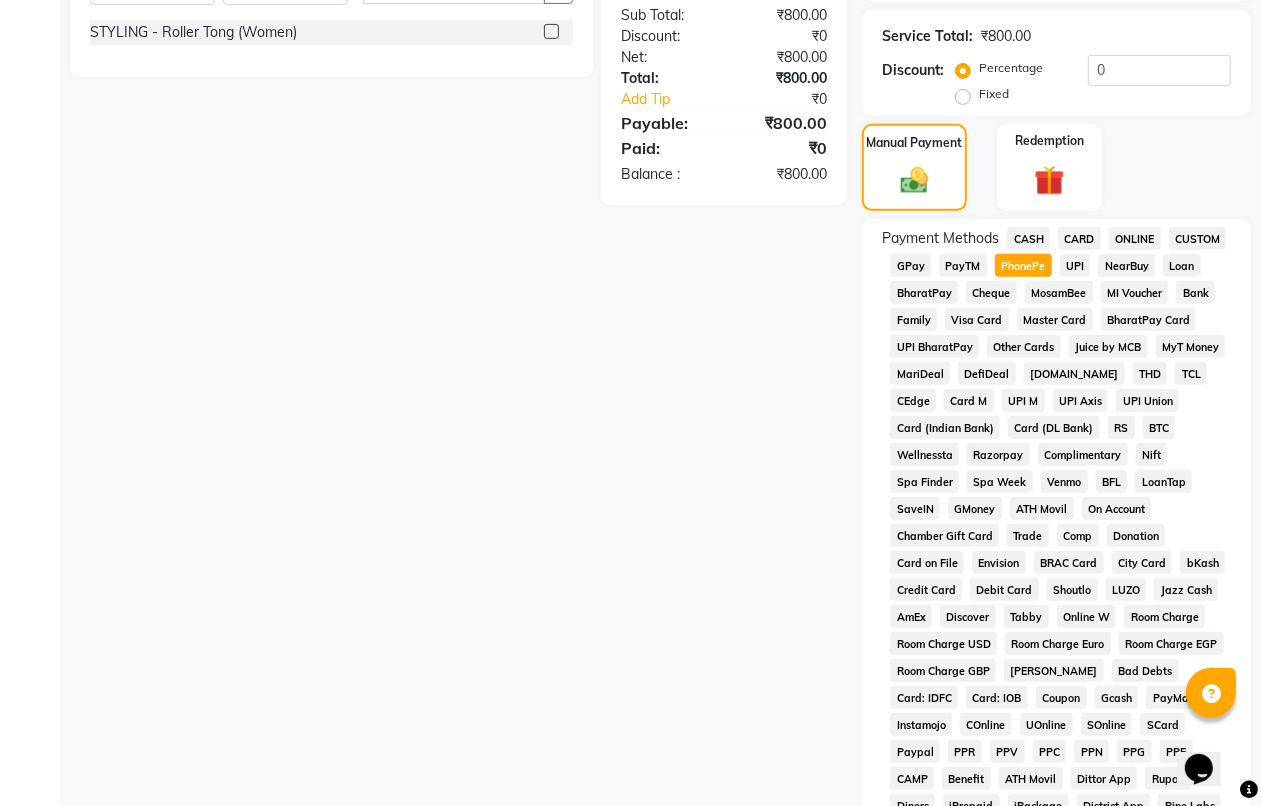 scroll, scrollTop: 750, scrollLeft: 0, axis: vertical 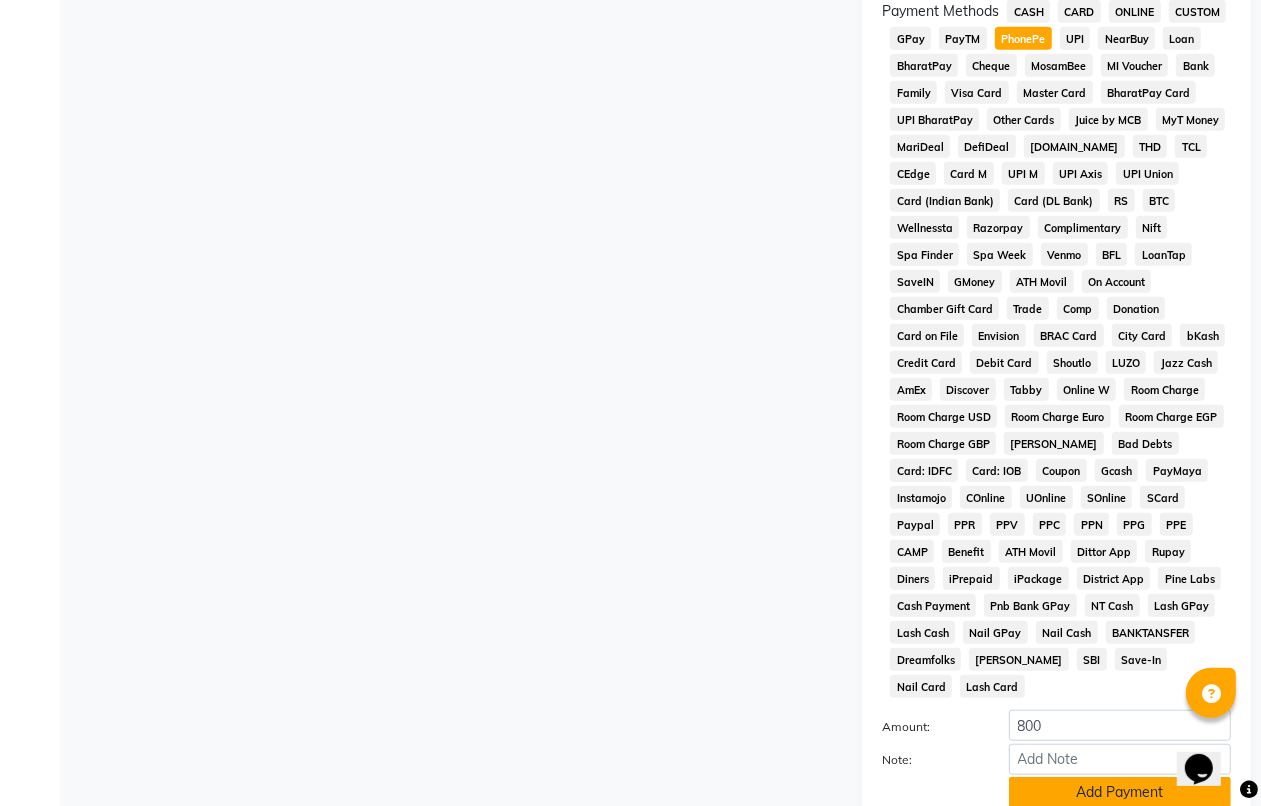 click on "Add Payment" 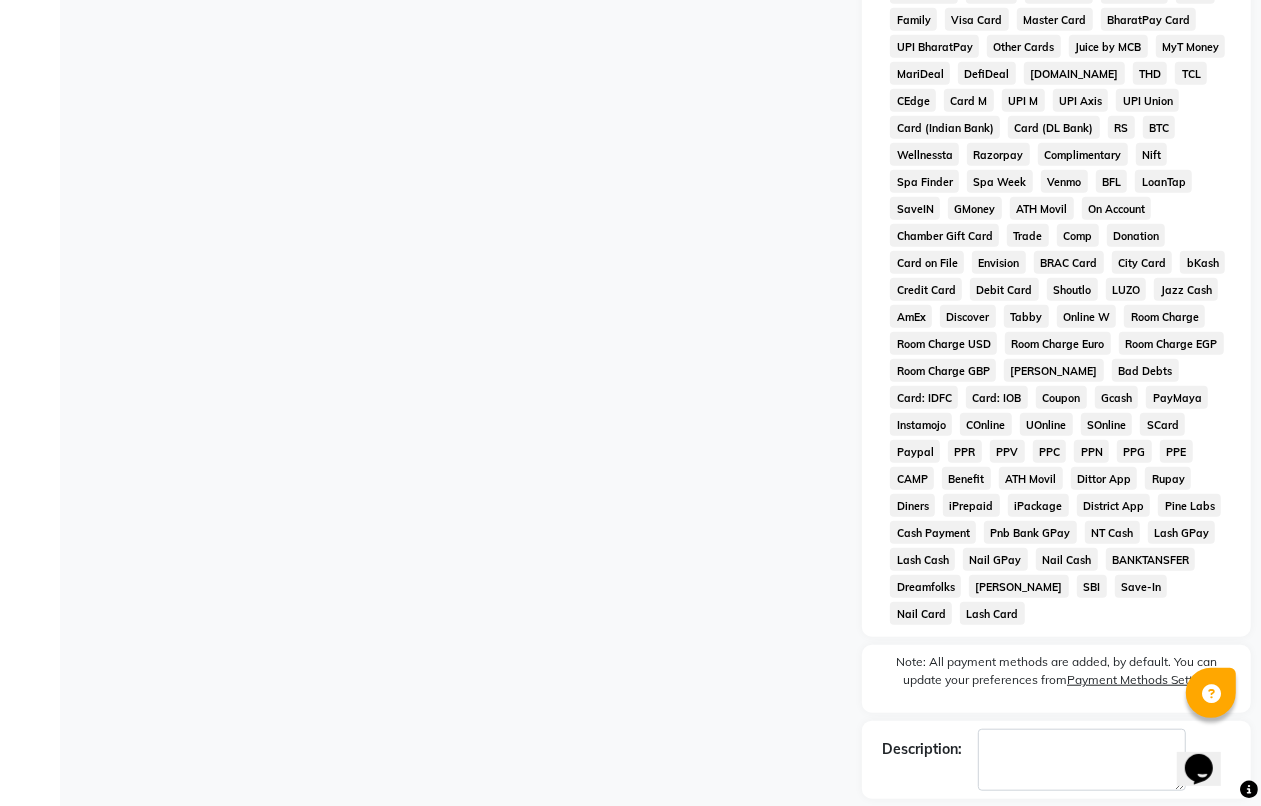 scroll, scrollTop: 885, scrollLeft: 0, axis: vertical 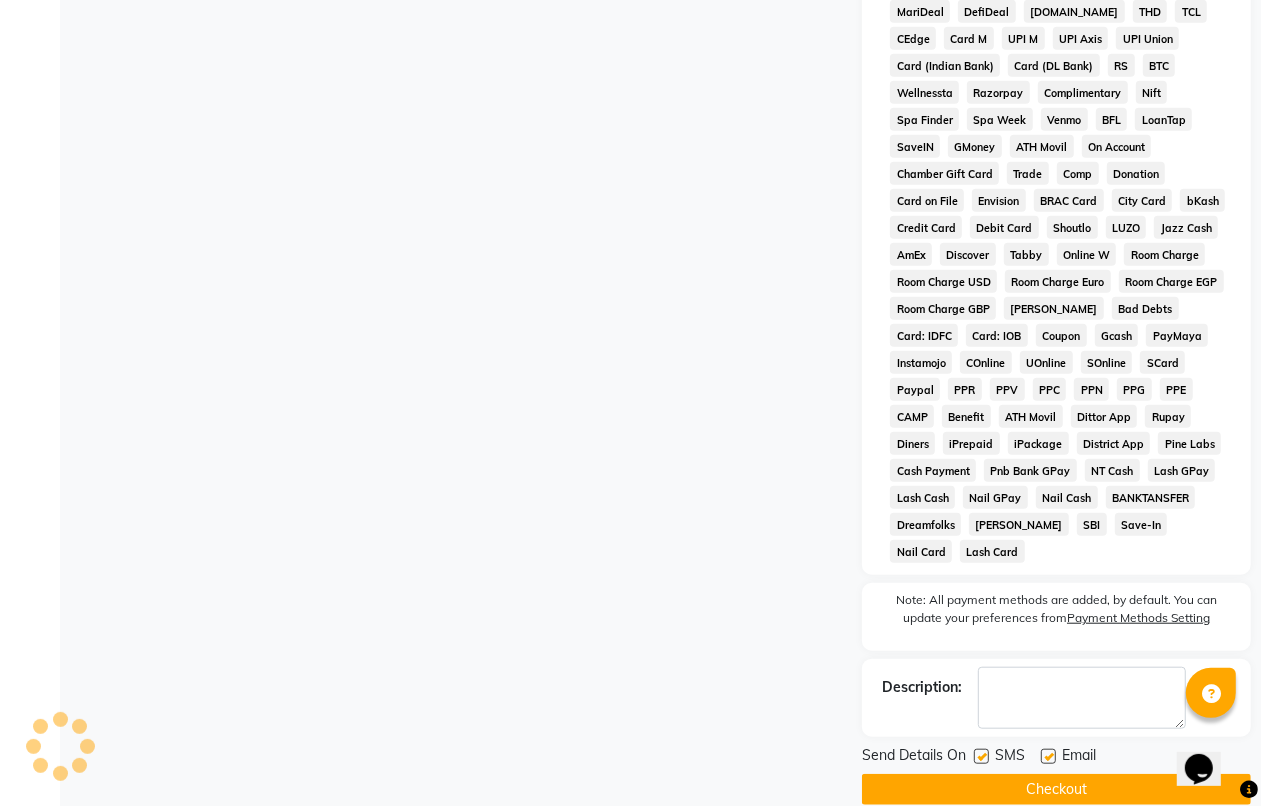 click on "Client [PHONE_NUMBER] Date [DATE] Invoice Number V/2025 V/[PHONE_NUMBER] Services Stylist Service Qty Price Disc Total Action Nikhil STYLING - Roller Tong  (Women) 1 800 0 F | 0 % 800 Select  Service  Product  Membership  Package Voucher Prepaid Gift Card  Select Stylist [PERSON_NAME] kajal Kunal Manish [PERSON_NAME] [PERSON_NAME] [PERSON_NAME] STYLING - Roller Tong  (Women)  Total Sub Total: ₹800.00 Discount: ₹0 Net: ₹800.00 Total: ₹800.00 Add Tip ₹0 Payable: ₹800.00 Payments PhonePe ₹800.00  Paid: ₹800.00 Balance   : ₹0" 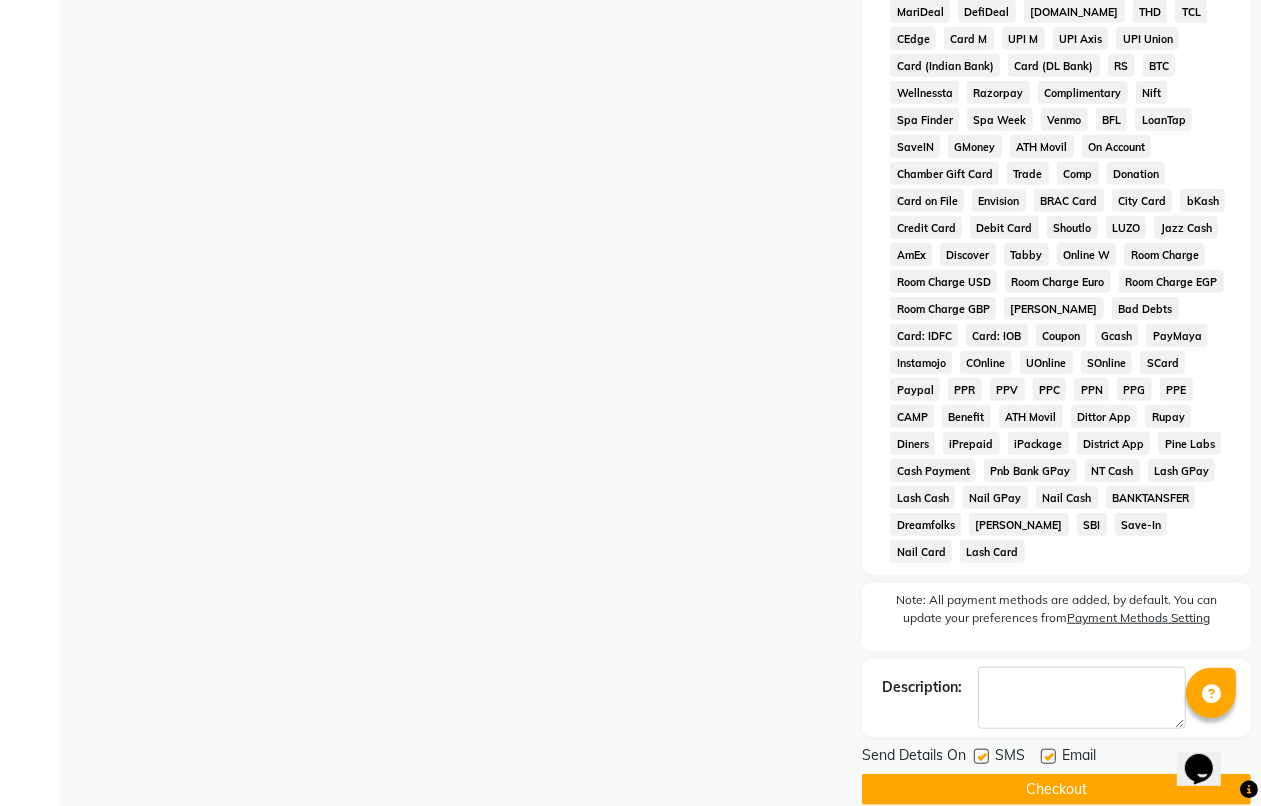 click on "Checkout" 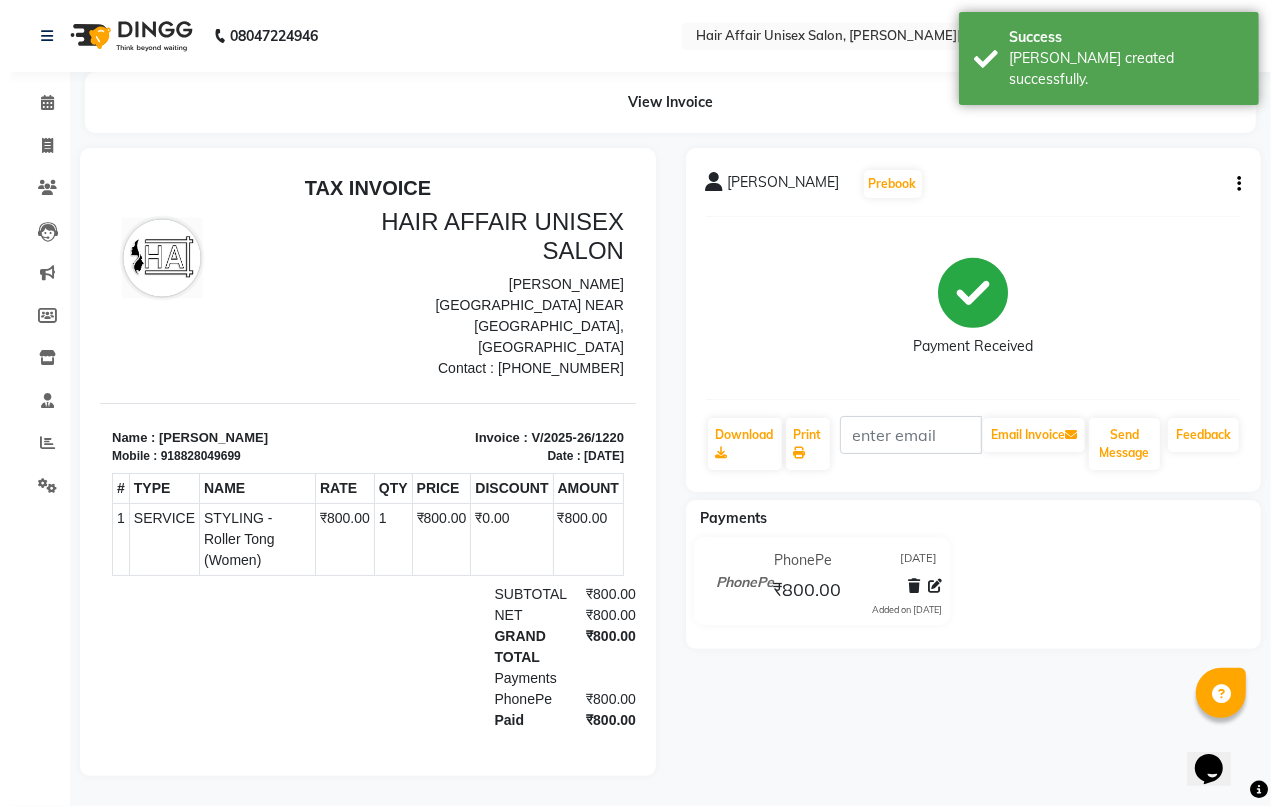 scroll, scrollTop: 0, scrollLeft: 0, axis: both 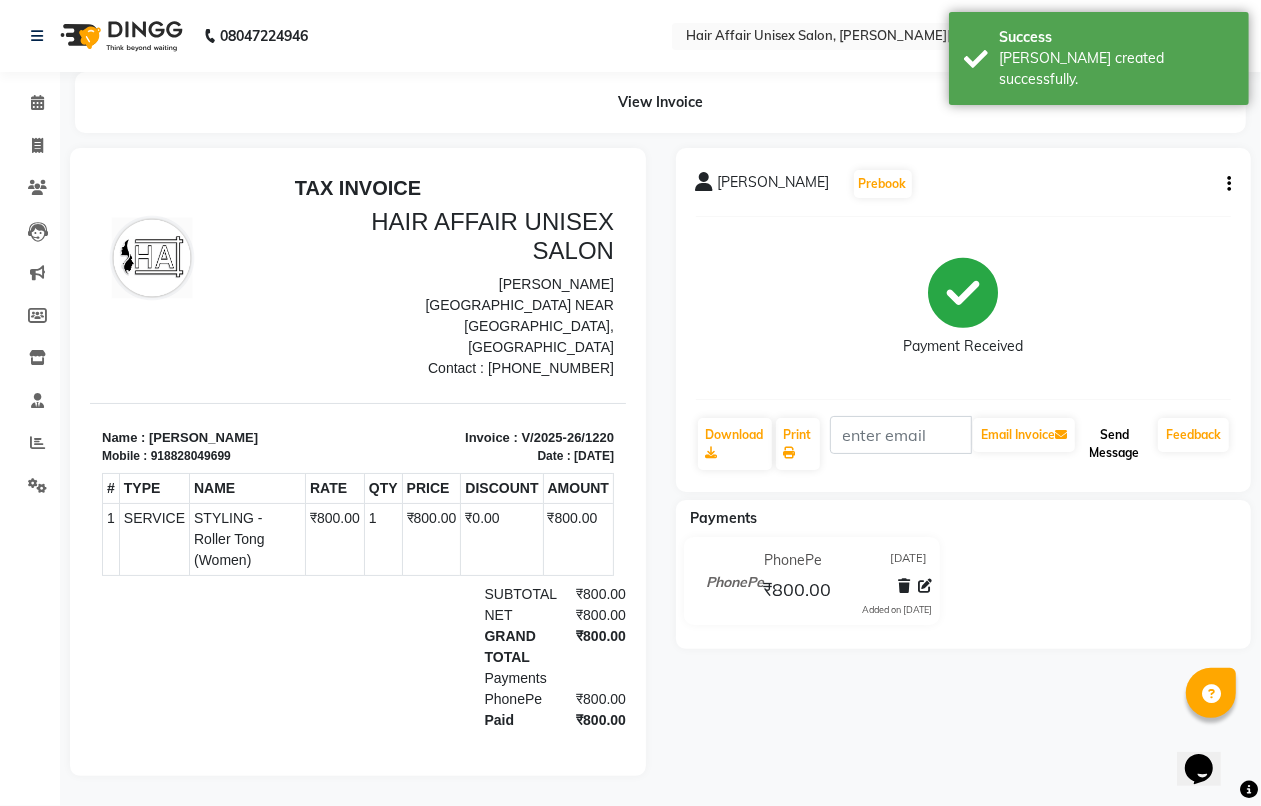 click on "Send Message" 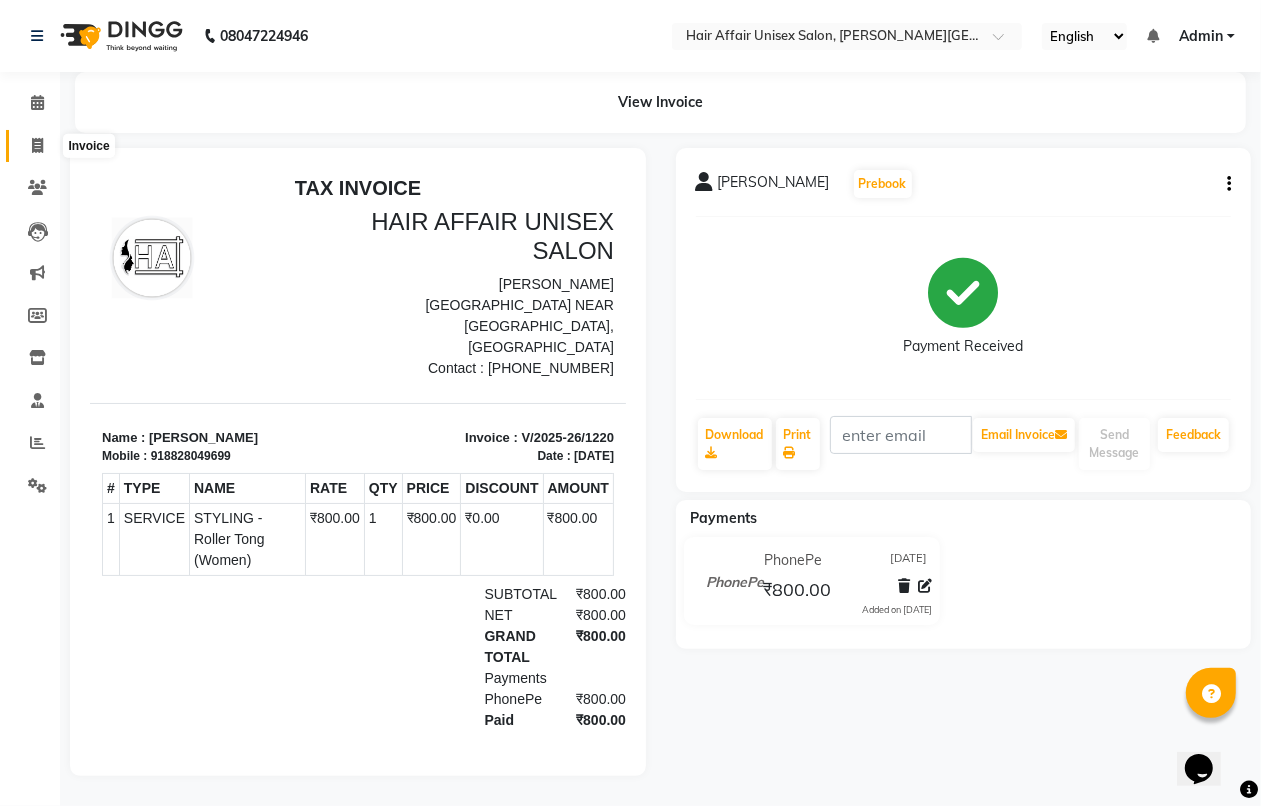 click 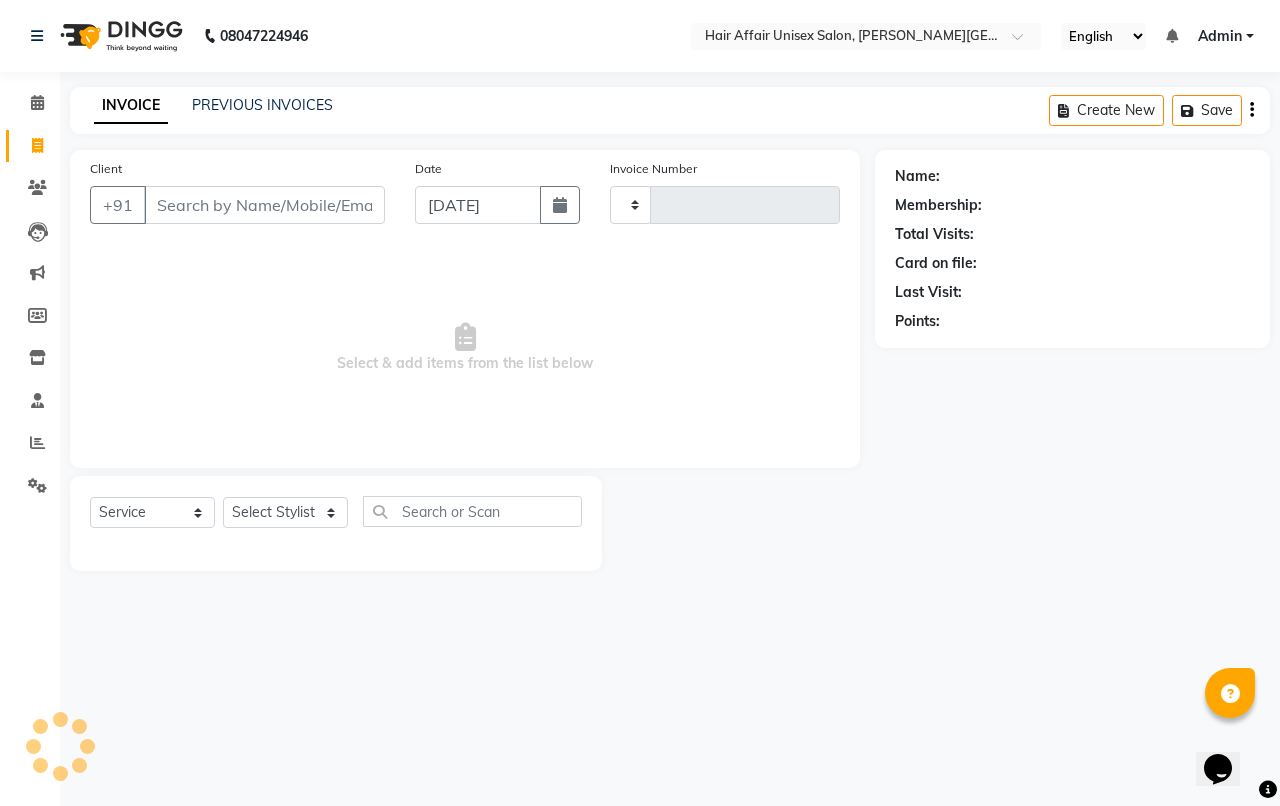 type on "1221" 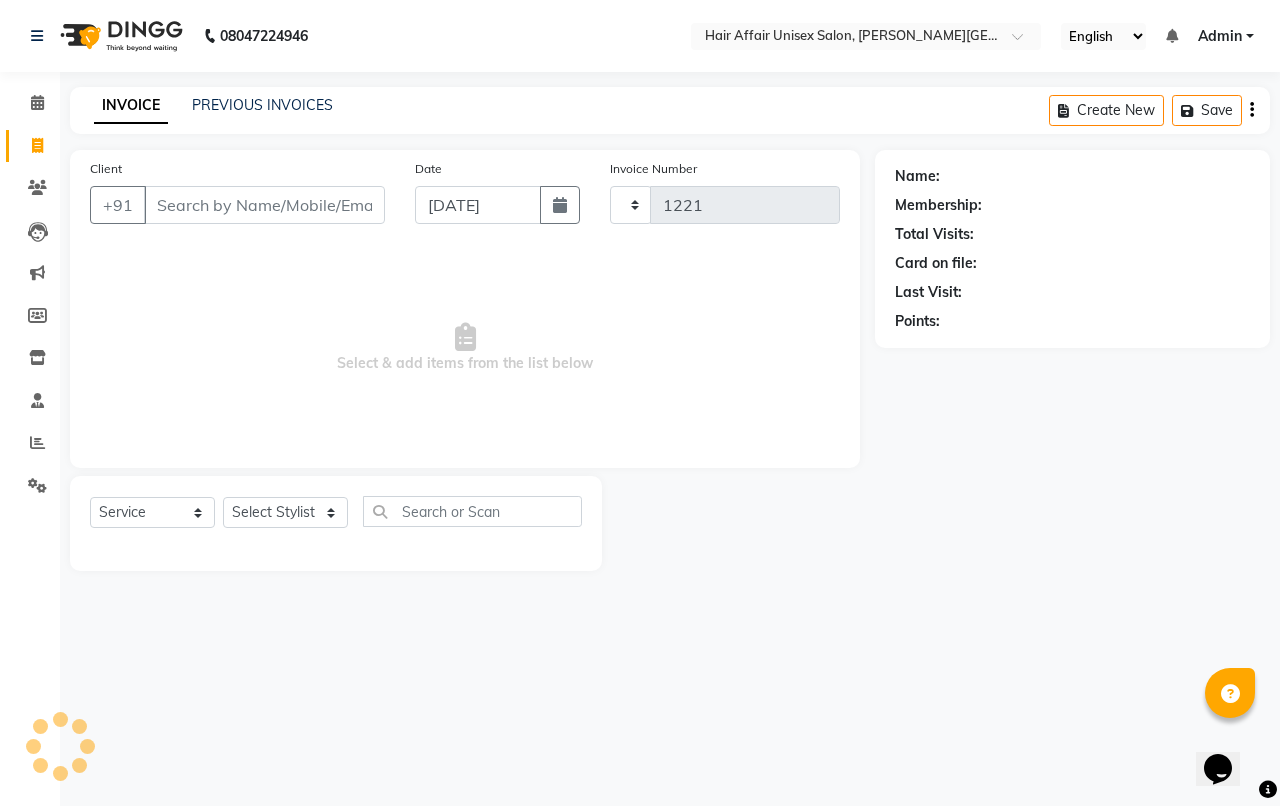 select on "6225" 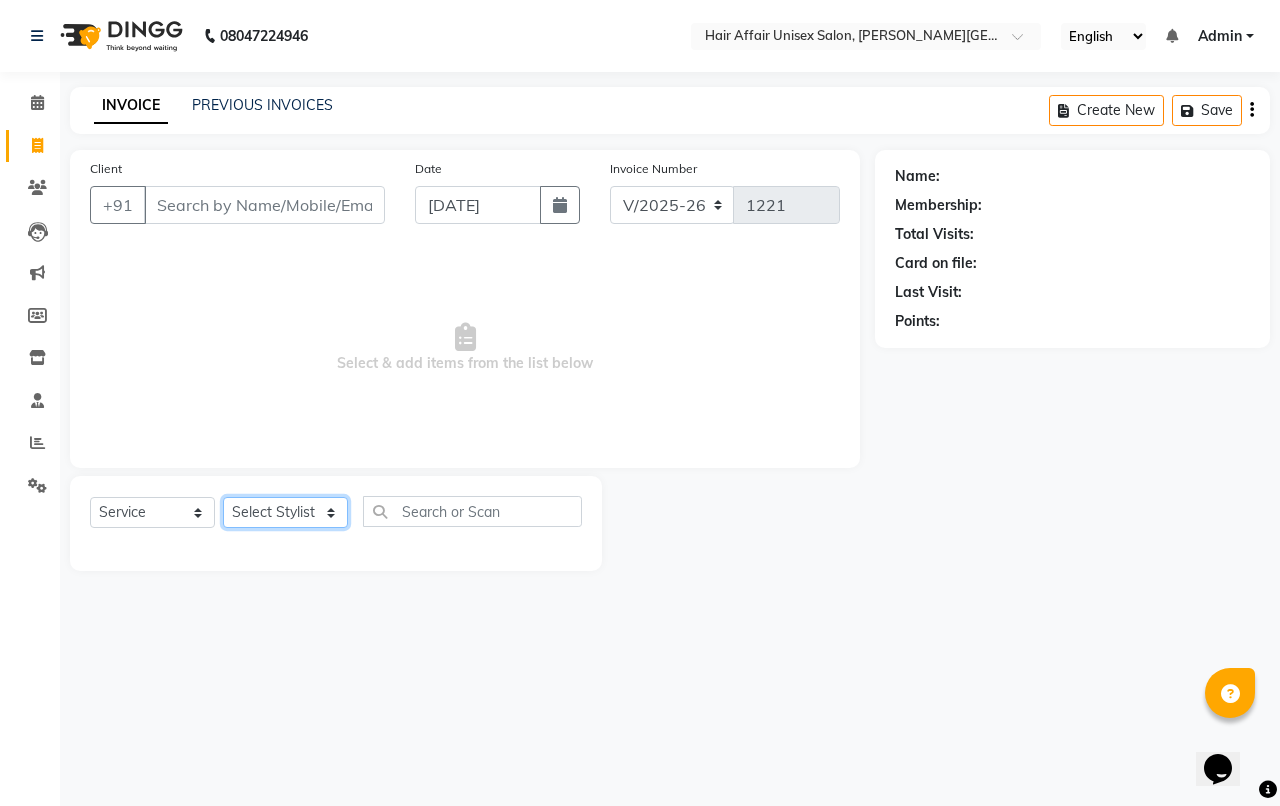 click on "Select Stylist [PERSON_NAME] kajal Kunal [PERSON_NAME] [PERSON_NAME] [PERSON_NAME] [PERSON_NAME]" 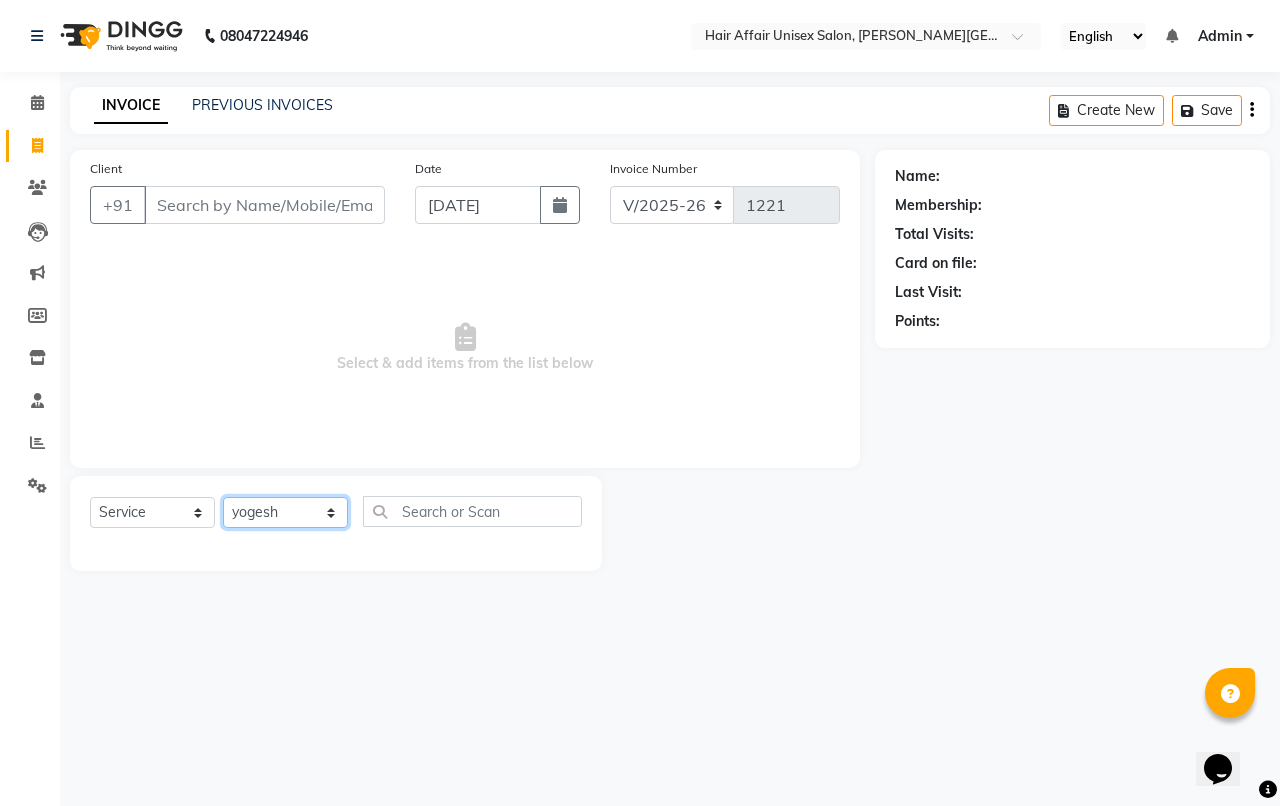 click on "Select Stylist [PERSON_NAME] kajal Kunal [PERSON_NAME] [PERSON_NAME] [PERSON_NAME] [PERSON_NAME]" 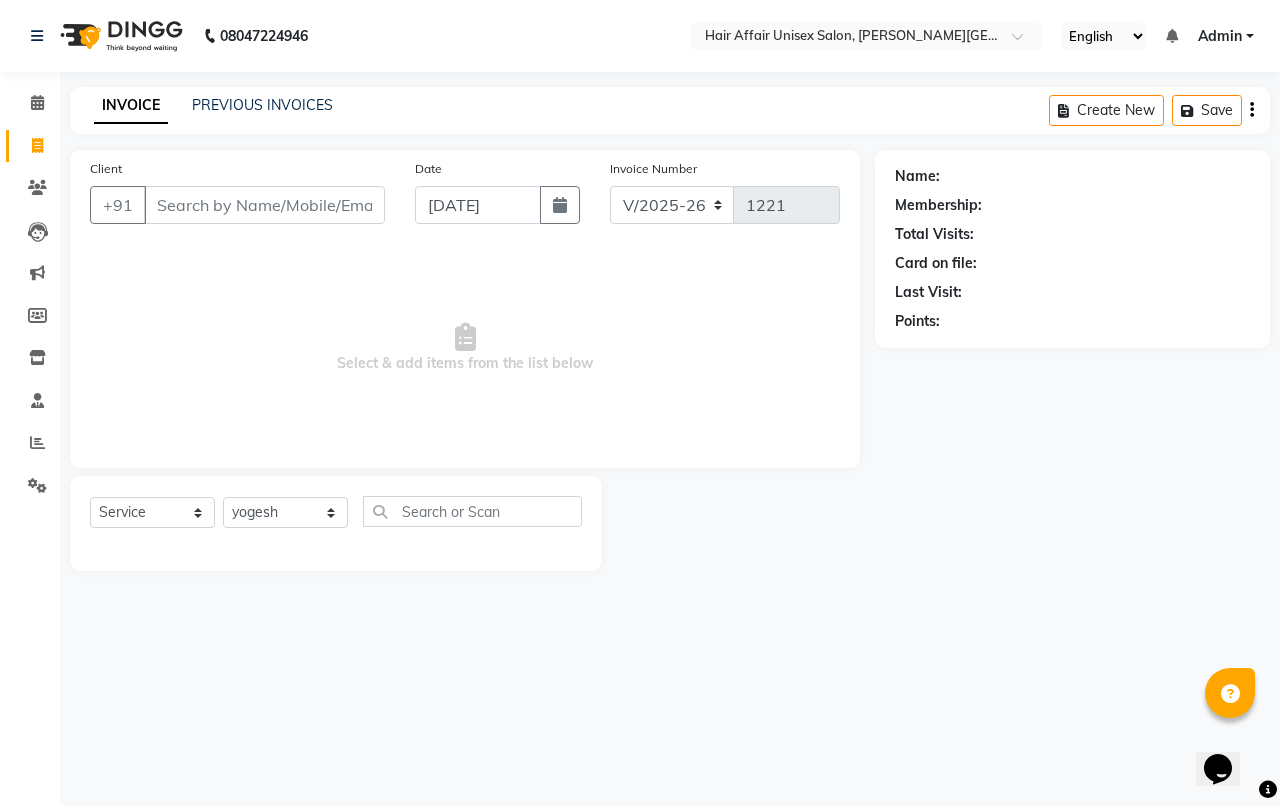 click on "Select  Service  Product  Membership  Package Voucher Prepaid Gift Card  Select Stylist [PERSON_NAME] kajal Kunal Manish [PERSON_NAME] [PERSON_NAME] [PERSON_NAME]" 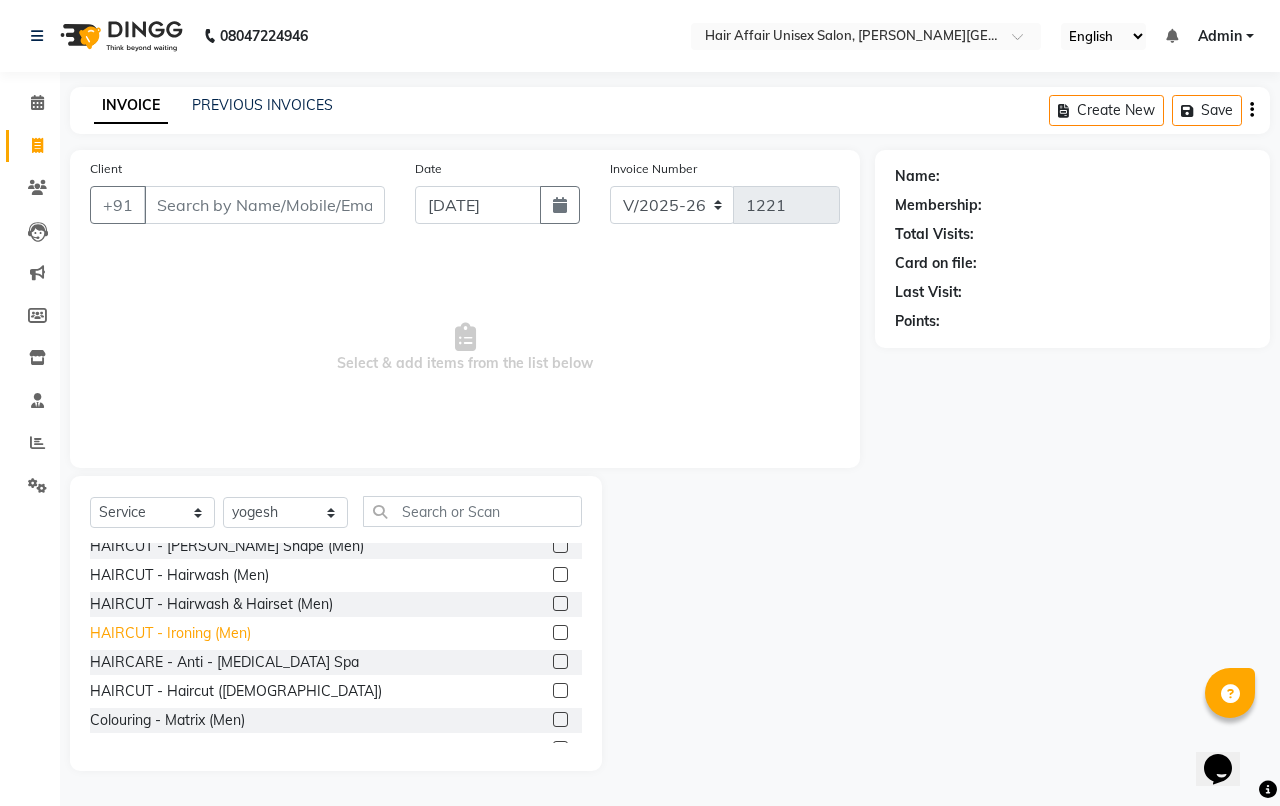 scroll, scrollTop: 250, scrollLeft: 0, axis: vertical 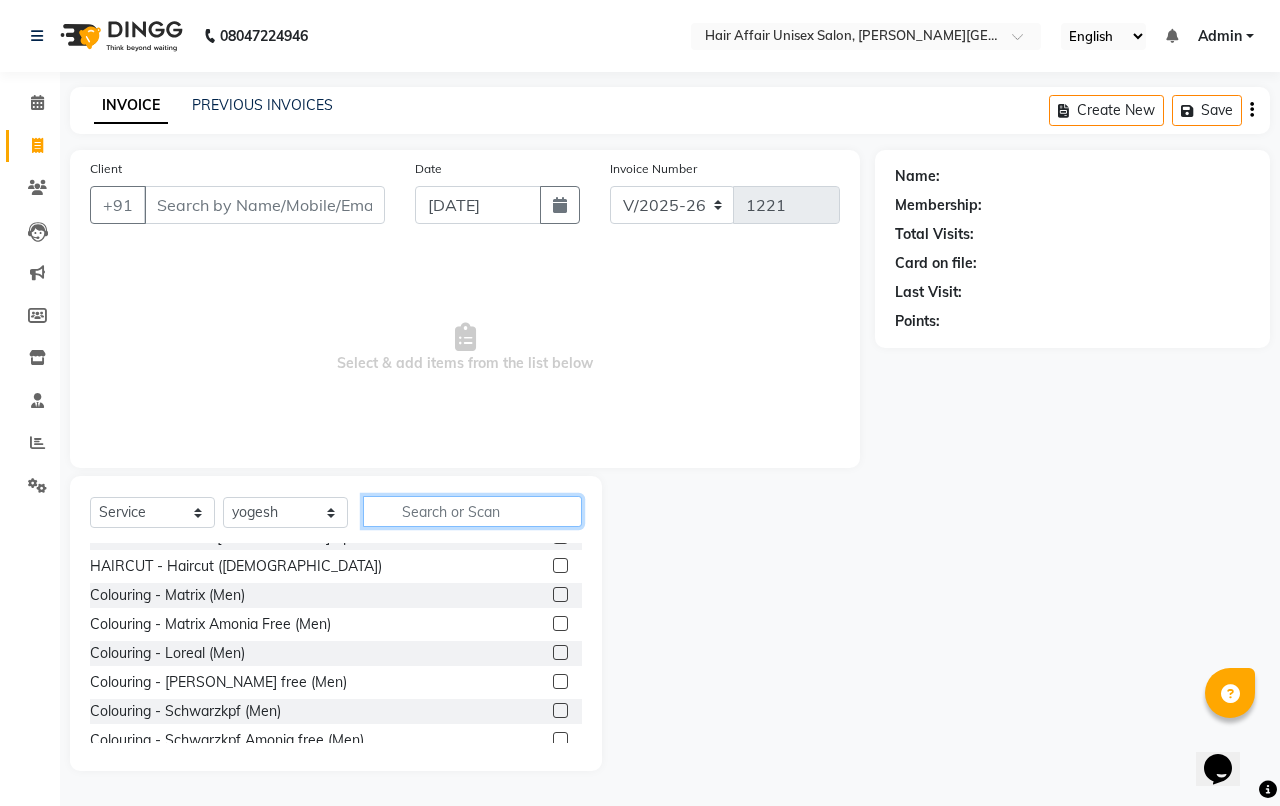 click 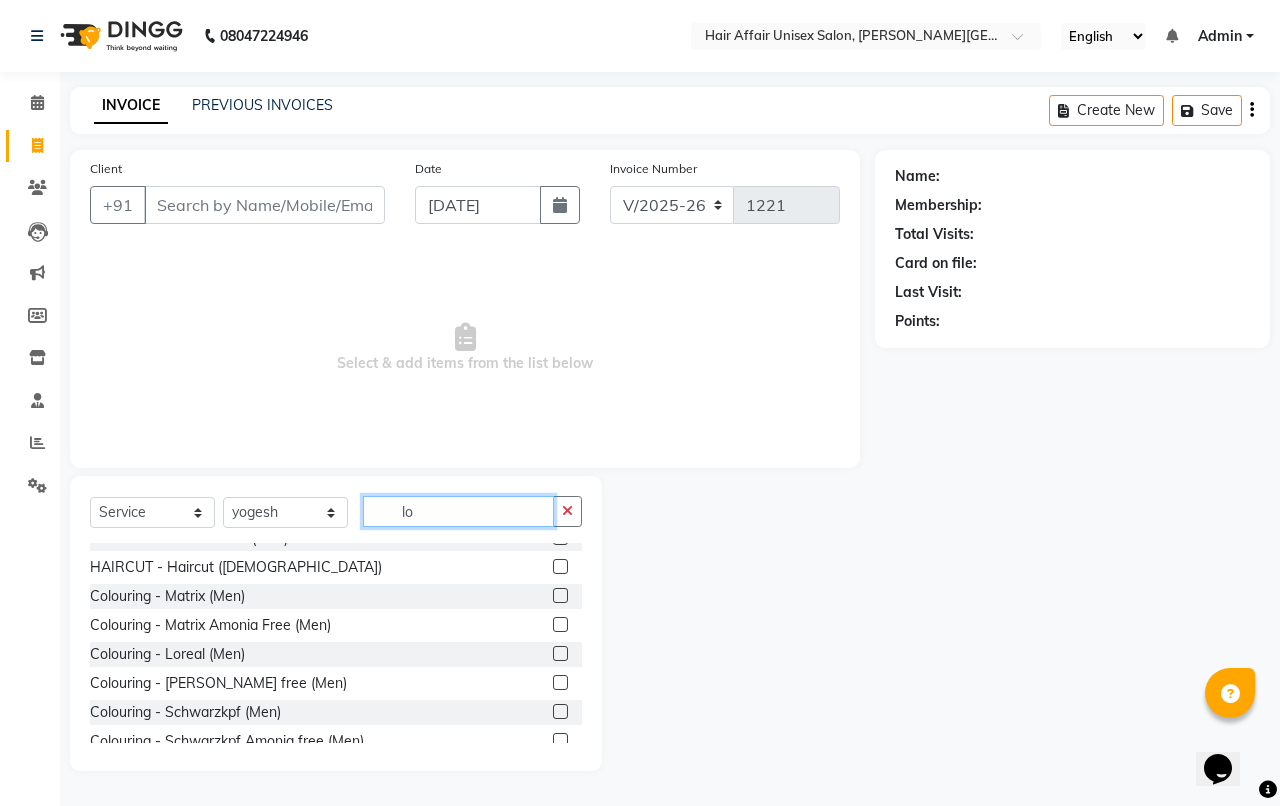 scroll, scrollTop: 0, scrollLeft: 0, axis: both 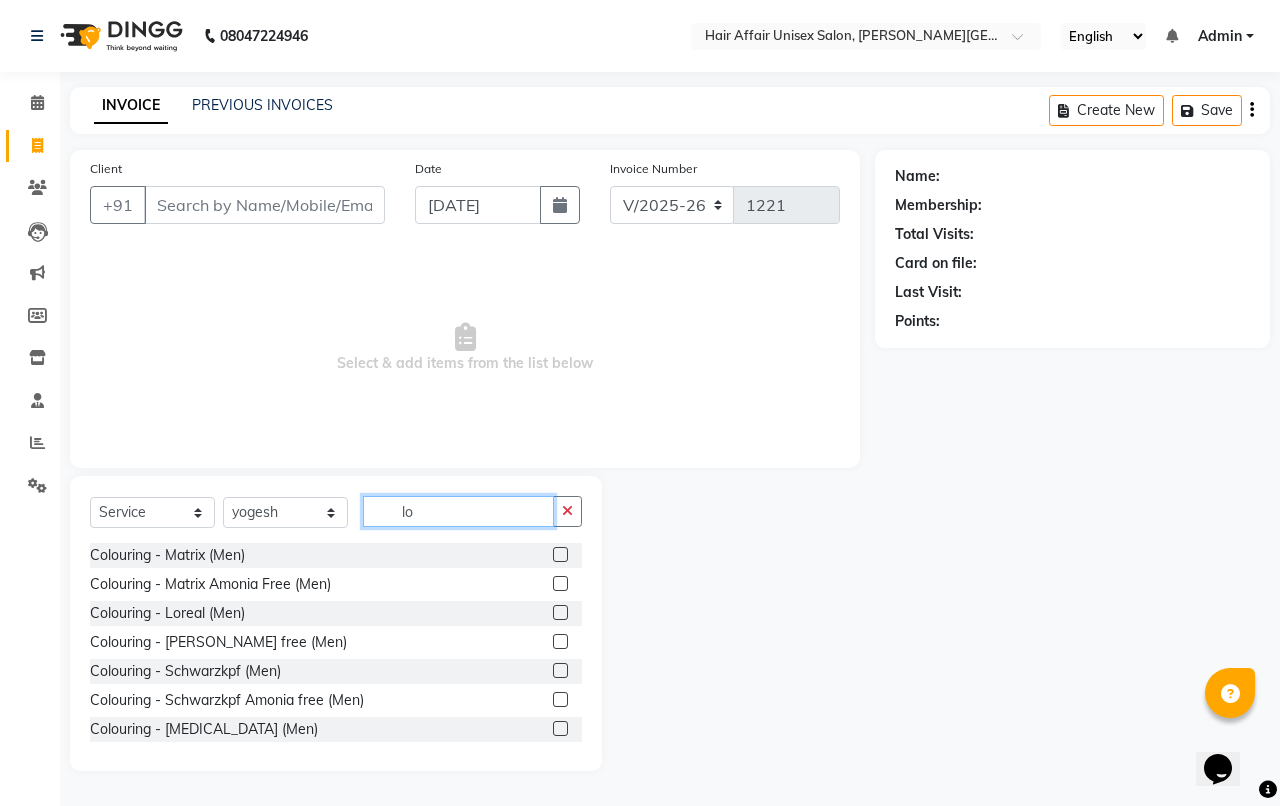 type on "l" 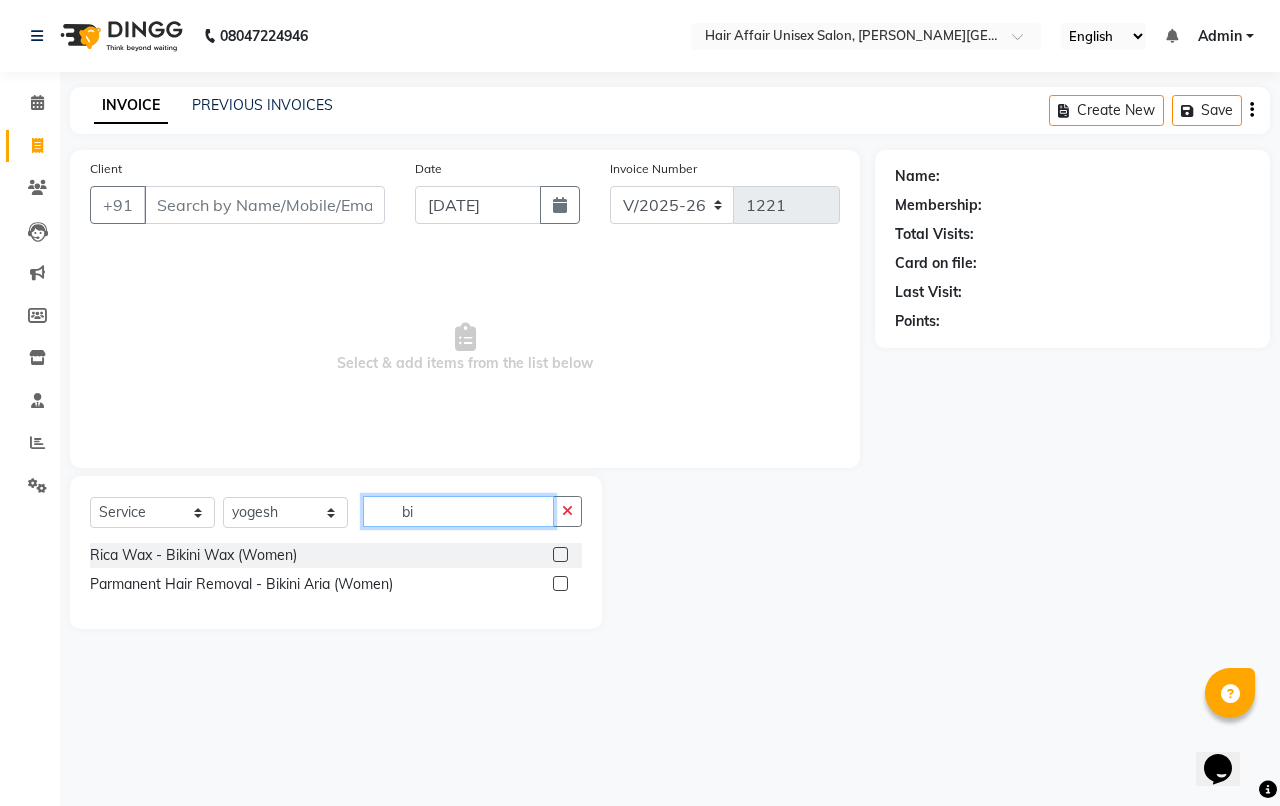 click on "bi" 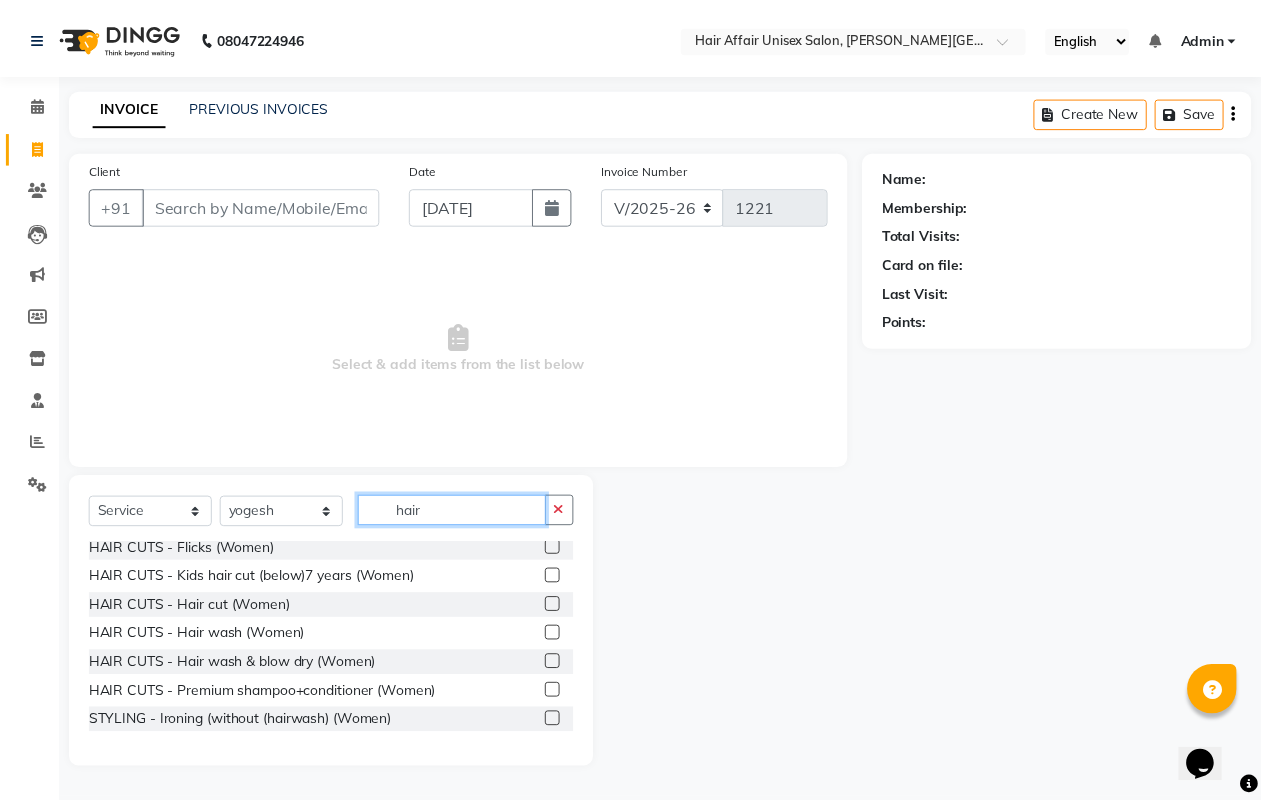 scroll, scrollTop: 875, scrollLeft: 0, axis: vertical 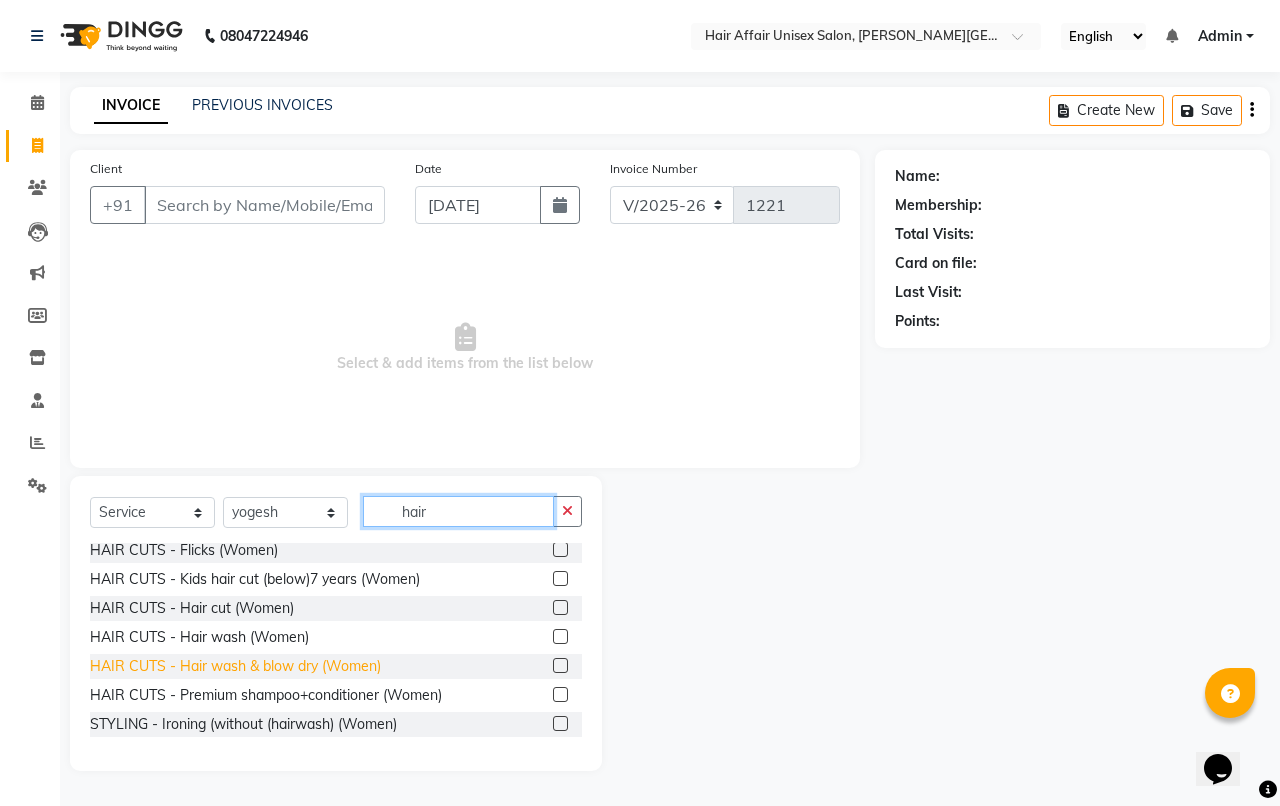 type on "hair" 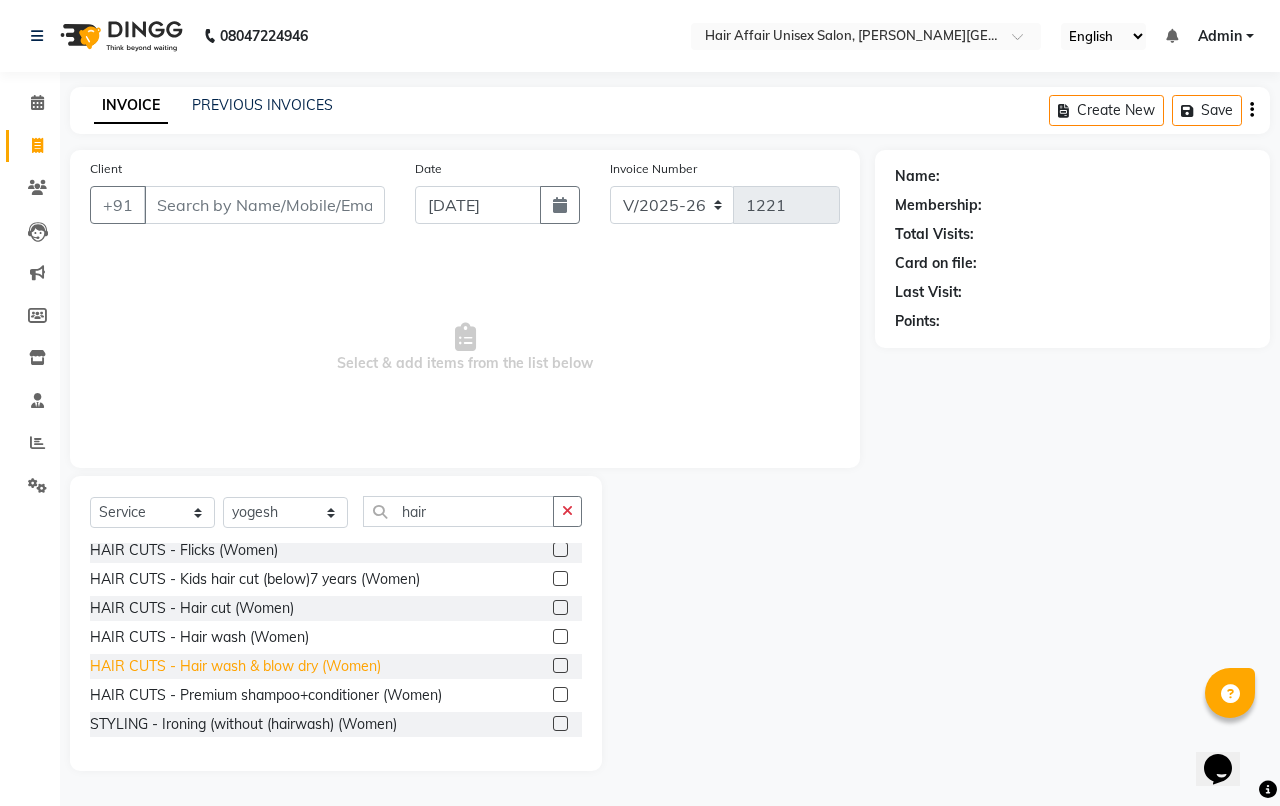 click on "HAIR CUTS - Hair wash & blow dry  (Women)" 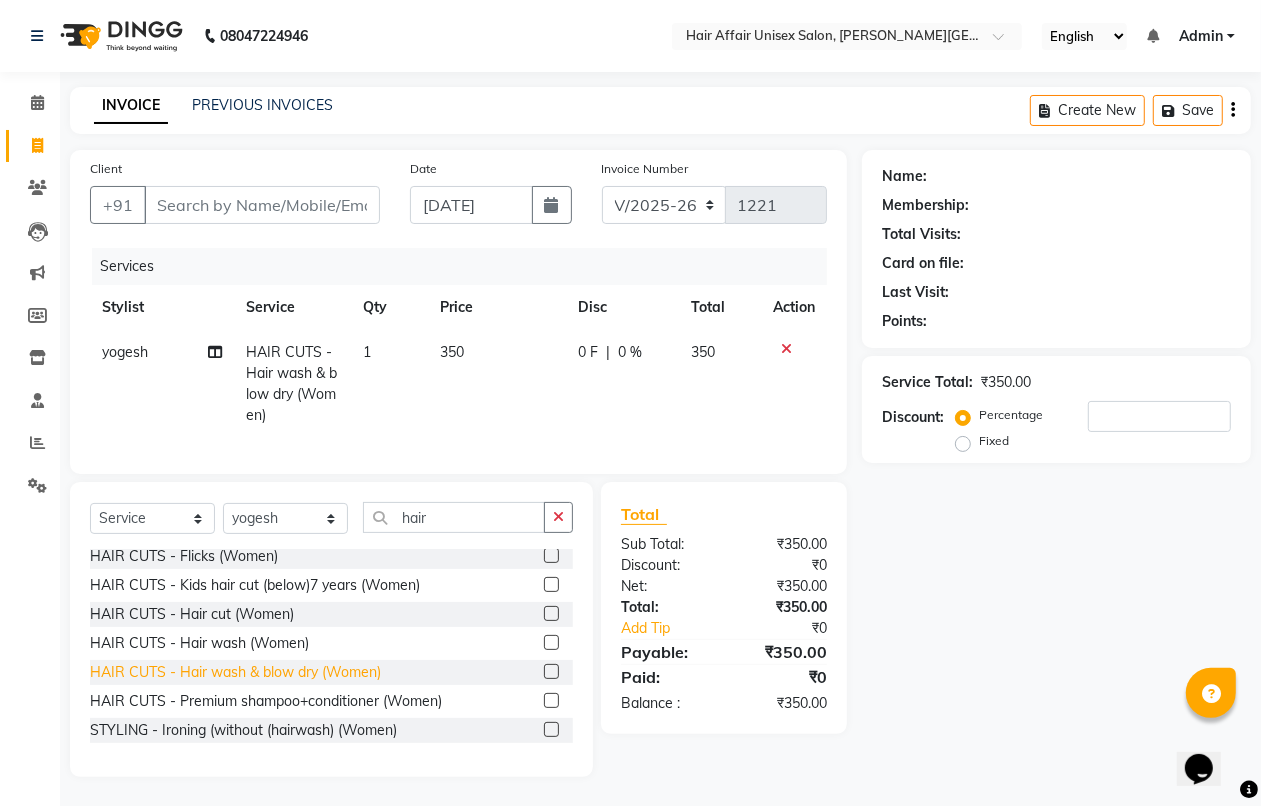 click on "HAIR CUTS - Hair wash & blow dry  (Women)" 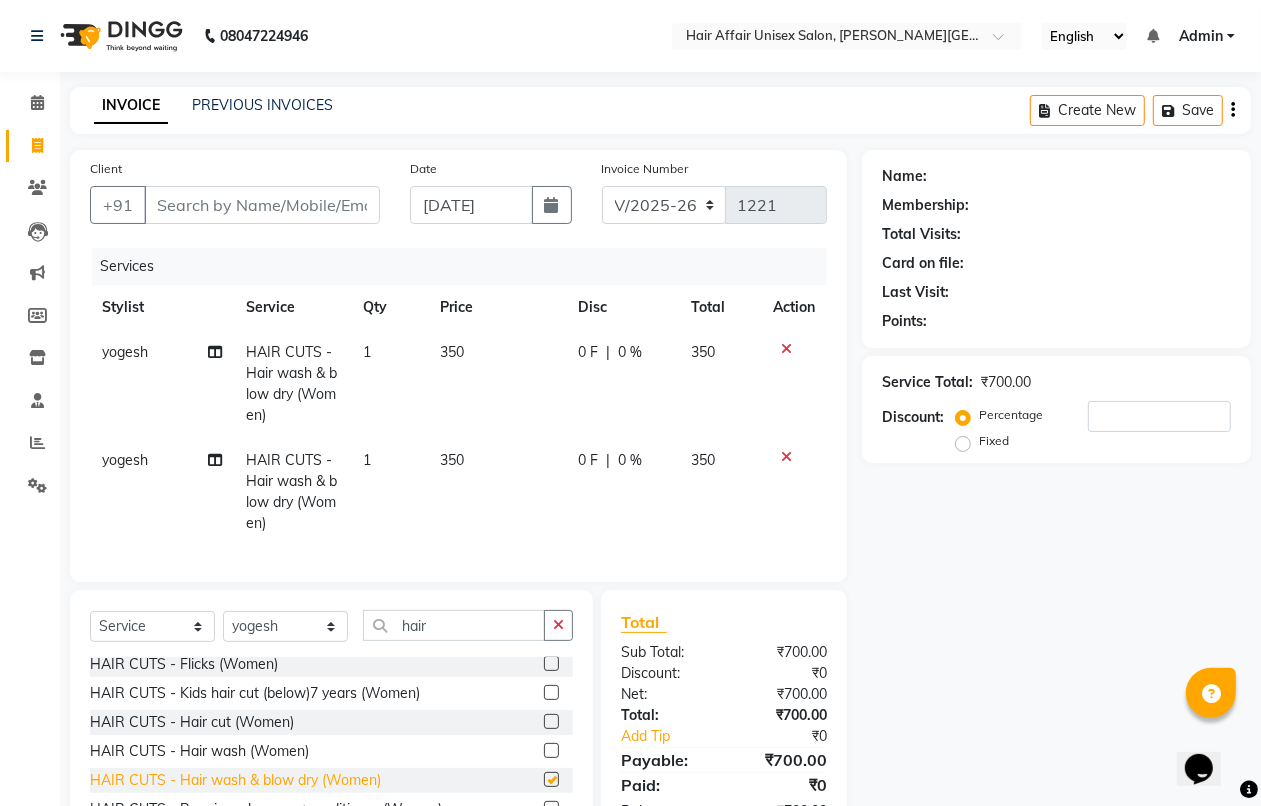 checkbox on "false" 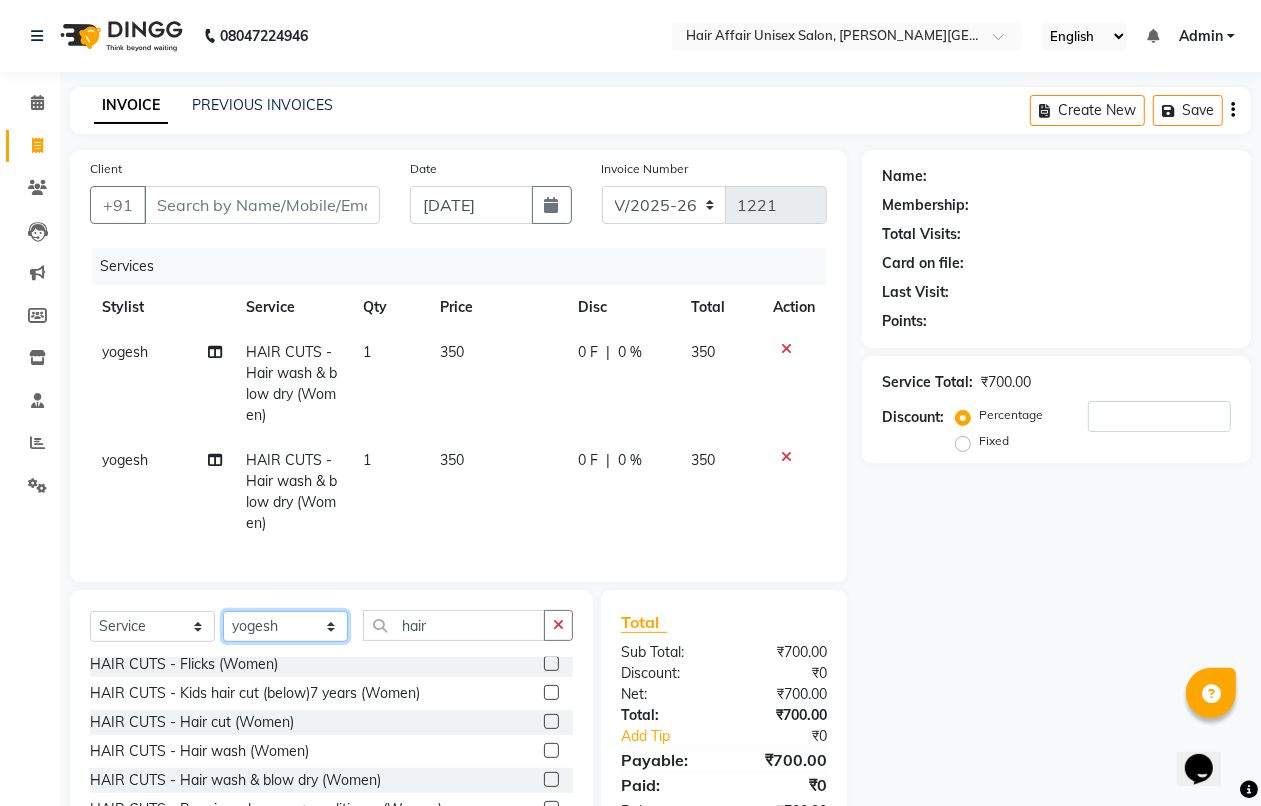 click on "Select Stylist [PERSON_NAME] kajal Kunal [PERSON_NAME] [PERSON_NAME] [PERSON_NAME] [PERSON_NAME]" 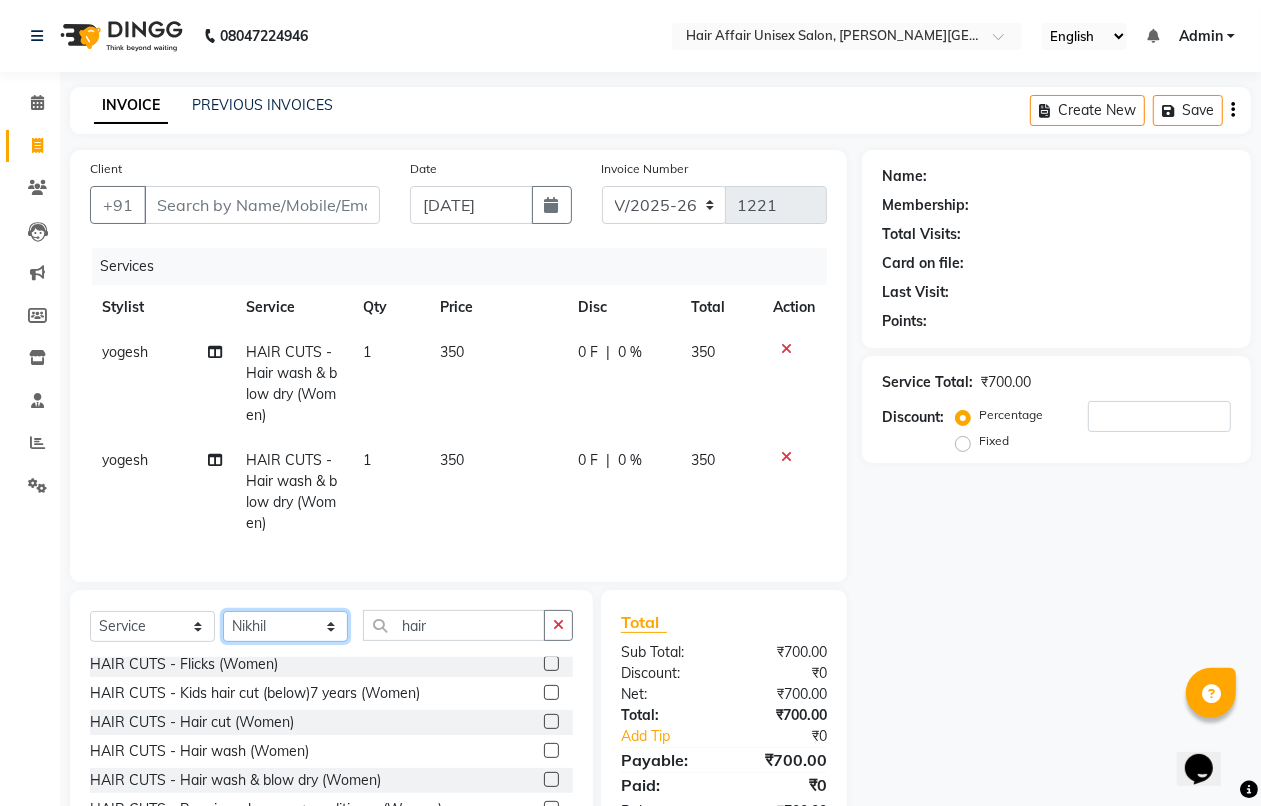 click on "Select Stylist [PERSON_NAME] kajal Kunal [PERSON_NAME] [PERSON_NAME] [PERSON_NAME] [PERSON_NAME]" 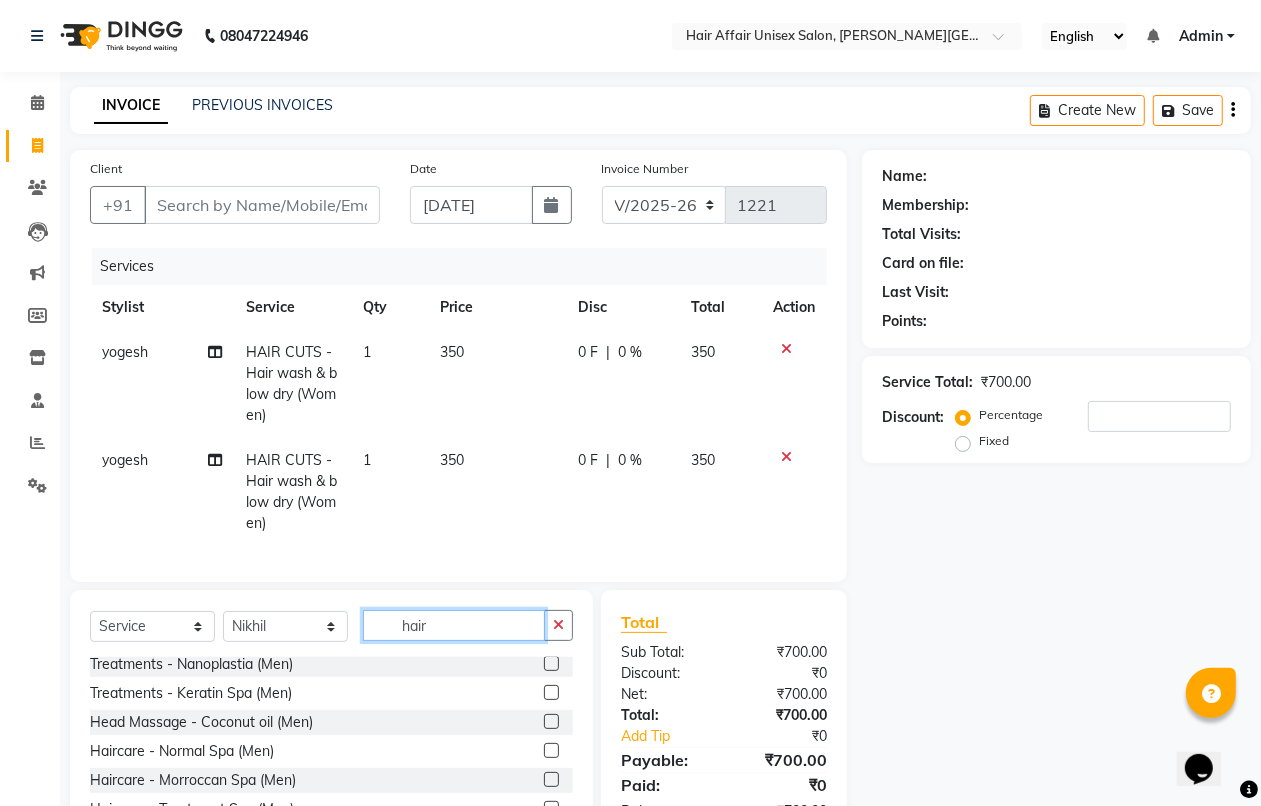 click on "hair" 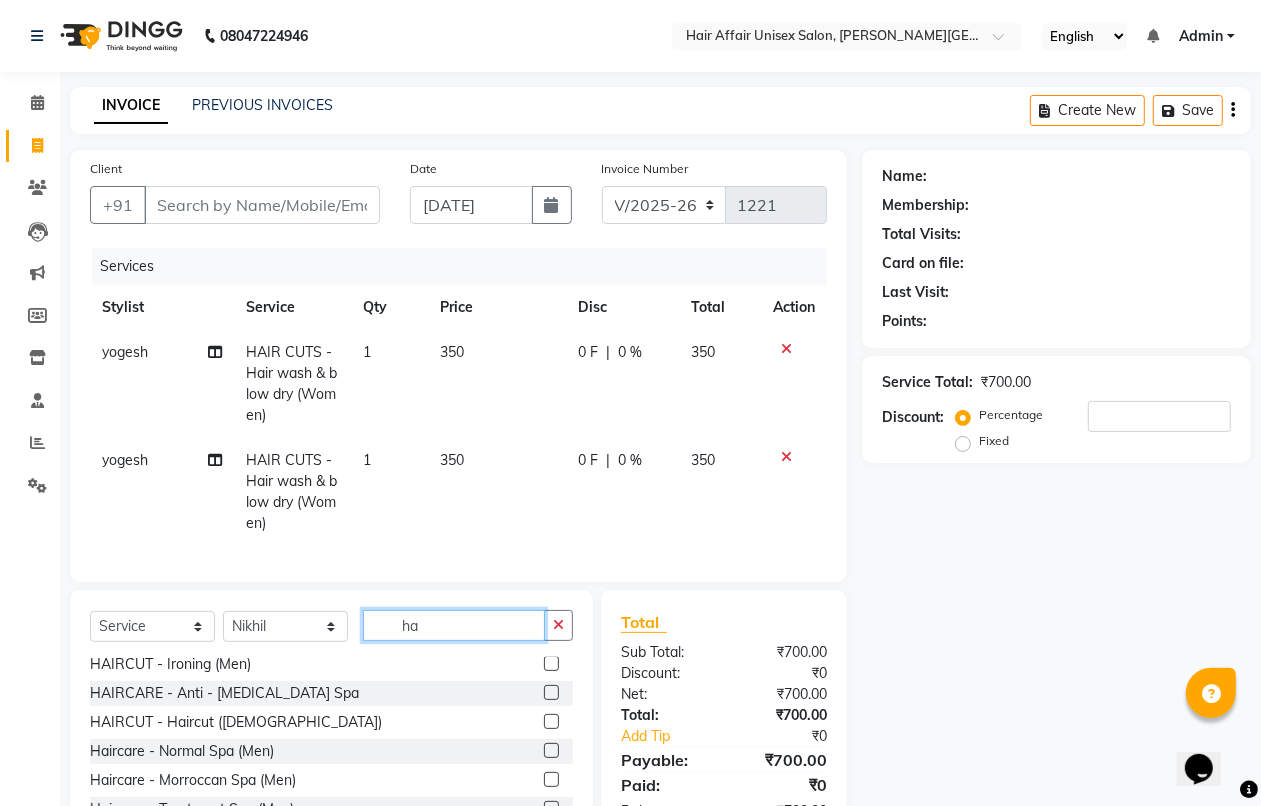 type on "h" 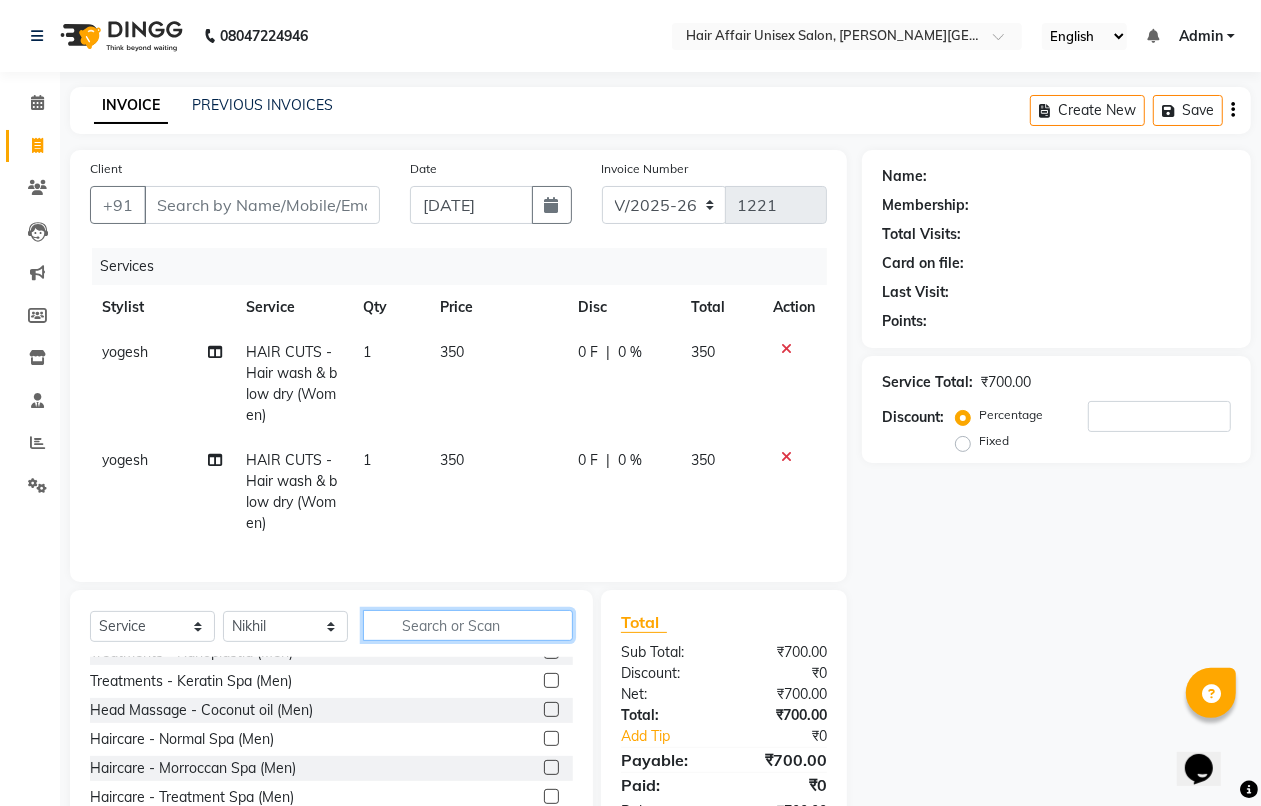 scroll, scrollTop: 873, scrollLeft: 0, axis: vertical 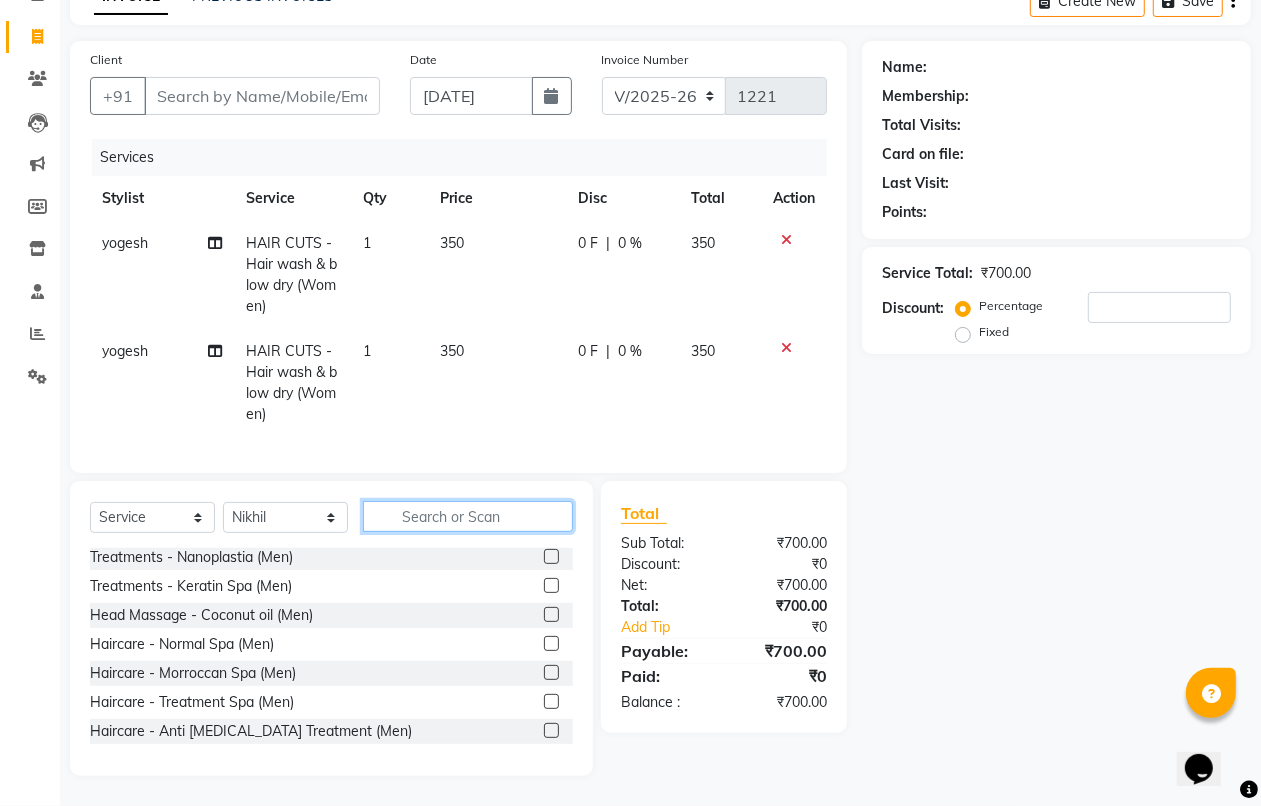 click 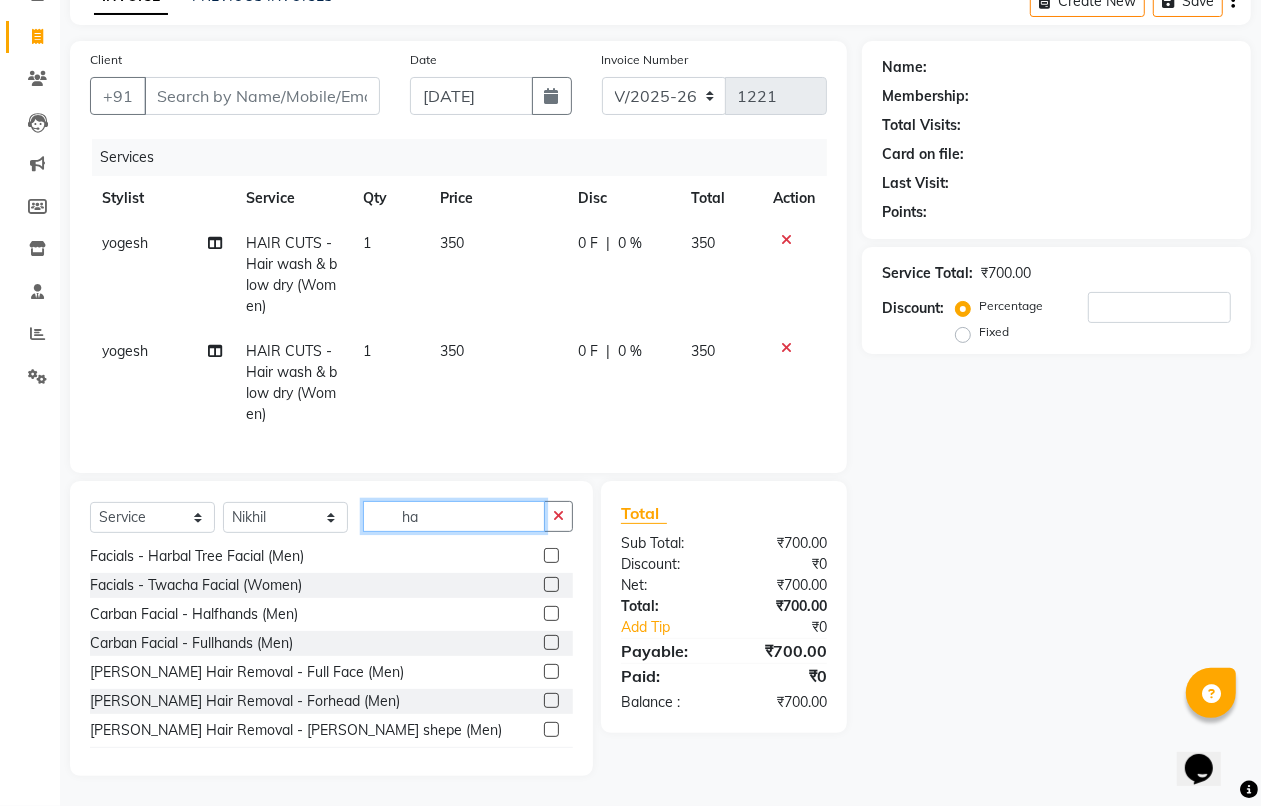 scroll, scrollTop: 207, scrollLeft: 0, axis: vertical 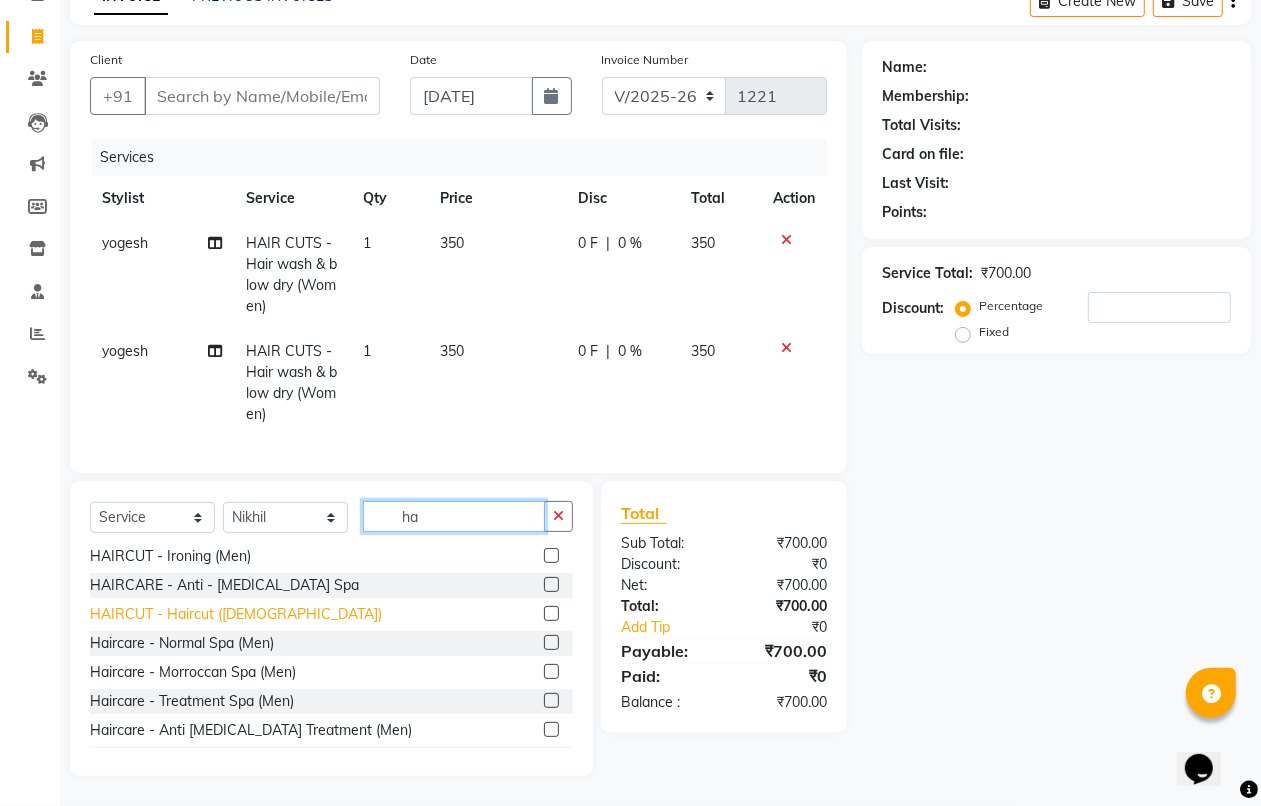 type on "ha" 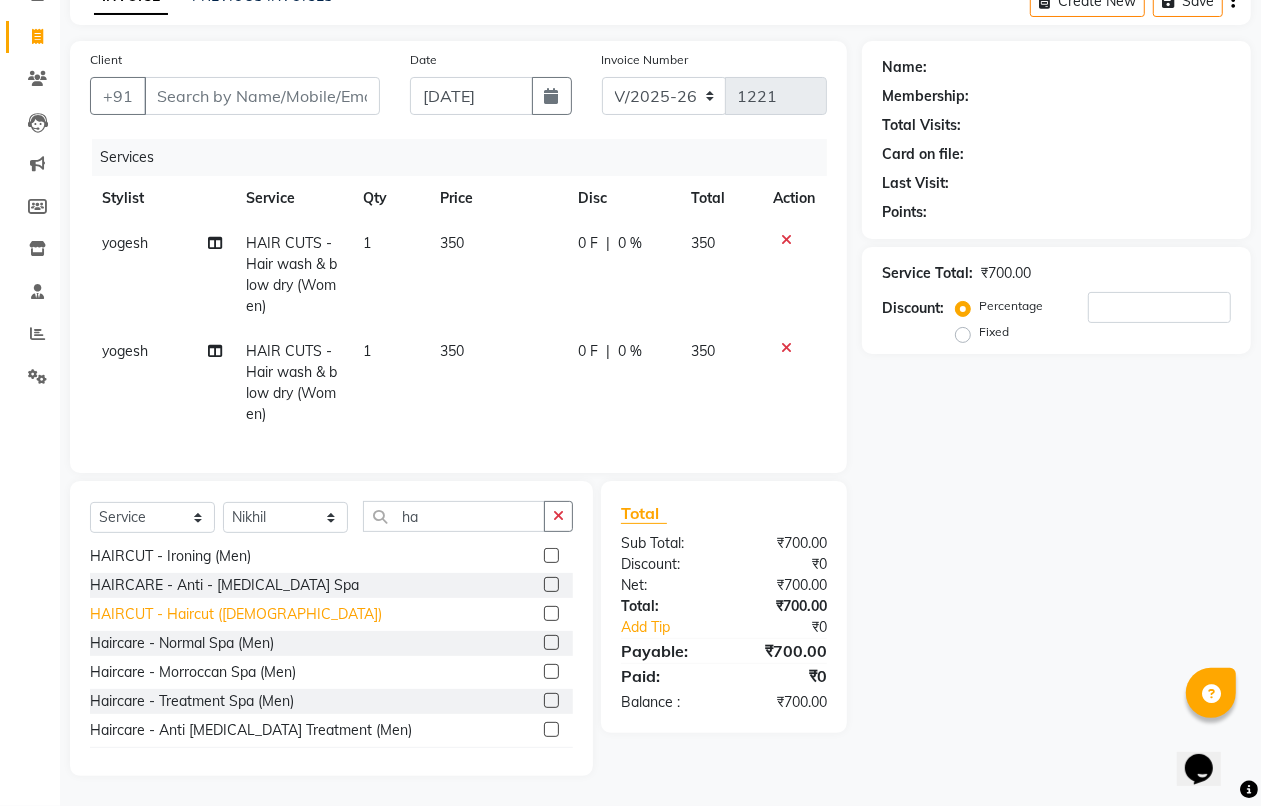 click on "HAIRCUT - Haircut ([DEMOGRAPHIC_DATA])" 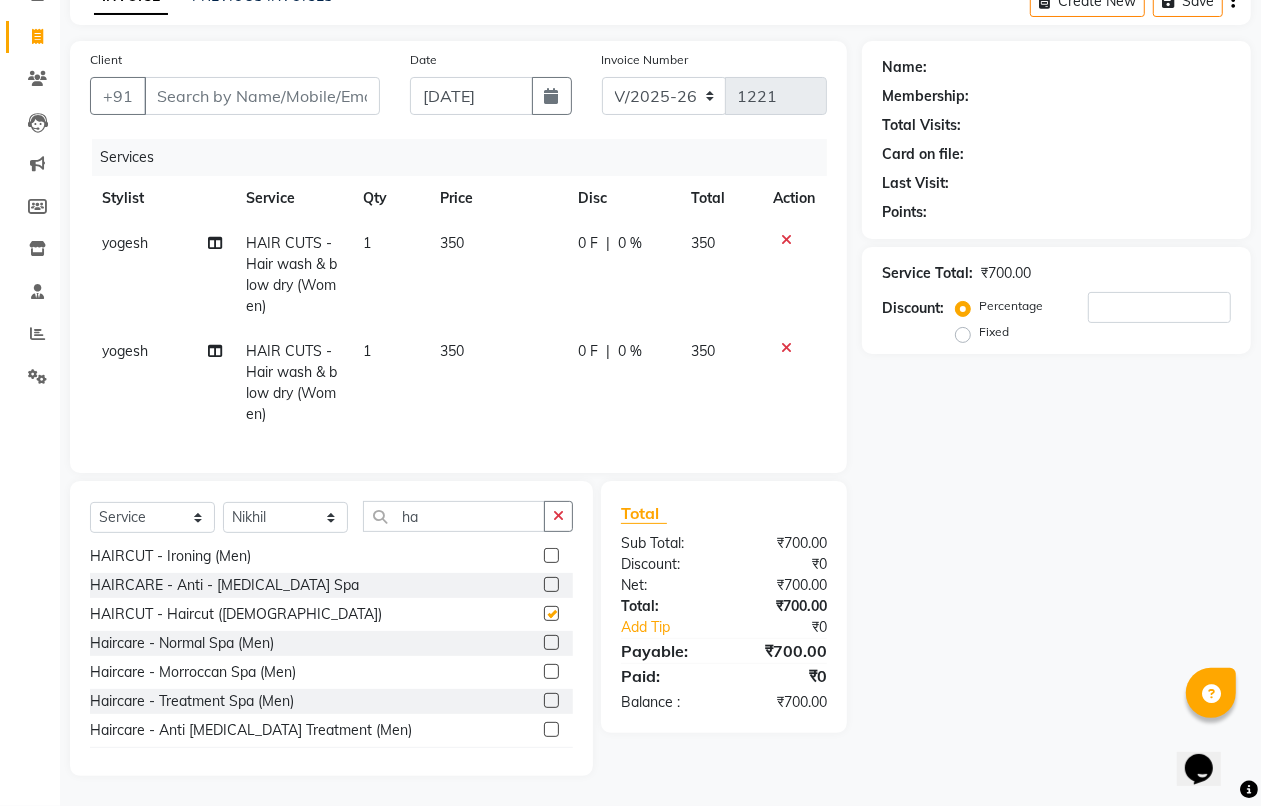 checkbox on "false" 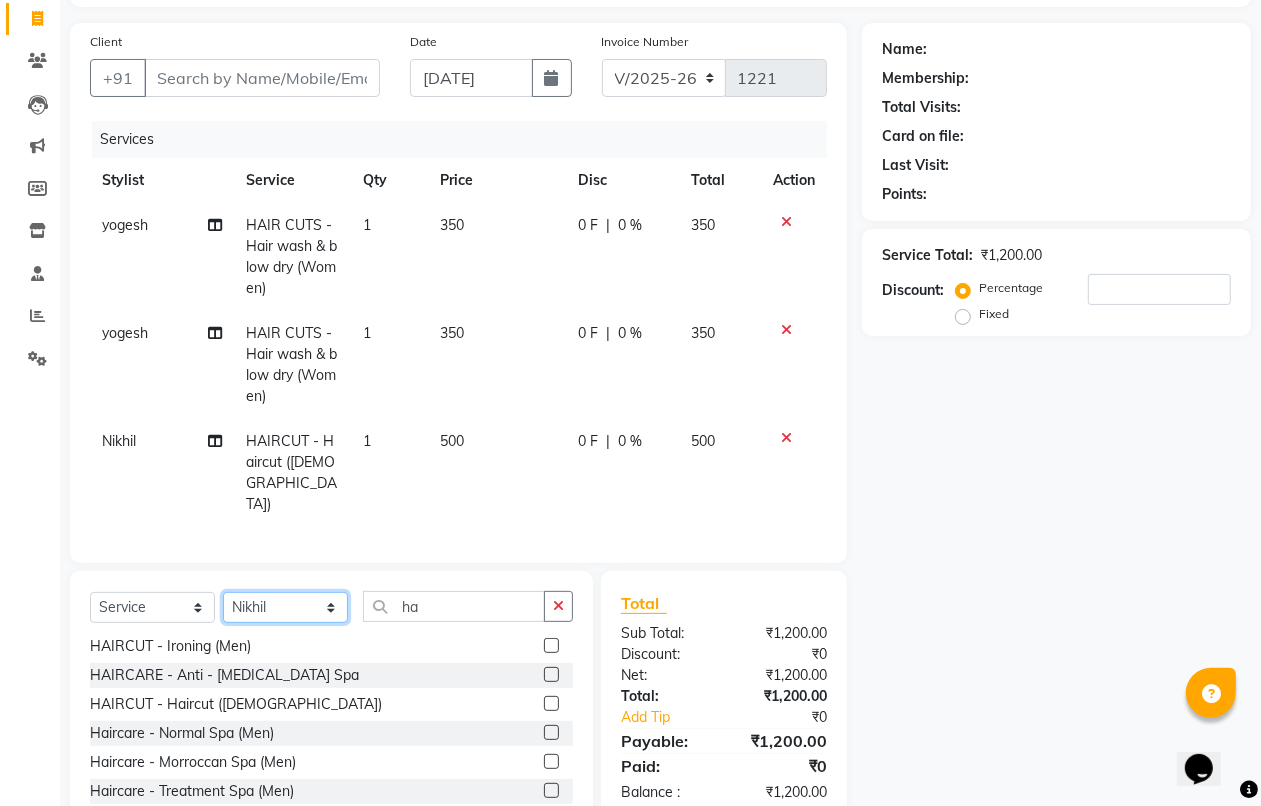 click on "Select Stylist [PERSON_NAME] kajal Kunal [PERSON_NAME] [PERSON_NAME] [PERSON_NAME] [PERSON_NAME]" 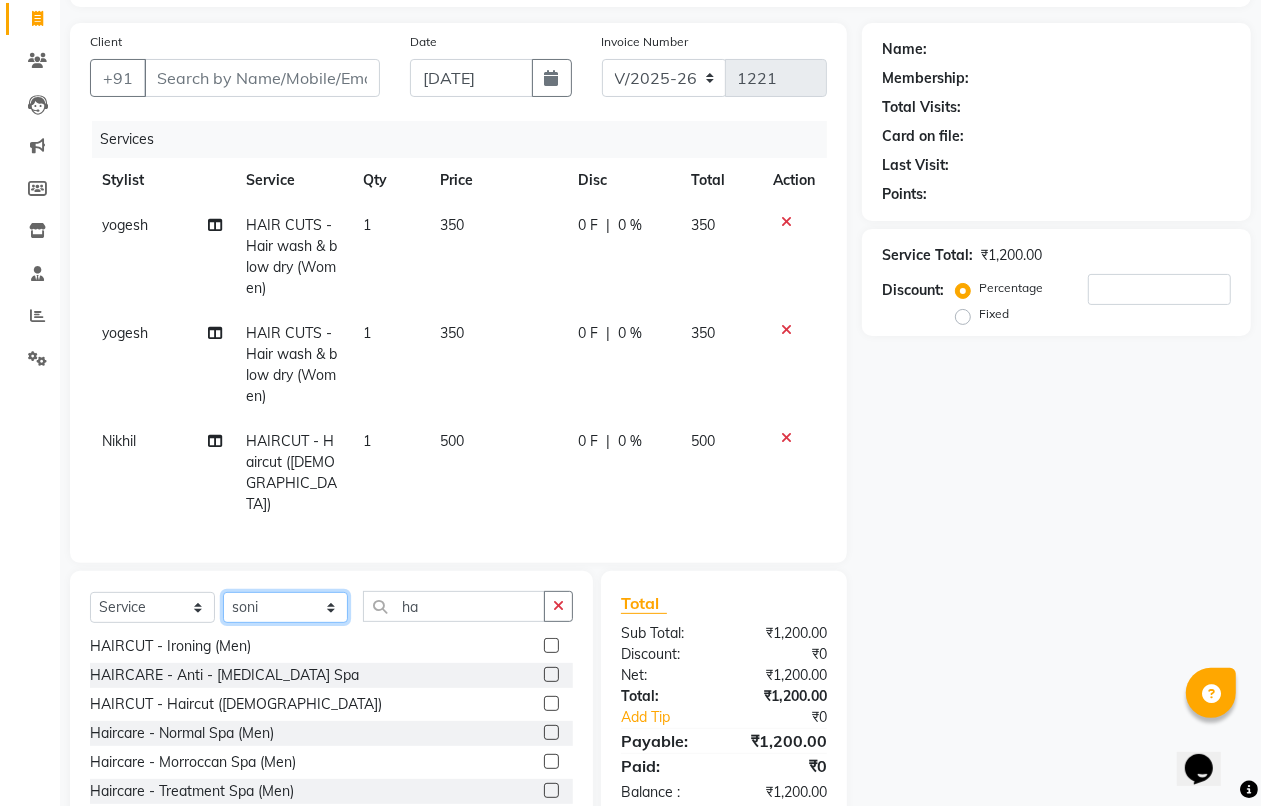 click on "Select Stylist [PERSON_NAME] kajal Kunal [PERSON_NAME] [PERSON_NAME] [PERSON_NAME] [PERSON_NAME]" 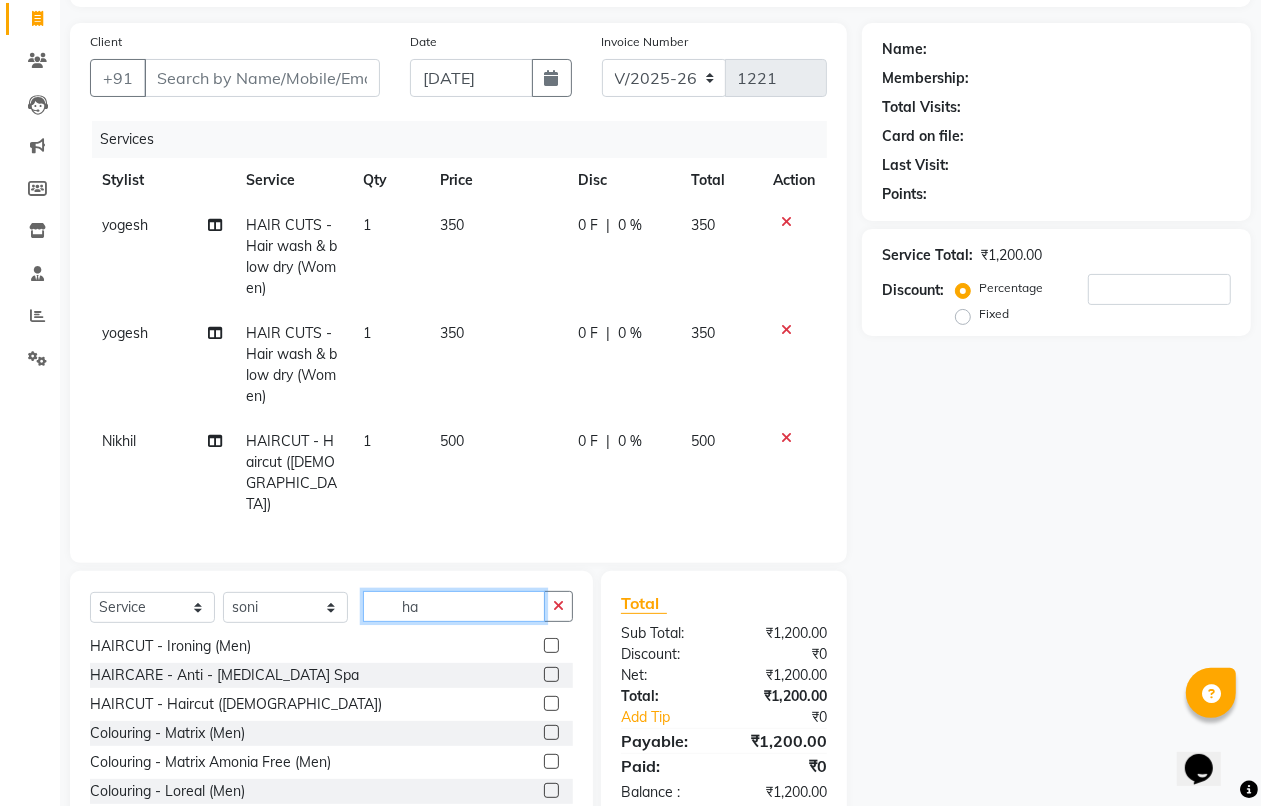 click on "ha" 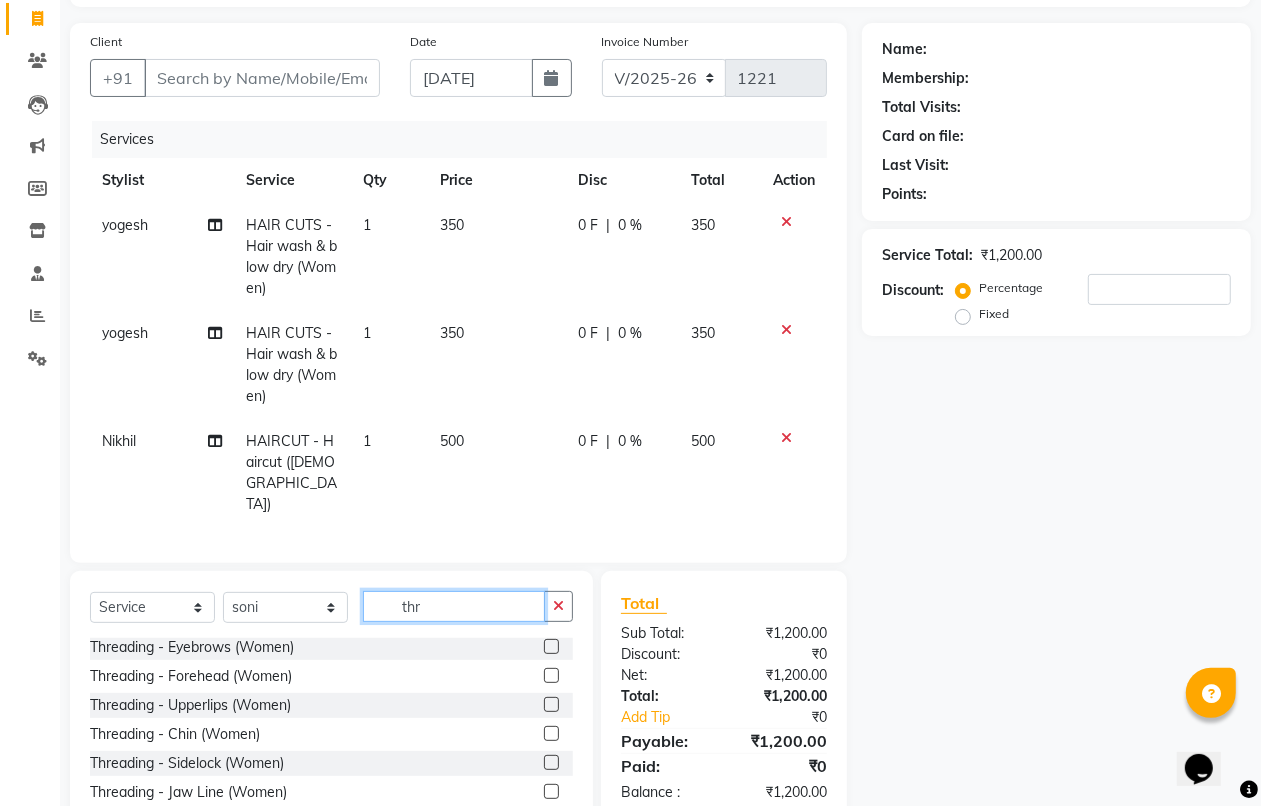 scroll, scrollTop: 0, scrollLeft: 0, axis: both 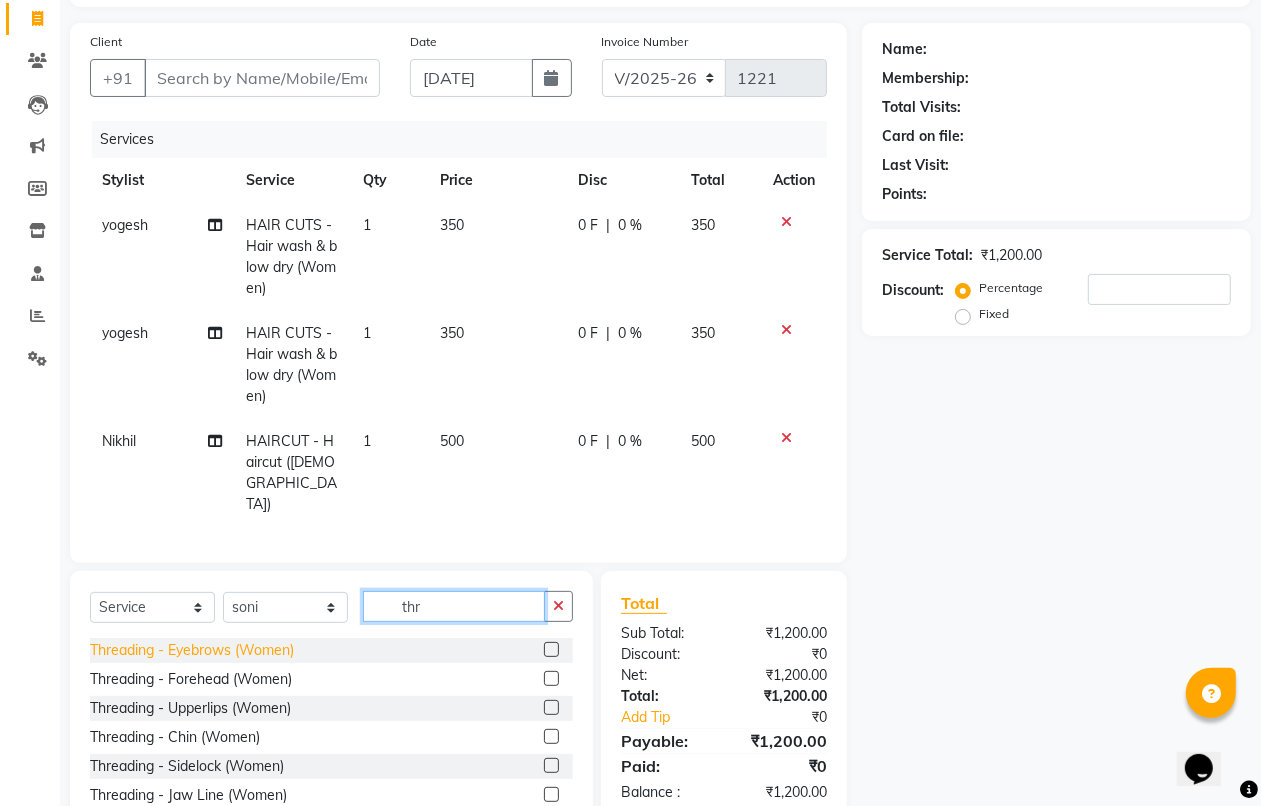 type on "thr" 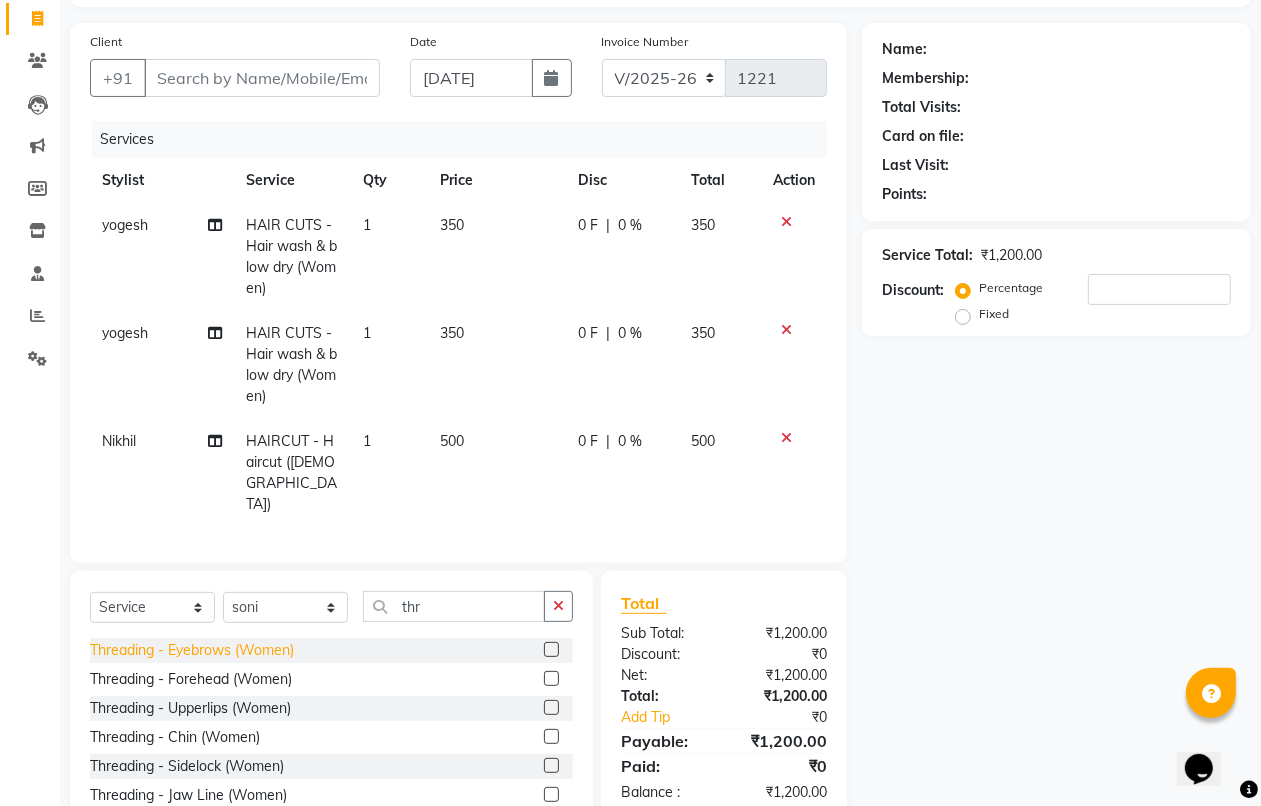 click on "Threading - Eyebrows  (Women)" 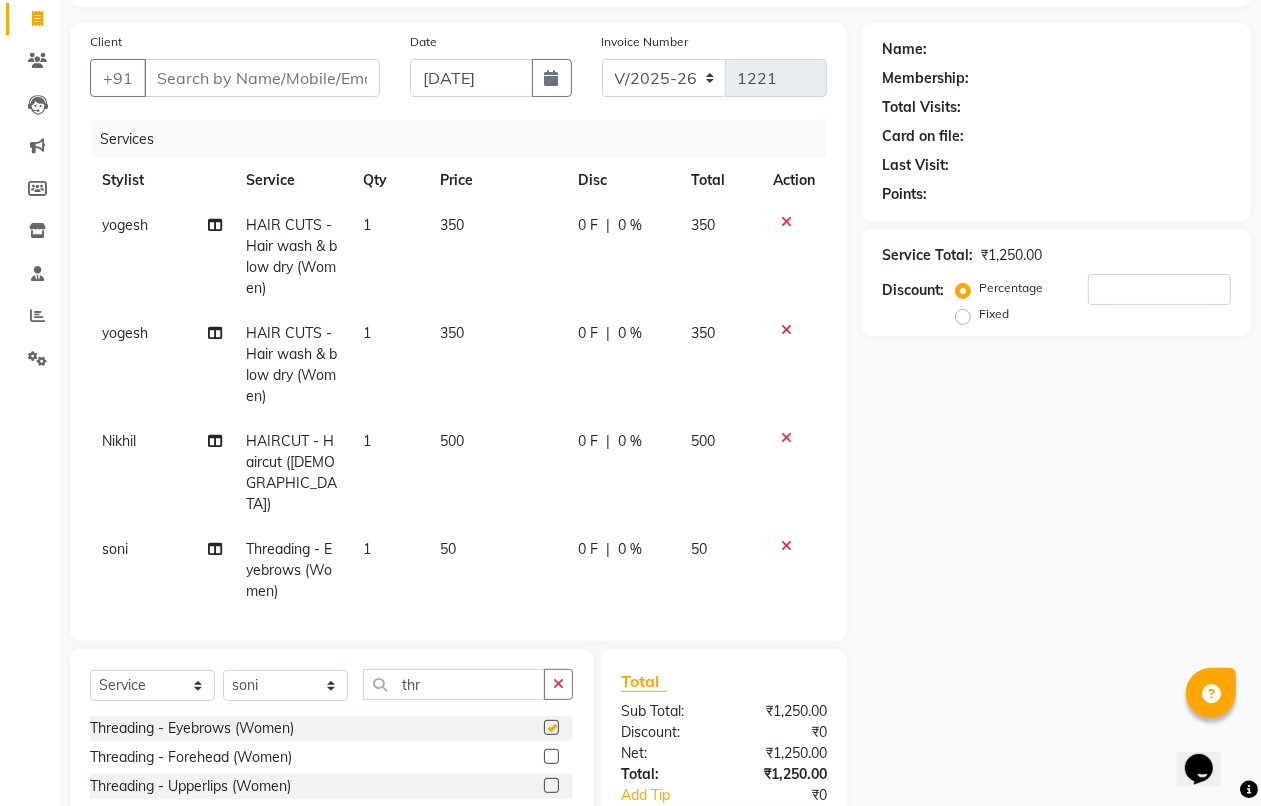 checkbox on "false" 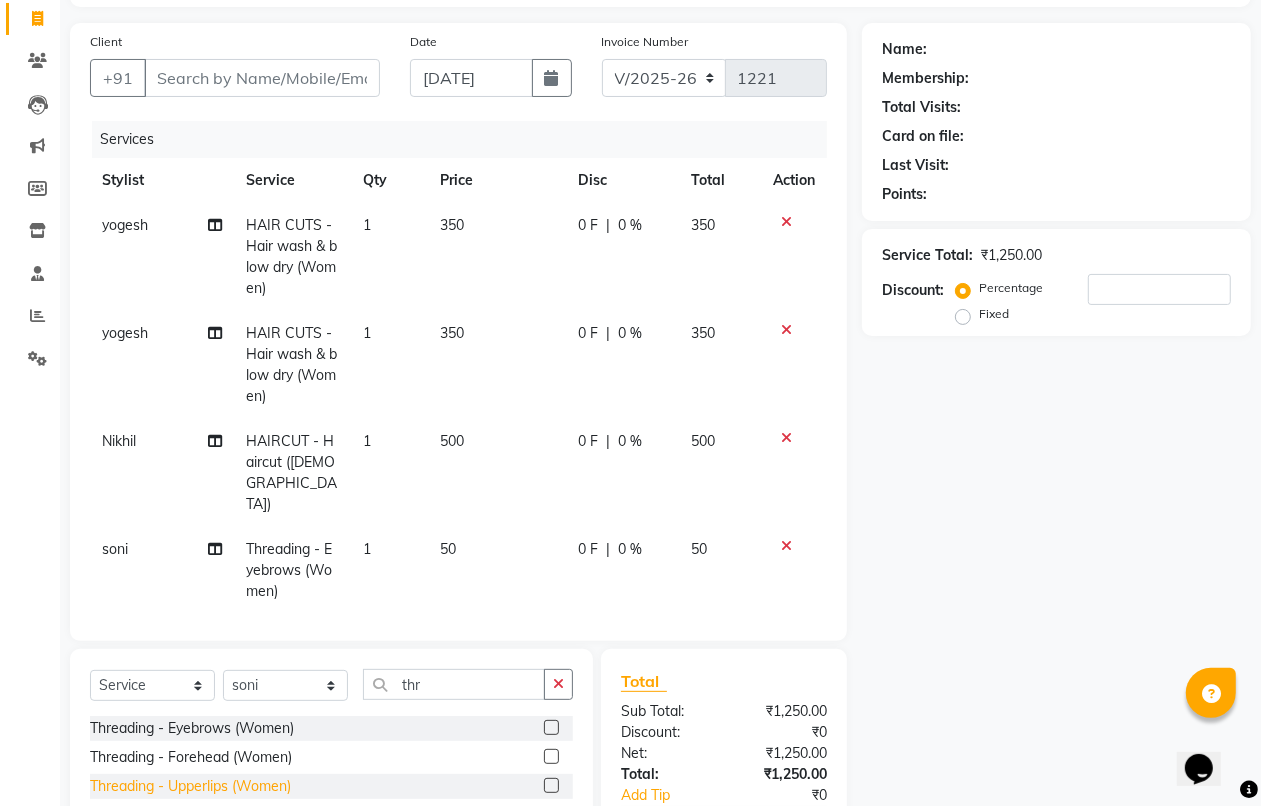 click on "Threading - Upperlips  (Women)" 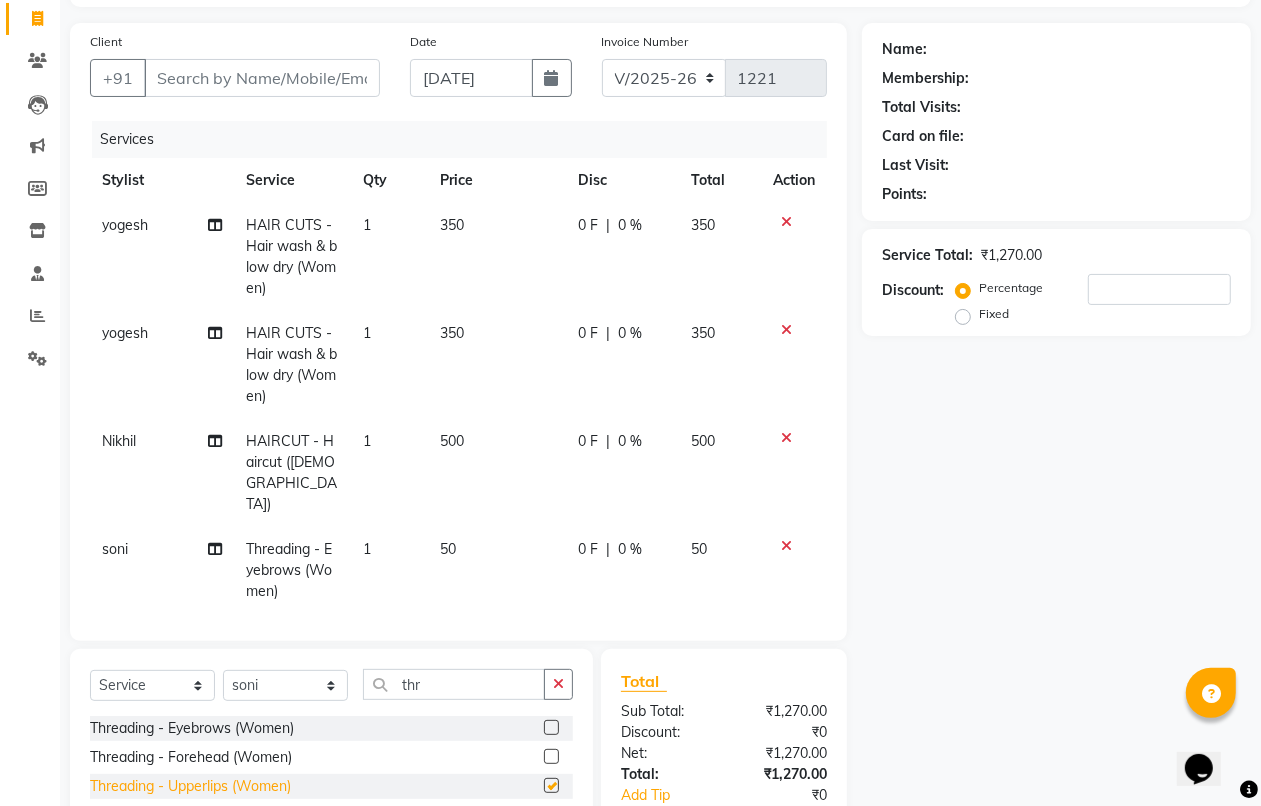 checkbox on "false" 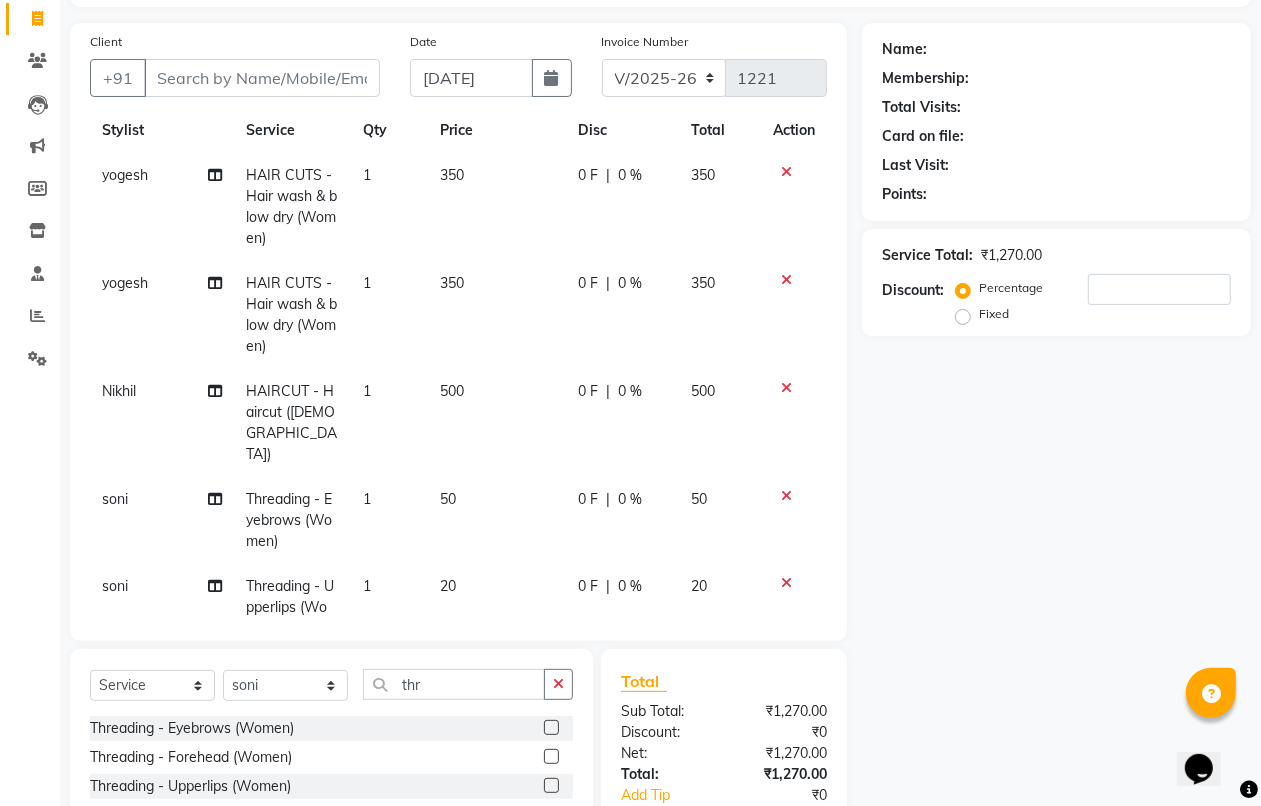 scroll, scrollTop: 0, scrollLeft: 0, axis: both 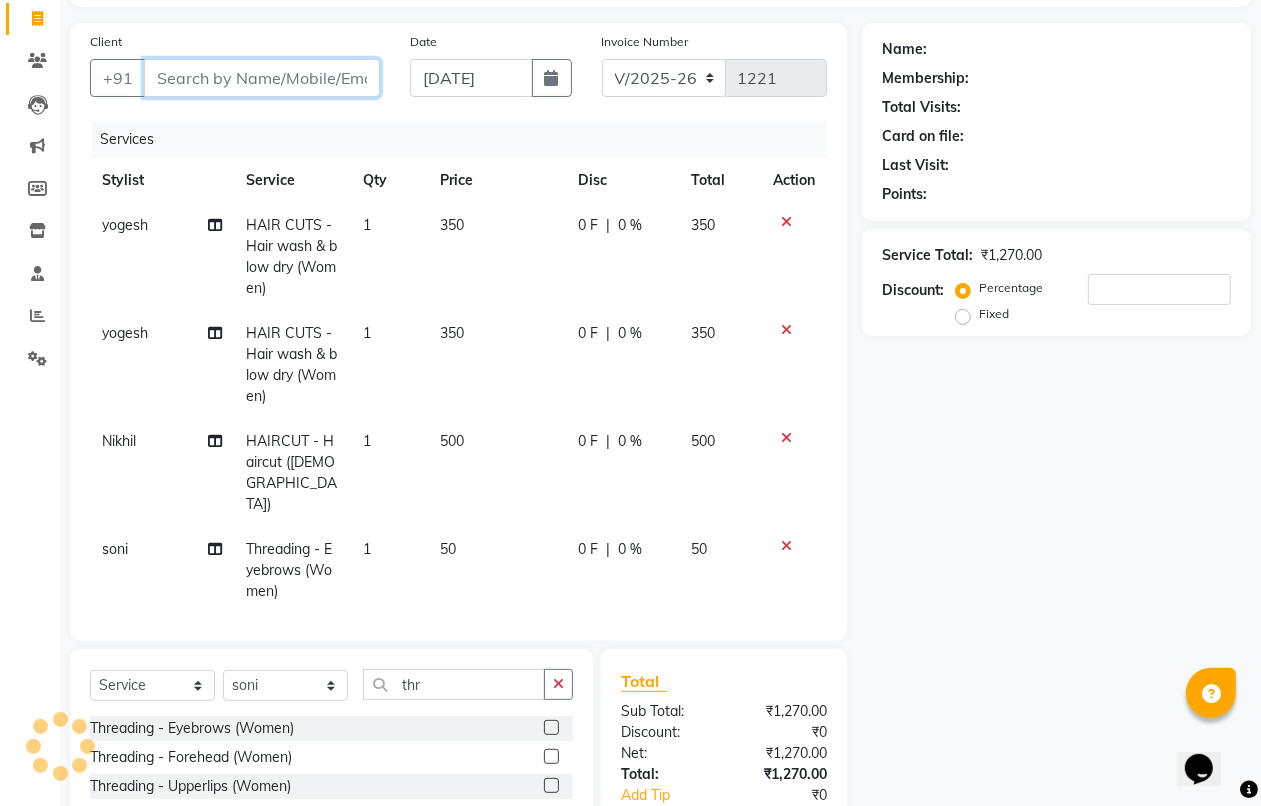 click on "Client" at bounding box center [262, 78] 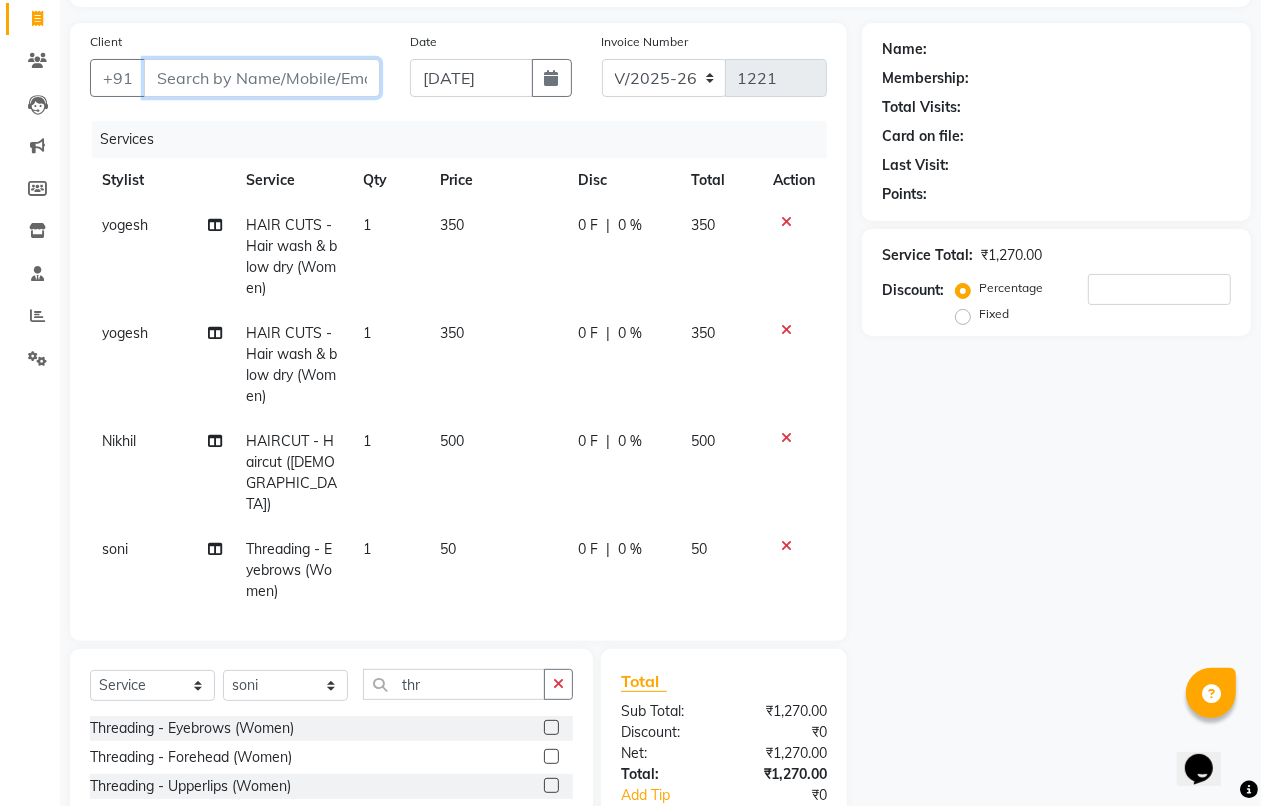 click on "Client" at bounding box center (262, 78) 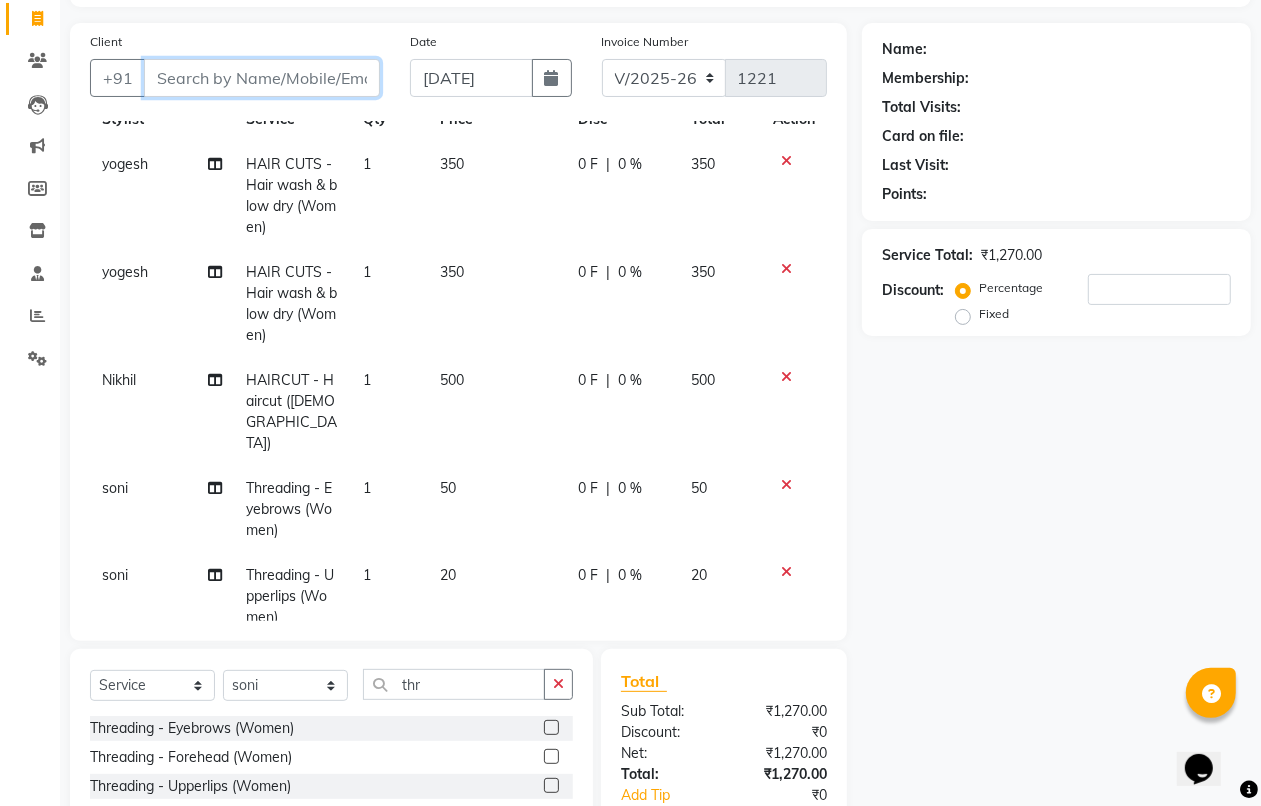 scroll, scrollTop: 93, scrollLeft: 0, axis: vertical 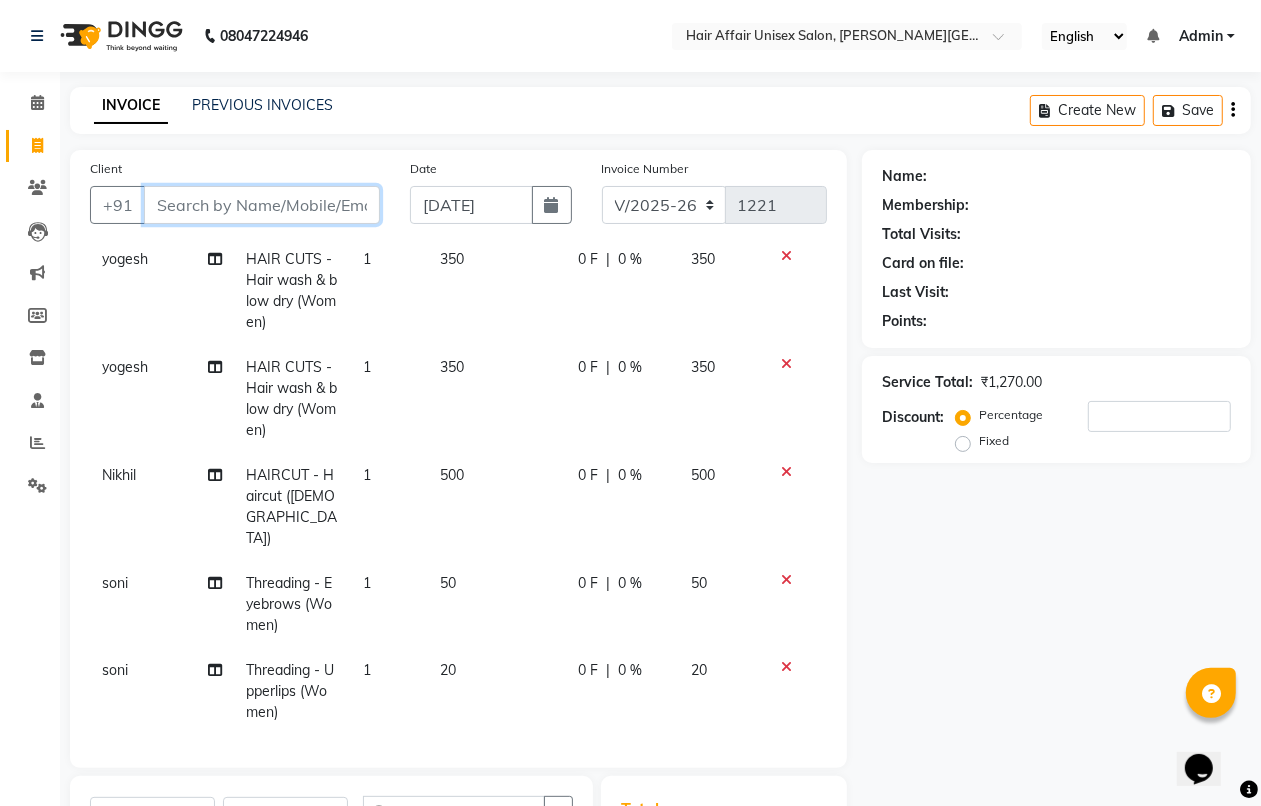 click on "Client" at bounding box center (262, 205) 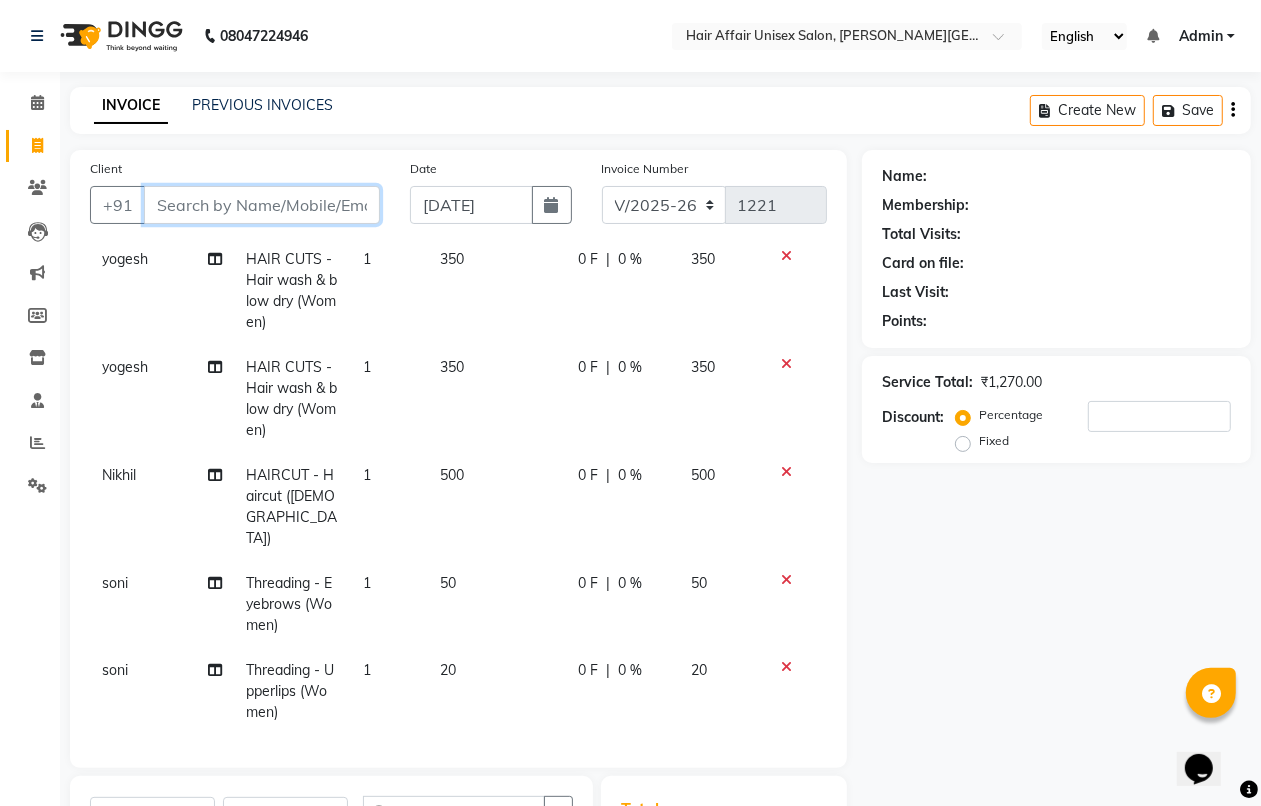 click on "Client" at bounding box center (262, 205) 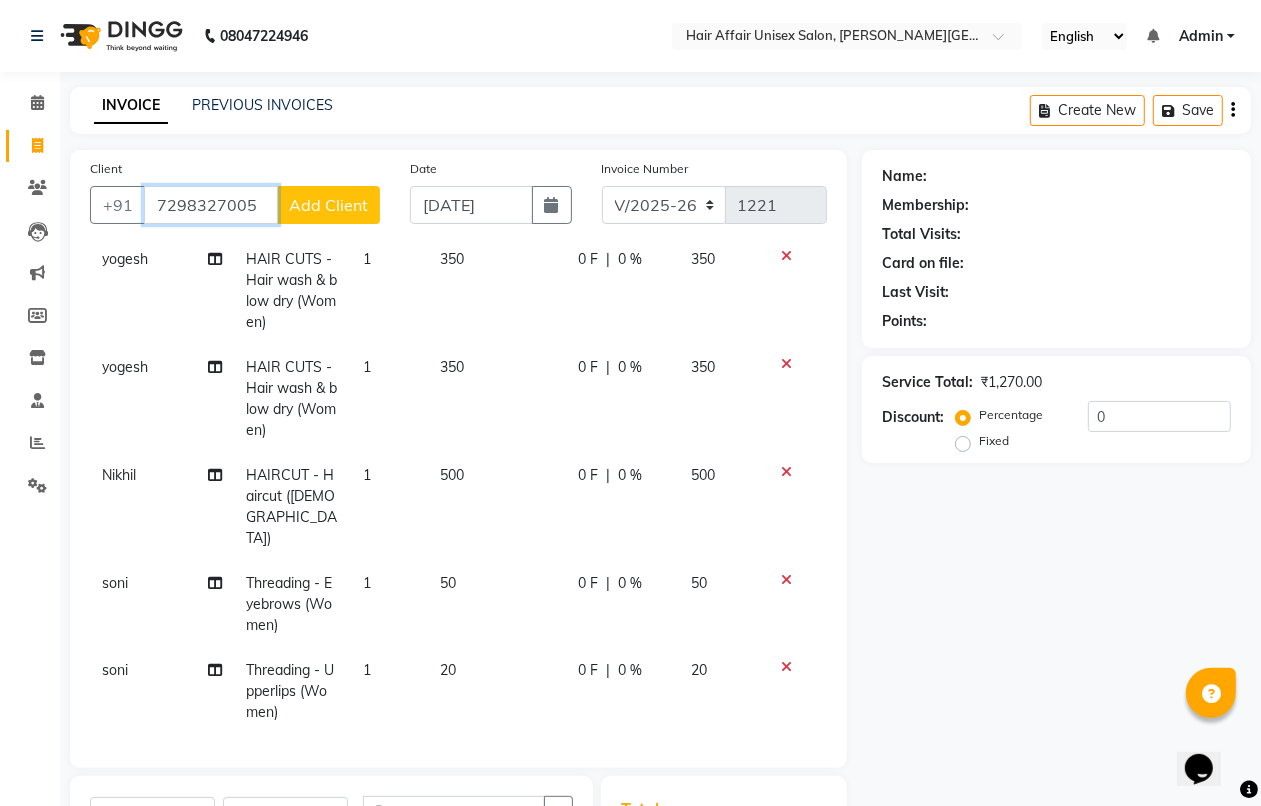 type on "7298327005" 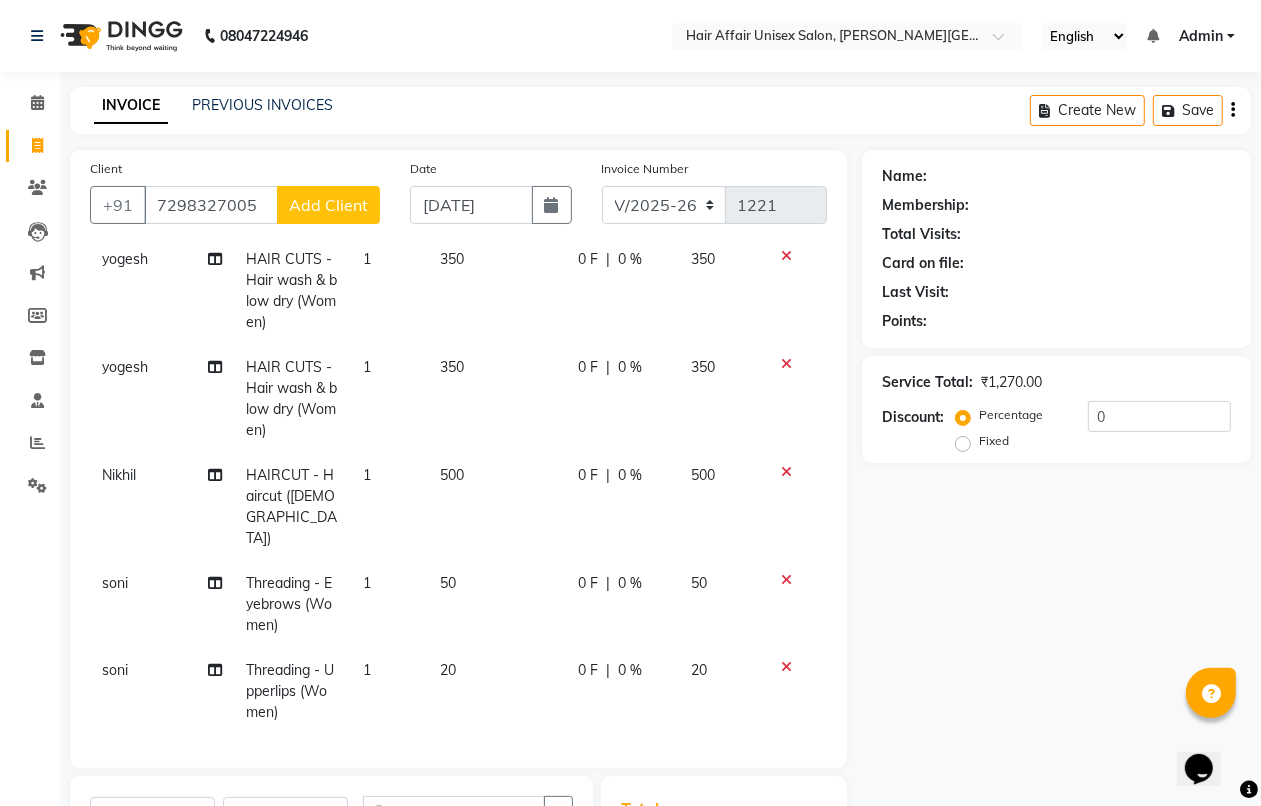 click on "Add Client" 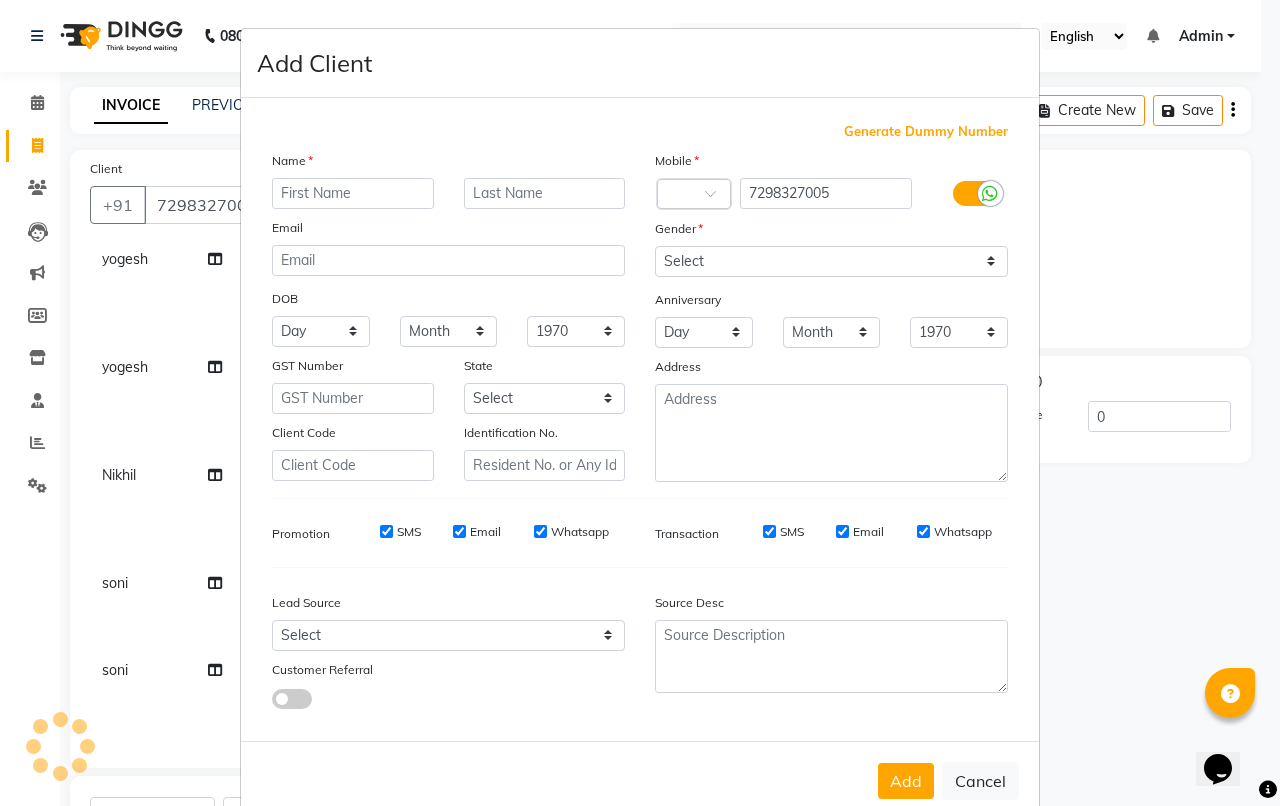 click at bounding box center (353, 193) 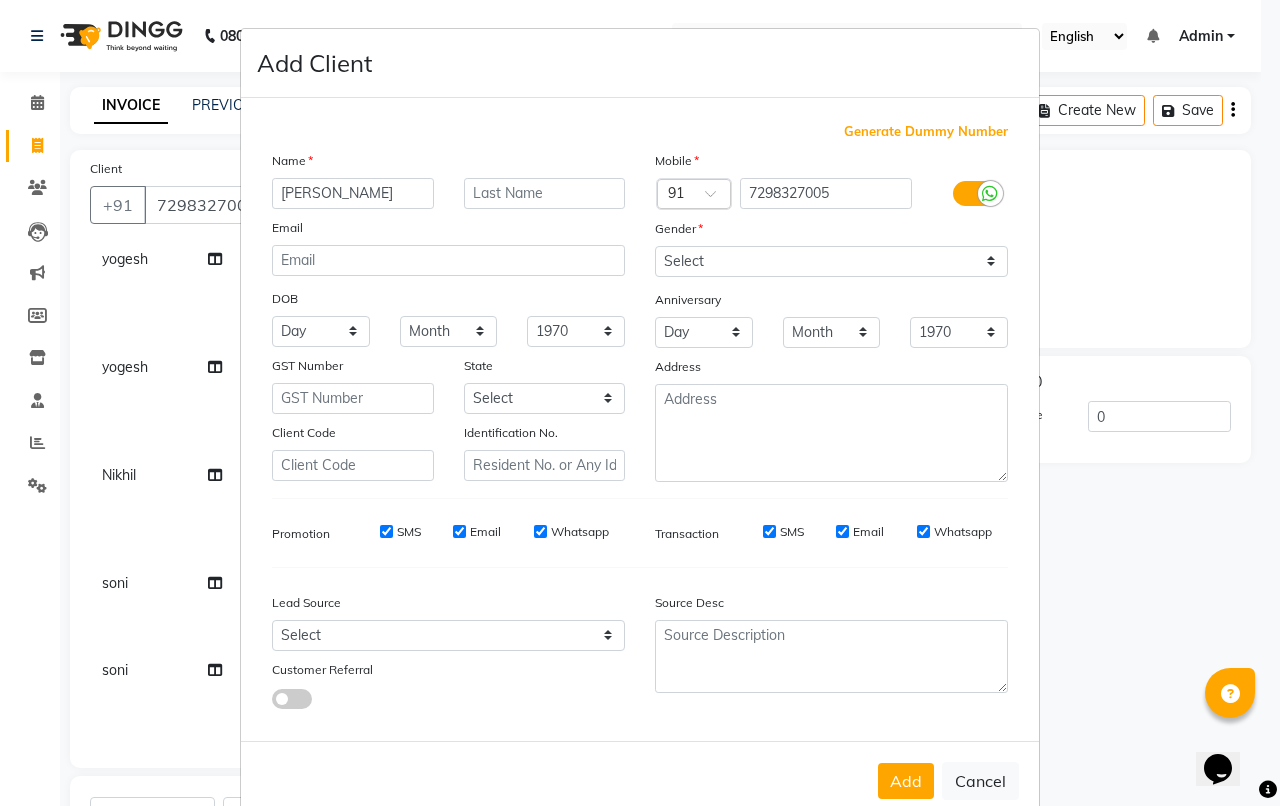 type on "[PERSON_NAME]" 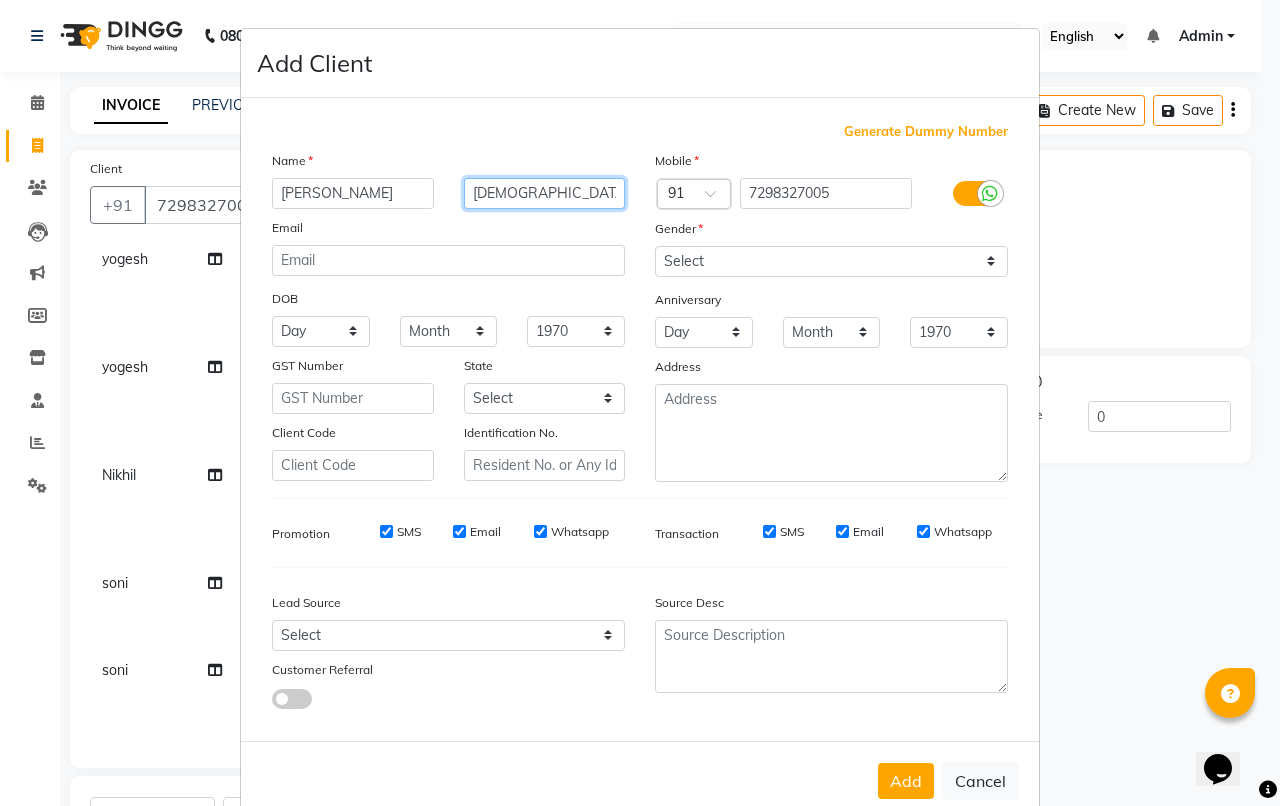 type on "[DEMOGRAPHIC_DATA]" 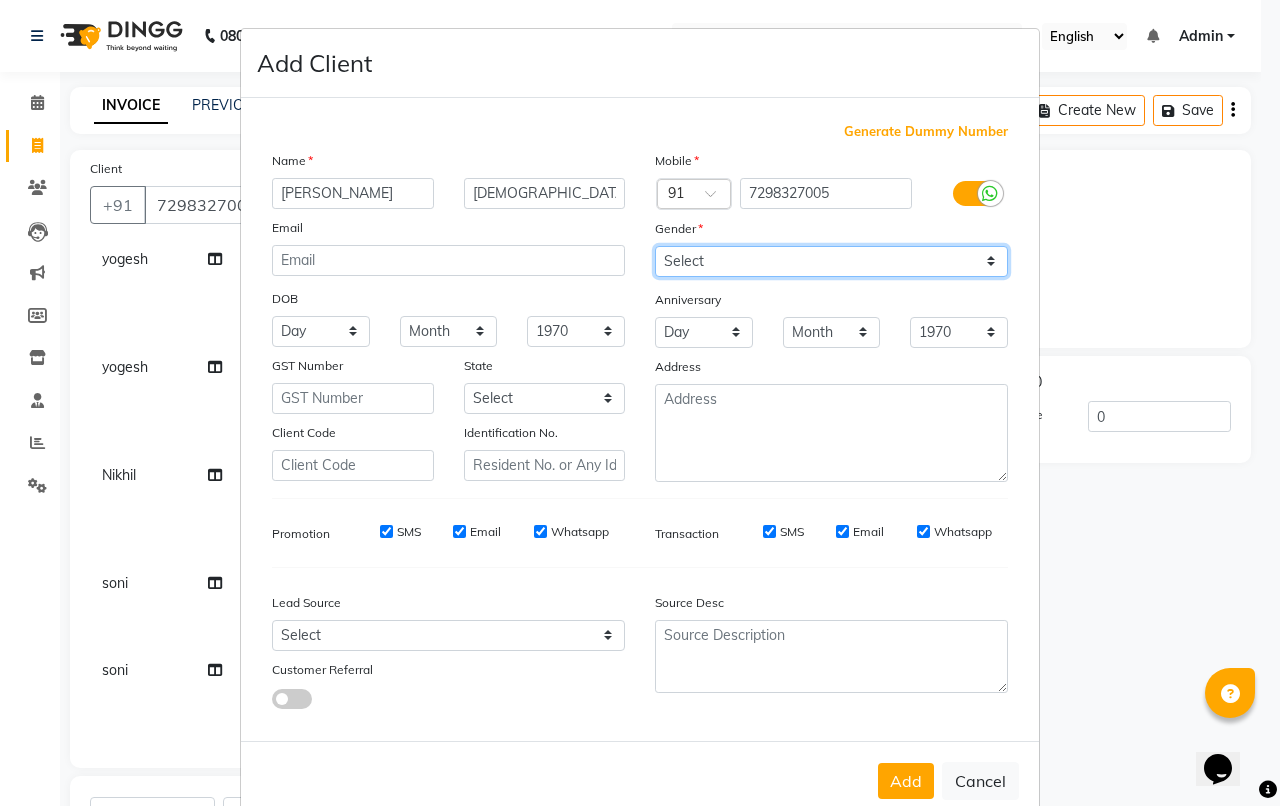 drag, startPoint x: 680, startPoint y: 247, endPoint x: 683, endPoint y: 272, distance: 25.179358 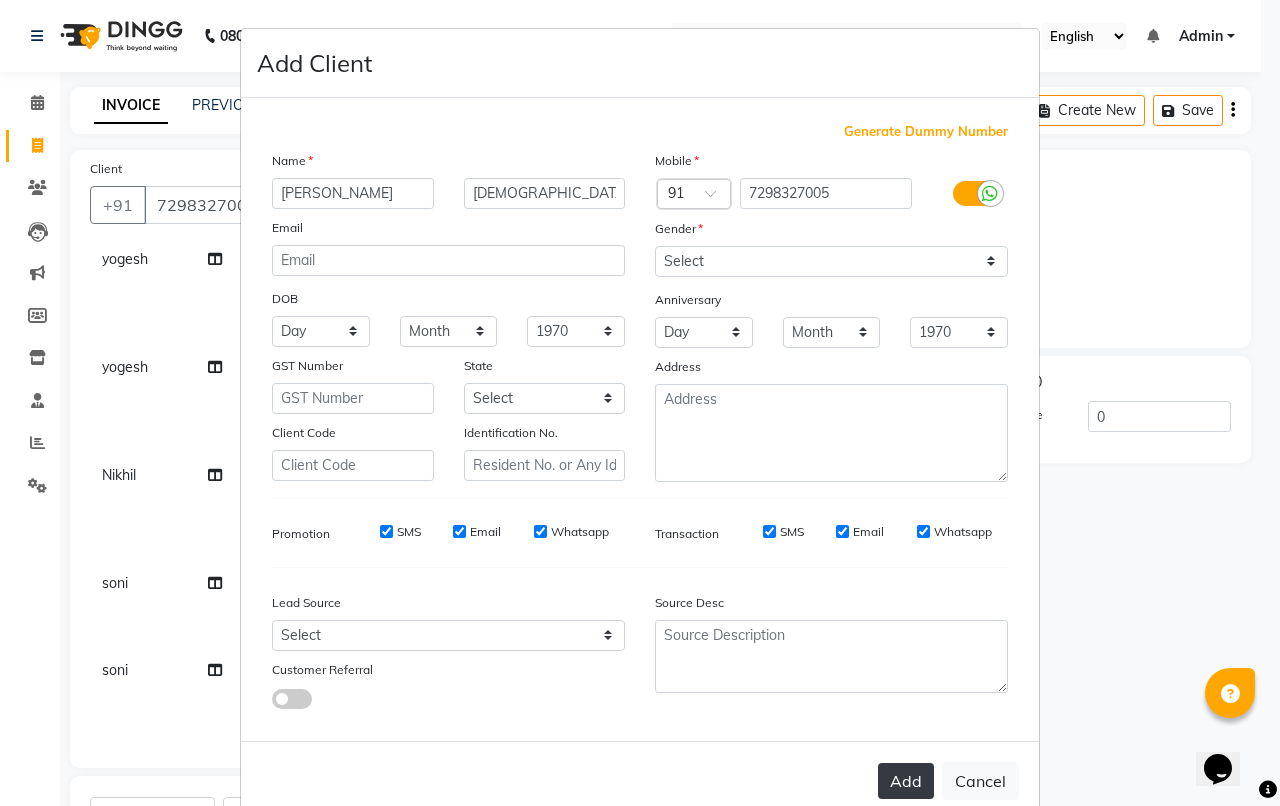 click on "Add" at bounding box center (906, 781) 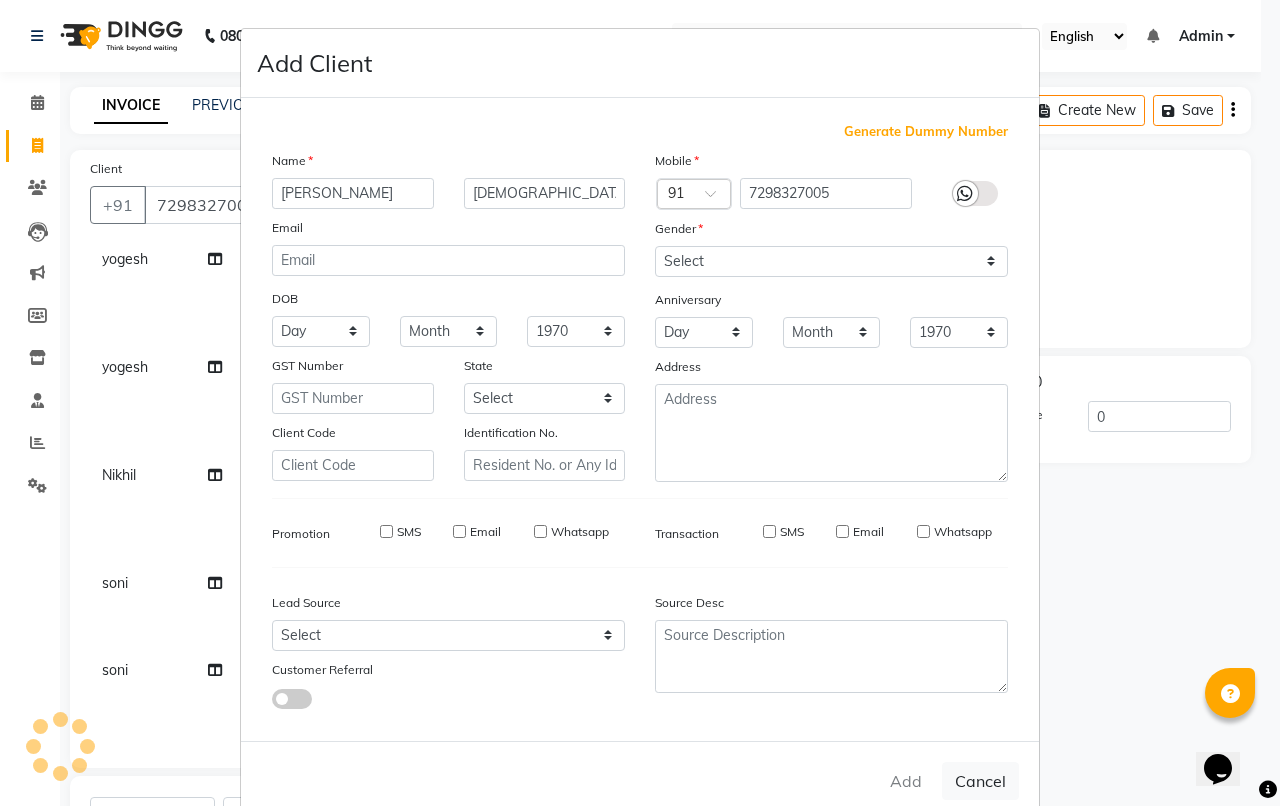 type 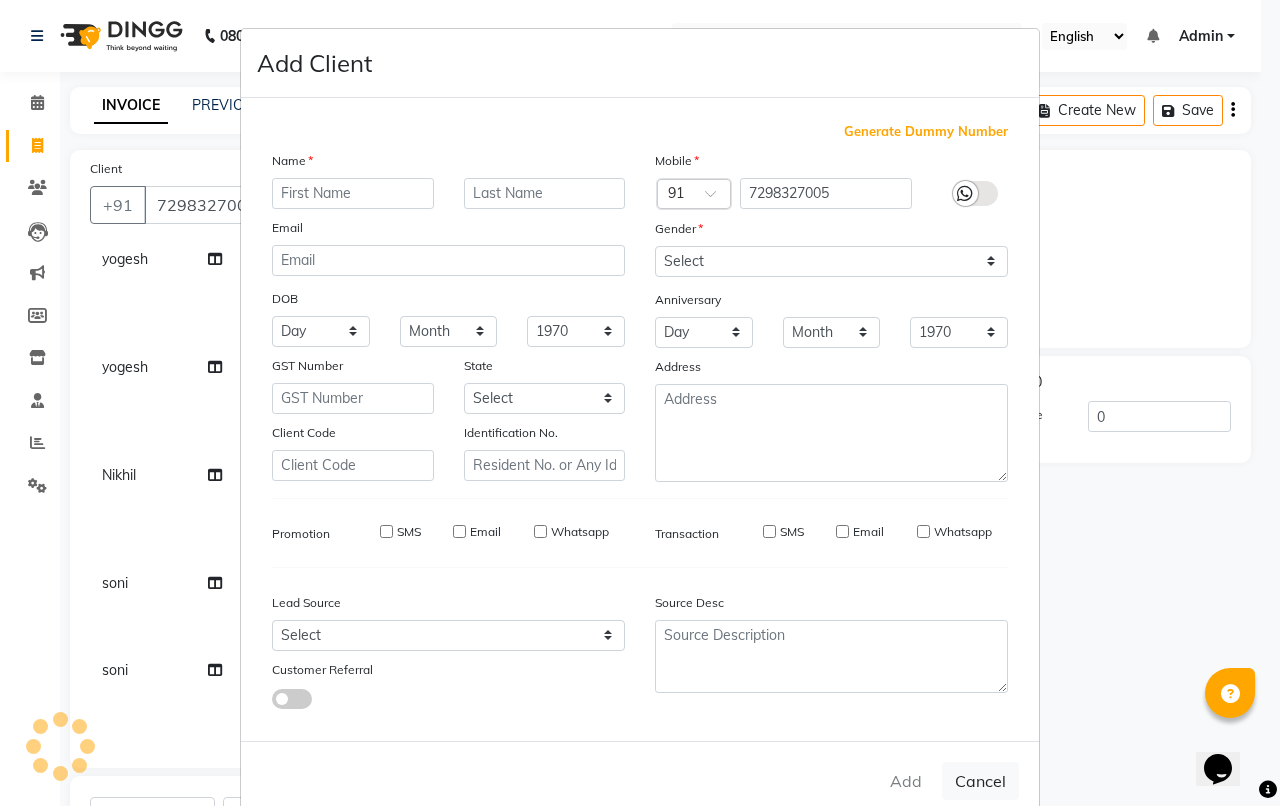 select 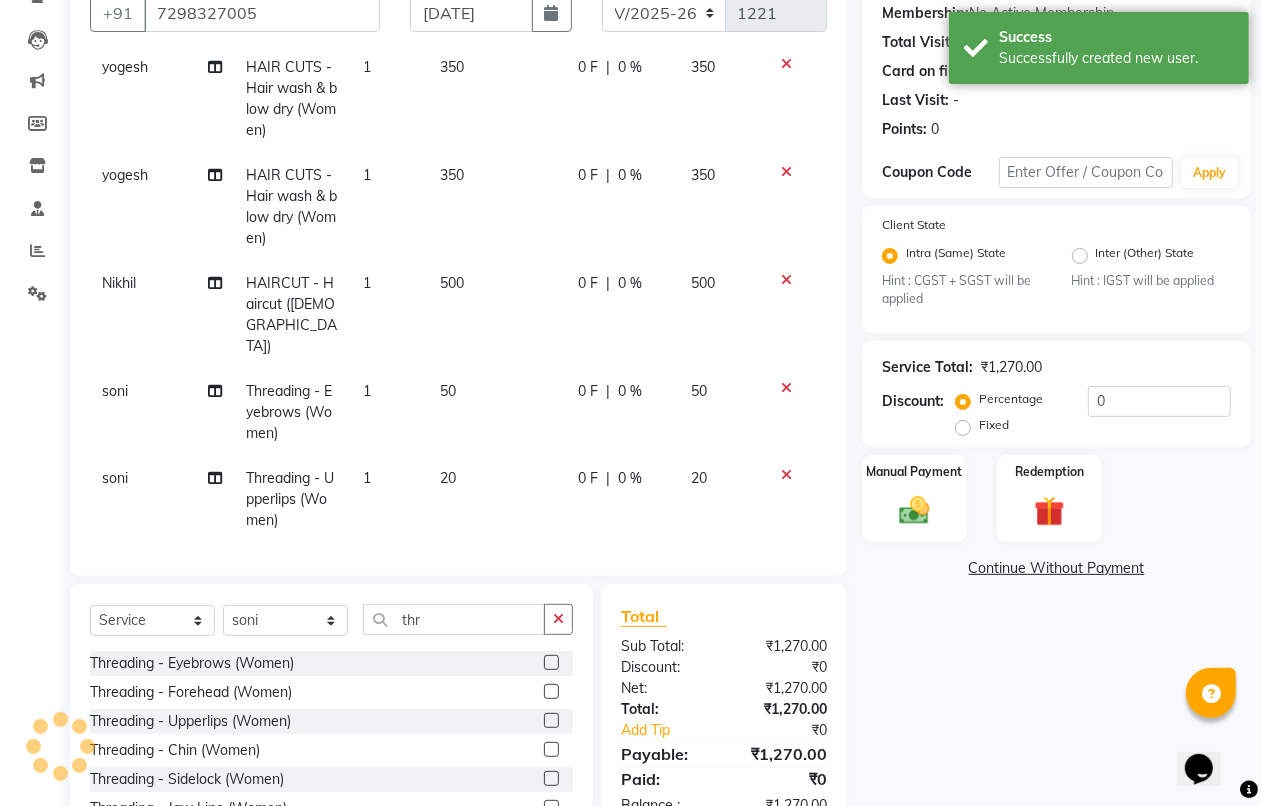 scroll, scrollTop: 295, scrollLeft: 0, axis: vertical 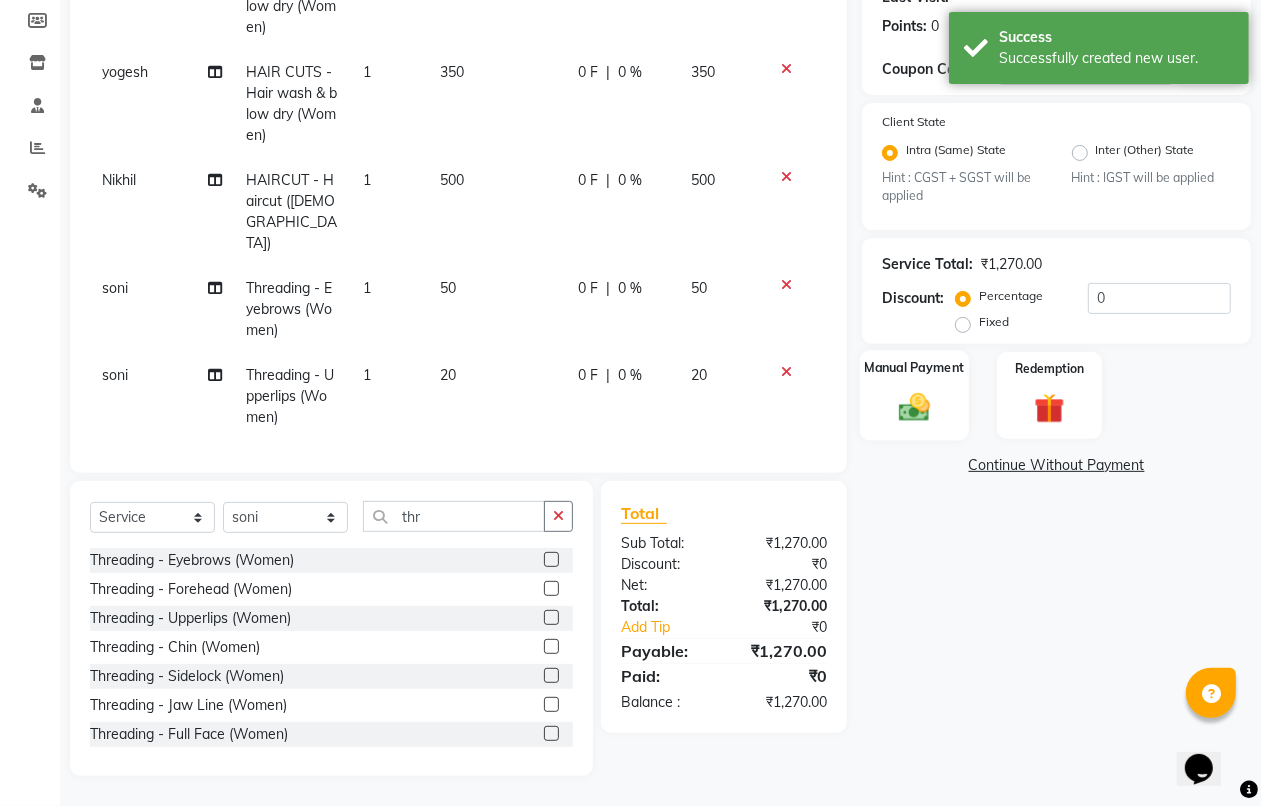 click on "Manual Payment" 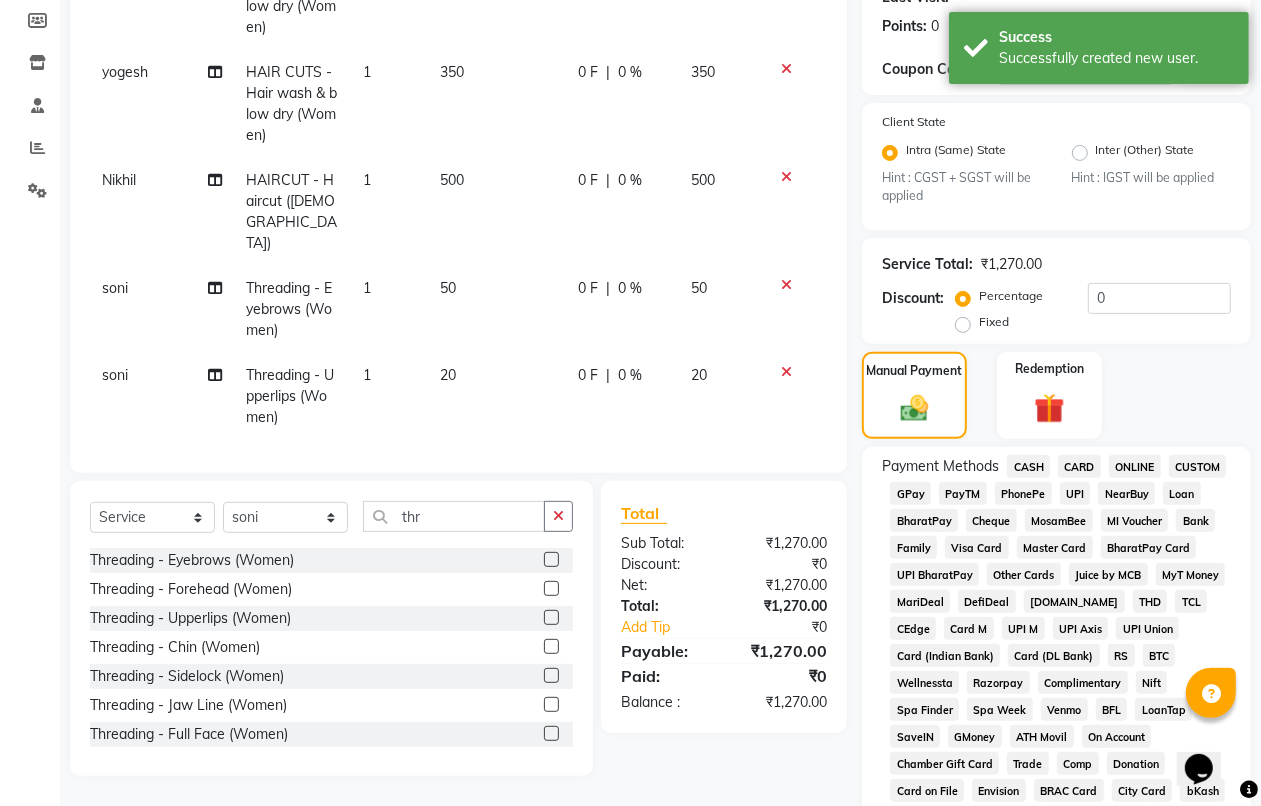 click on "CASH" 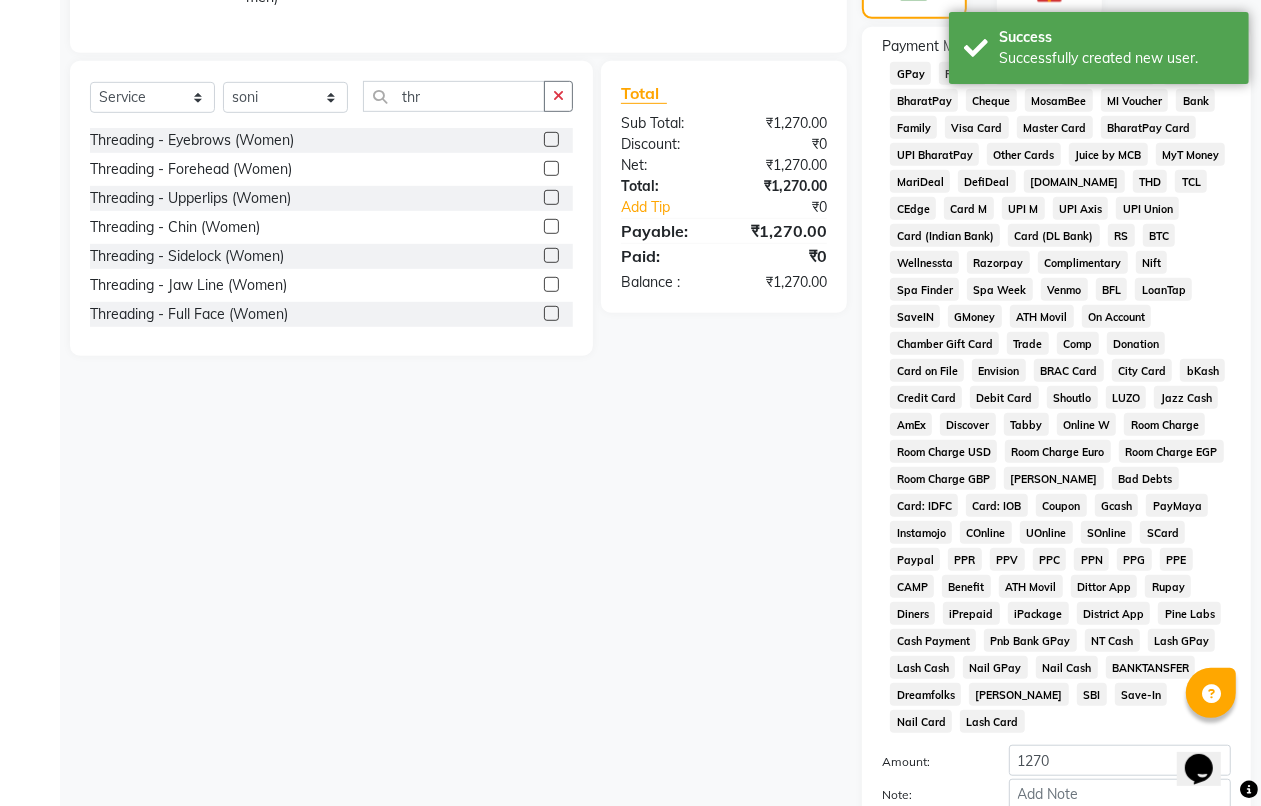 scroll, scrollTop: 795, scrollLeft: 0, axis: vertical 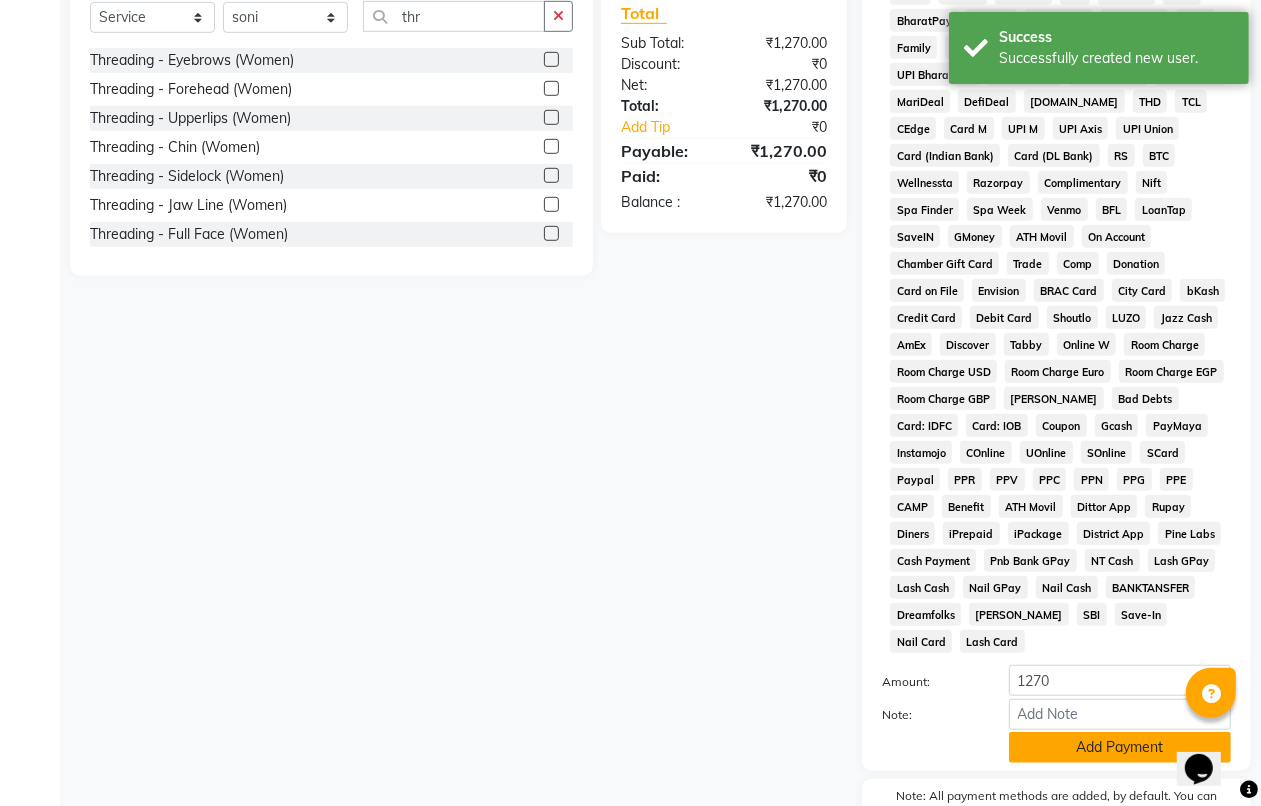 click on "Add Payment" 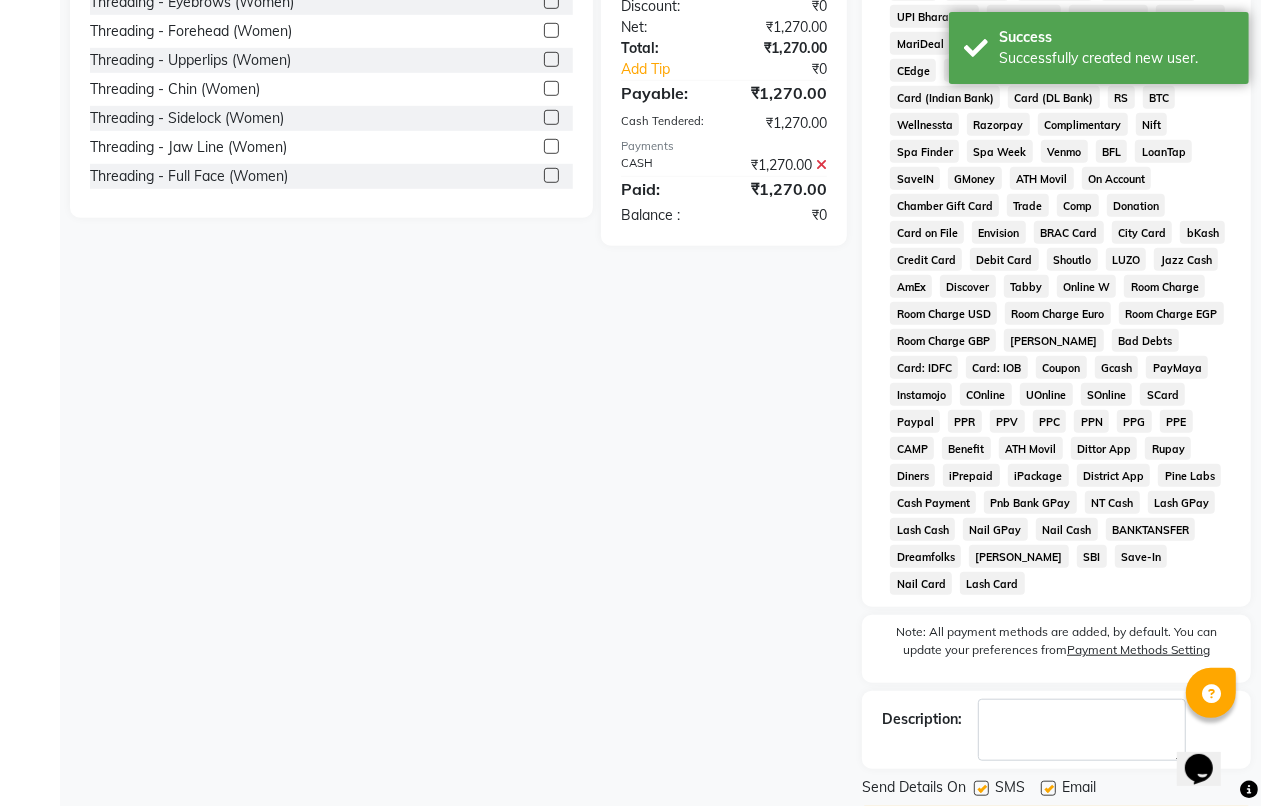 scroll, scrollTop: 885, scrollLeft: 0, axis: vertical 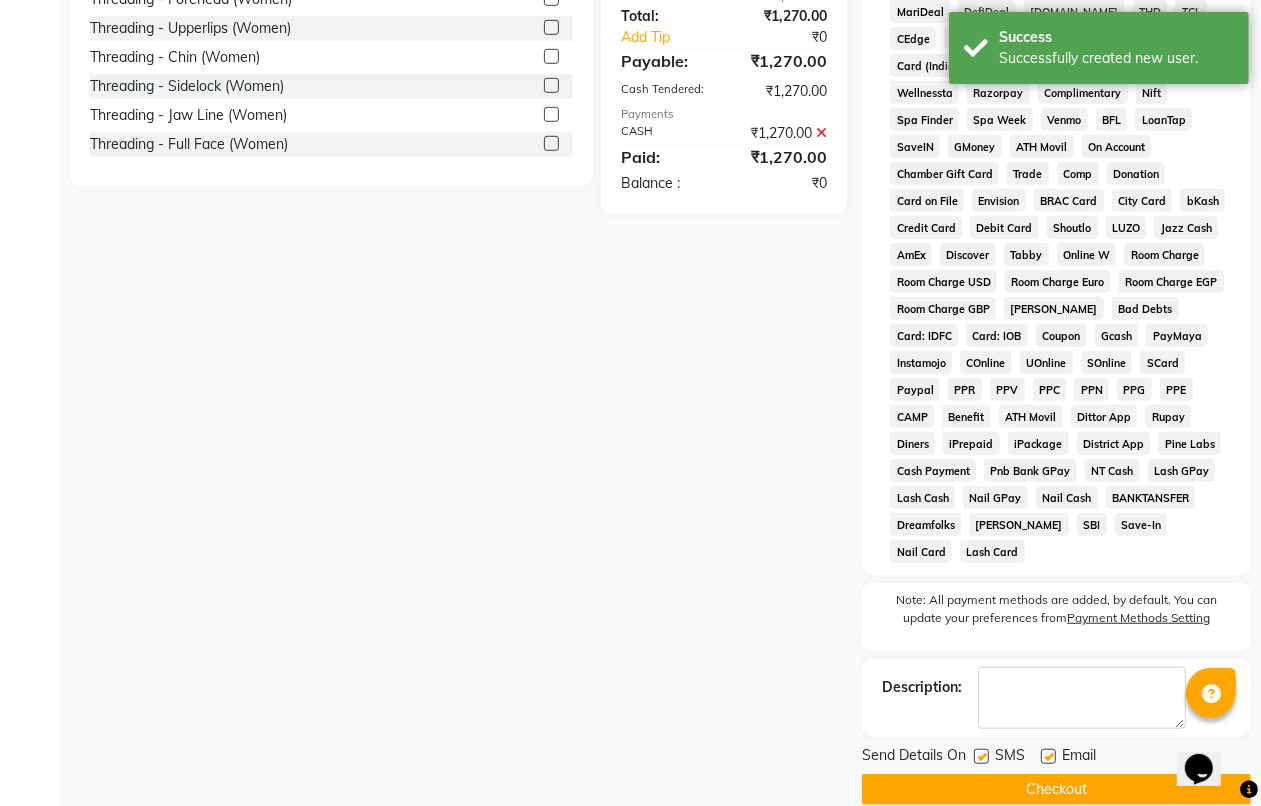 click on "Checkout" 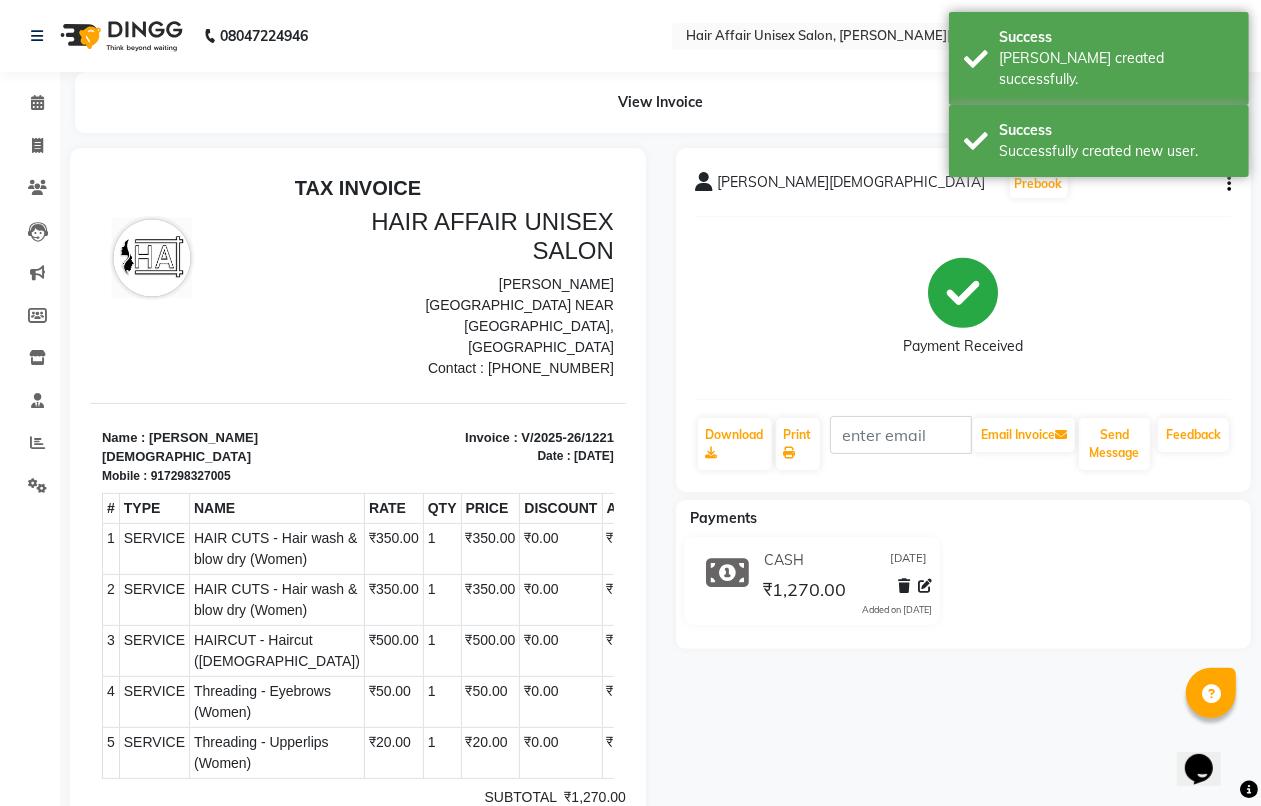 scroll, scrollTop: 0, scrollLeft: 0, axis: both 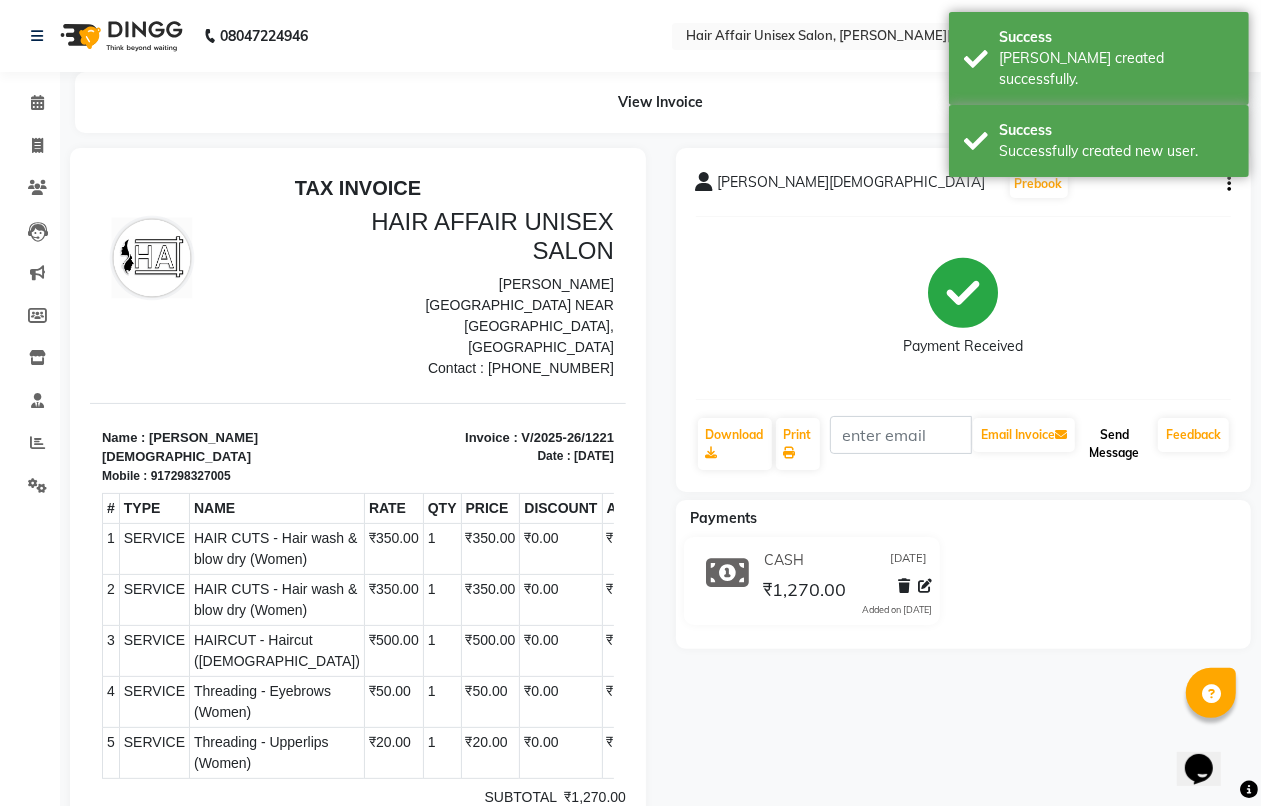 click on "Send Message" 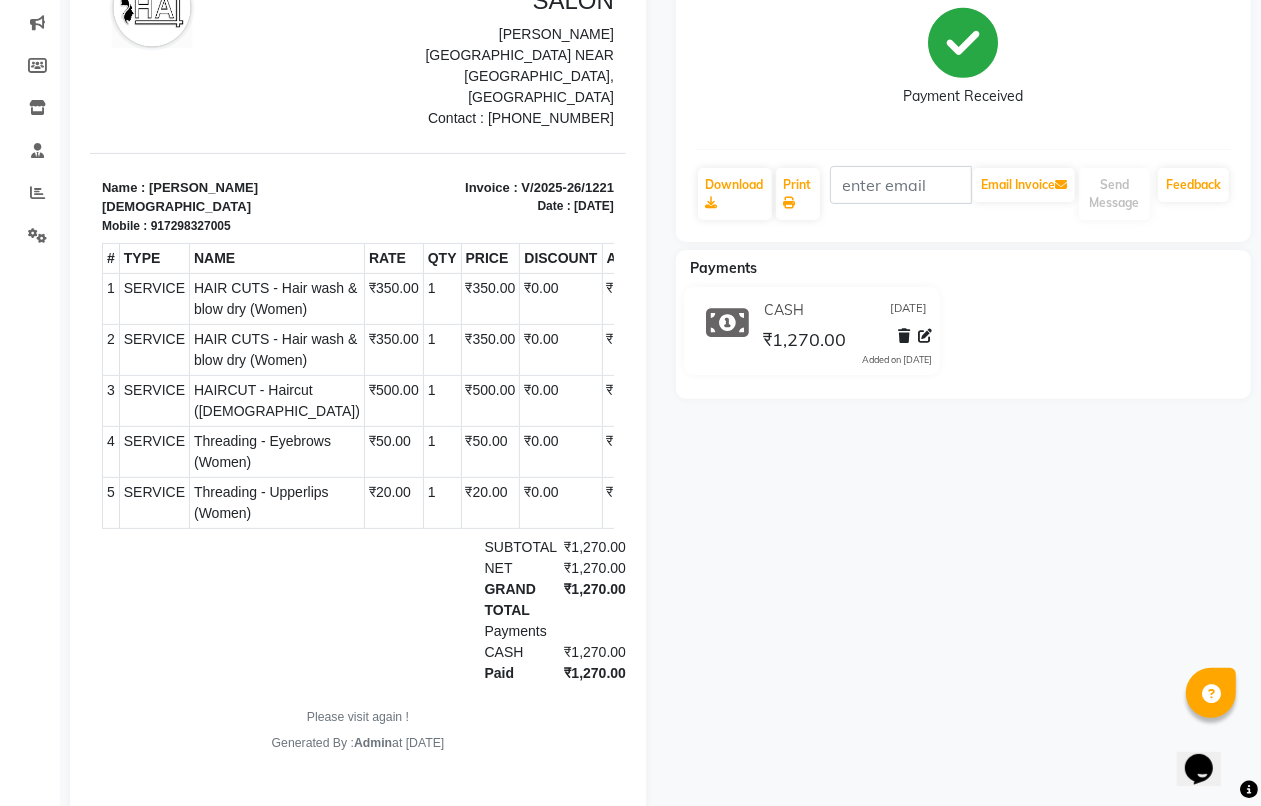 scroll, scrollTop: 0, scrollLeft: 0, axis: both 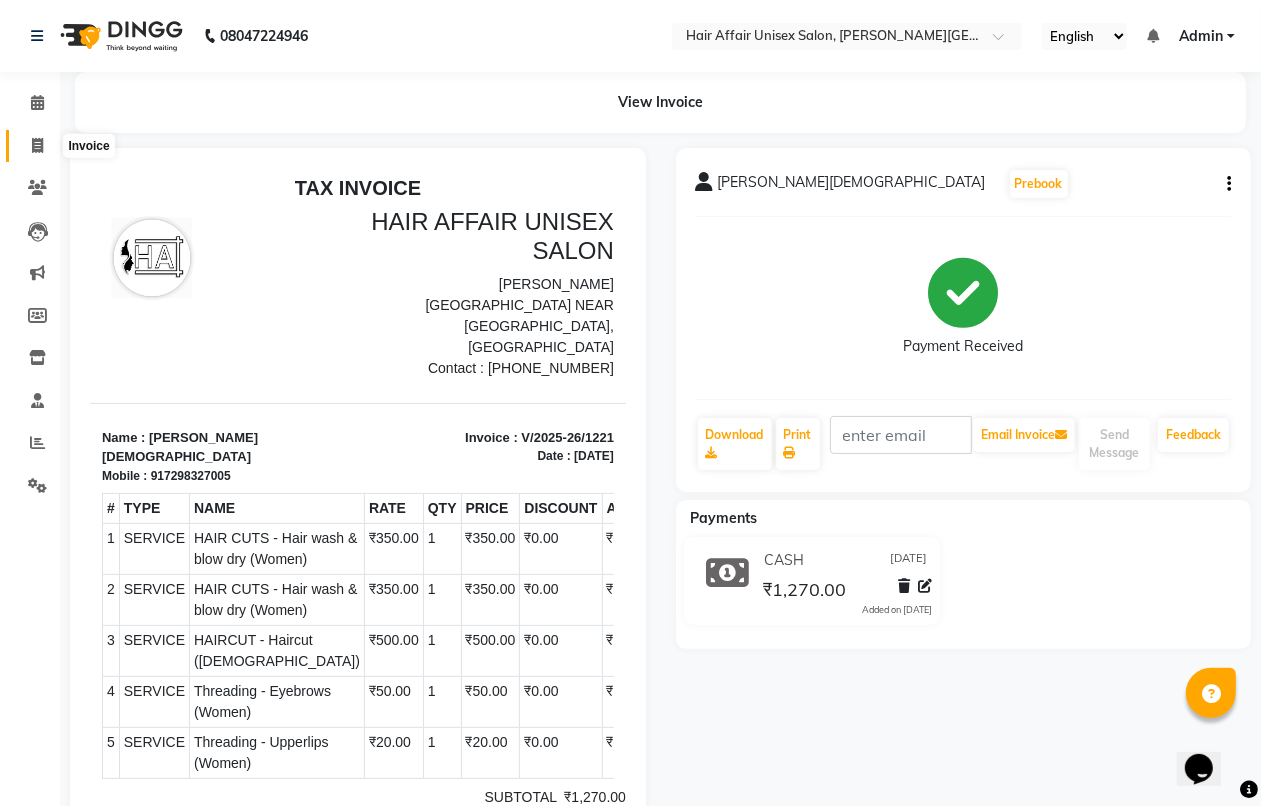 click 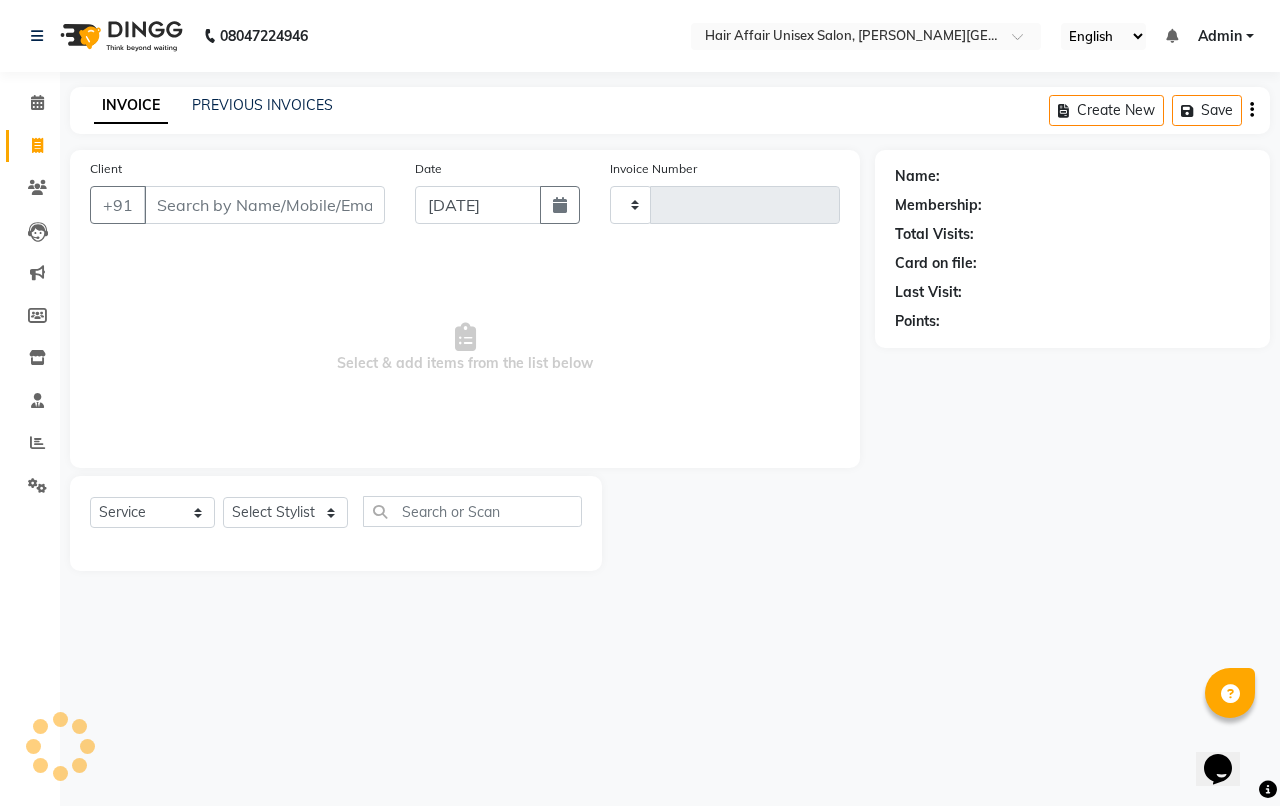 type on "1222" 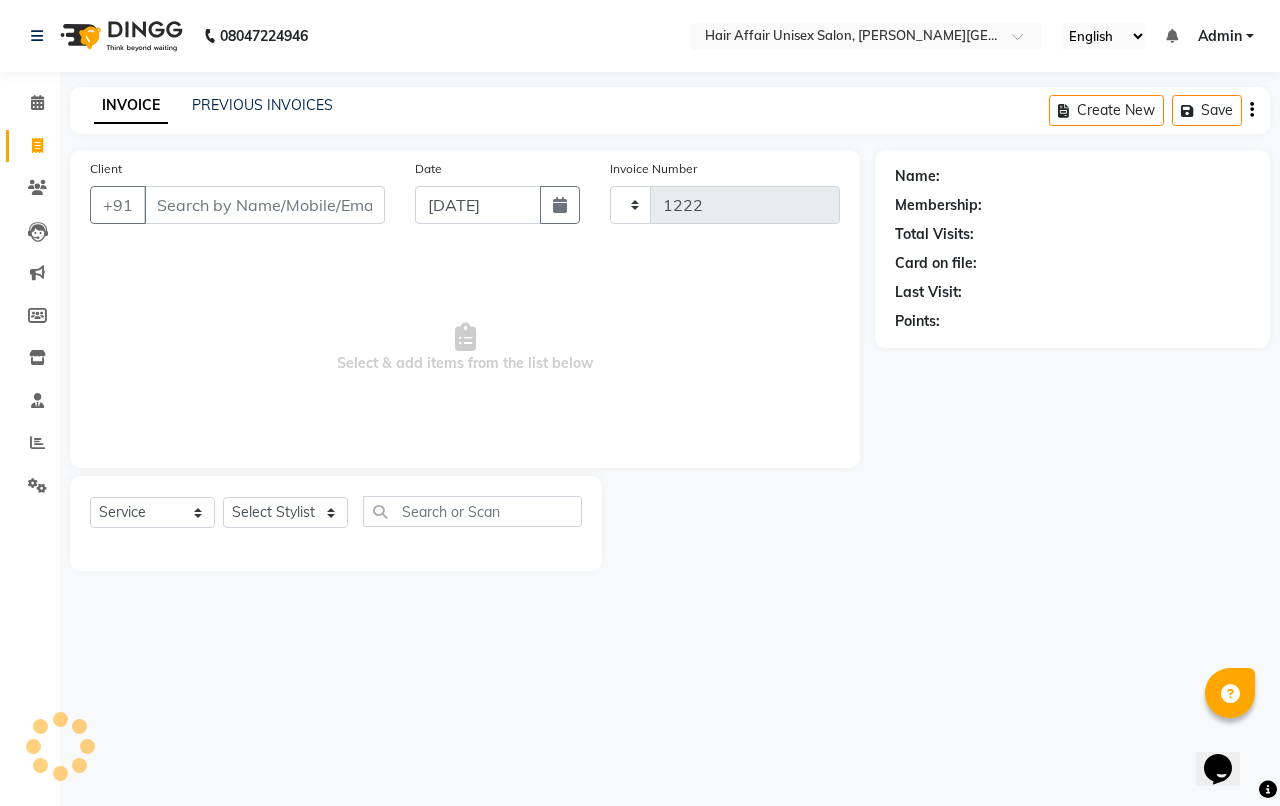 select on "6225" 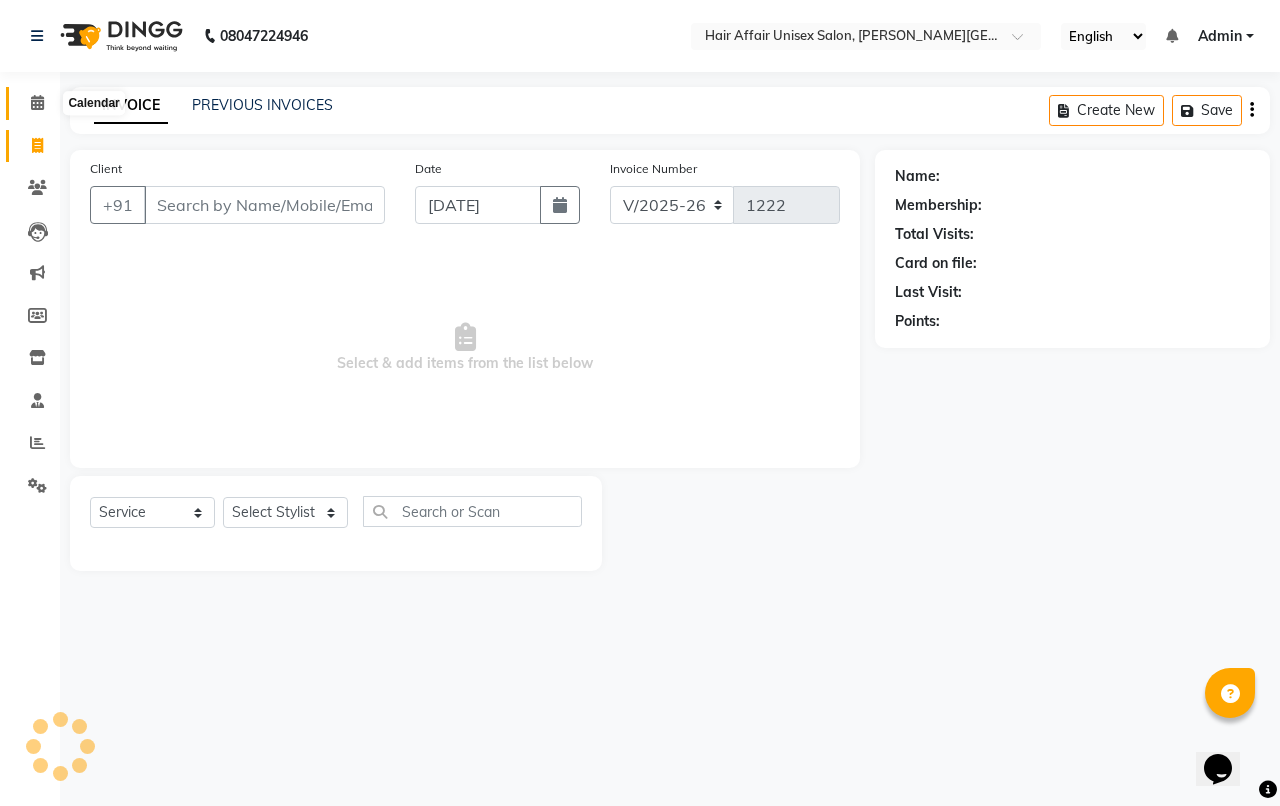 click 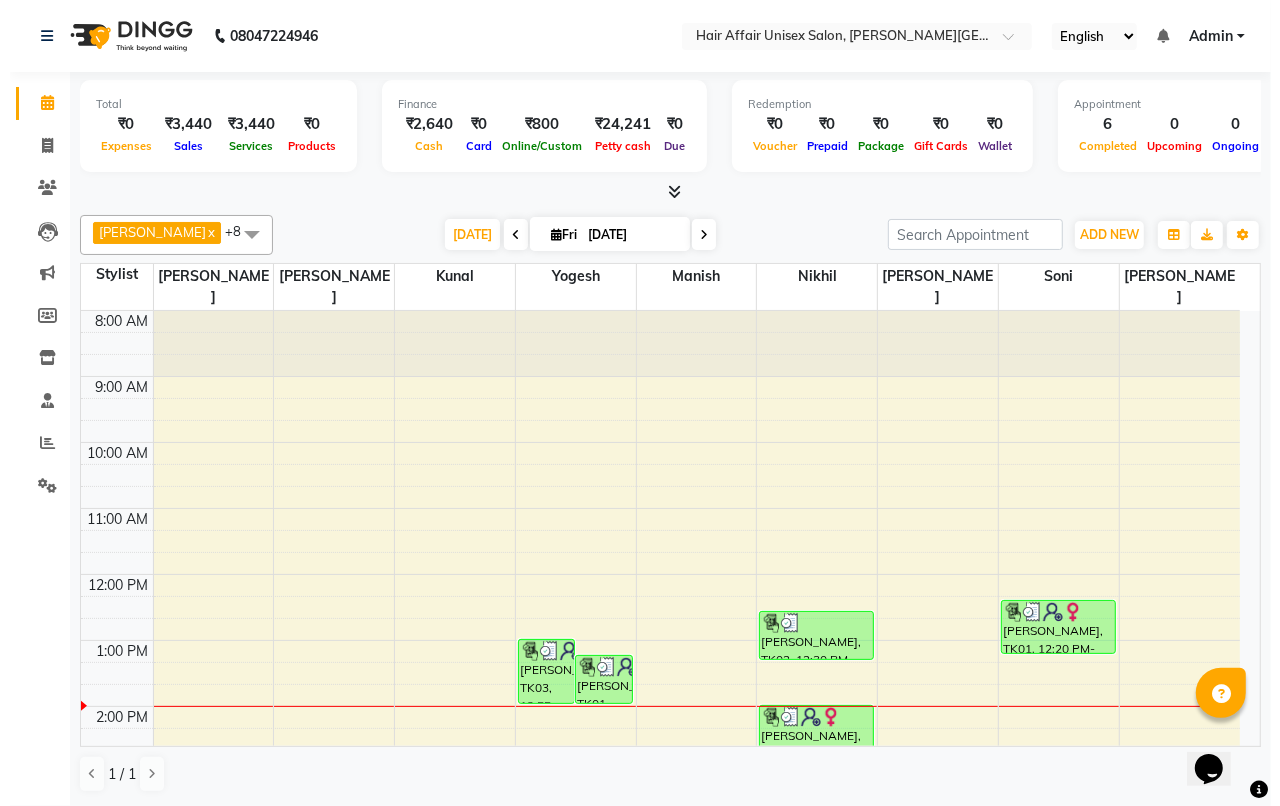 scroll, scrollTop: 125, scrollLeft: 0, axis: vertical 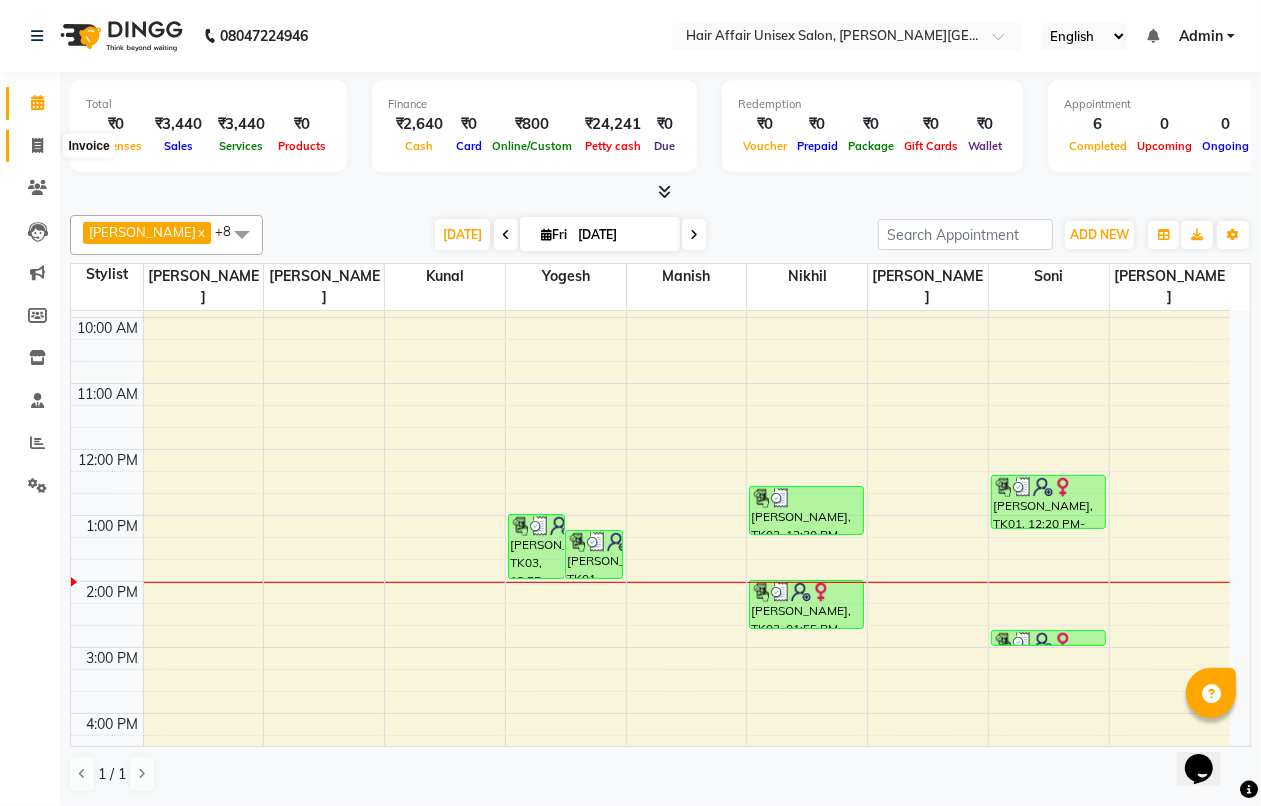 click 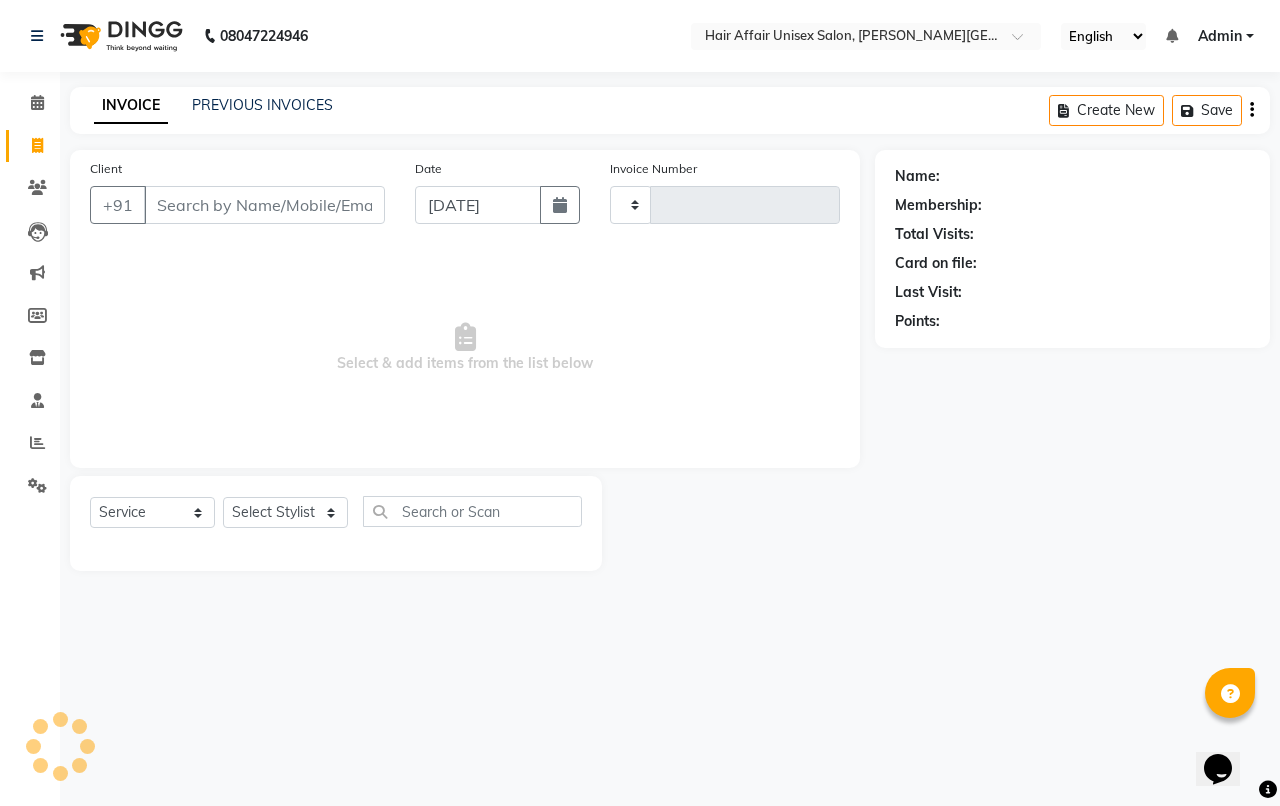 type on "1222" 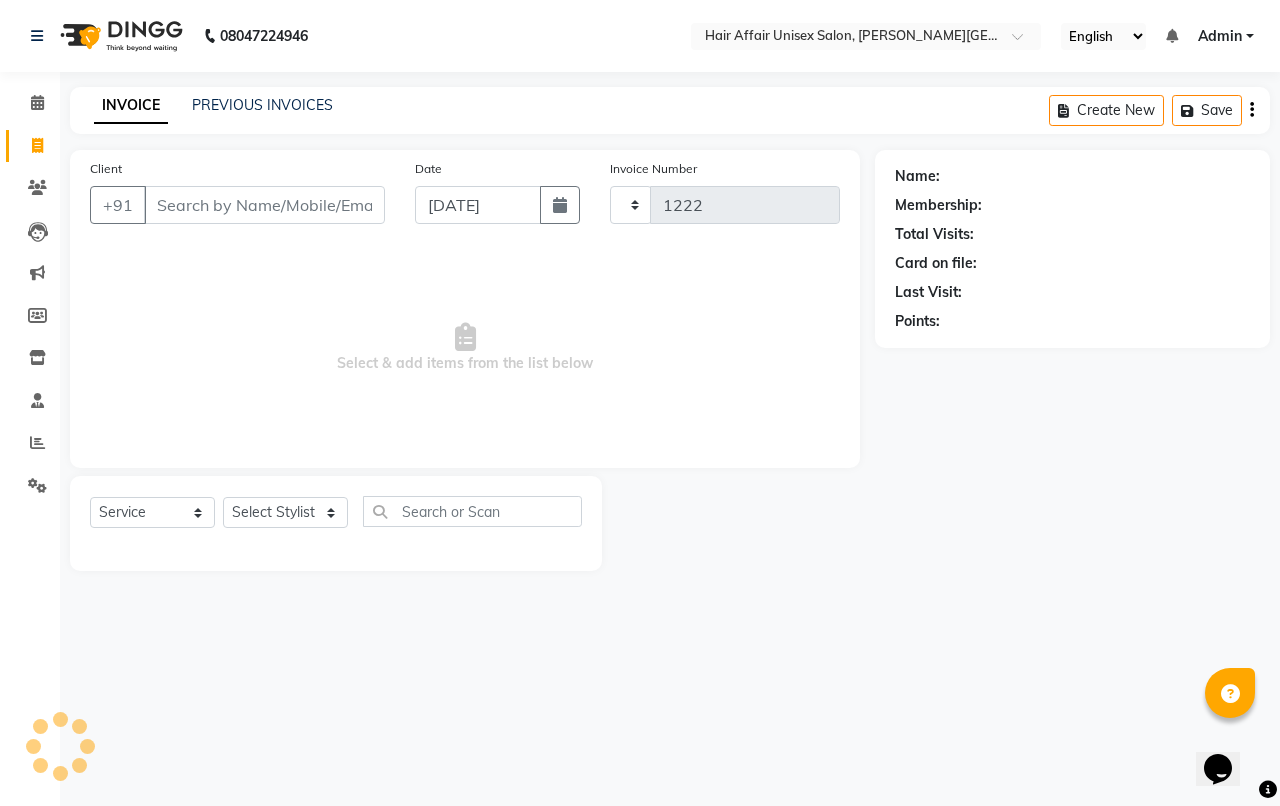 select on "6225" 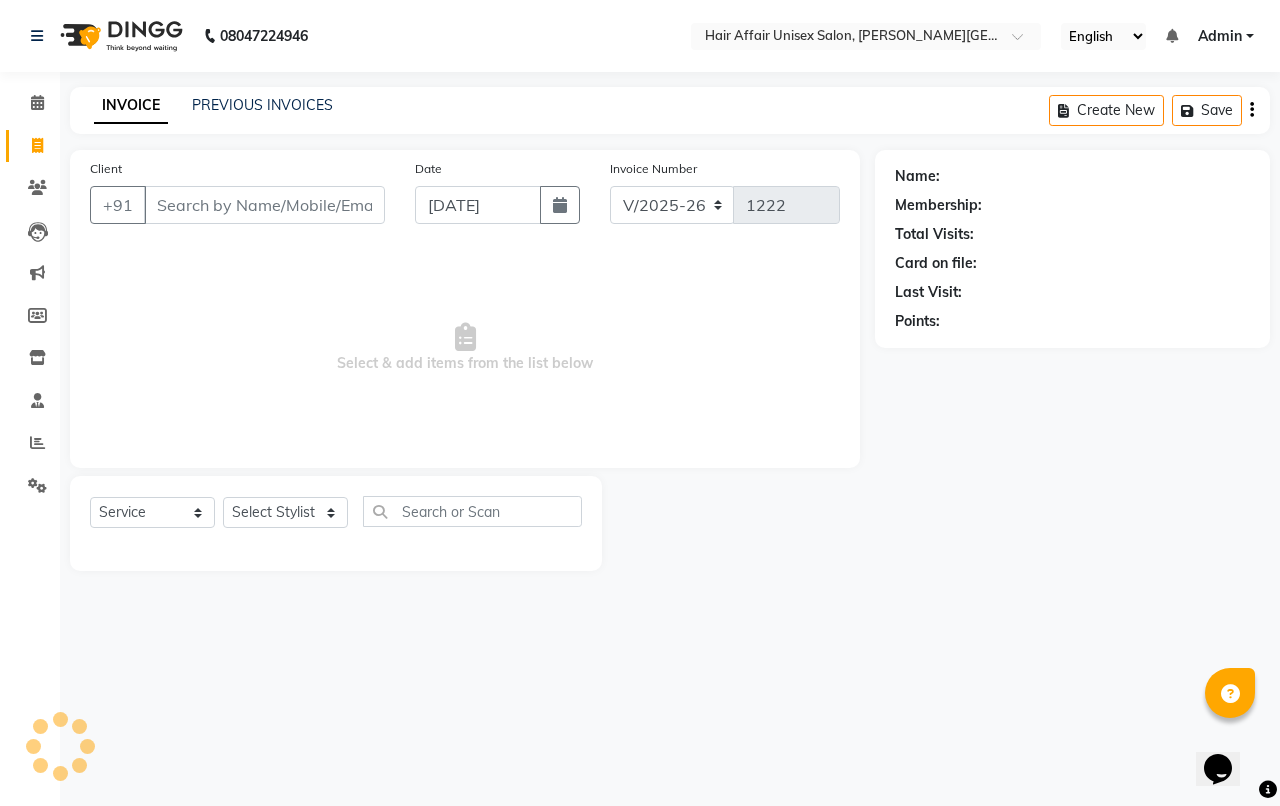 click on "Client +91" 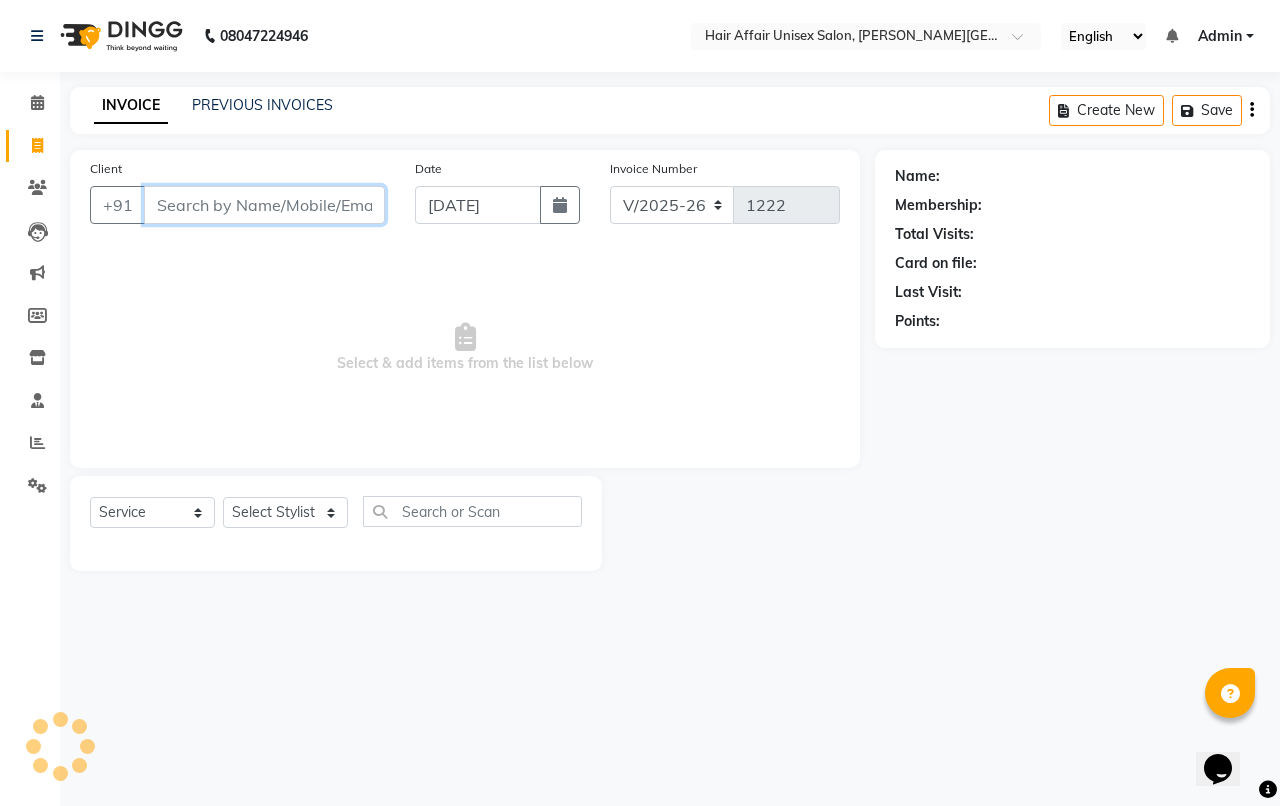 drag, startPoint x: 173, startPoint y: 203, endPoint x: 182, endPoint y: 197, distance: 10.816654 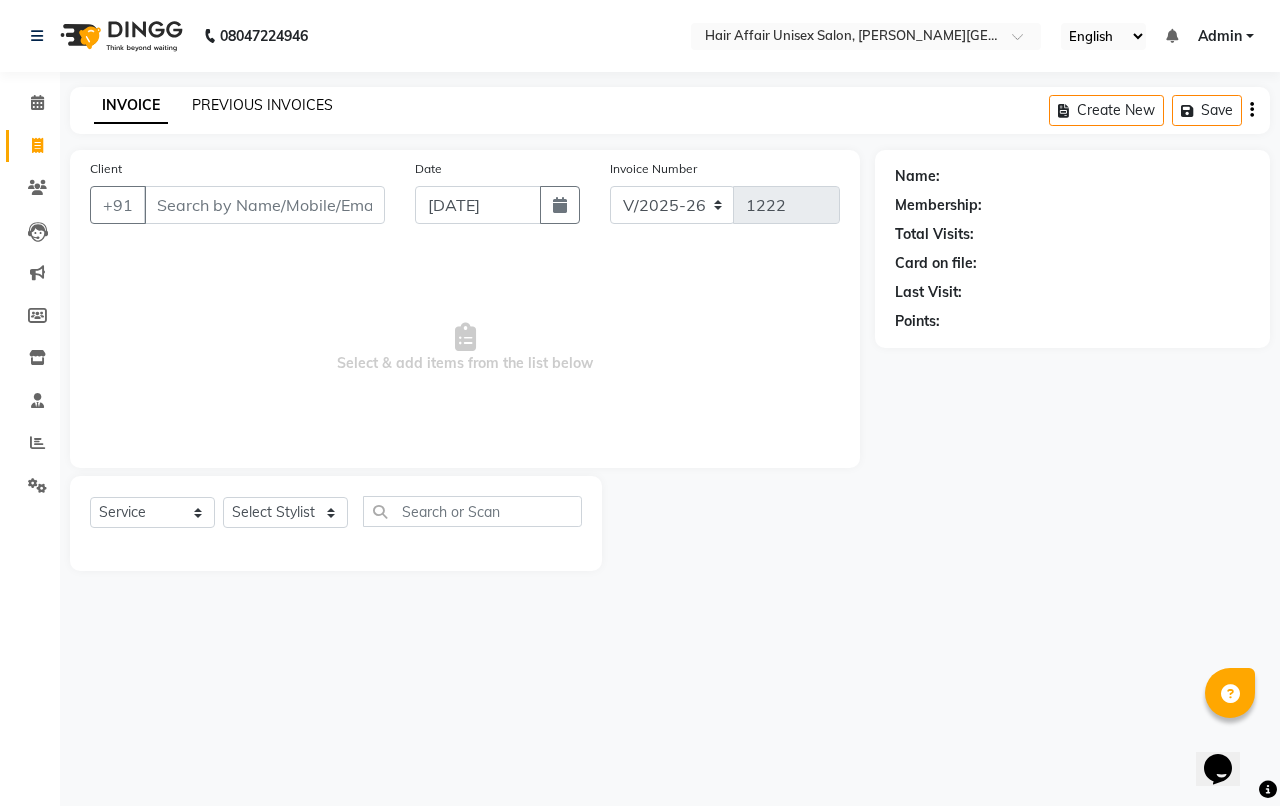 click on "PREVIOUS INVOICES" 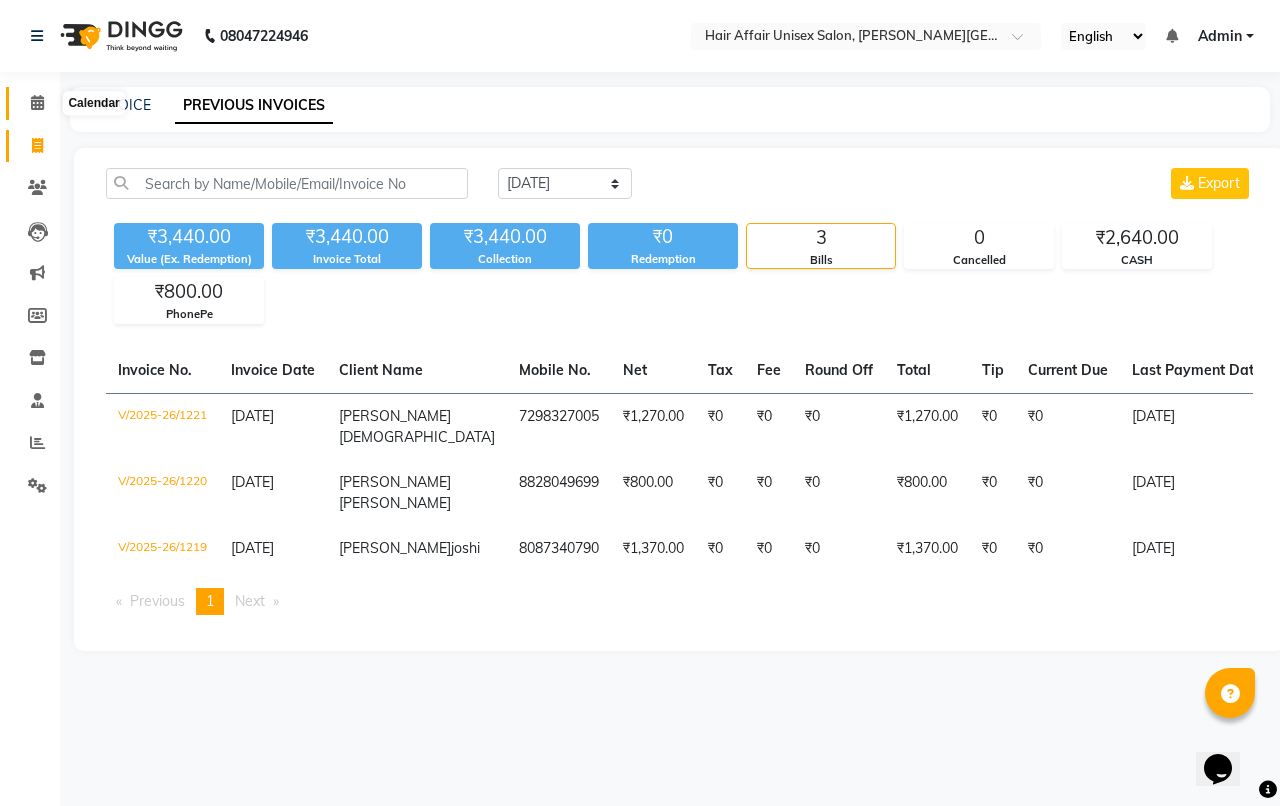 click 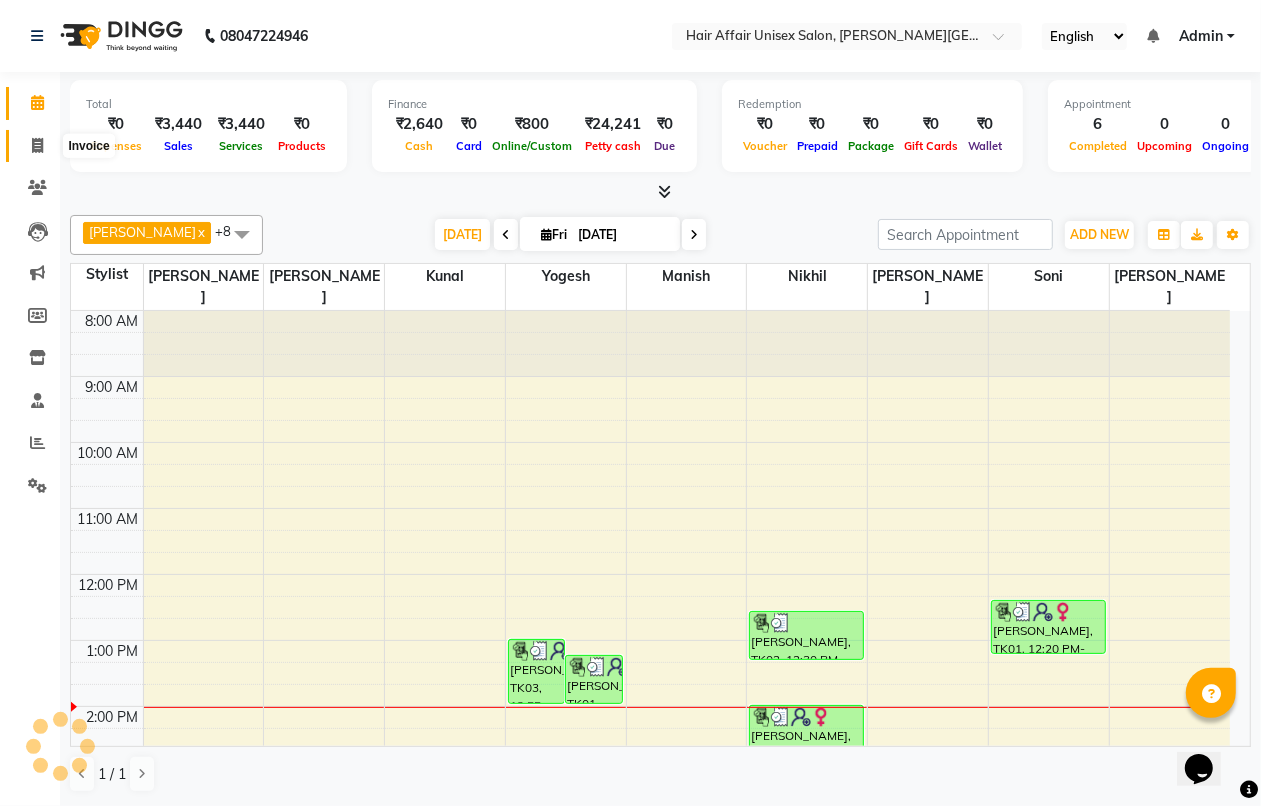 click 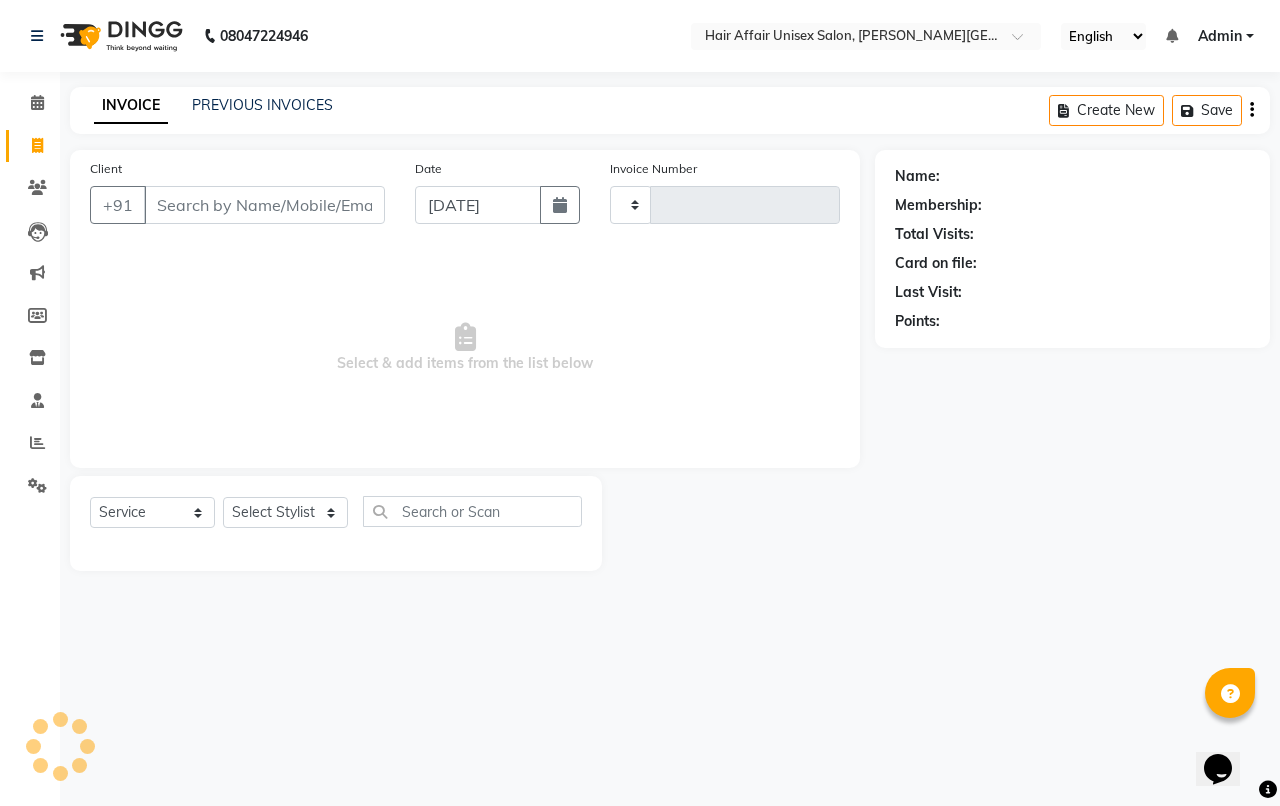 type on "1222" 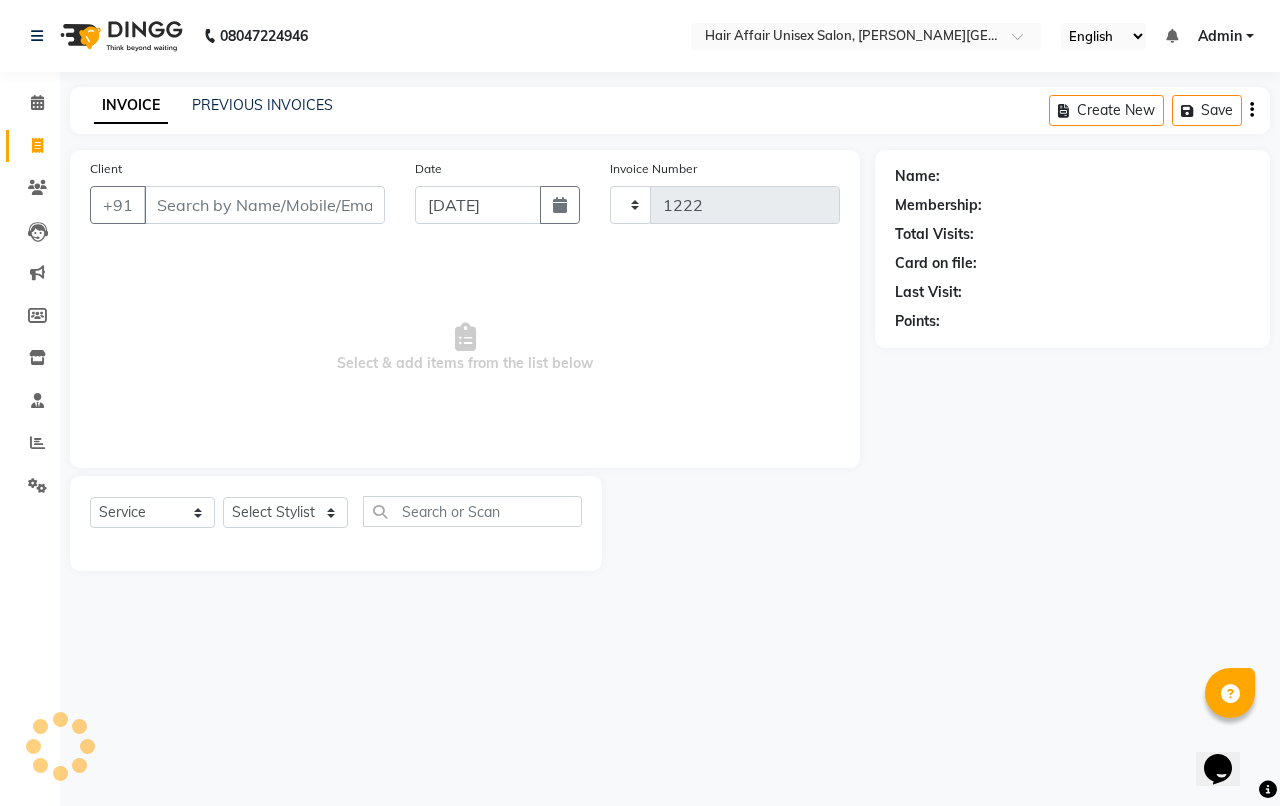 select on "6225" 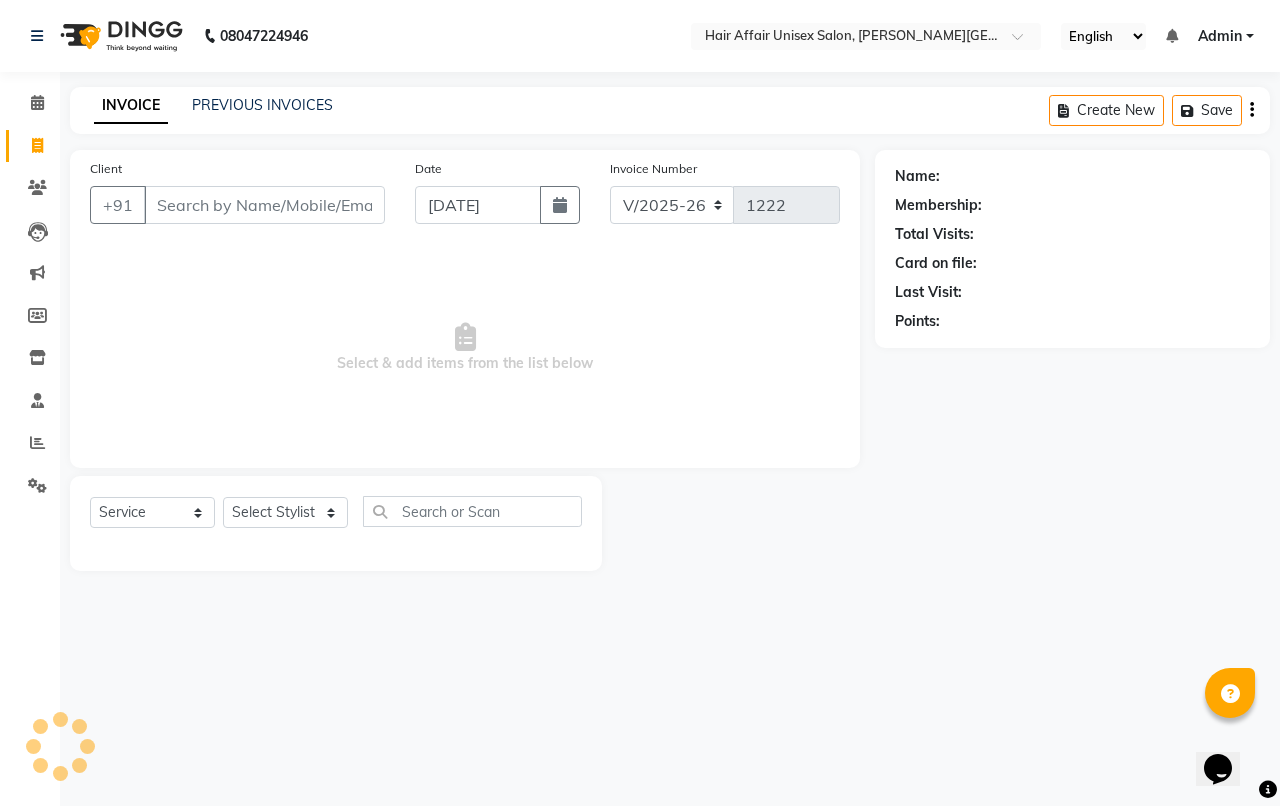 click on "Client +91" 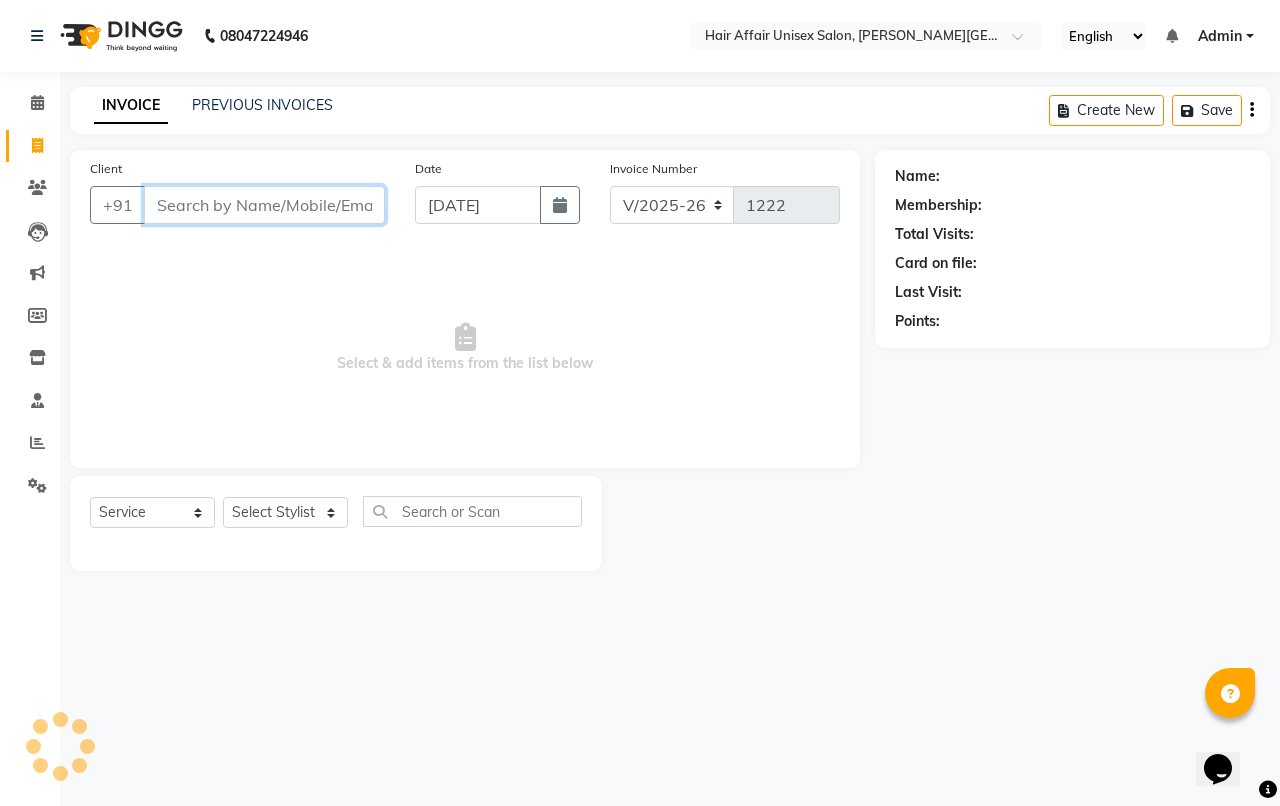 click on "Client" at bounding box center (264, 205) 